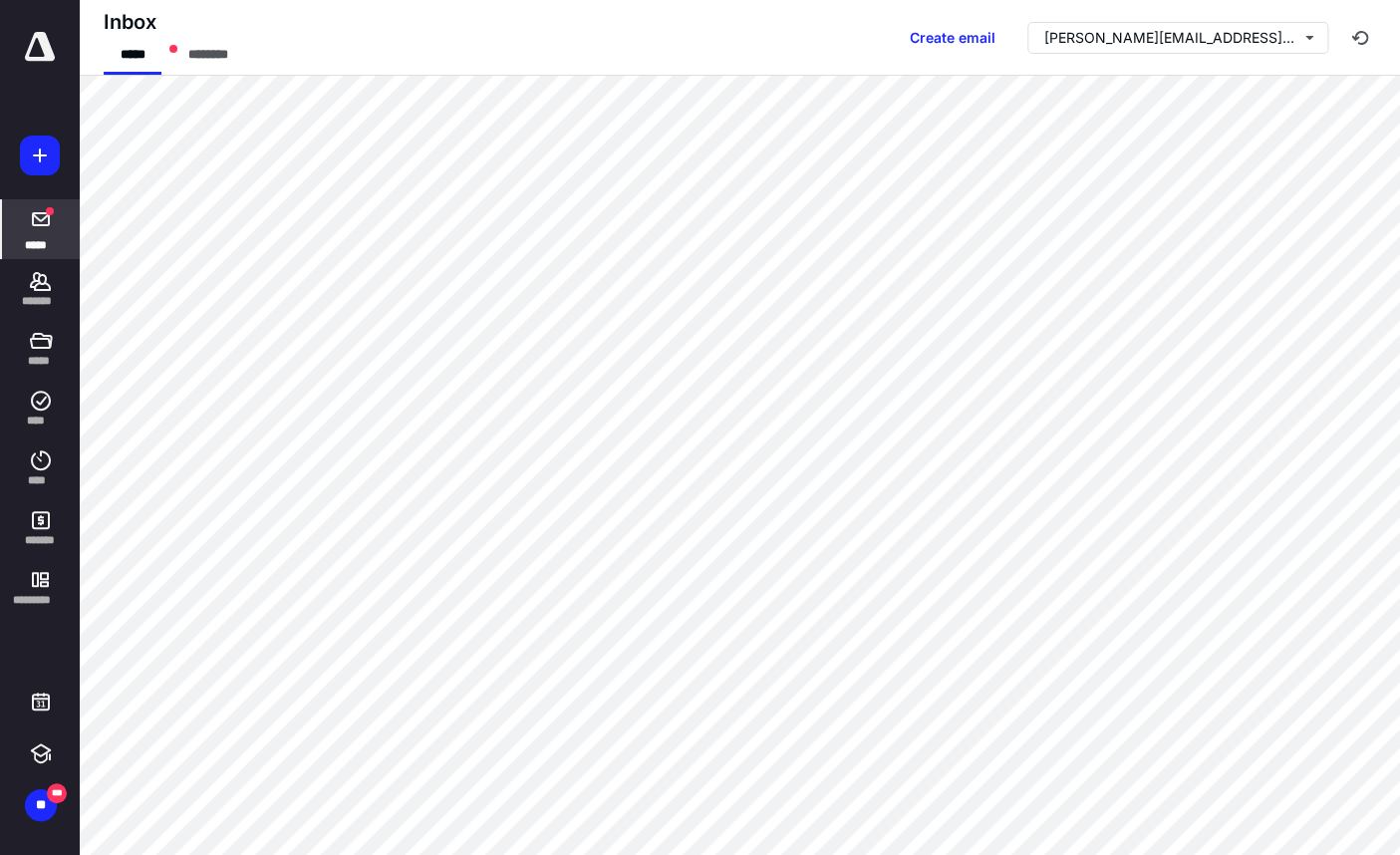 scroll, scrollTop: 0, scrollLeft: 0, axis: both 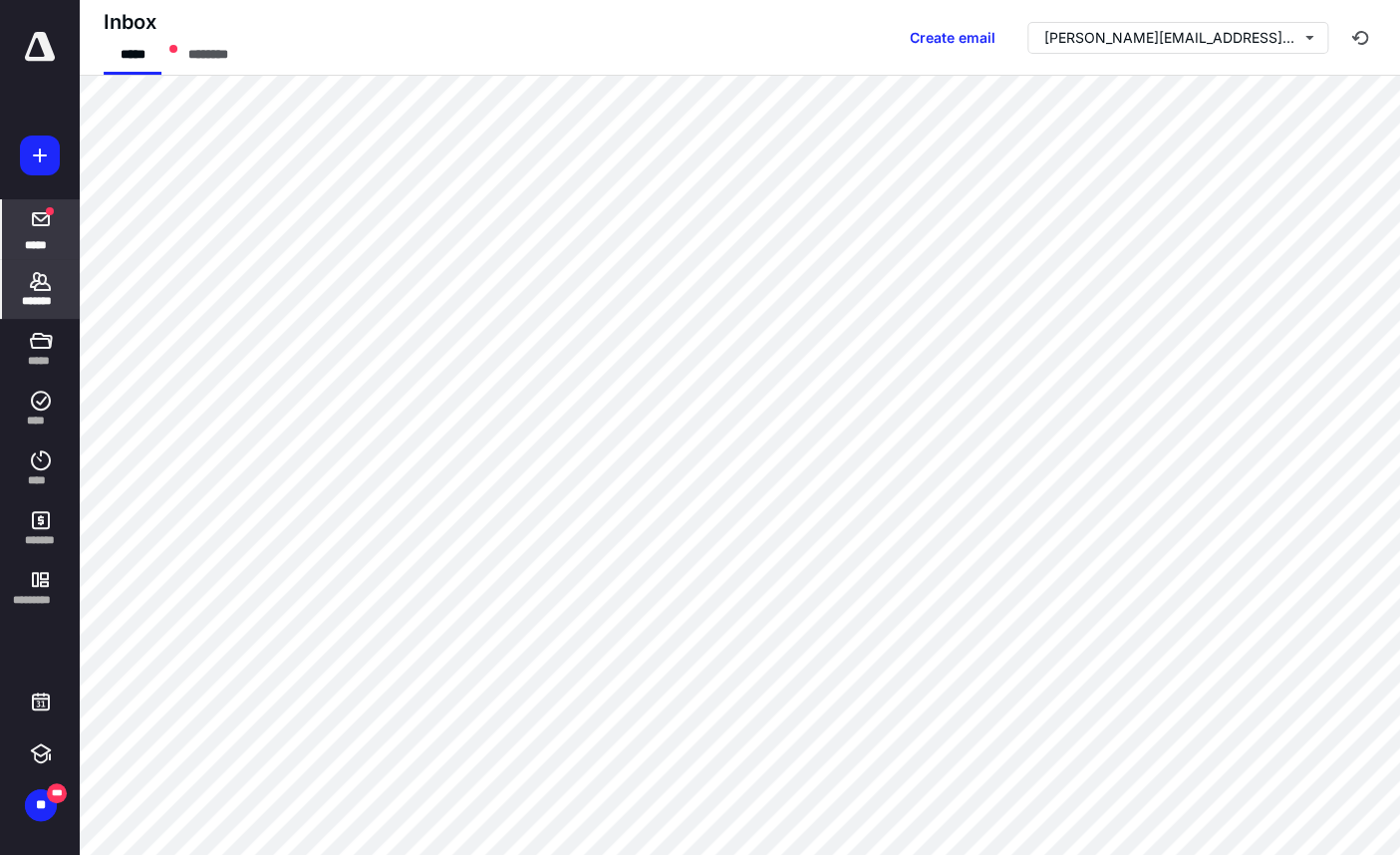 click 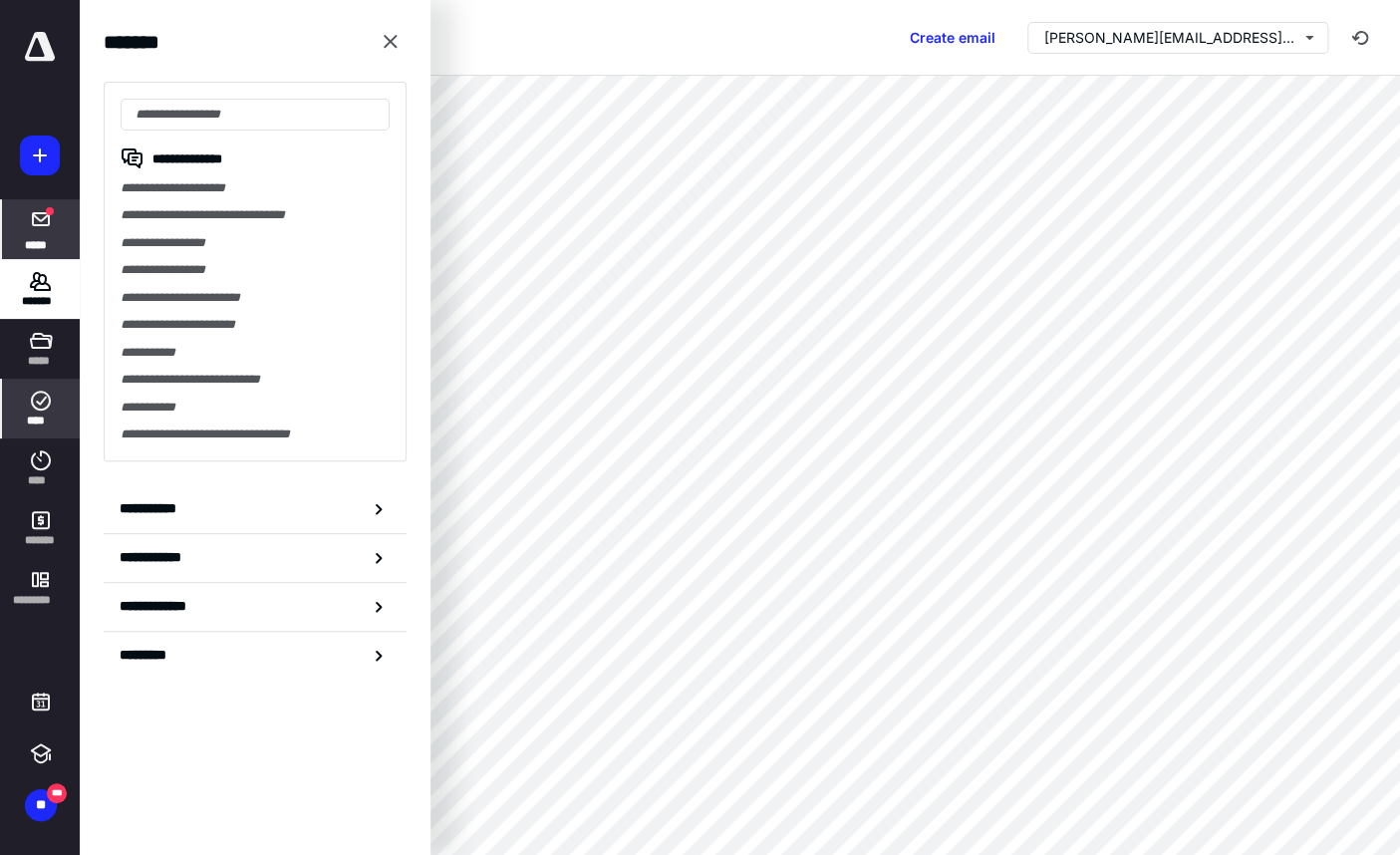 click on "****" at bounding box center (41, 409) 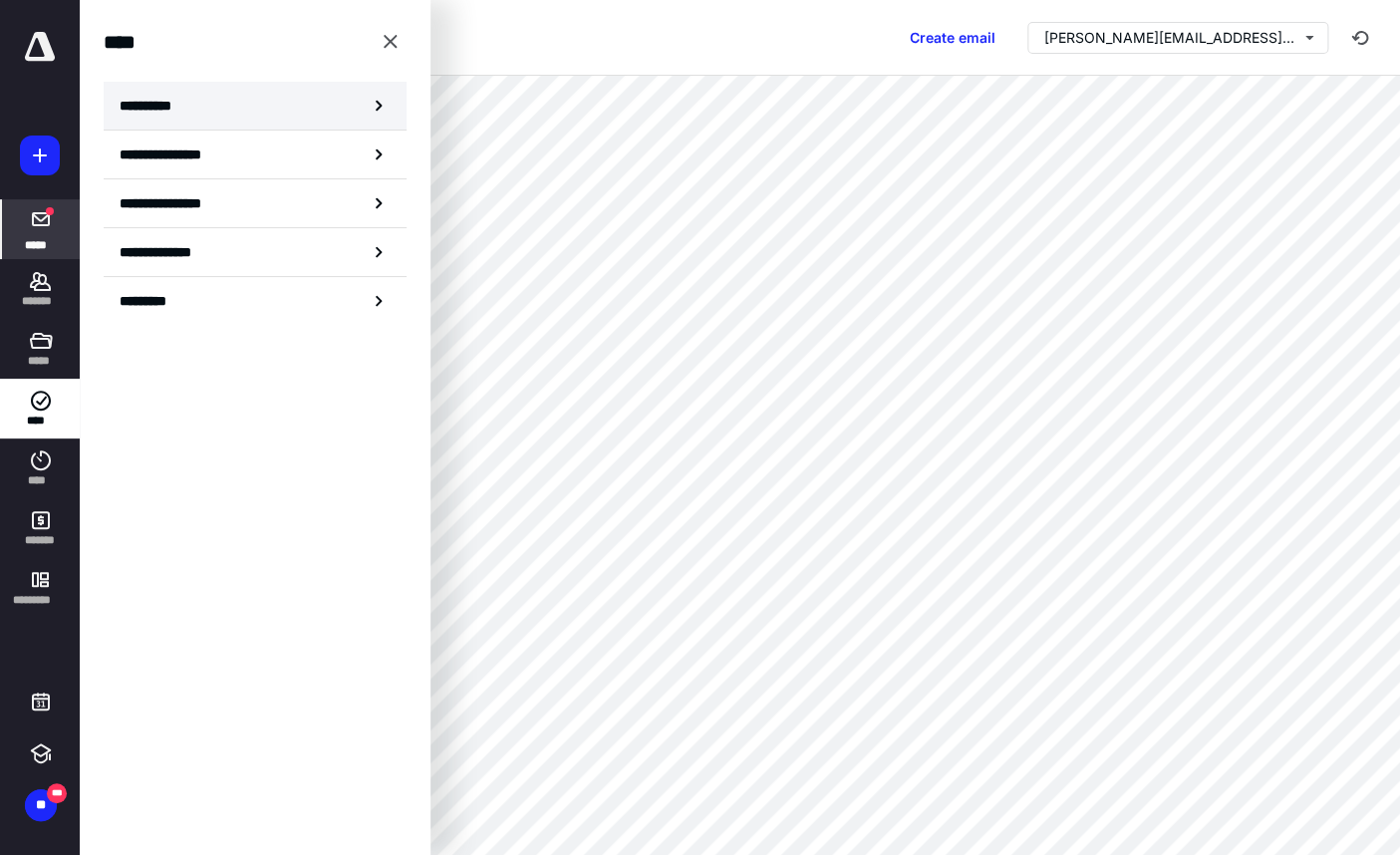 click on "**********" at bounding box center [255, 106] 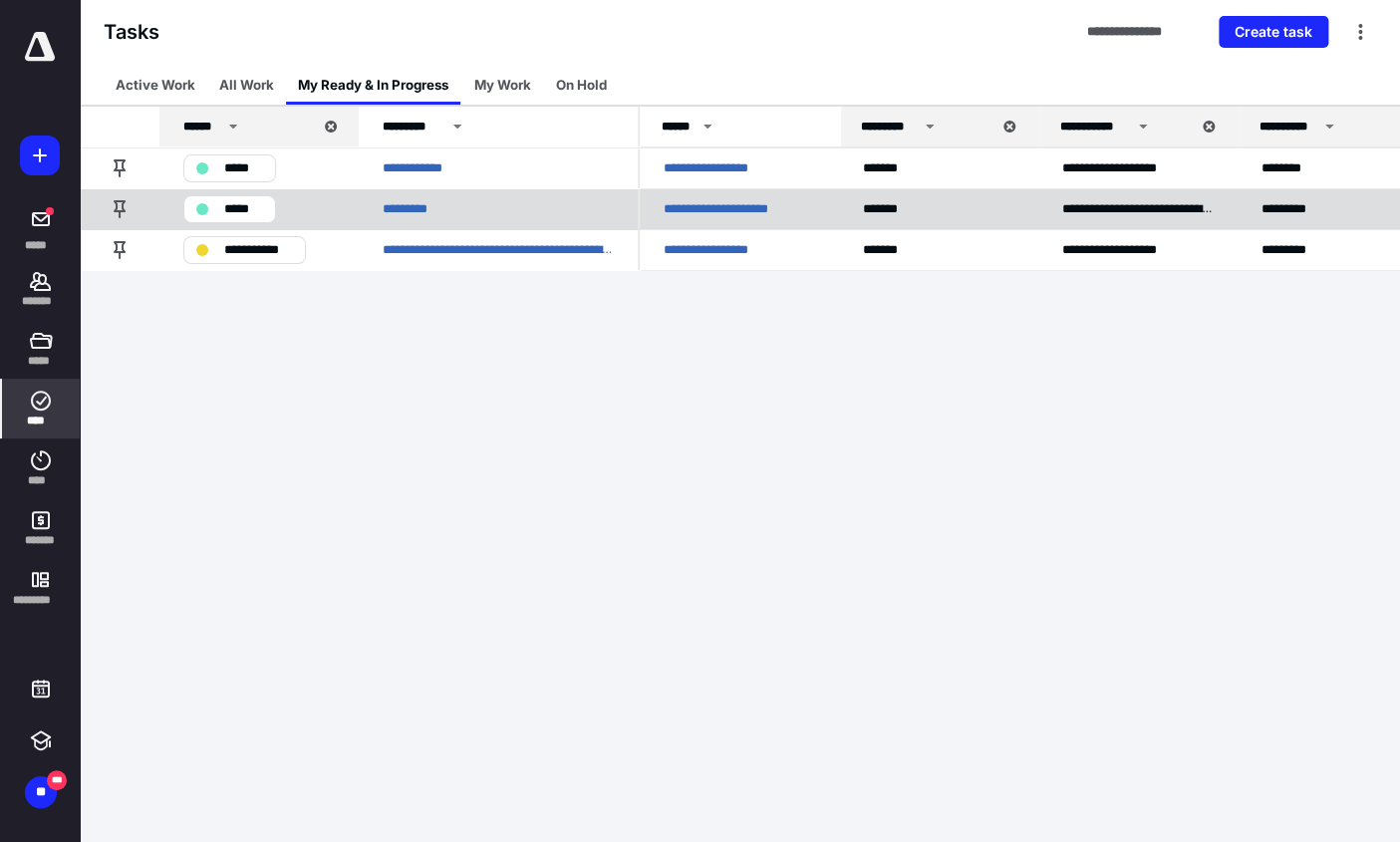 click on "**********" at bounding box center (731, 208) 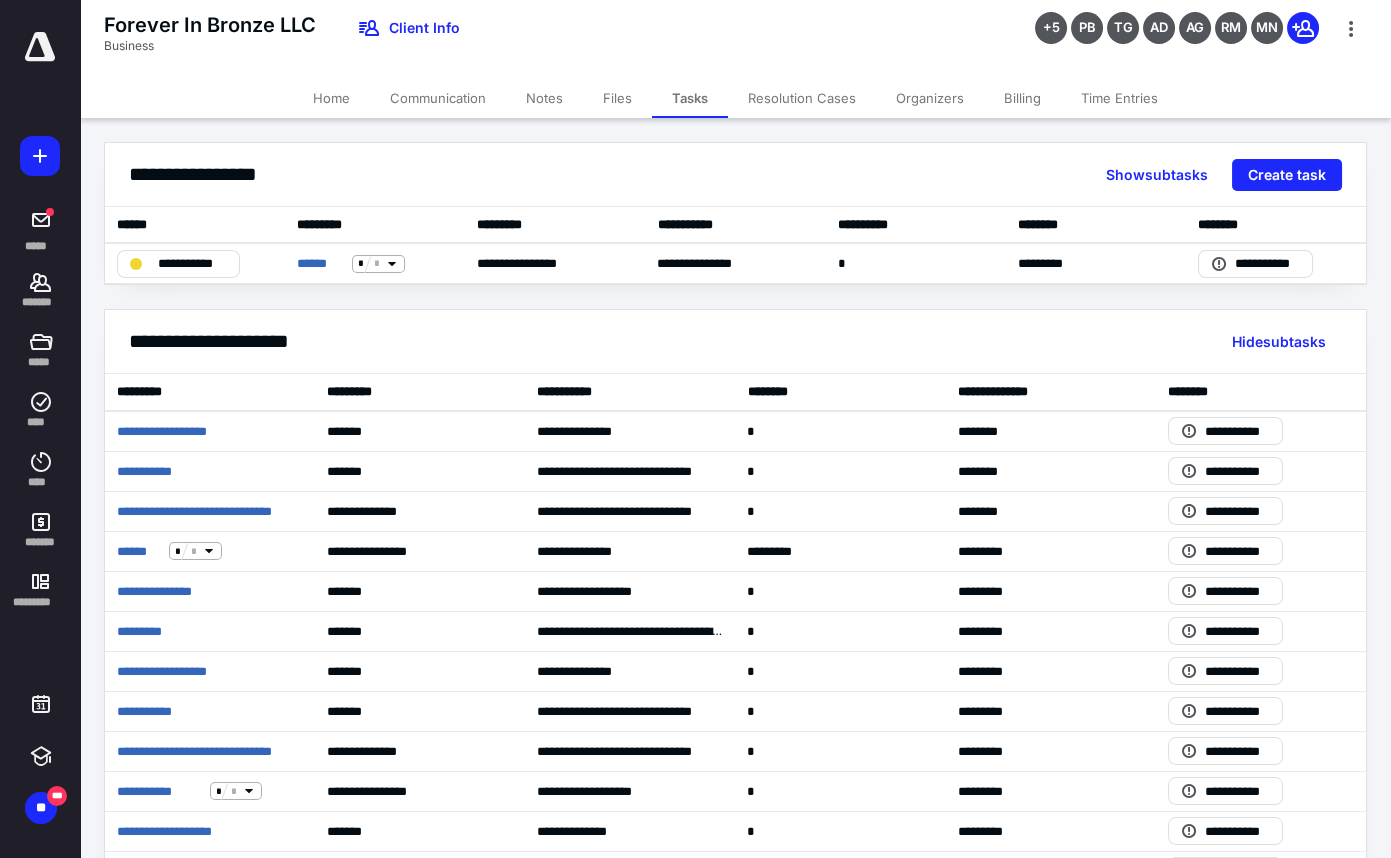 click on "Files" at bounding box center (617, 98) 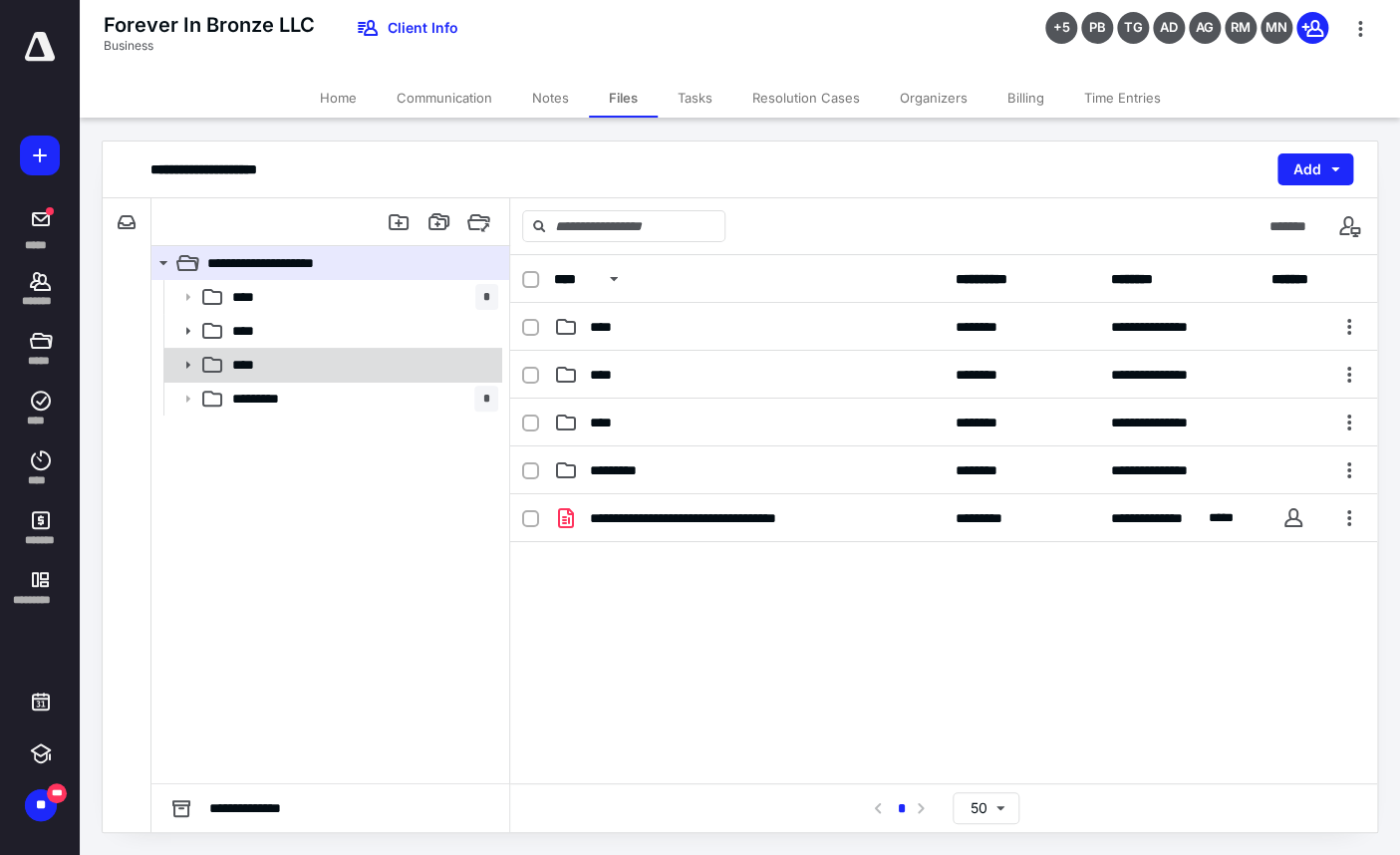 click 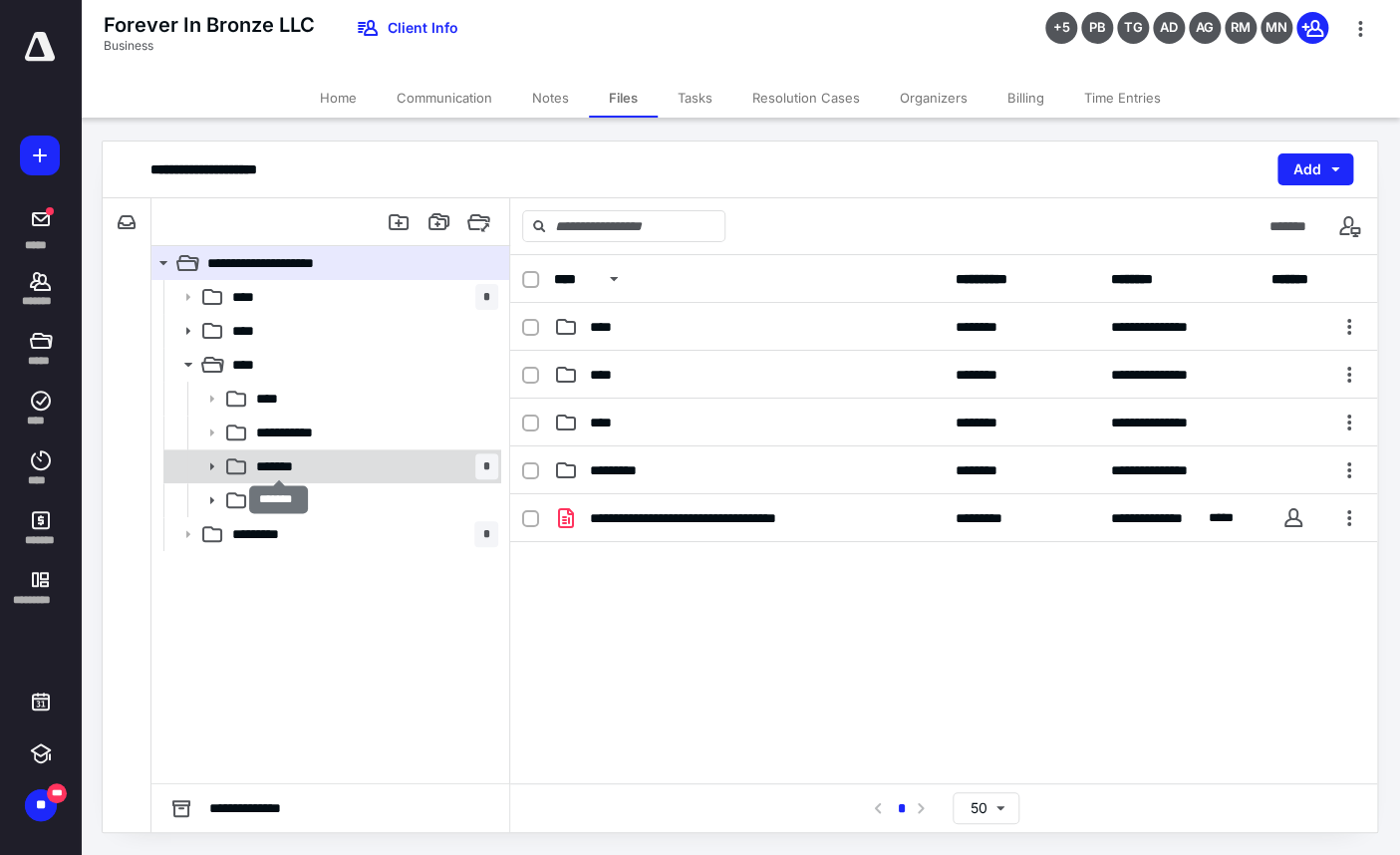 click on "*******" at bounding box center [278, 466] 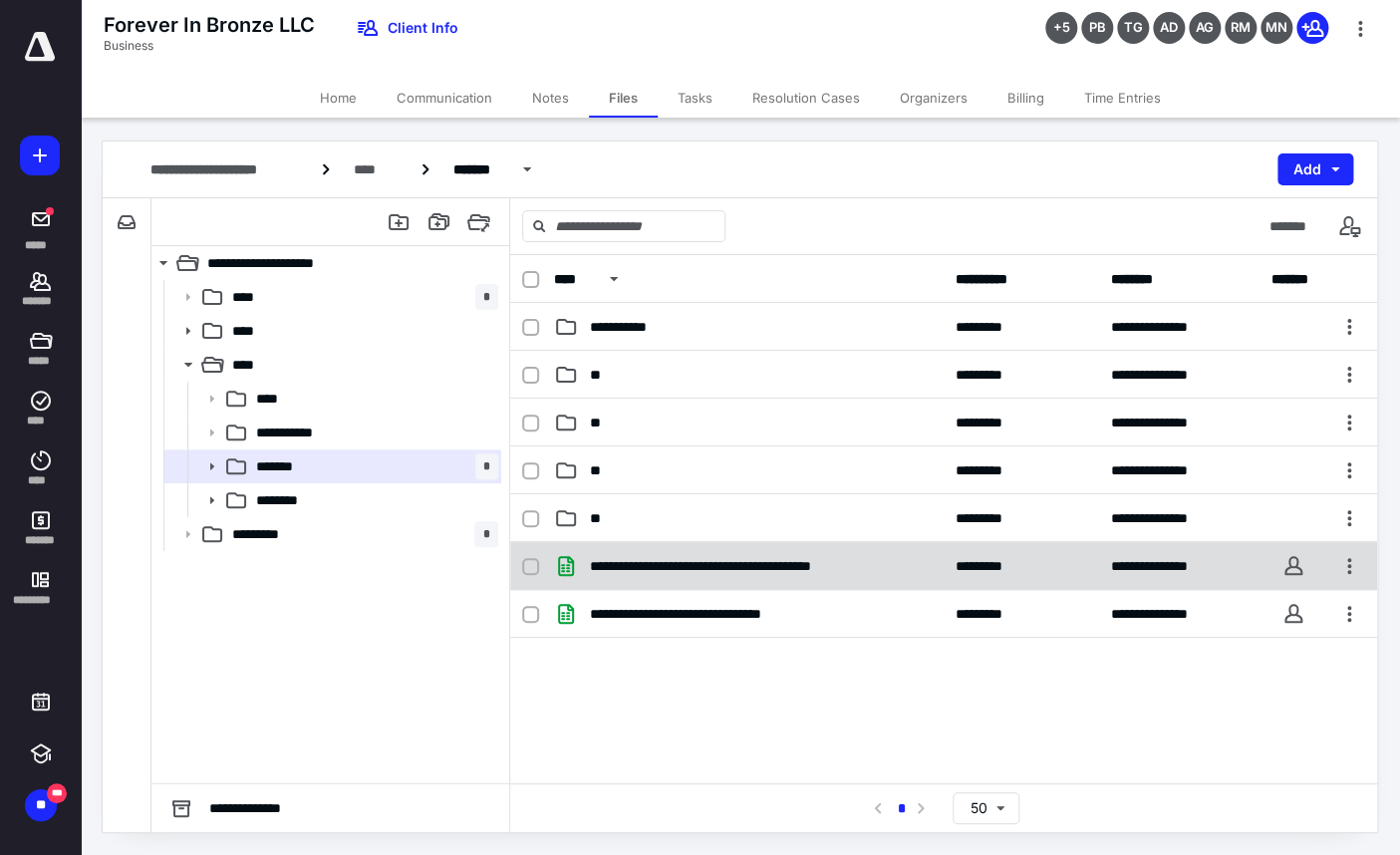 click on "**********" at bounding box center (944, 566) 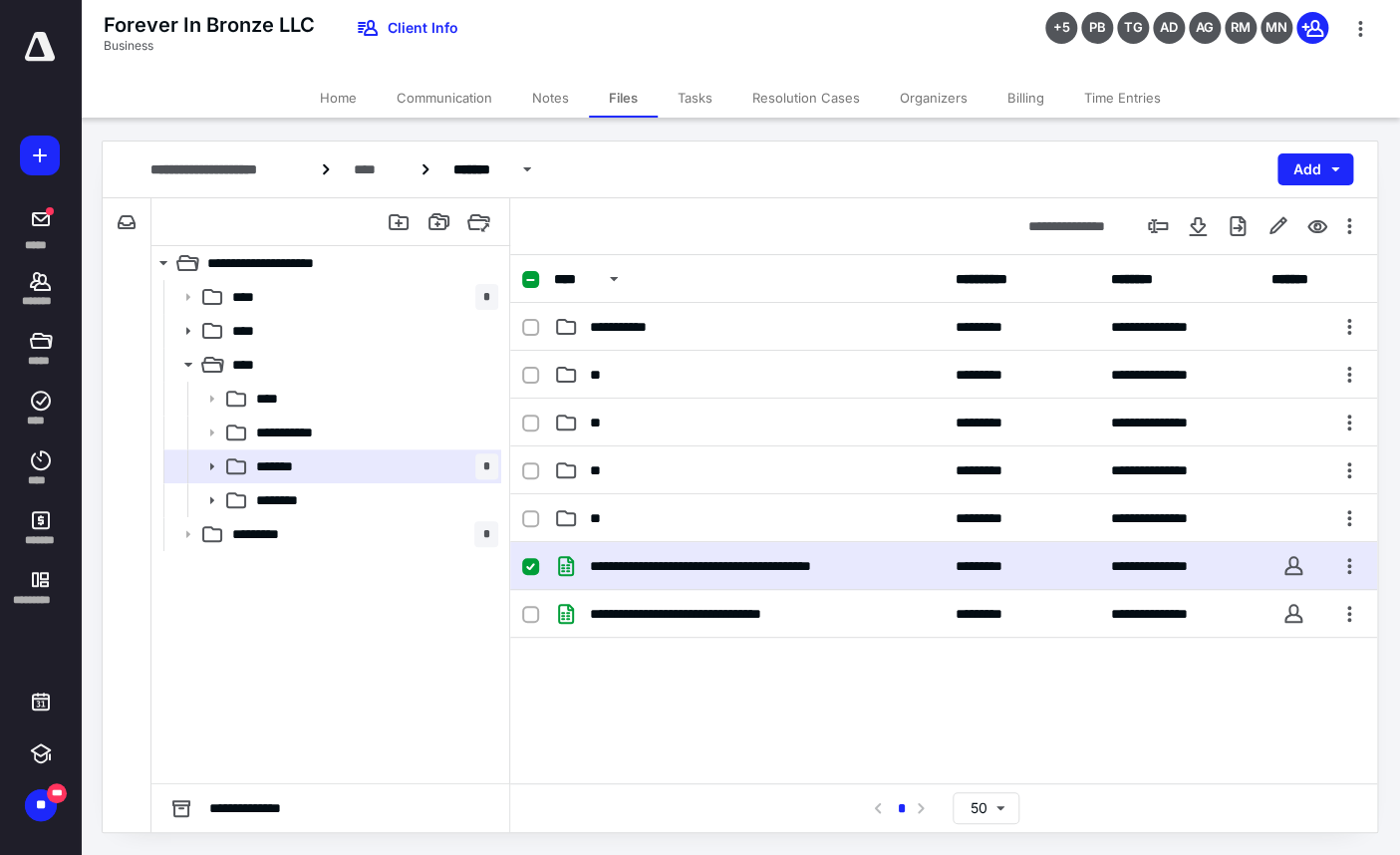 click on "**********" at bounding box center (944, 566) 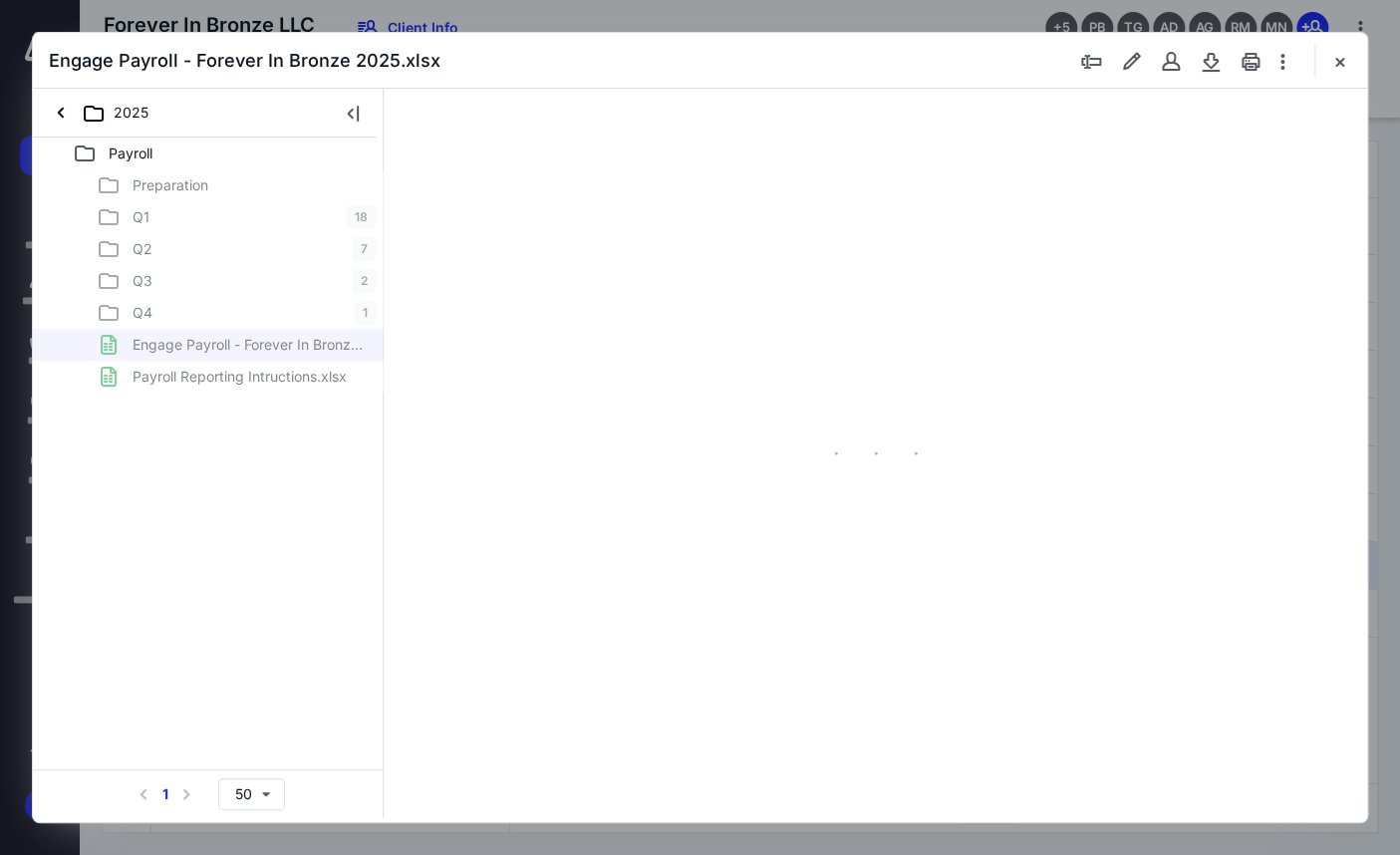 scroll, scrollTop: 0, scrollLeft: 0, axis: both 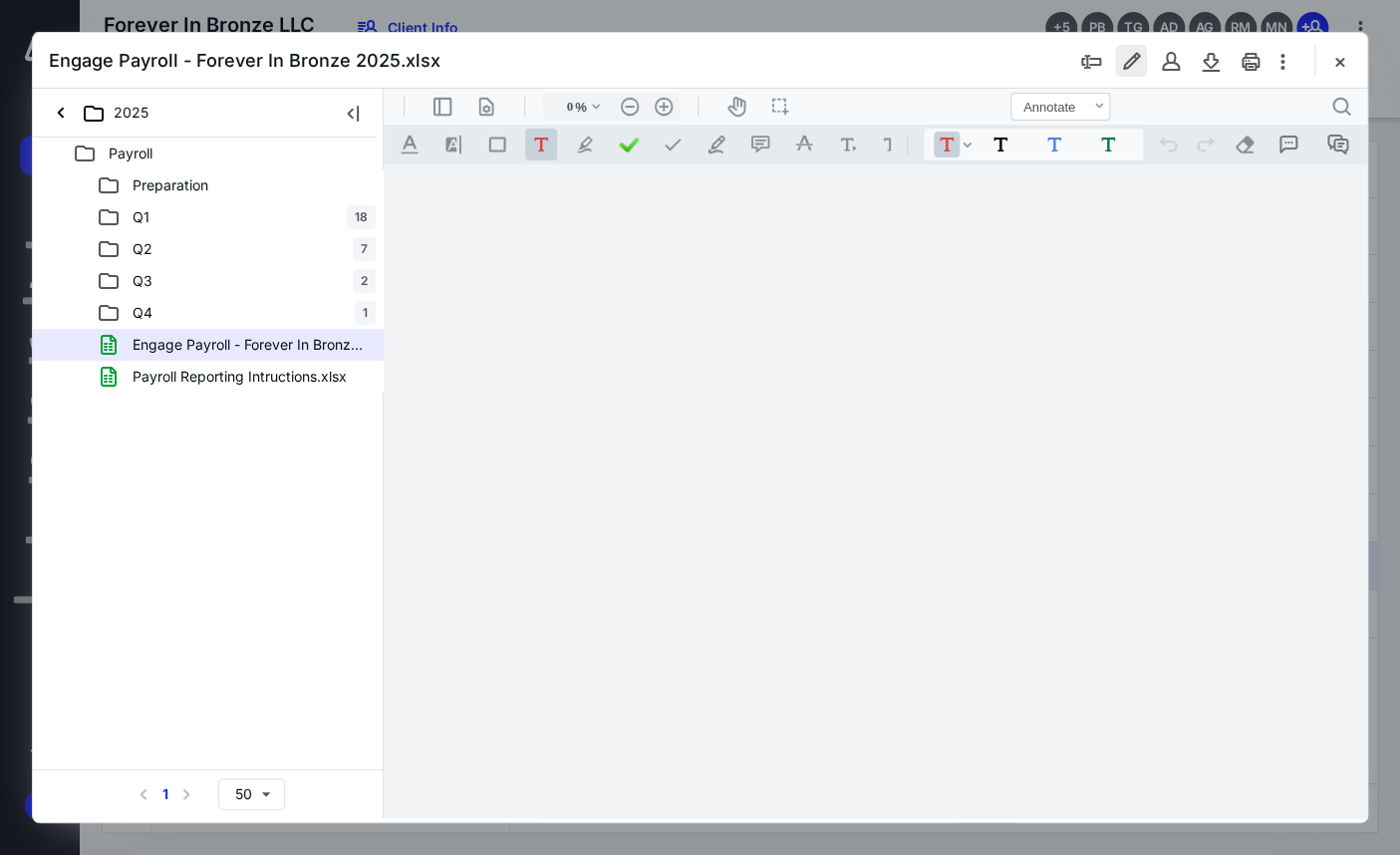 type on "82" 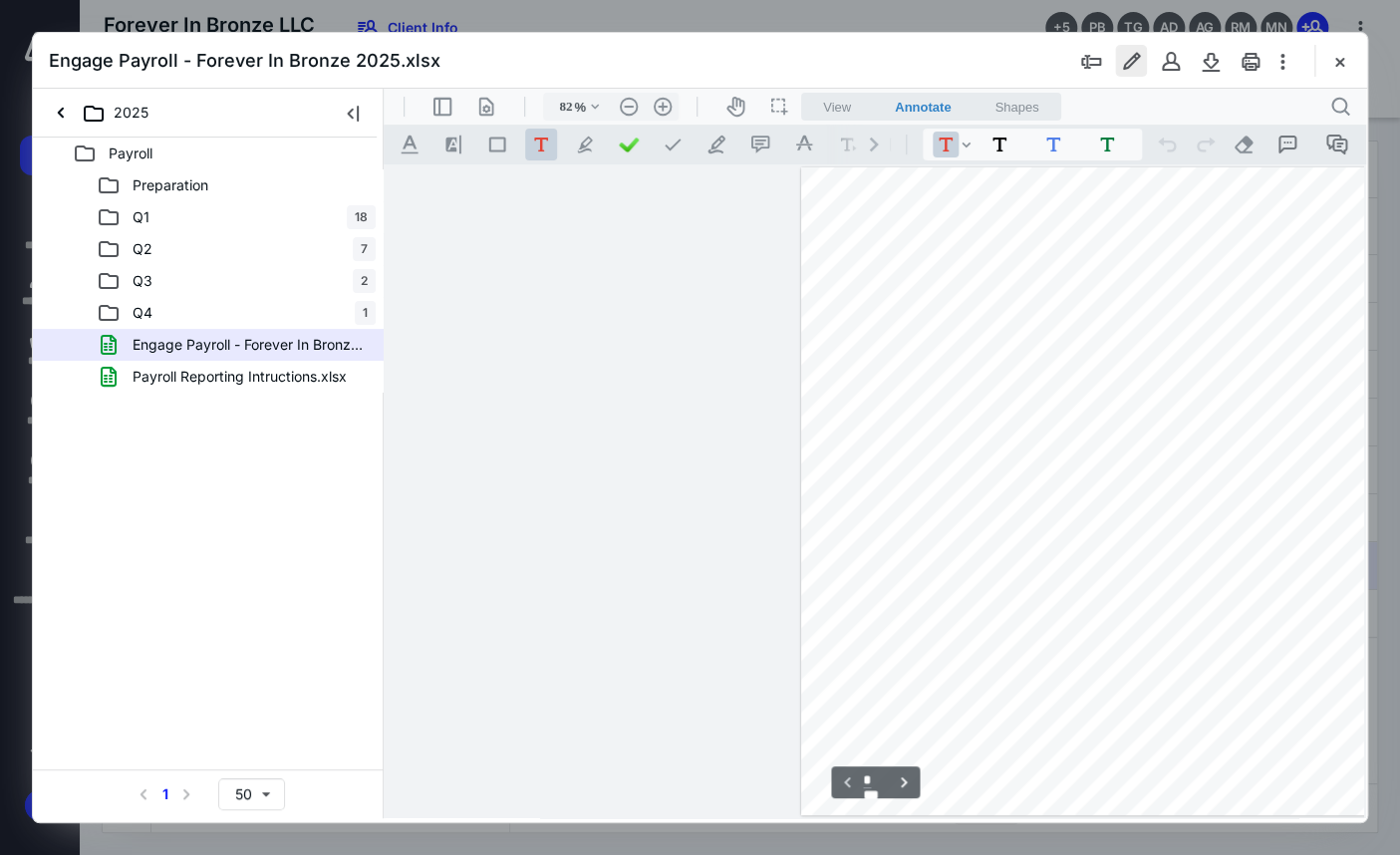 scroll, scrollTop: 0, scrollLeft: 311, axis: horizontal 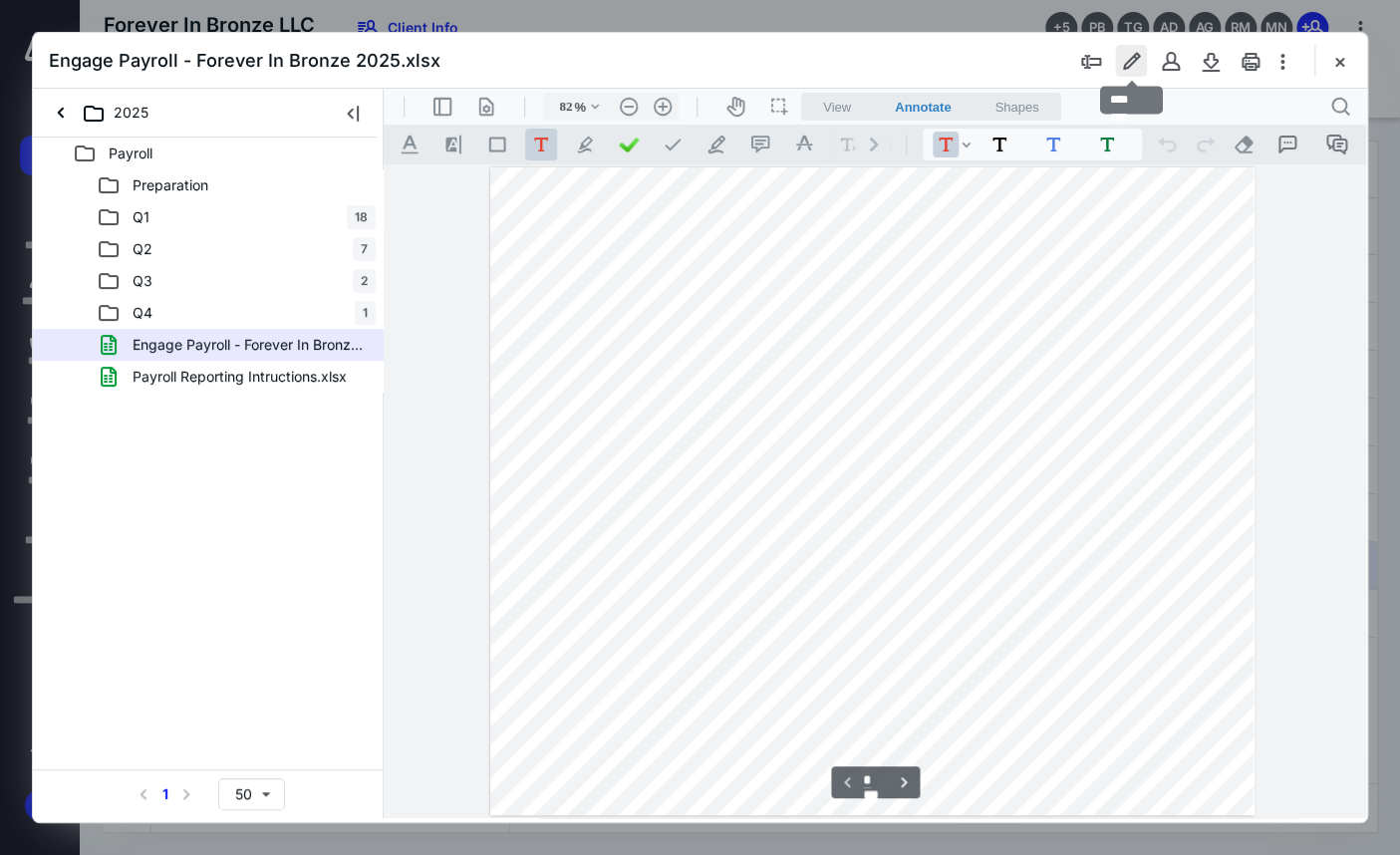 click at bounding box center (1131, 61) 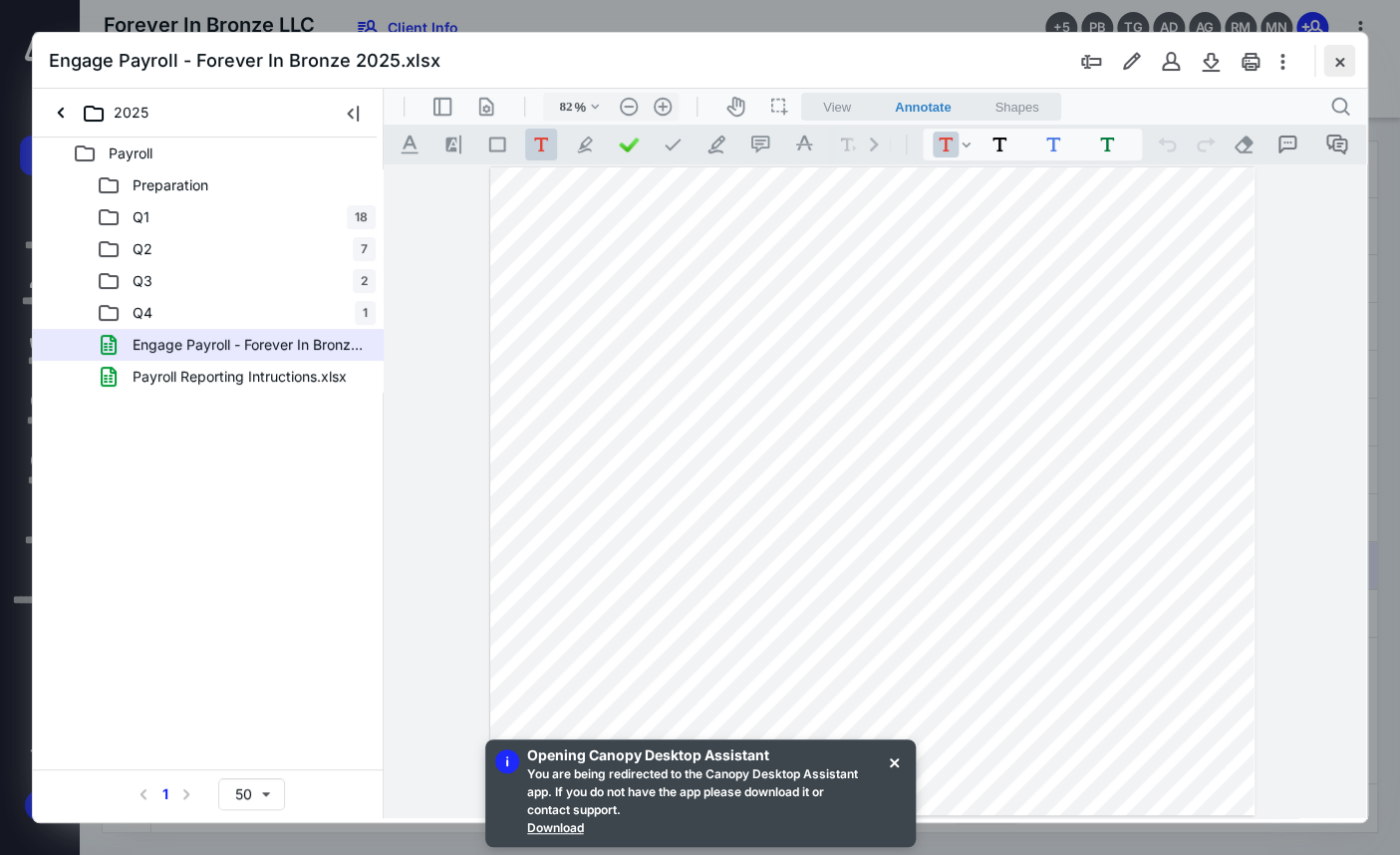 click at bounding box center (1339, 61) 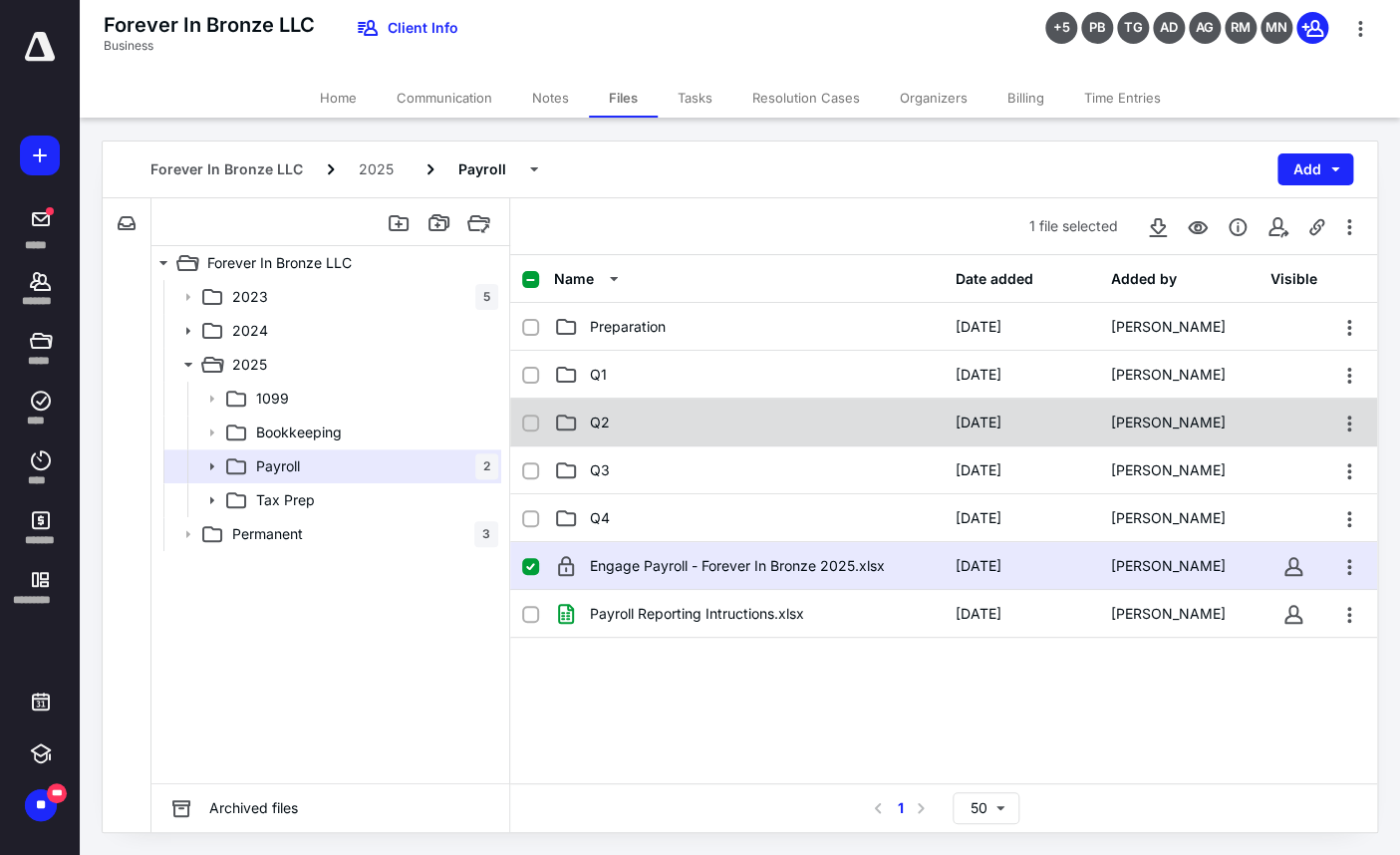 click on "Q2" at bounding box center [748, 423] 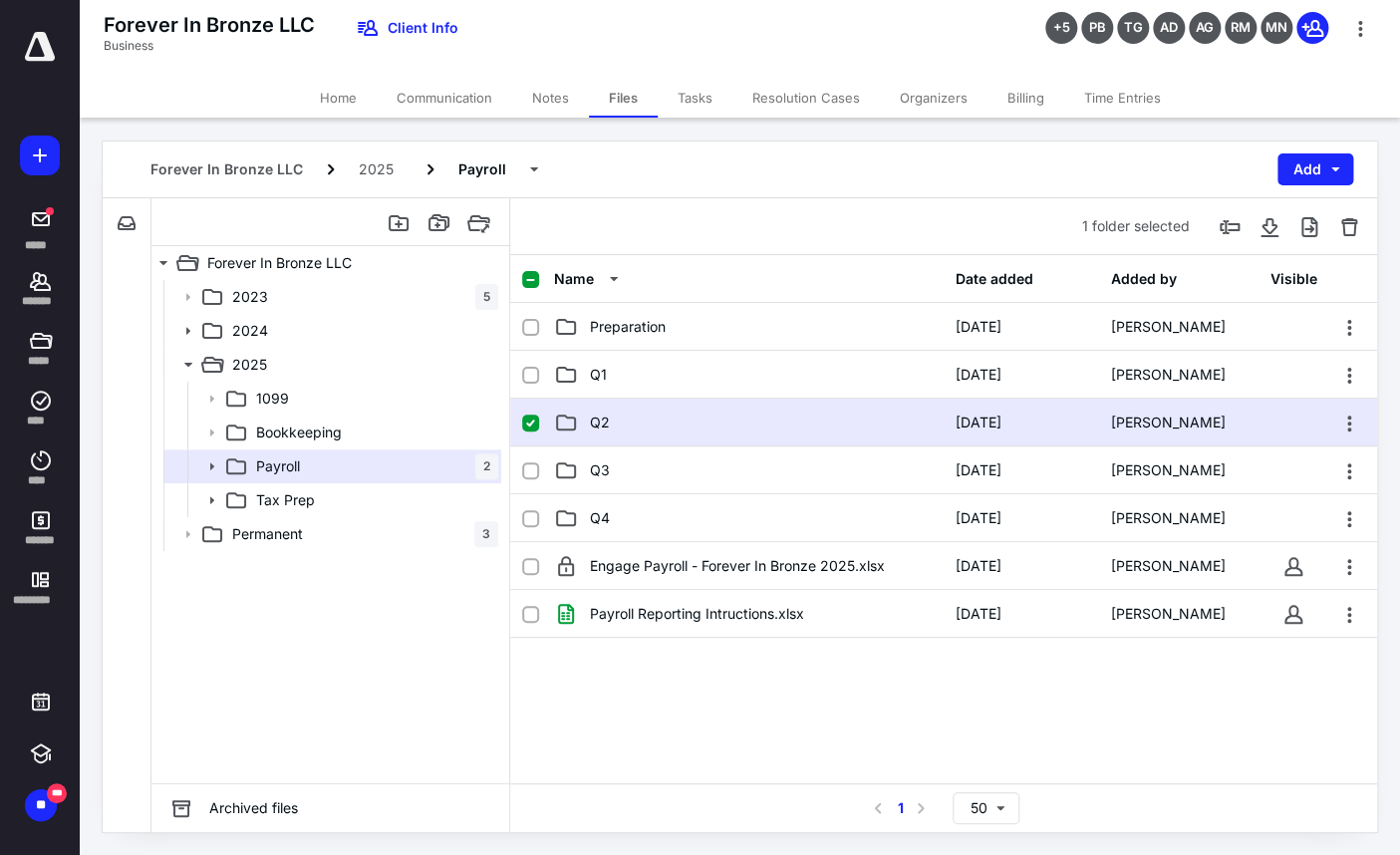 click on "Q2" at bounding box center [748, 423] 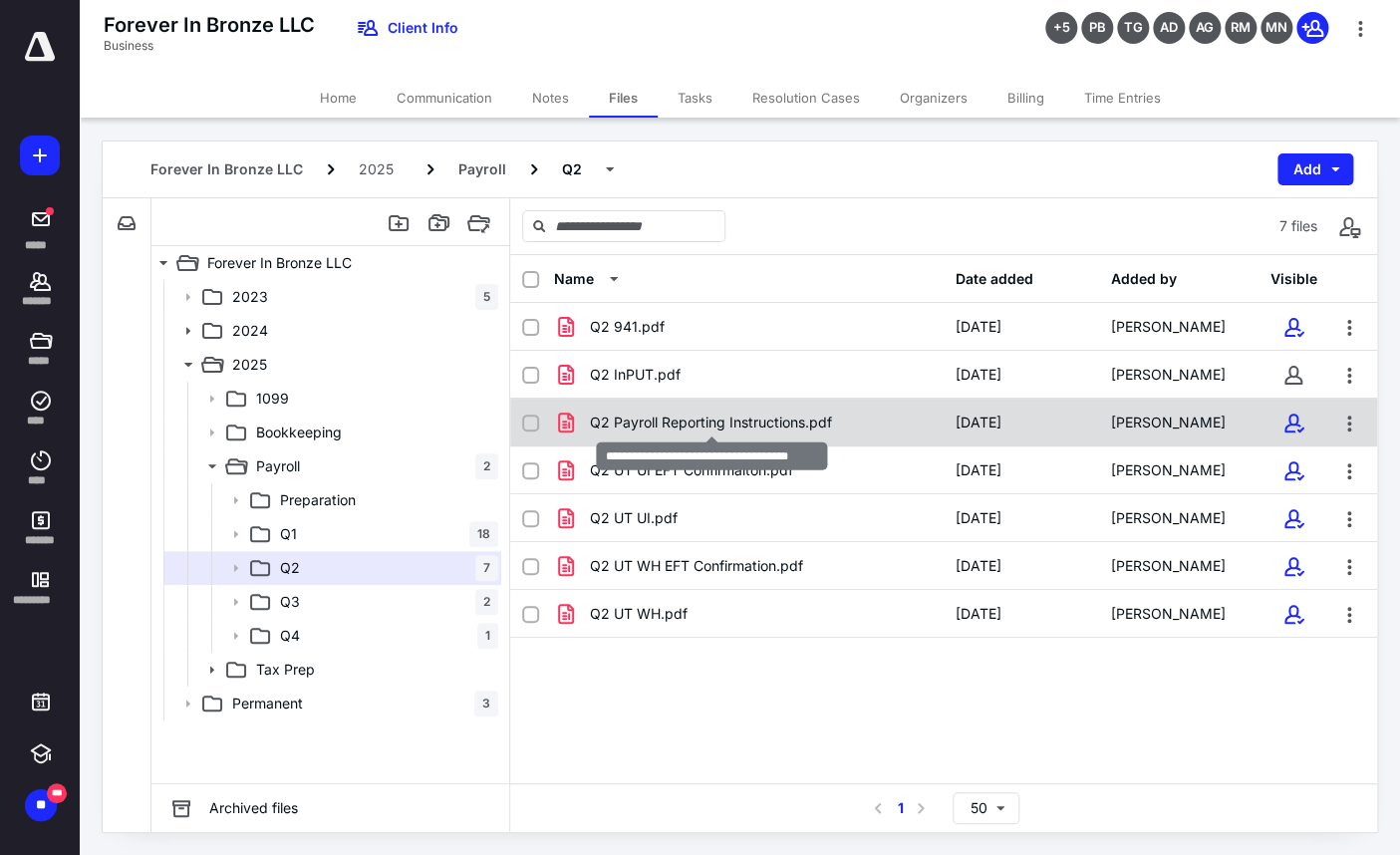click on "Q2 Payroll Reporting Instructions.pdf" at bounding box center [710, 423] 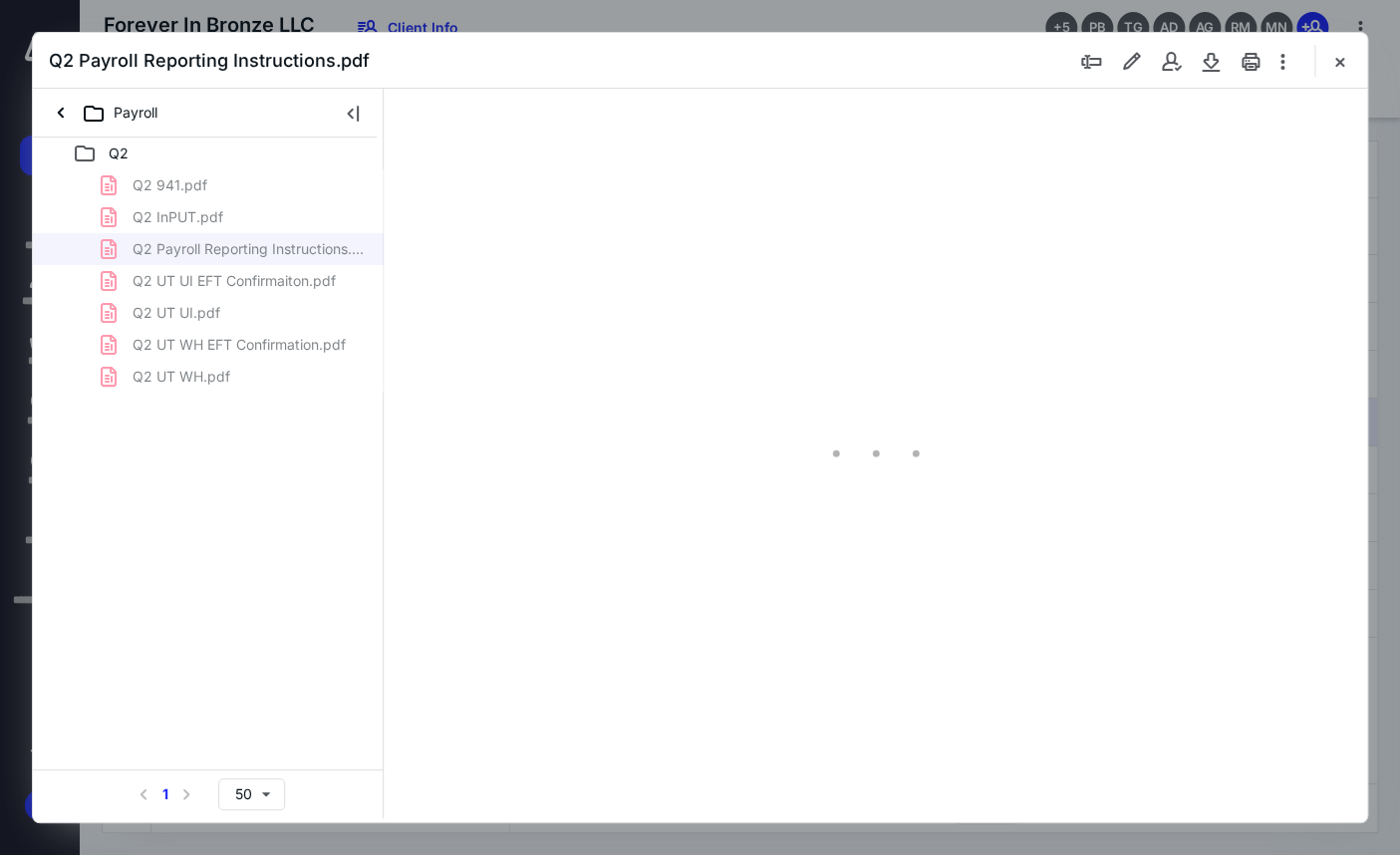 scroll, scrollTop: 0, scrollLeft: 0, axis: both 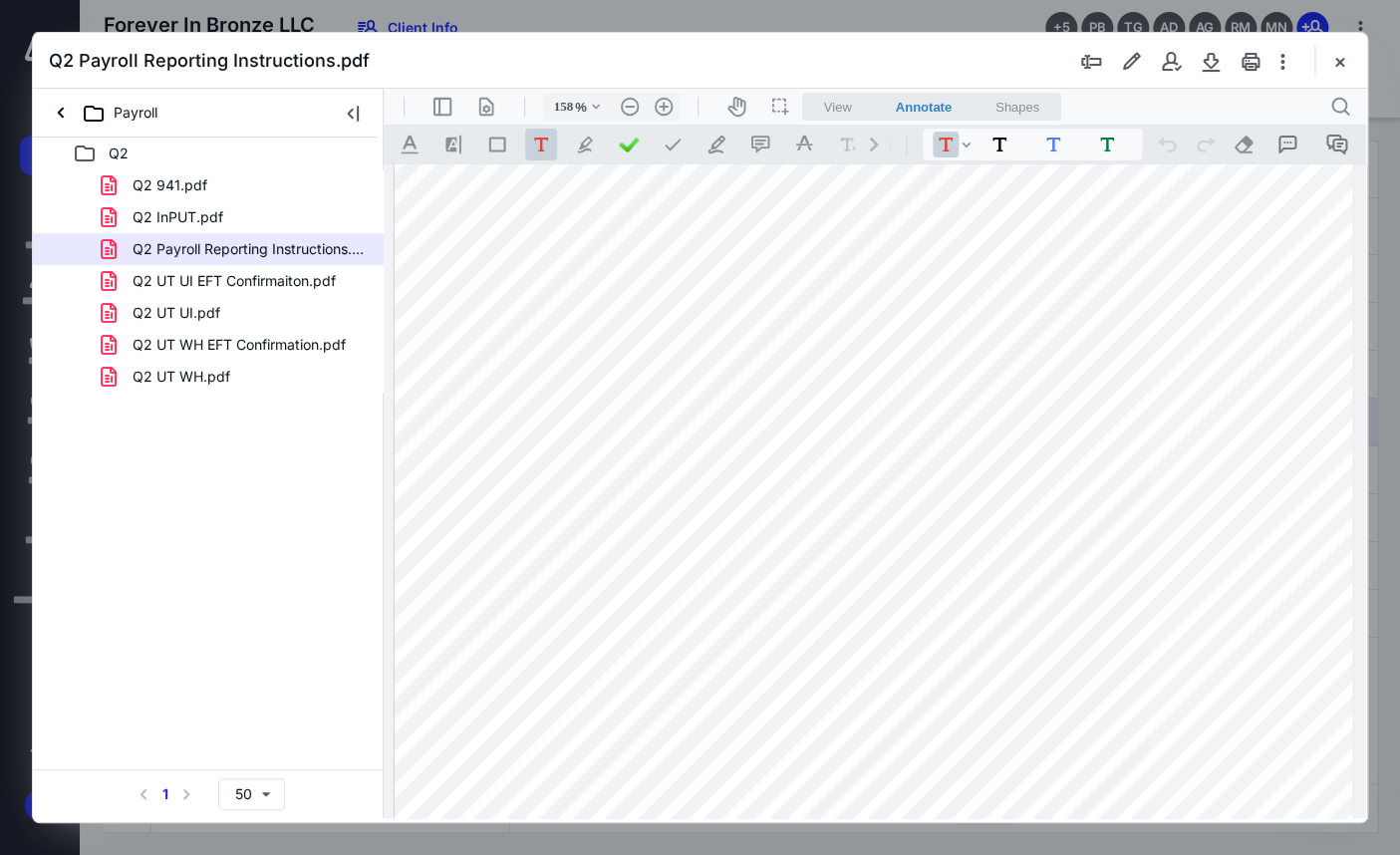 type on "208" 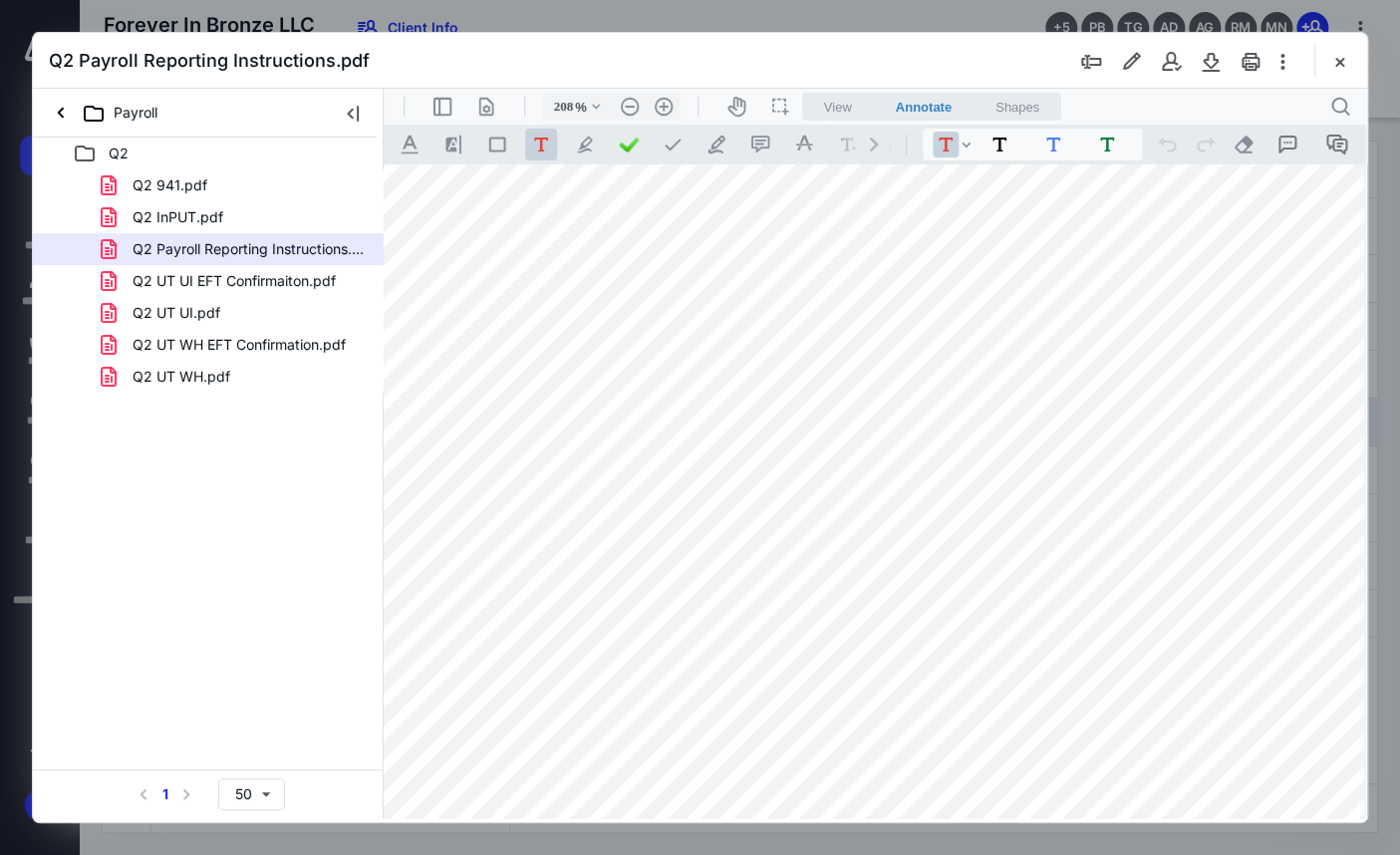 scroll, scrollTop: 217, scrollLeft: 223, axis: both 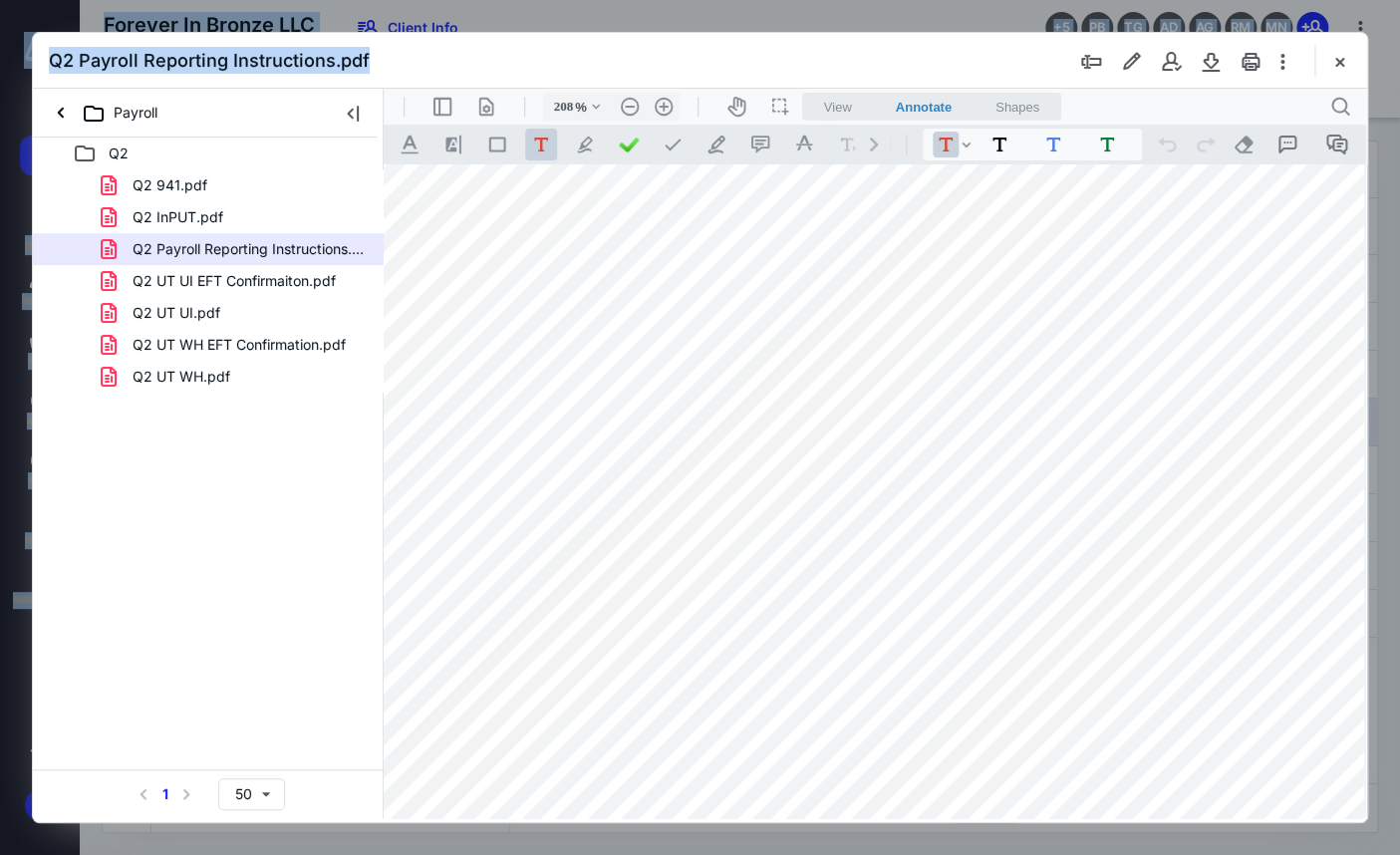 drag, startPoint x: 966, startPoint y: 67, endPoint x: 1509, endPoint y: 354, distance: 614.18076 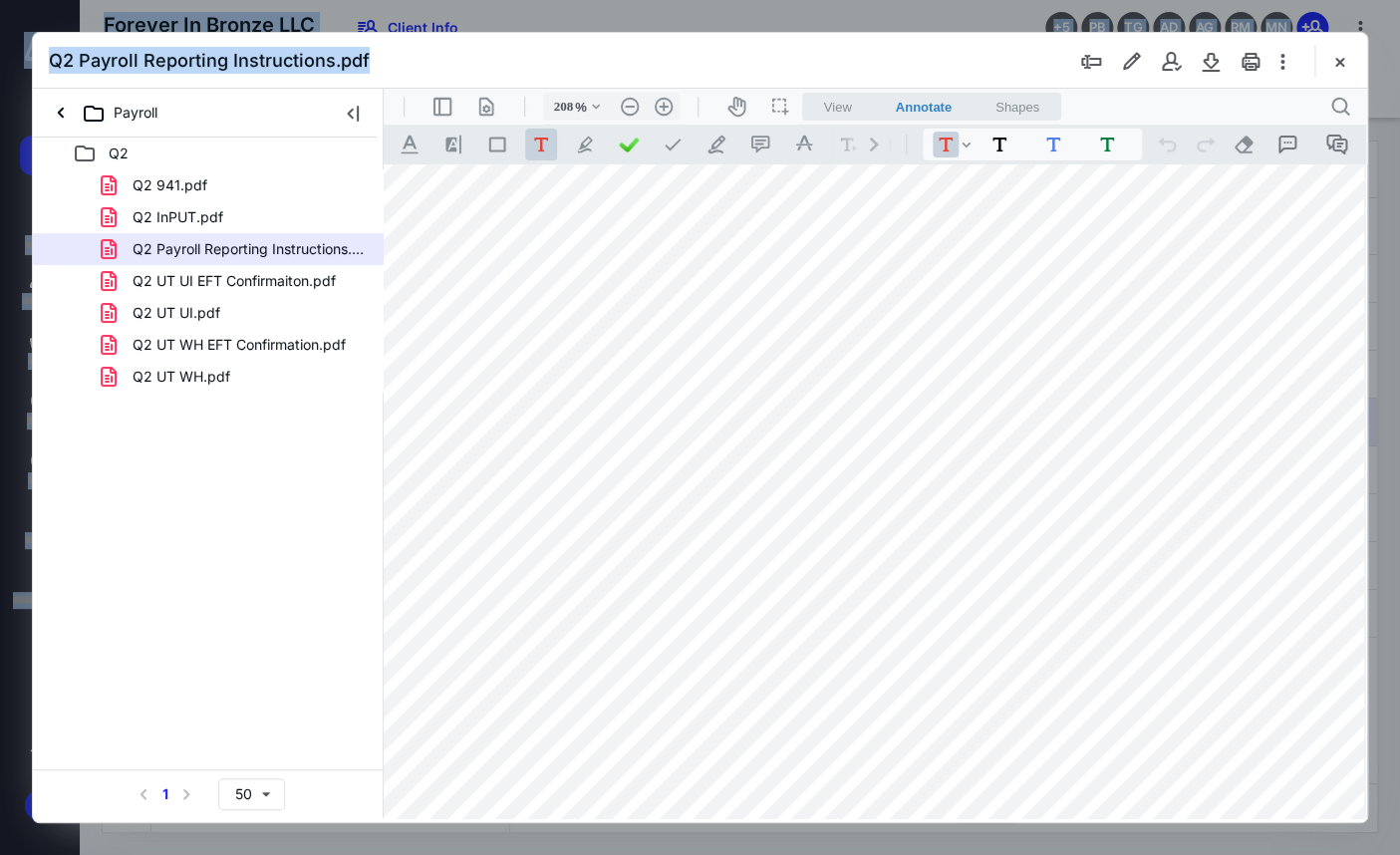 scroll, scrollTop: 0, scrollLeft: 223, axis: horizontal 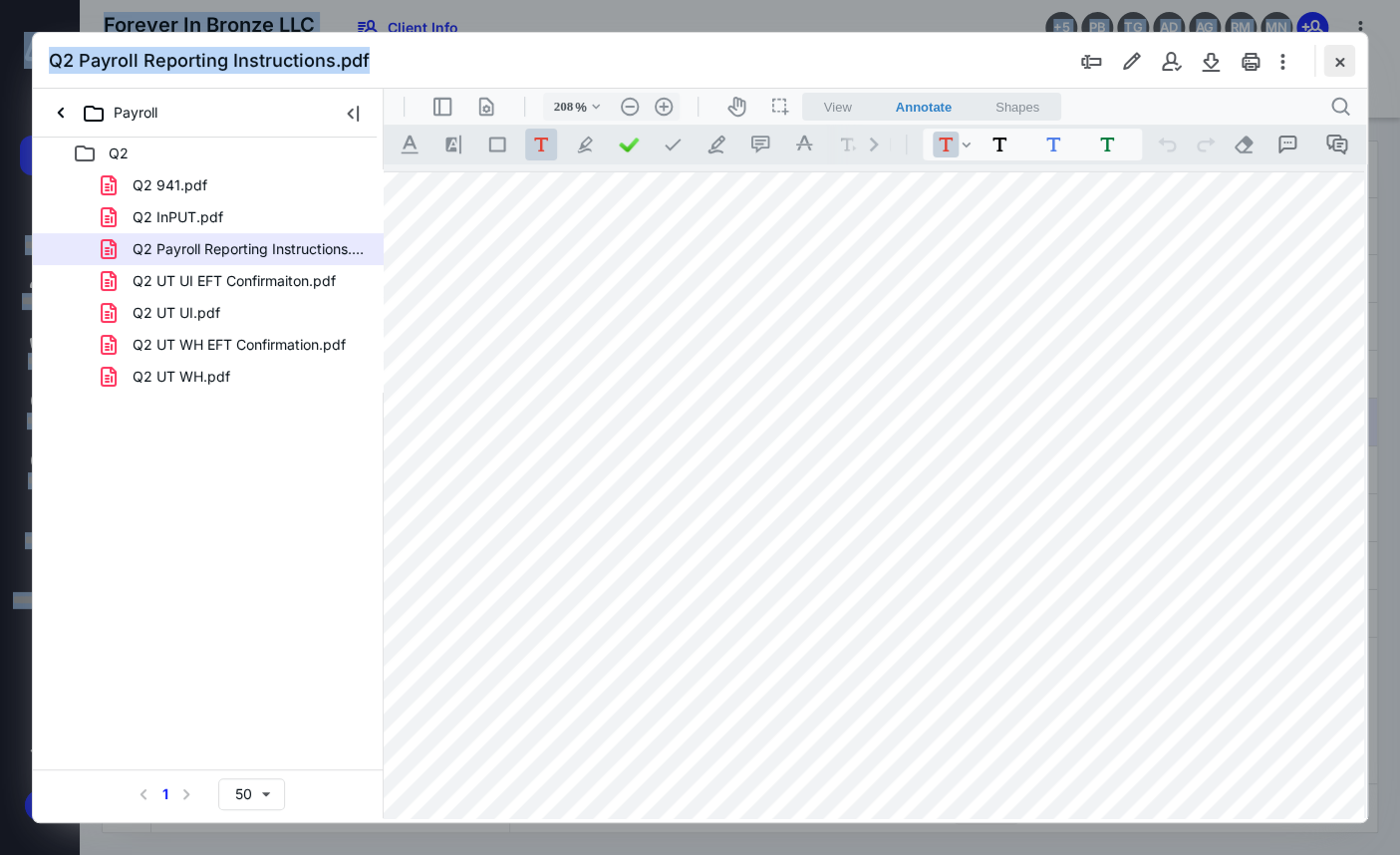 click at bounding box center [1339, 61] 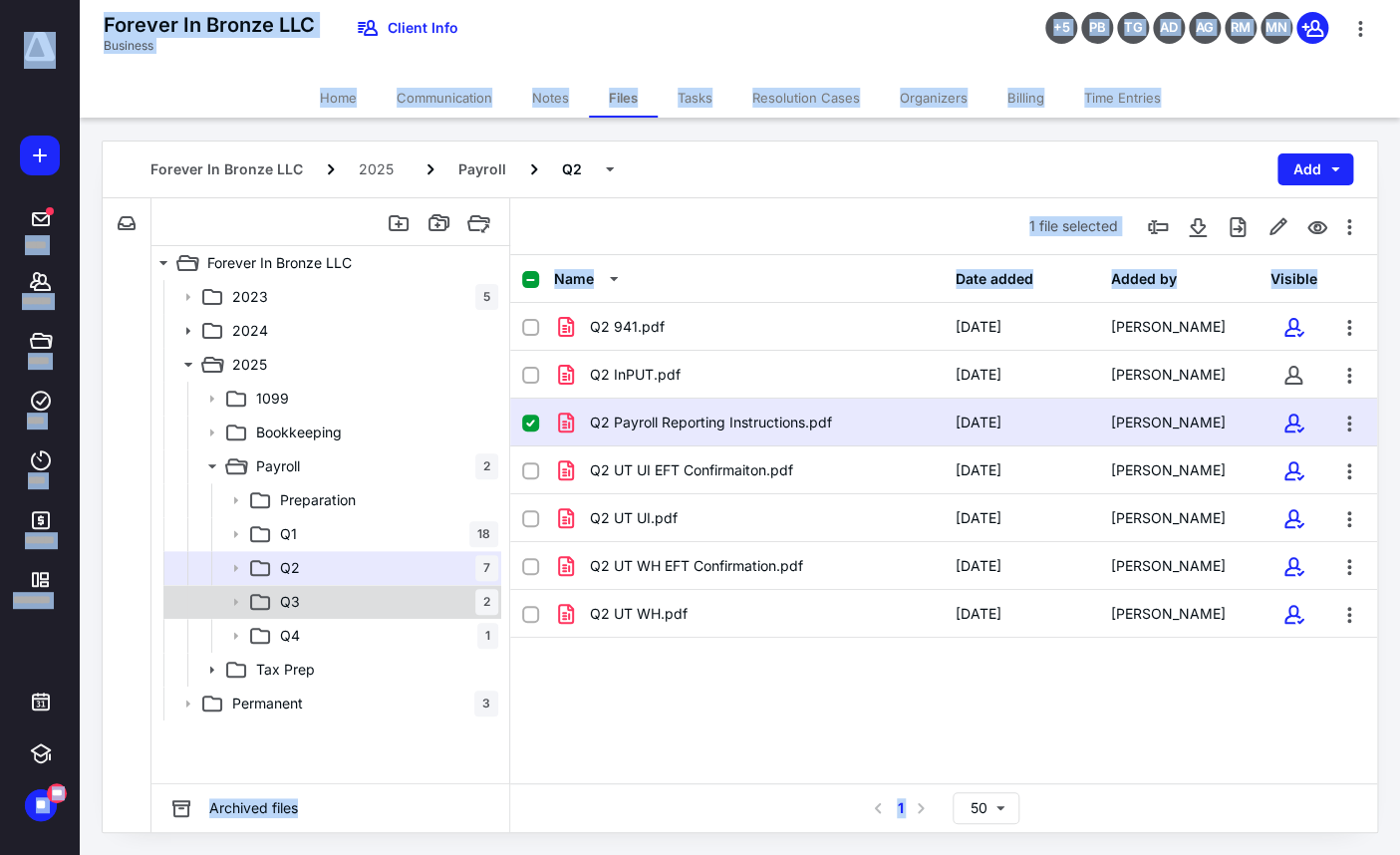 click on "Q3 2" at bounding box center [385, 602] 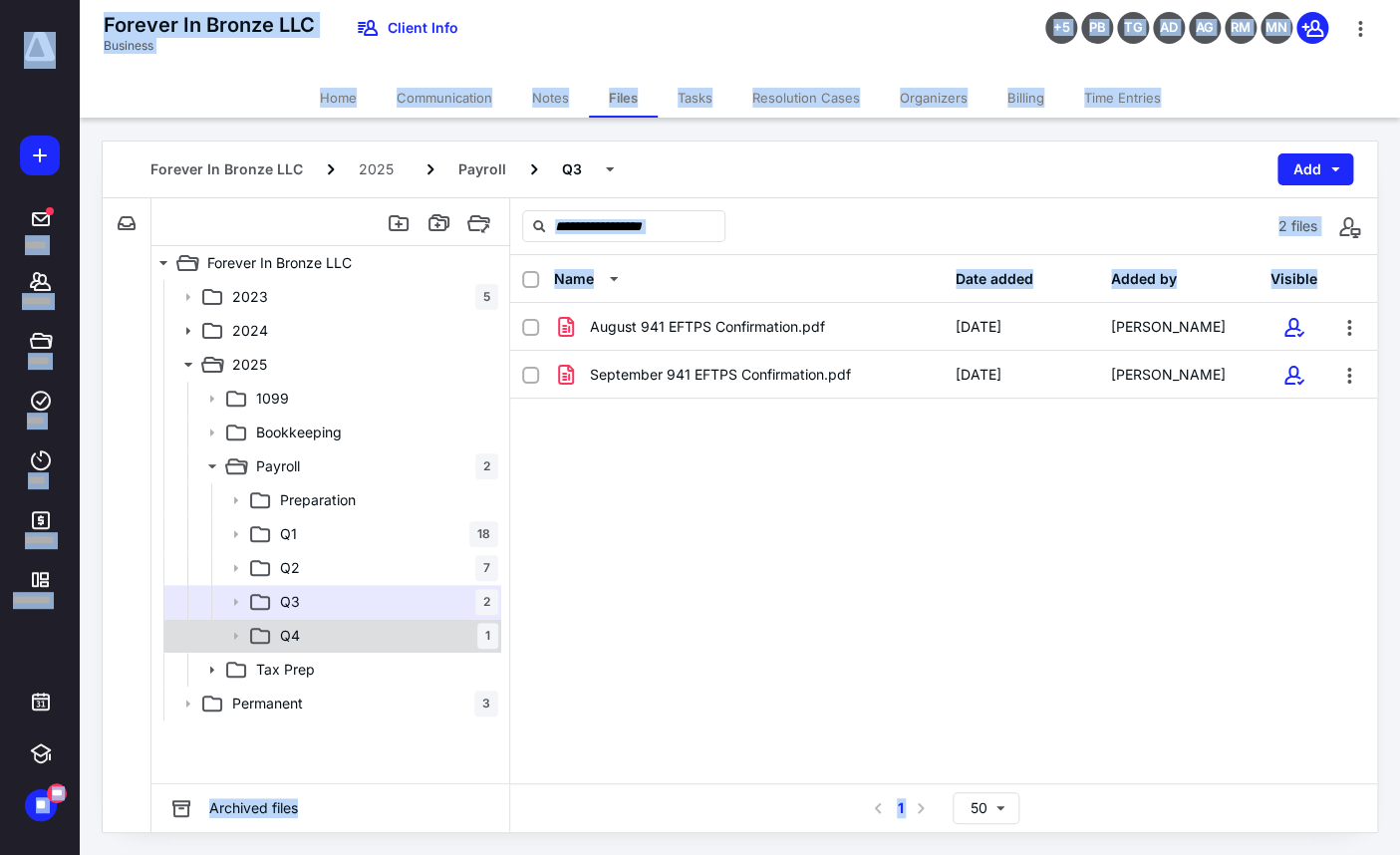 click on "Q4 1" at bounding box center (385, 636) 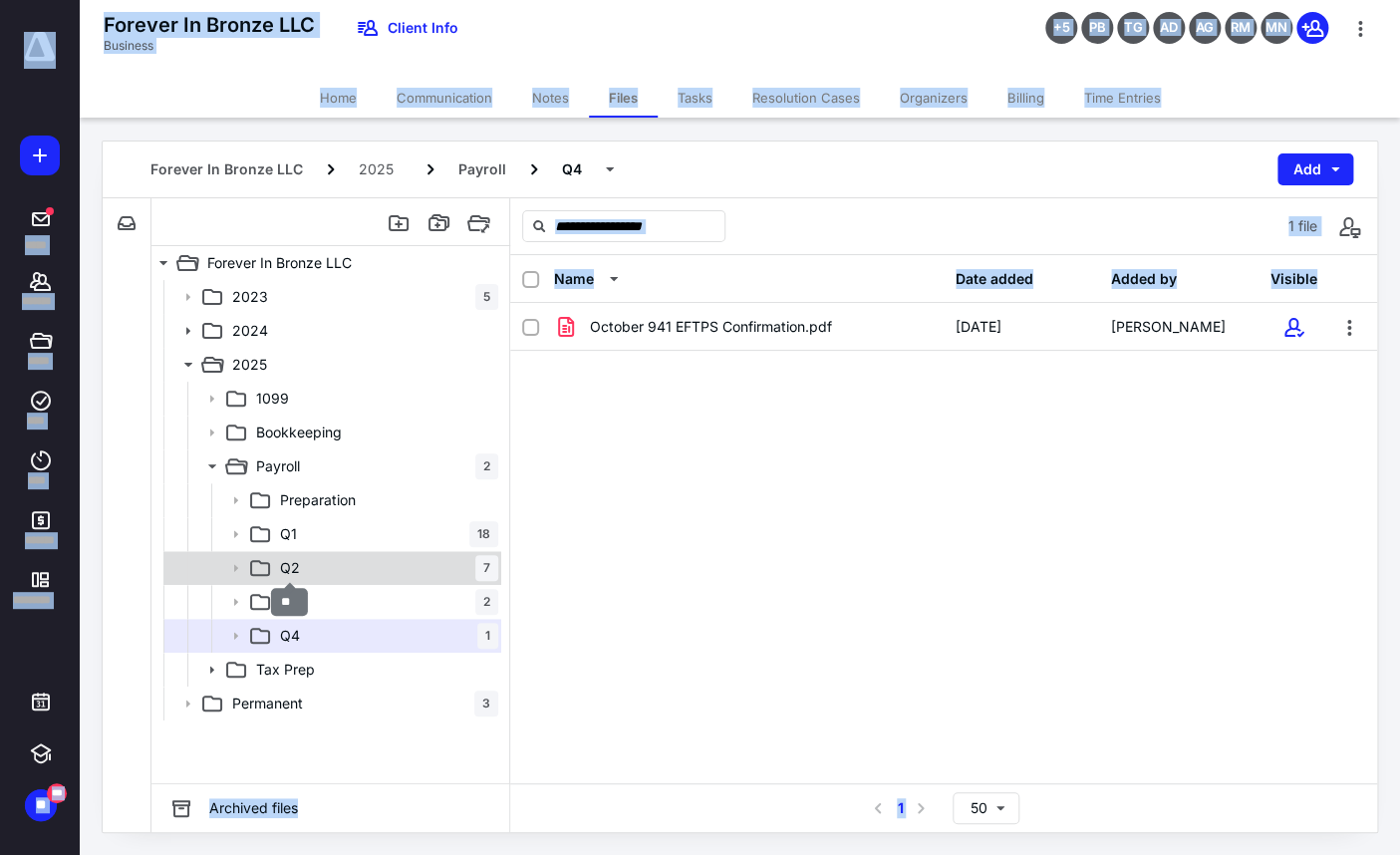 click on "Q2" at bounding box center [290, 568] 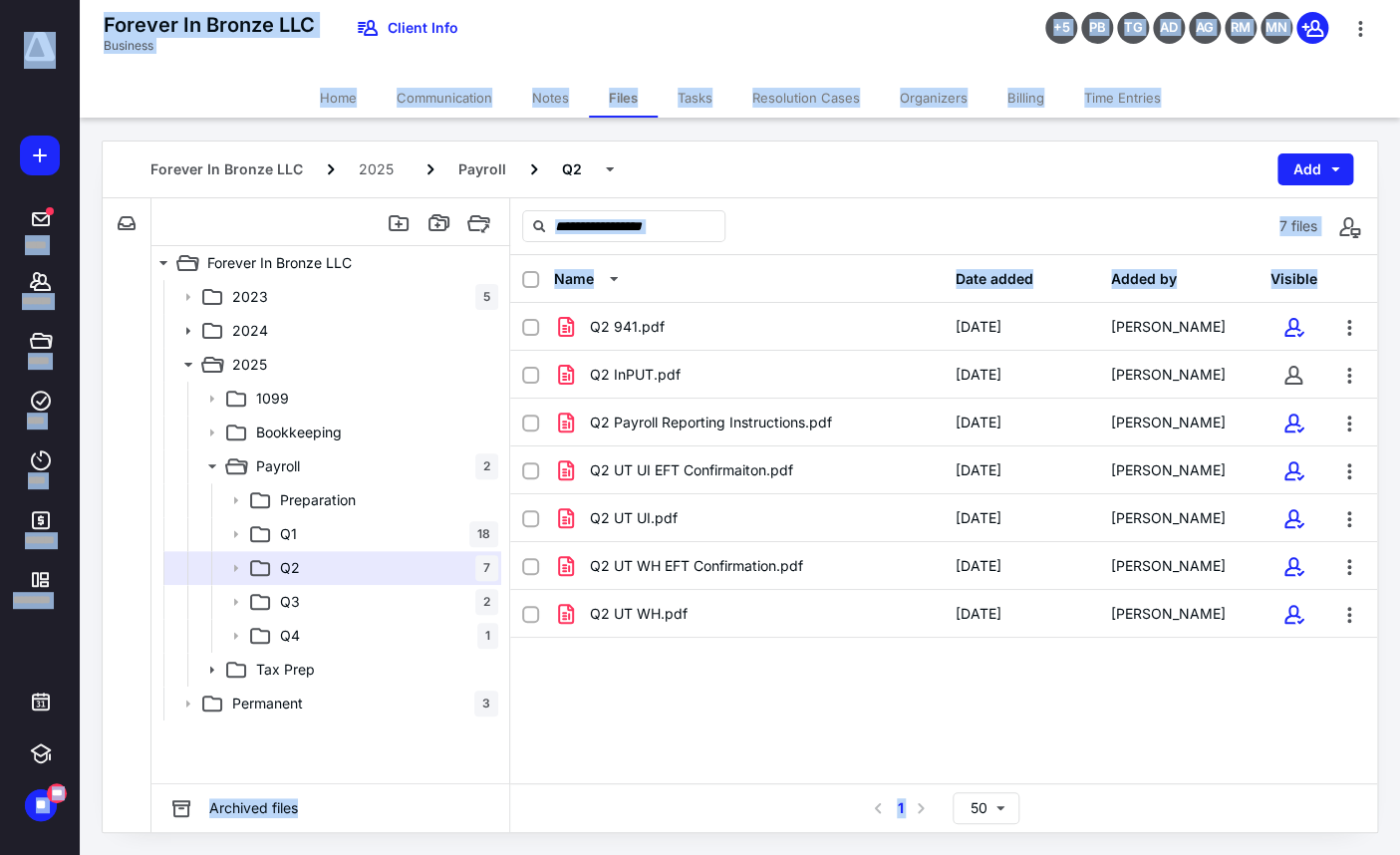 click on "Name Date added Added by Visible Q2 941.pdf [DATE] [PERSON_NAME] Q2 InPUT.pdf [DATE] [PERSON_NAME] Q2 Payroll Reporting Instructions.pdf [DATE] [PERSON_NAME] Q2 UT UI EFT Confirmaiton.pdf [DATE] [PERSON_NAME] Q2 UT UI.pdf [DATE] [PERSON_NAME] Q2 UT WH EFT Confirmation.pdf [DATE] [PERSON_NAME] Q2 UT WH.pdf [DATE] [PERSON_NAME]" at bounding box center [944, 519] 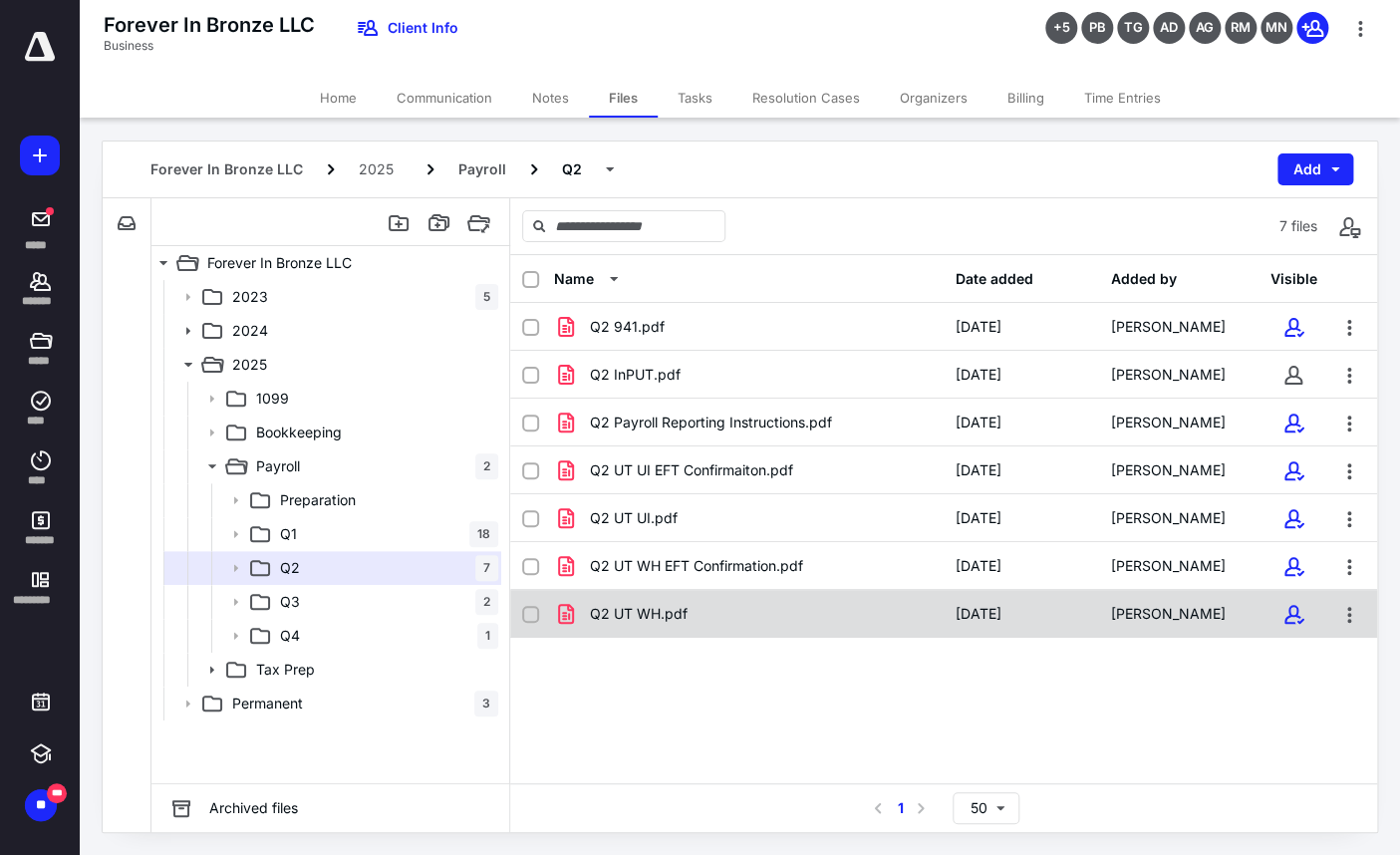 click on "Q2 UT WH.pdf [DATE] [PERSON_NAME]" at bounding box center [944, 614] 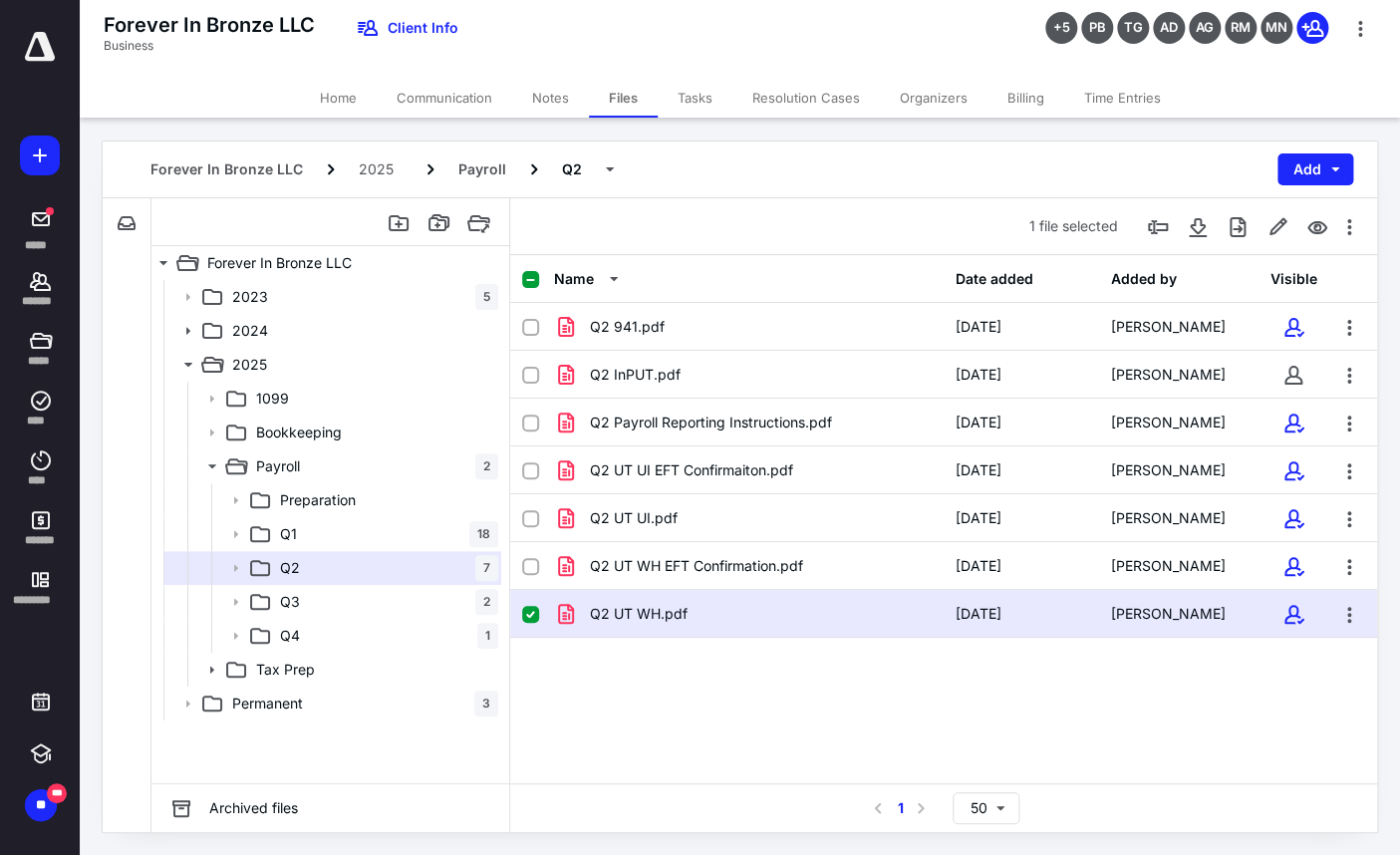click on "Q2 UT WH.pdf [DATE] [PERSON_NAME]" at bounding box center (944, 614) 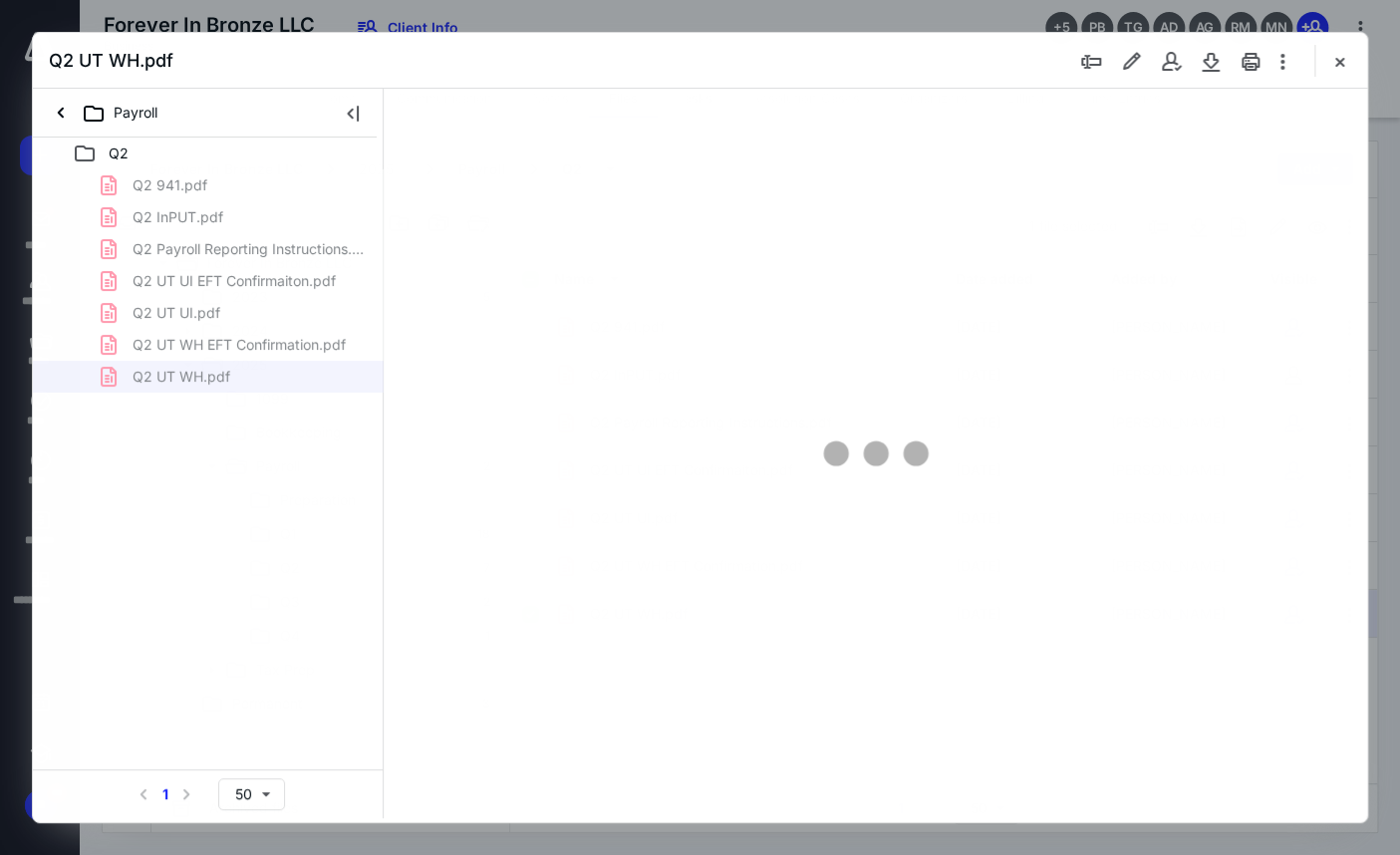 scroll, scrollTop: 0, scrollLeft: 0, axis: both 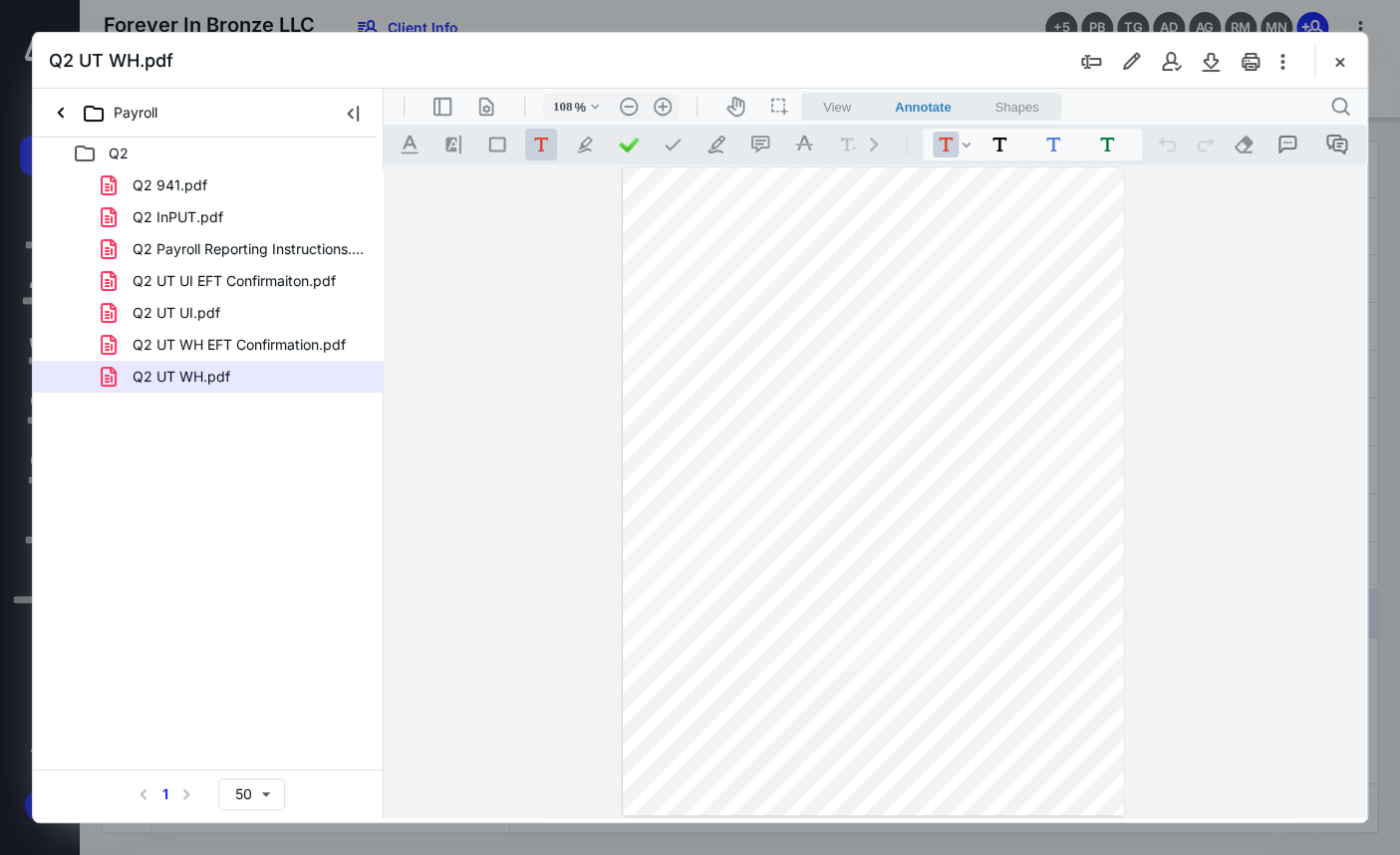 type on "133" 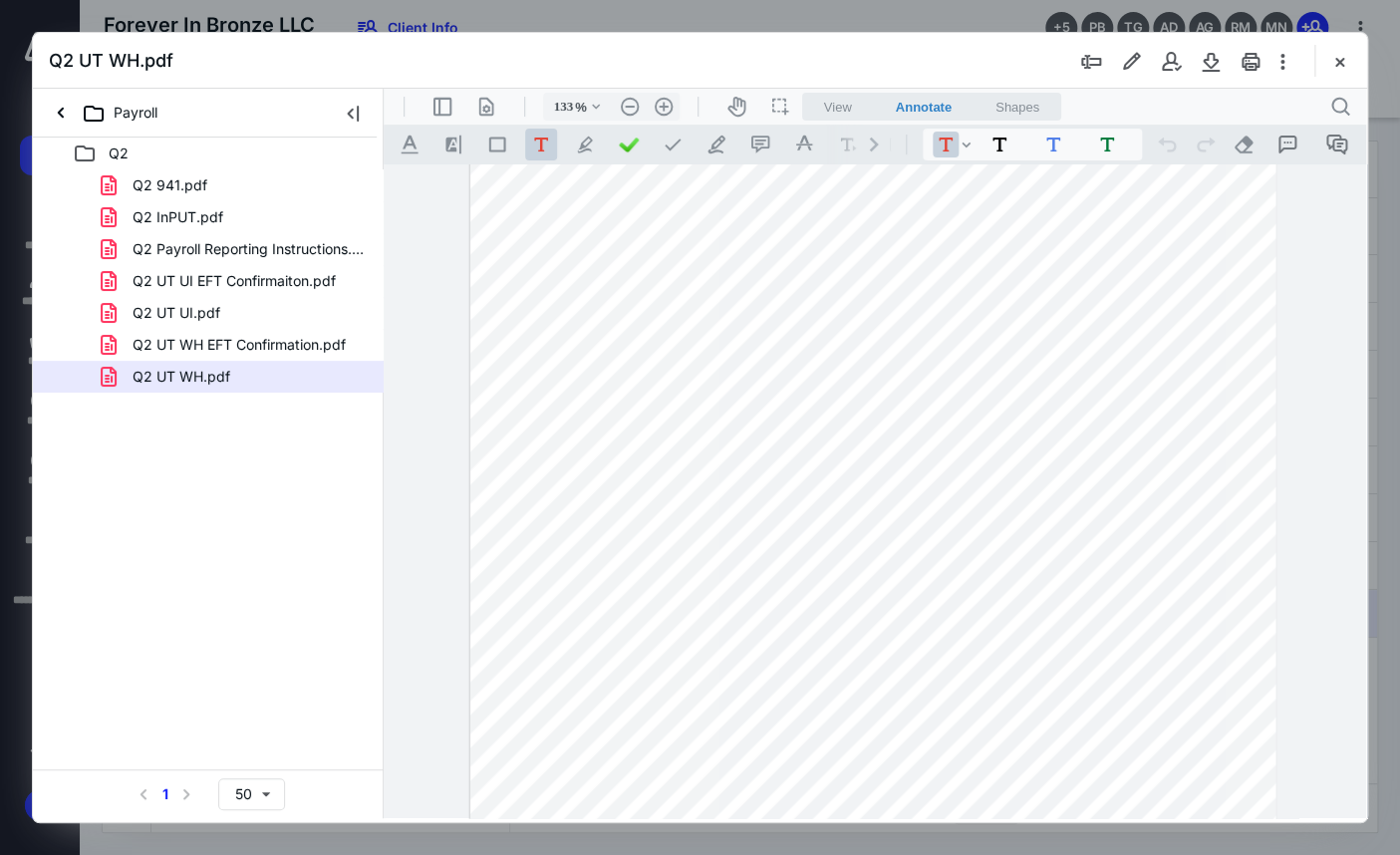 scroll, scrollTop: 5, scrollLeft: 0, axis: vertical 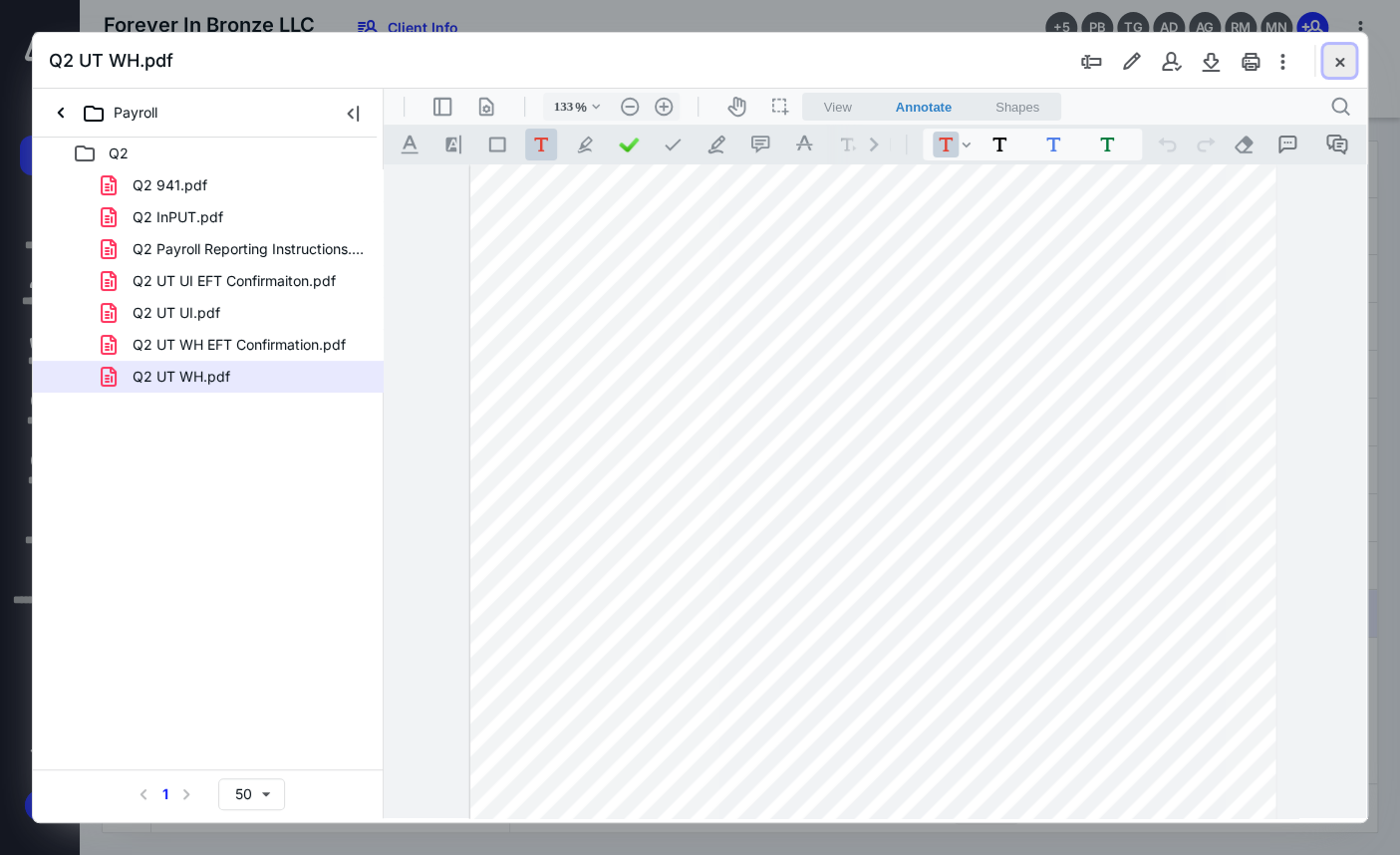 click at bounding box center [1339, 61] 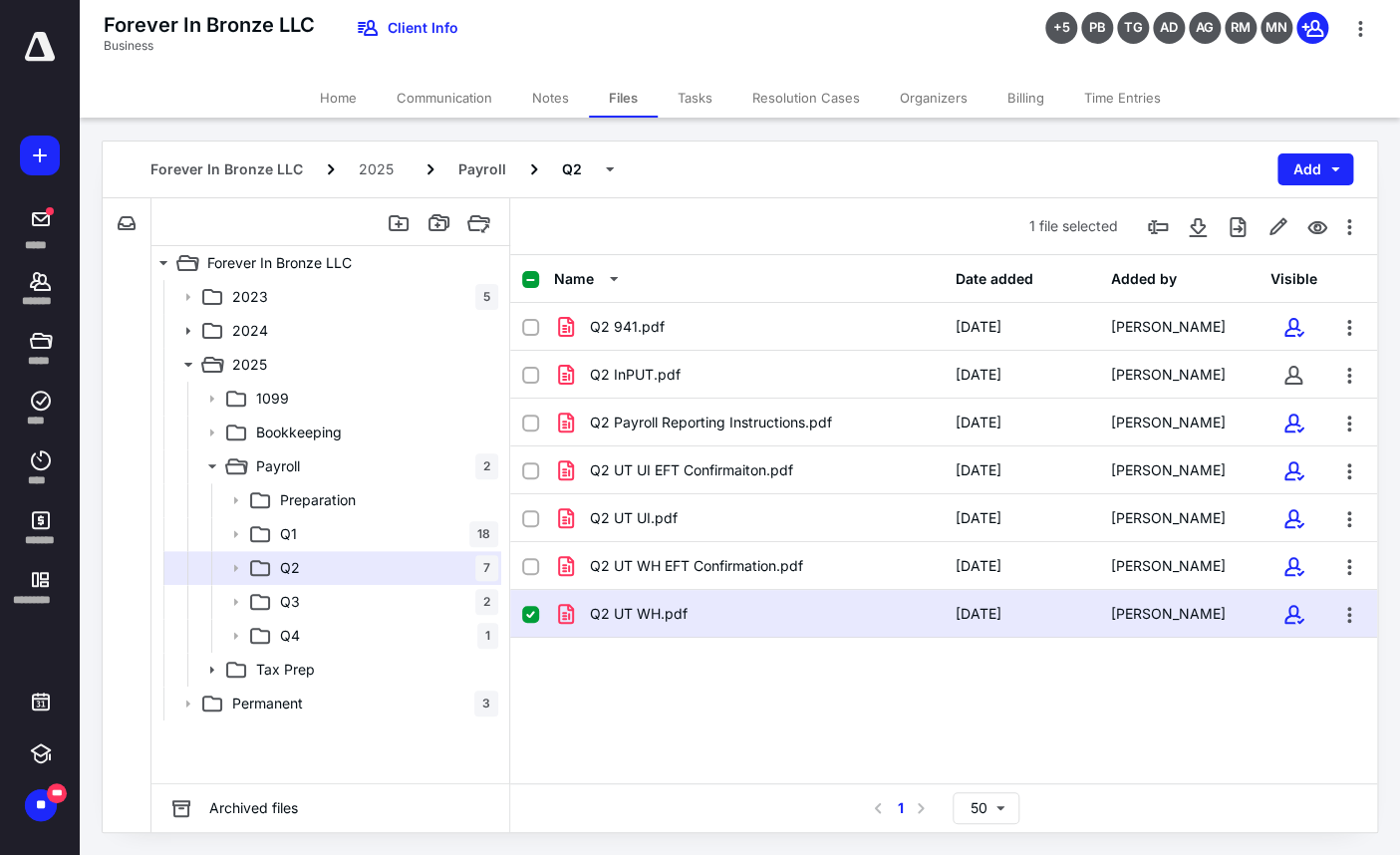 click on "Name Date added Added by Visible Q2 941.pdf [DATE] [PERSON_NAME] Q2 InPUT.pdf [DATE] [PERSON_NAME] Q2 Payroll Reporting Instructions.pdf [DATE] [PERSON_NAME] Q2 UT UI EFT Confirmaiton.pdf [DATE] [PERSON_NAME] Q2 UT UI.pdf [DATE] [PERSON_NAME] Q2 UT WH EFT Confirmation.pdf [DATE] [PERSON_NAME] Q2 UT WH.pdf [DATE] [PERSON_NAME]" at bounding box center (944, 519) 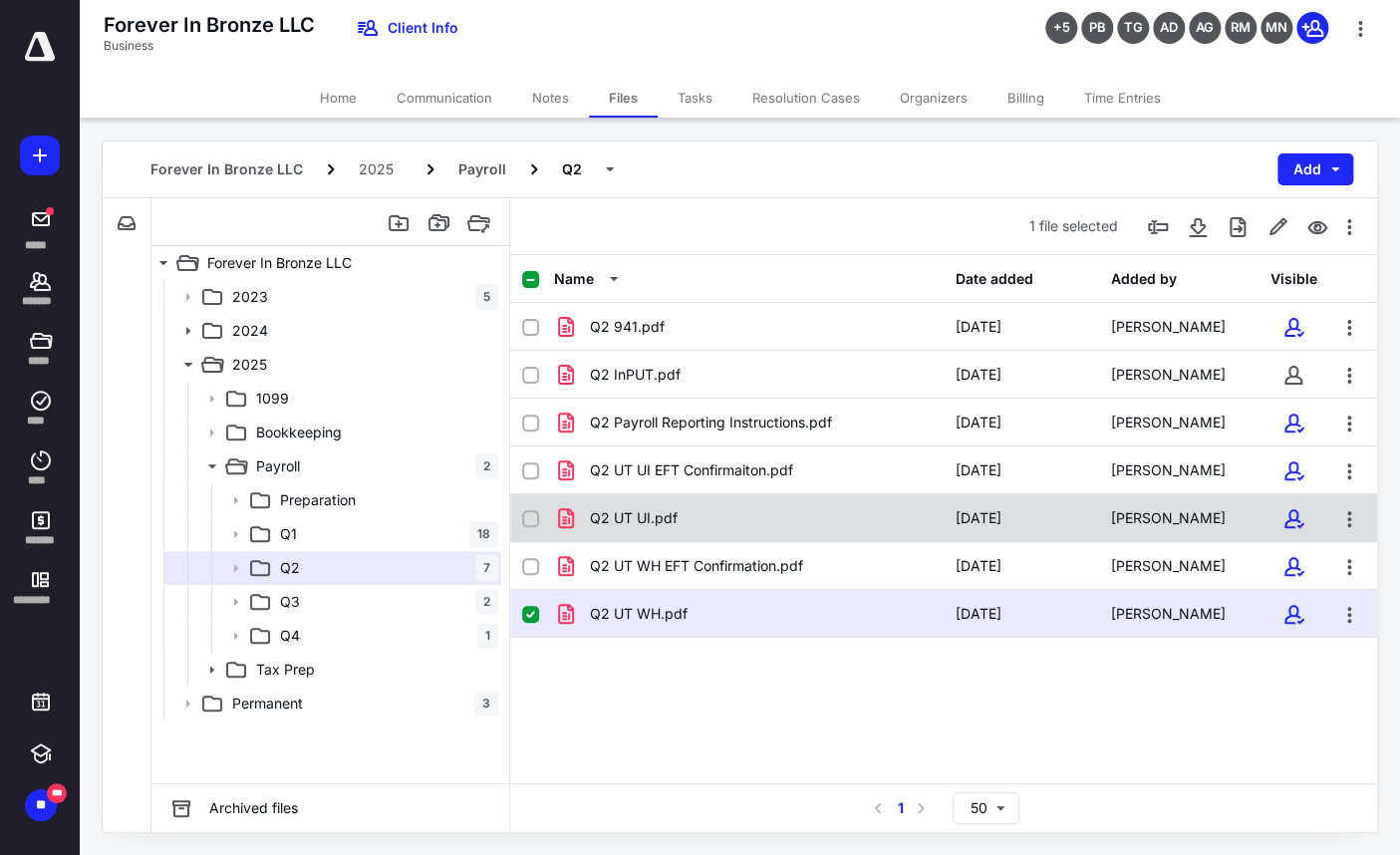 click on "Q2 UT UI.pdf [DATE] [PERSON_NAME]" at bounding box center [944, 518] 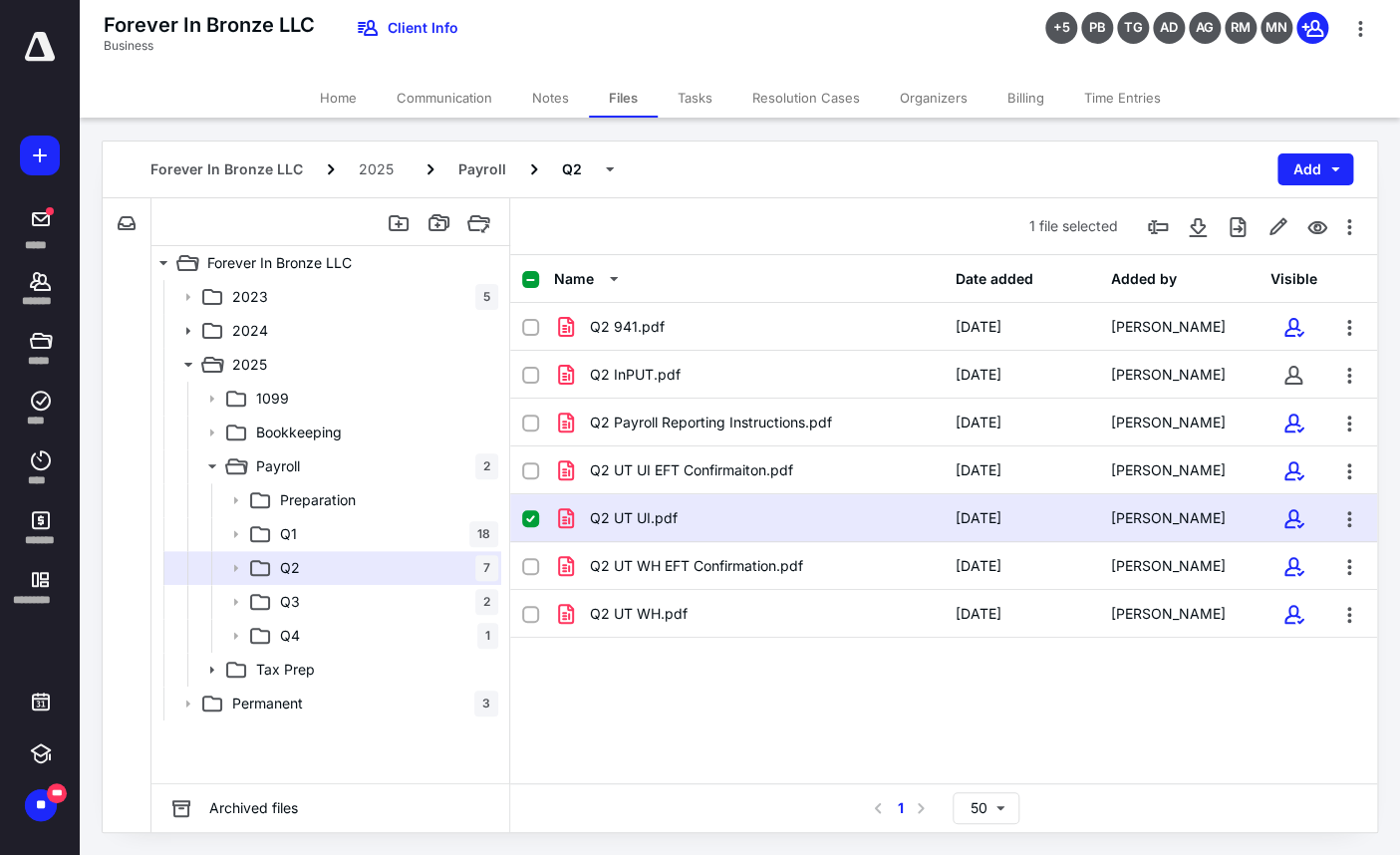 click on "Q2 UT UI.pdf [DATE] [PERSON_NAME]" at bounding box center (944, 518) 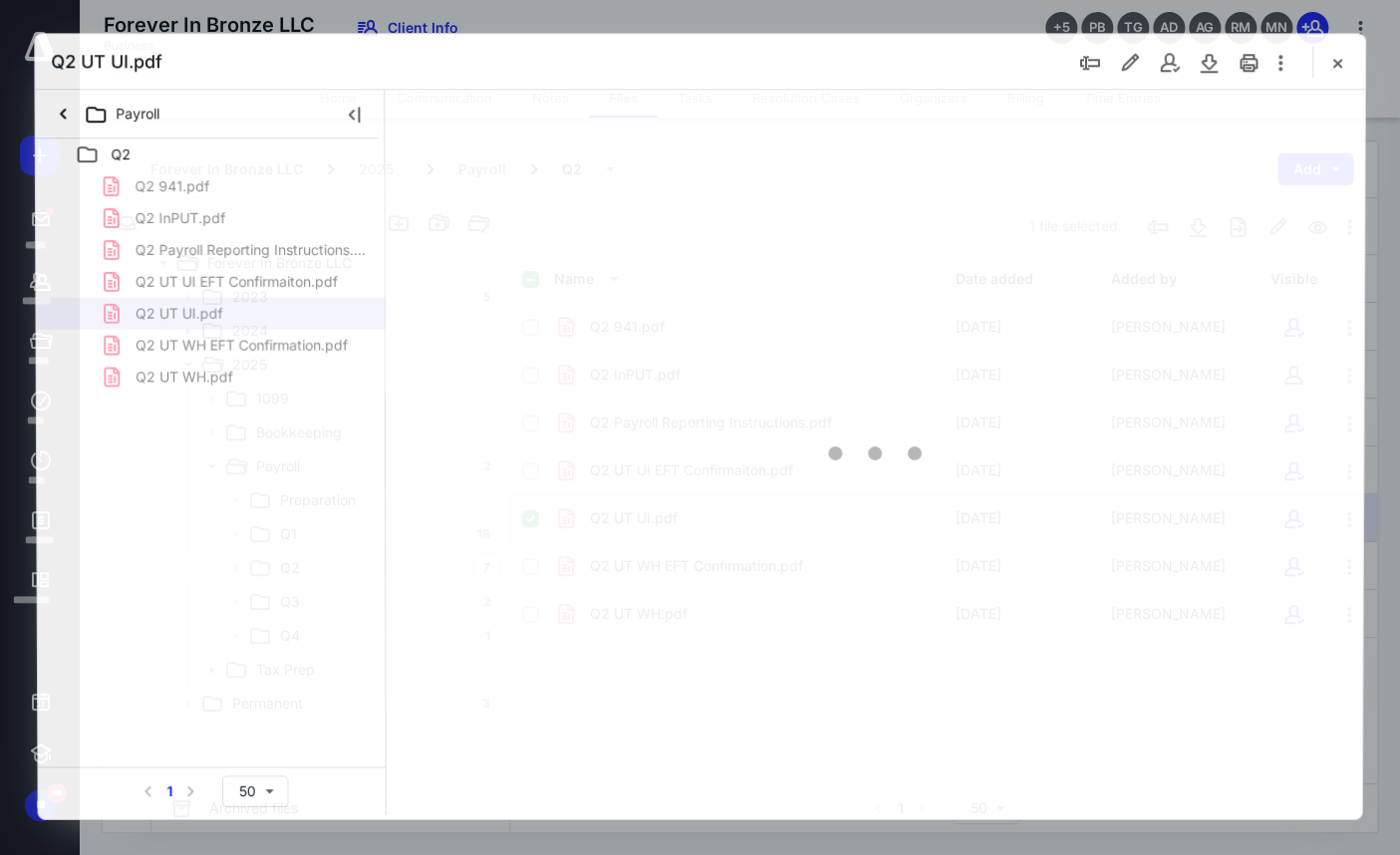scroll, scrollTop: 0, scrollLeft: 0, axis: both 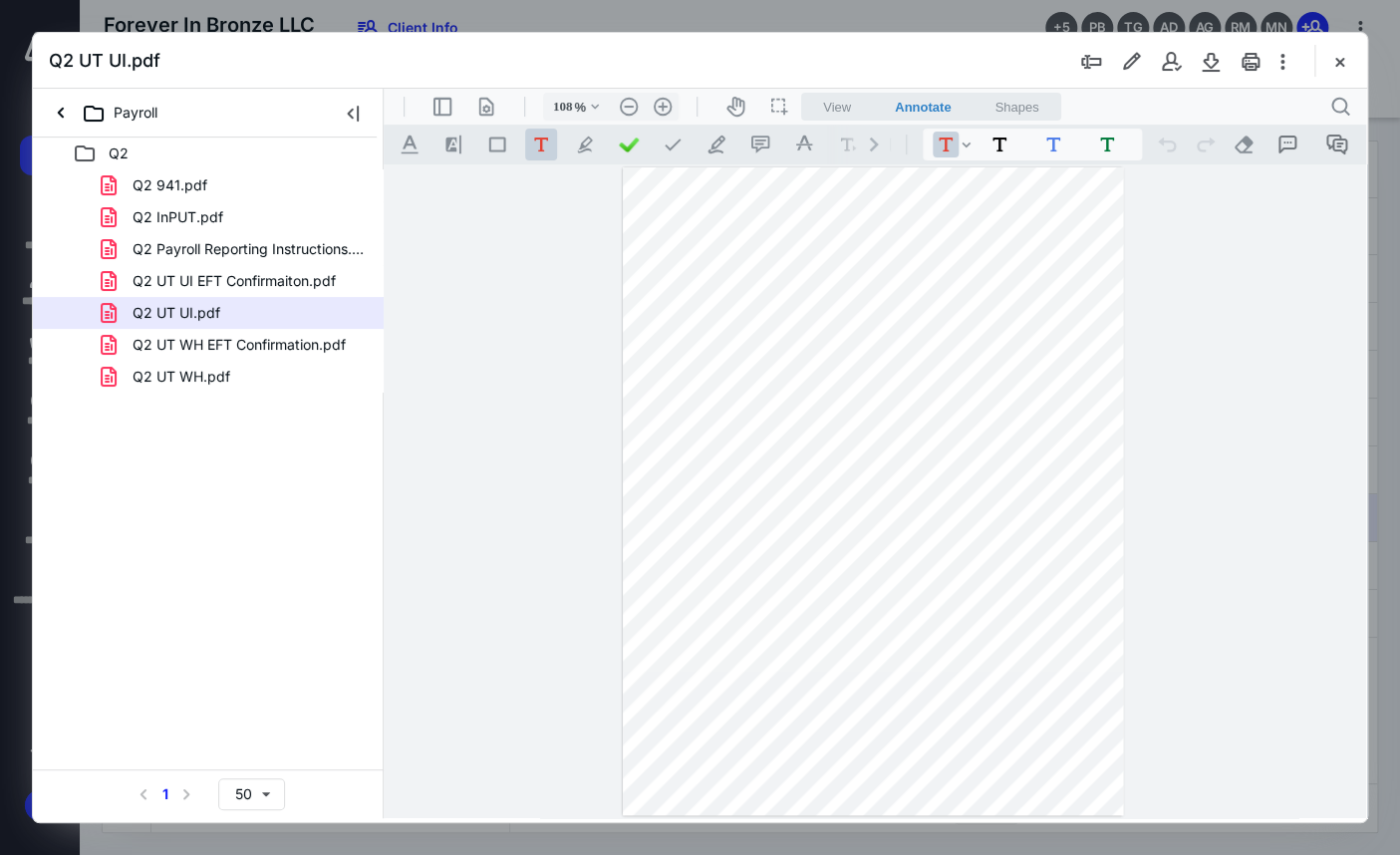 type on "133" 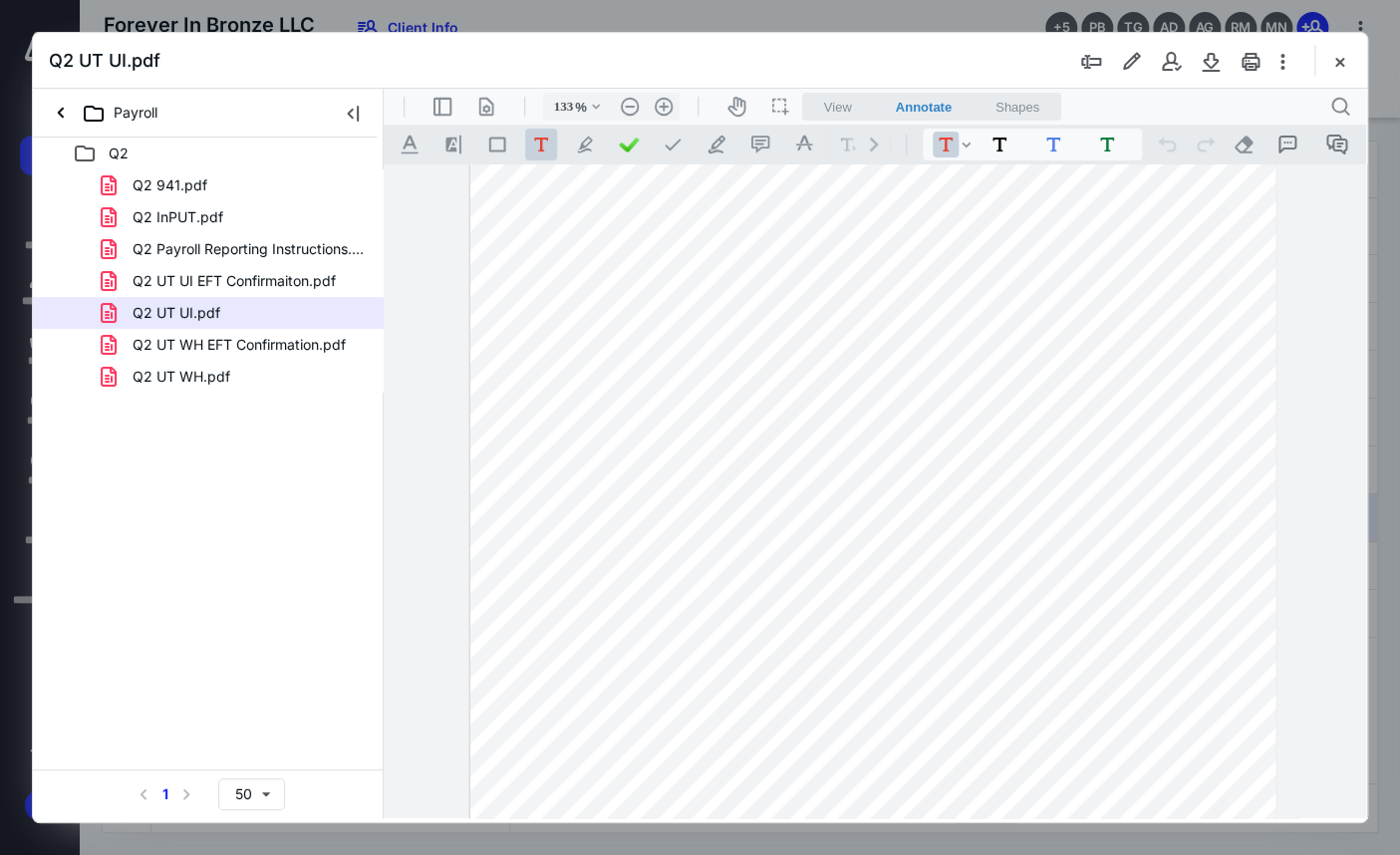 scroll, scrollTop: 398, scrollLeft: 0, axis: vertical 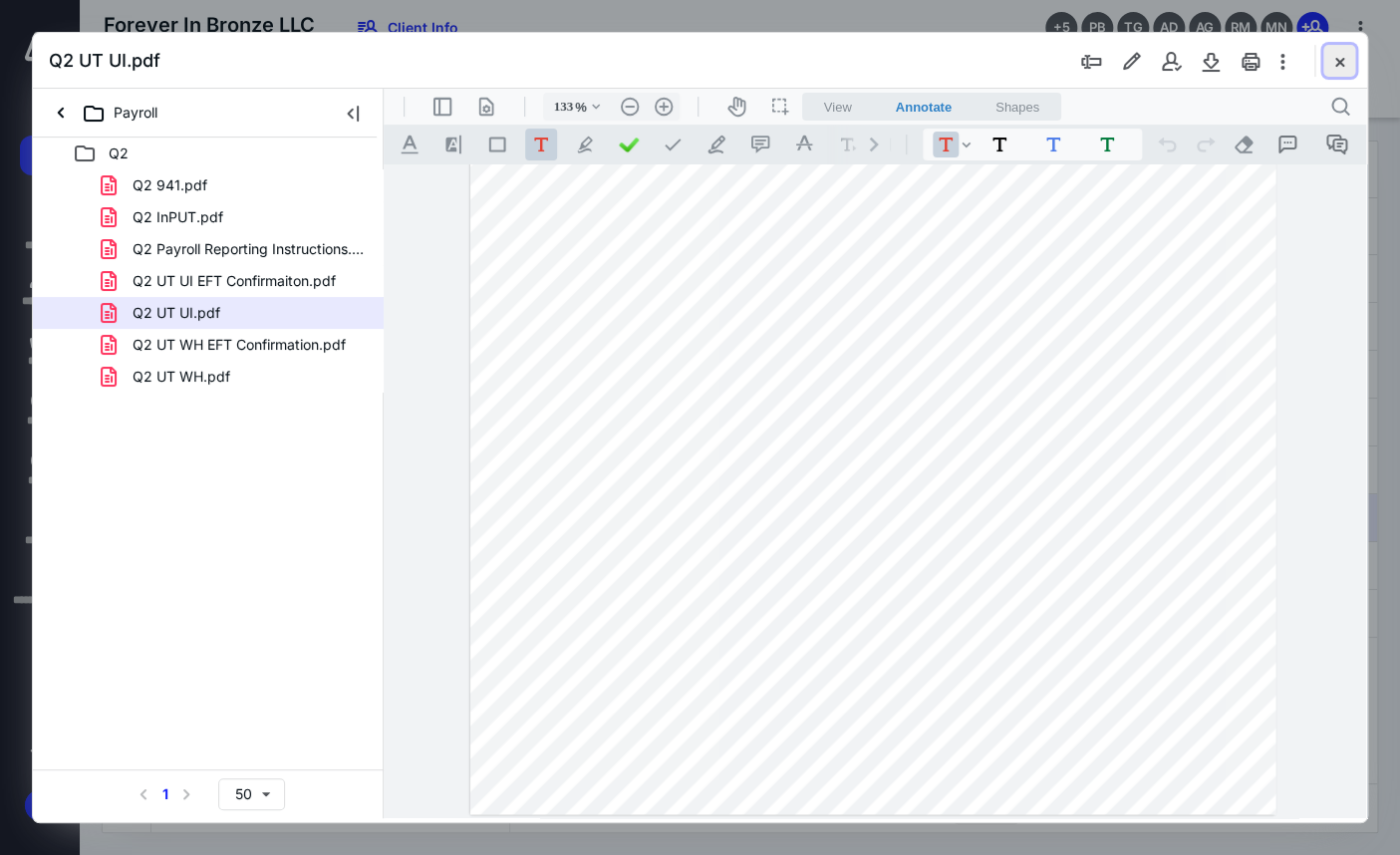 click at bounding box center [1339, 61] 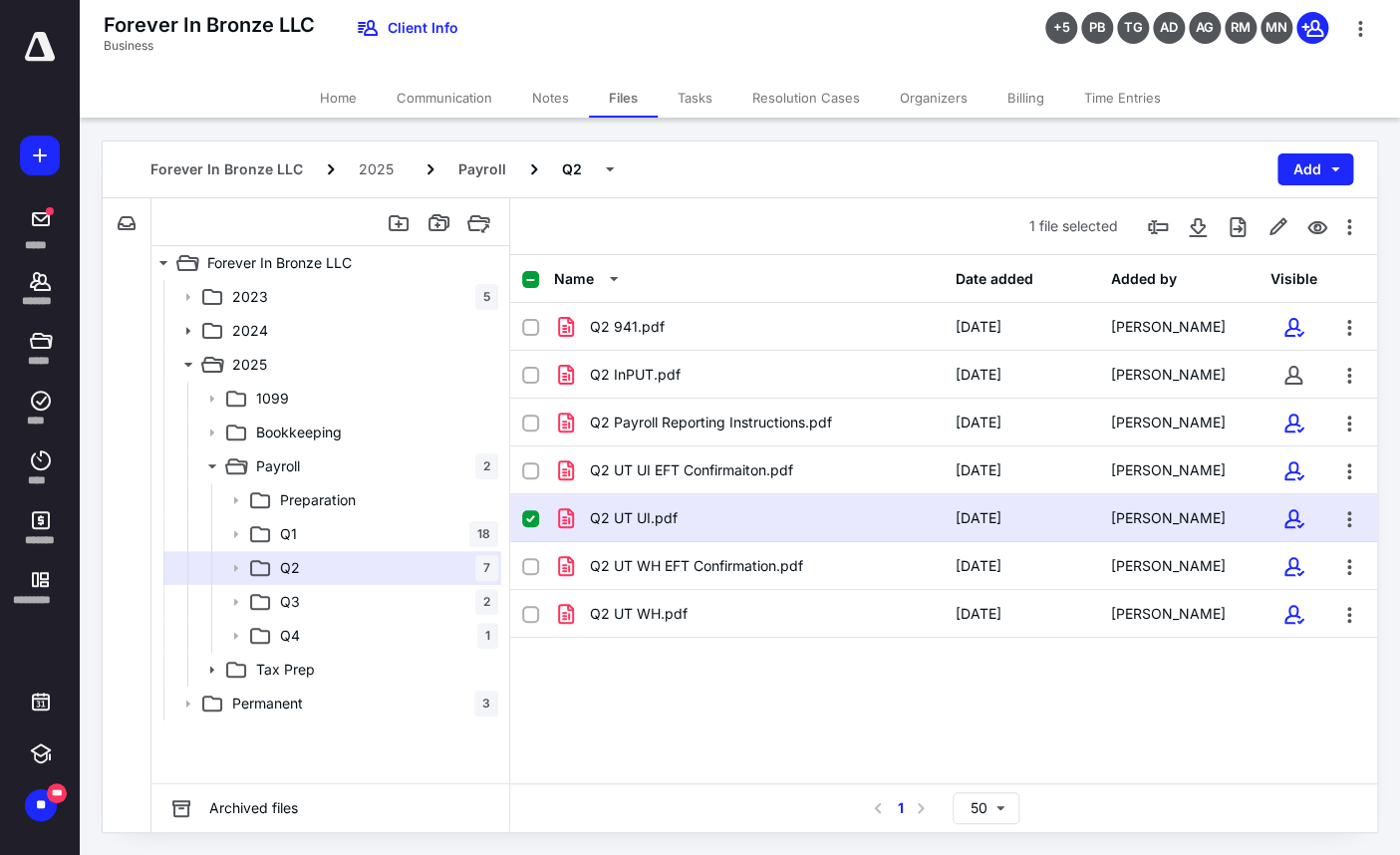 click on "Name Date added Added by Visible Q2 941.pdf [DATE] [PERSON_NAME] Q2 InPUT.pdf [DATE] [PERSON_NAME] Q2 Payroll Reporting Instructions.pdf [DATE] [PERSON_NAME] Q2 UT UI EFT Confirmaiton.pdf [DATE] [PERSON_NAME] Q2 UT UI.pdf [DATE] [PERSON_NAME] Q2 UT WH EFT Confirmation.pdf [DATE] [PERSON_NAME] Q2 UT WH.pdf [DATE] [PERSON_NAME]" at bounding box center [944, 519] 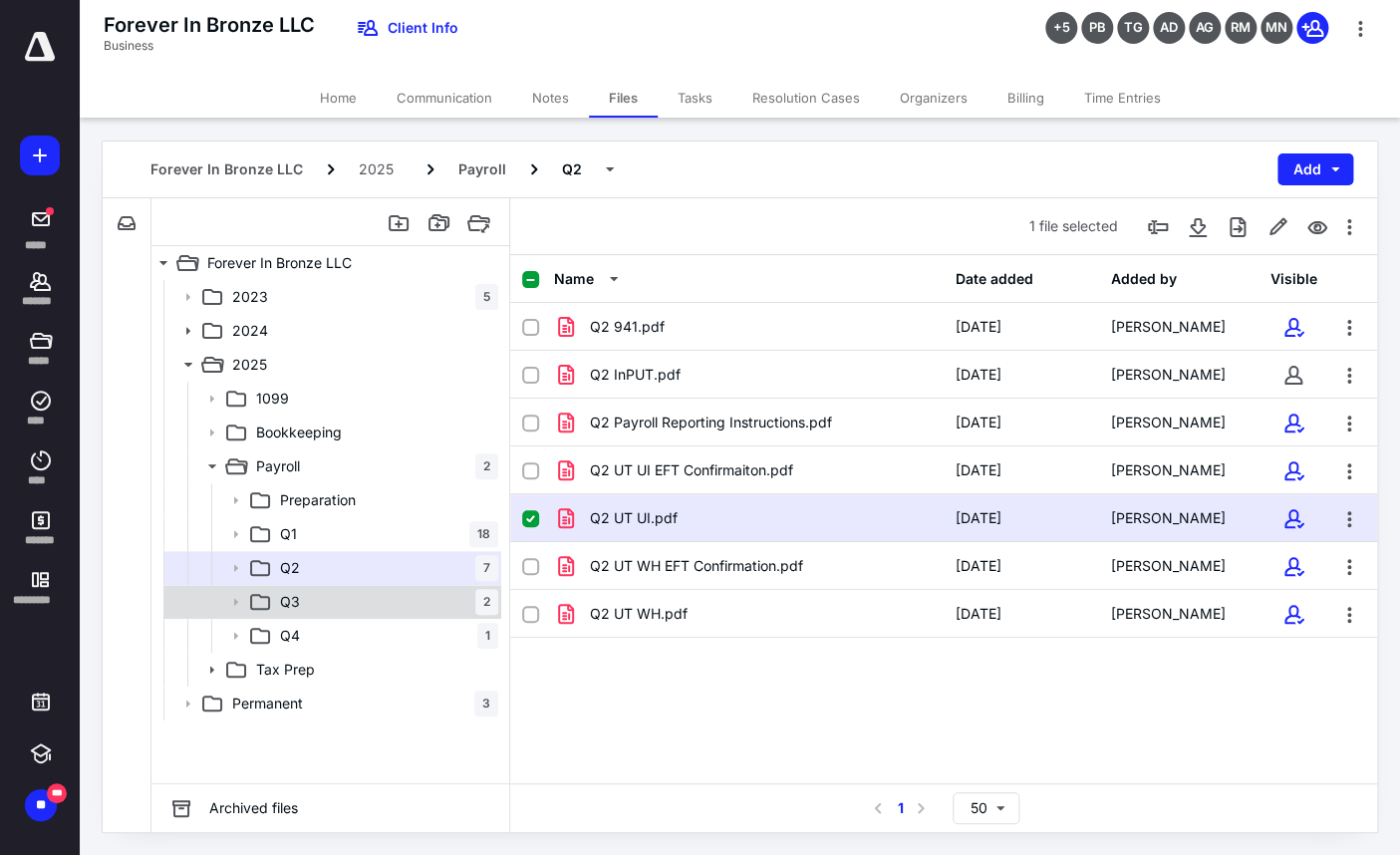 click on "Q3" at bounding box center (290, 602) 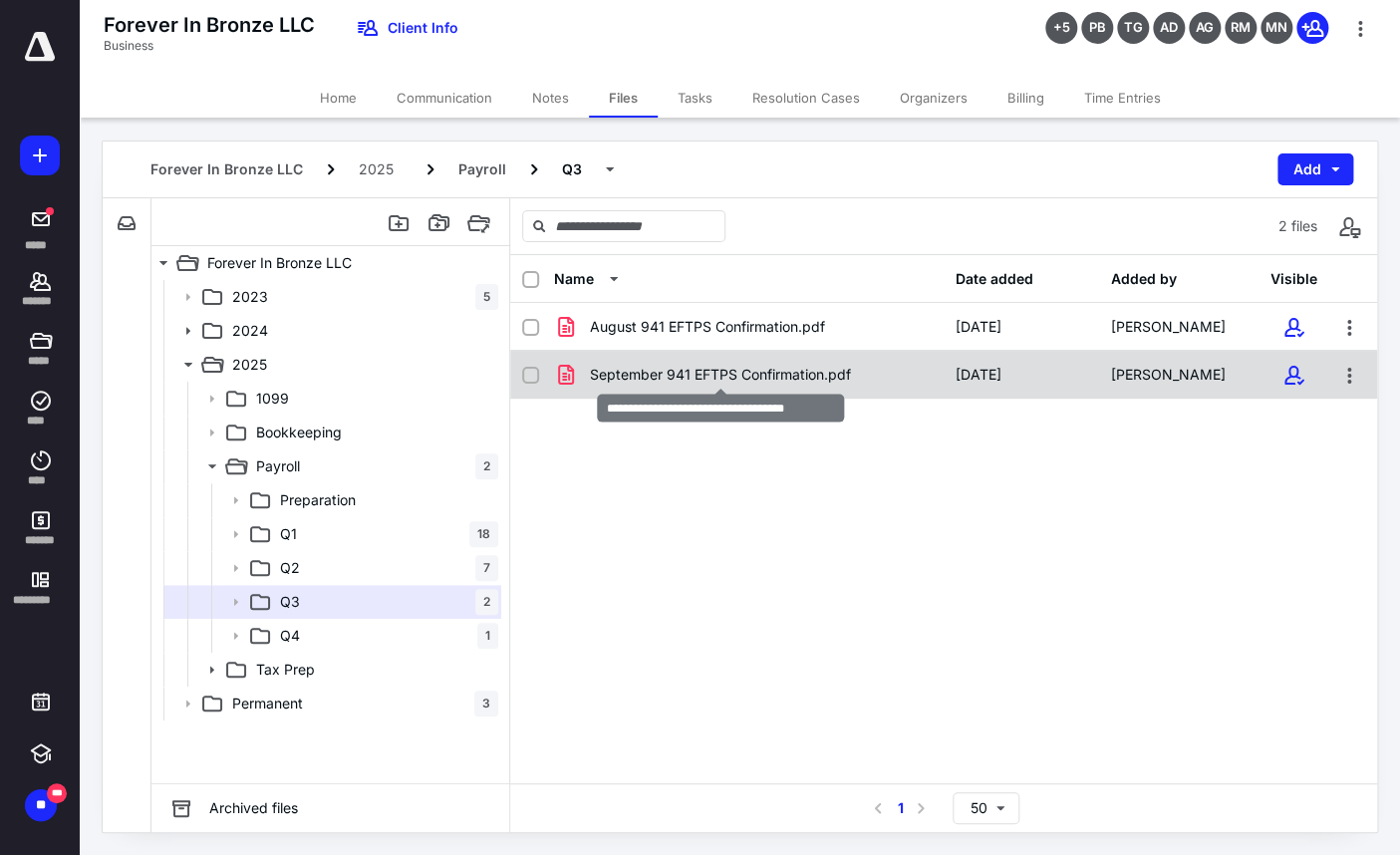 click on "September 941 EFTPS Confirmation.pdf" at bounding box center (720, 375) 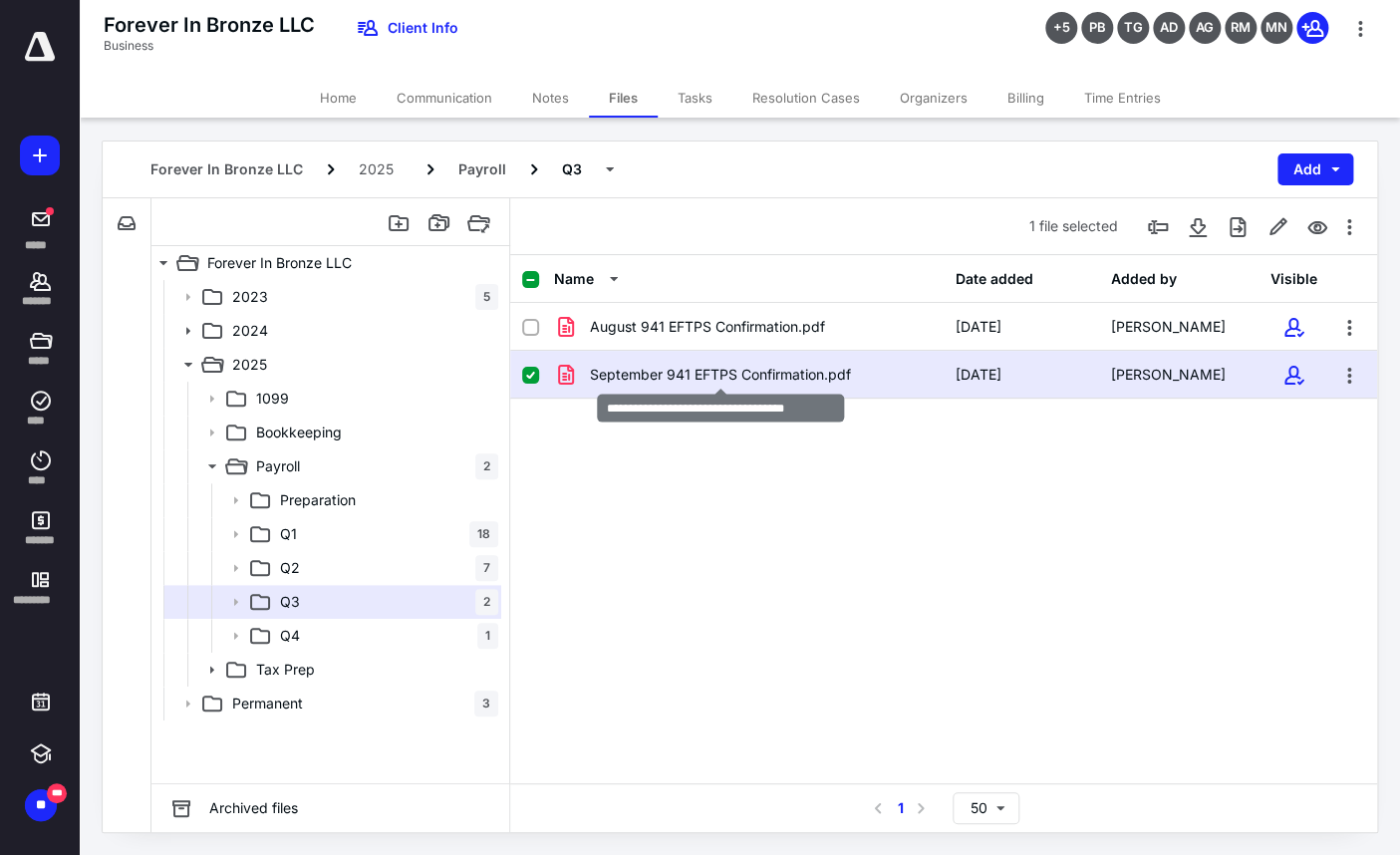 click on "September 941 EFTPS Confirmation.pdf" at bounding box center (720, 375) 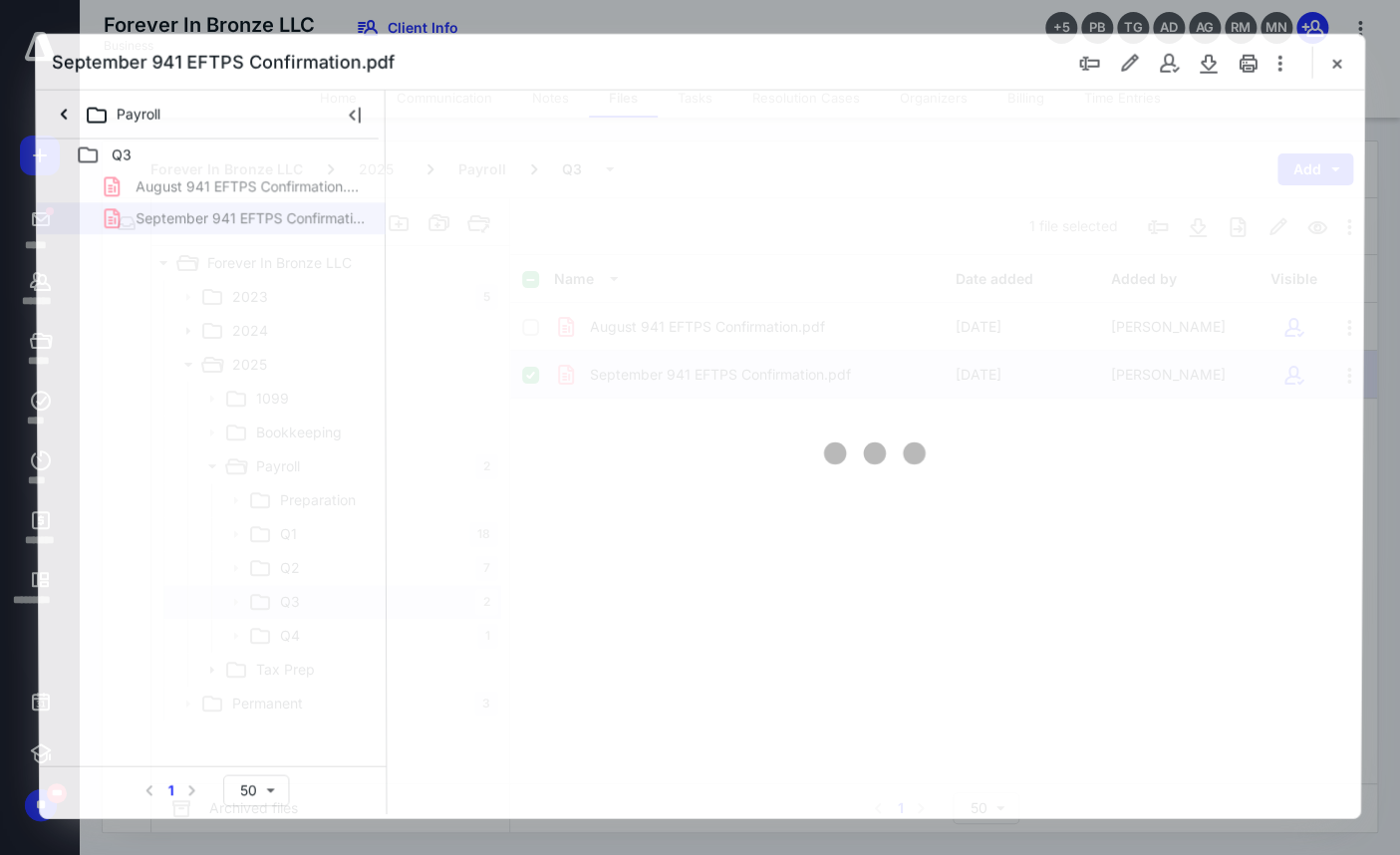 scroll, scrollTop: 0, scrollLeft: 0, axis: both 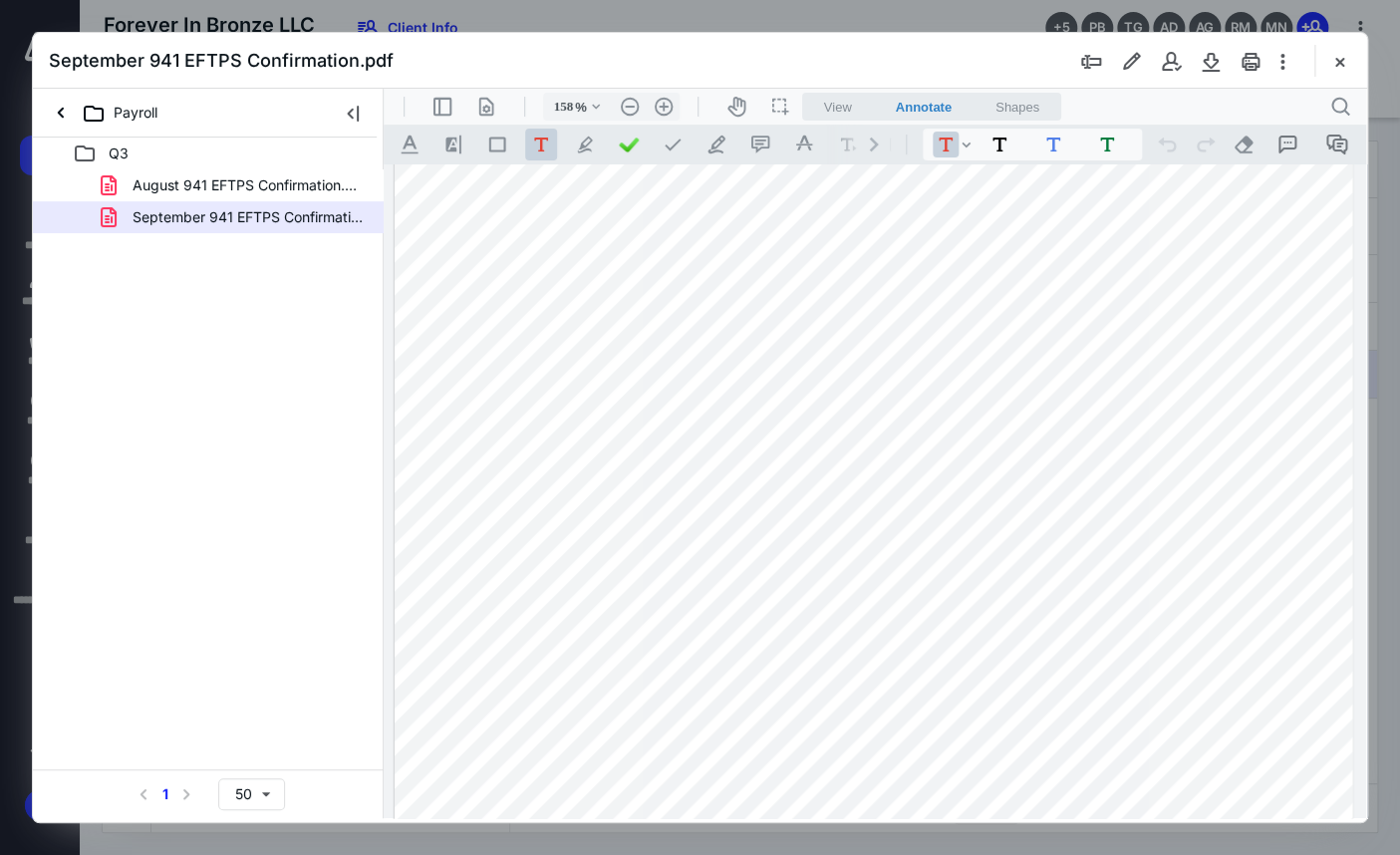 type on "208" 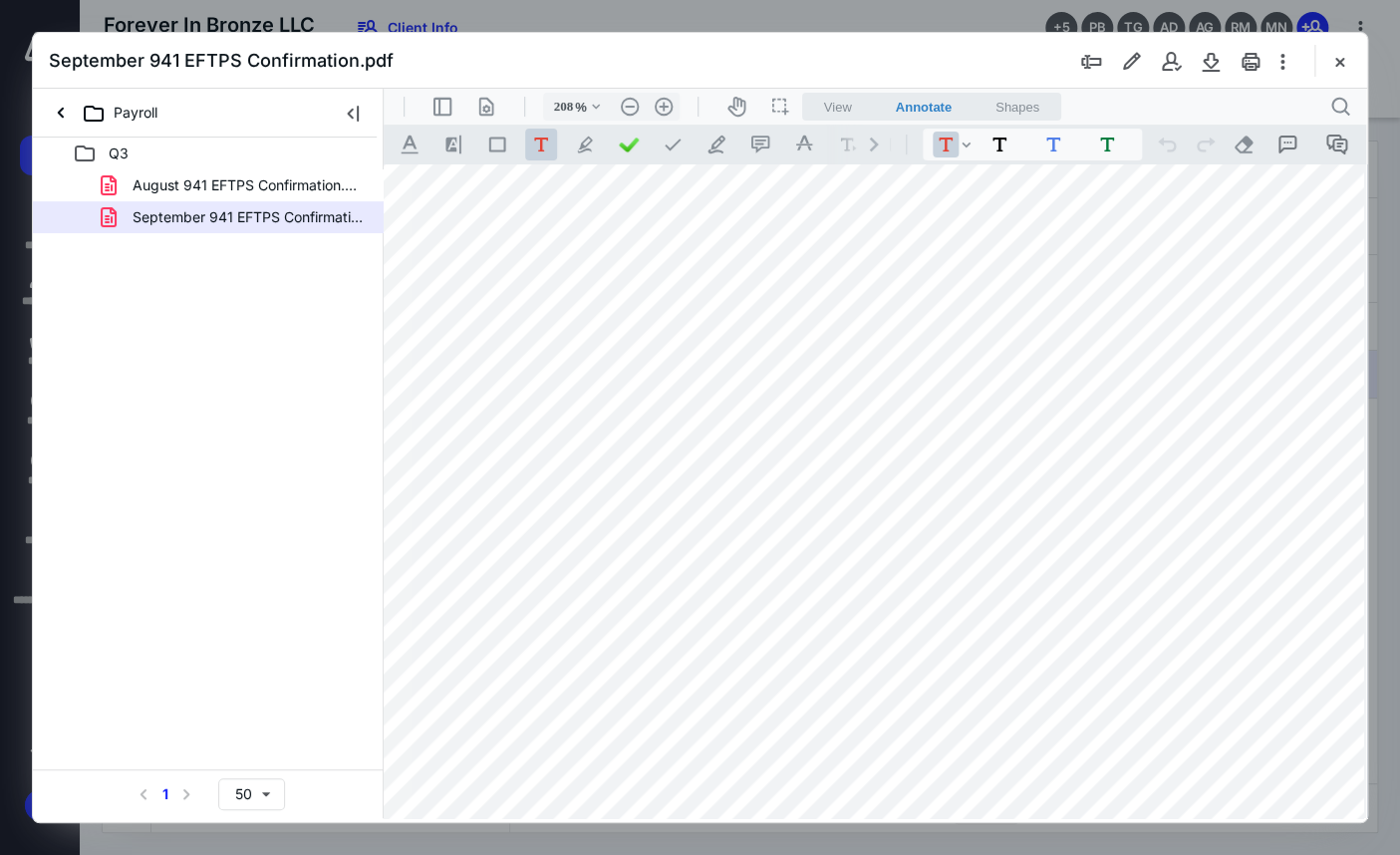 scroll, scrollTop: 233, scrollLeft: 226, axis: both 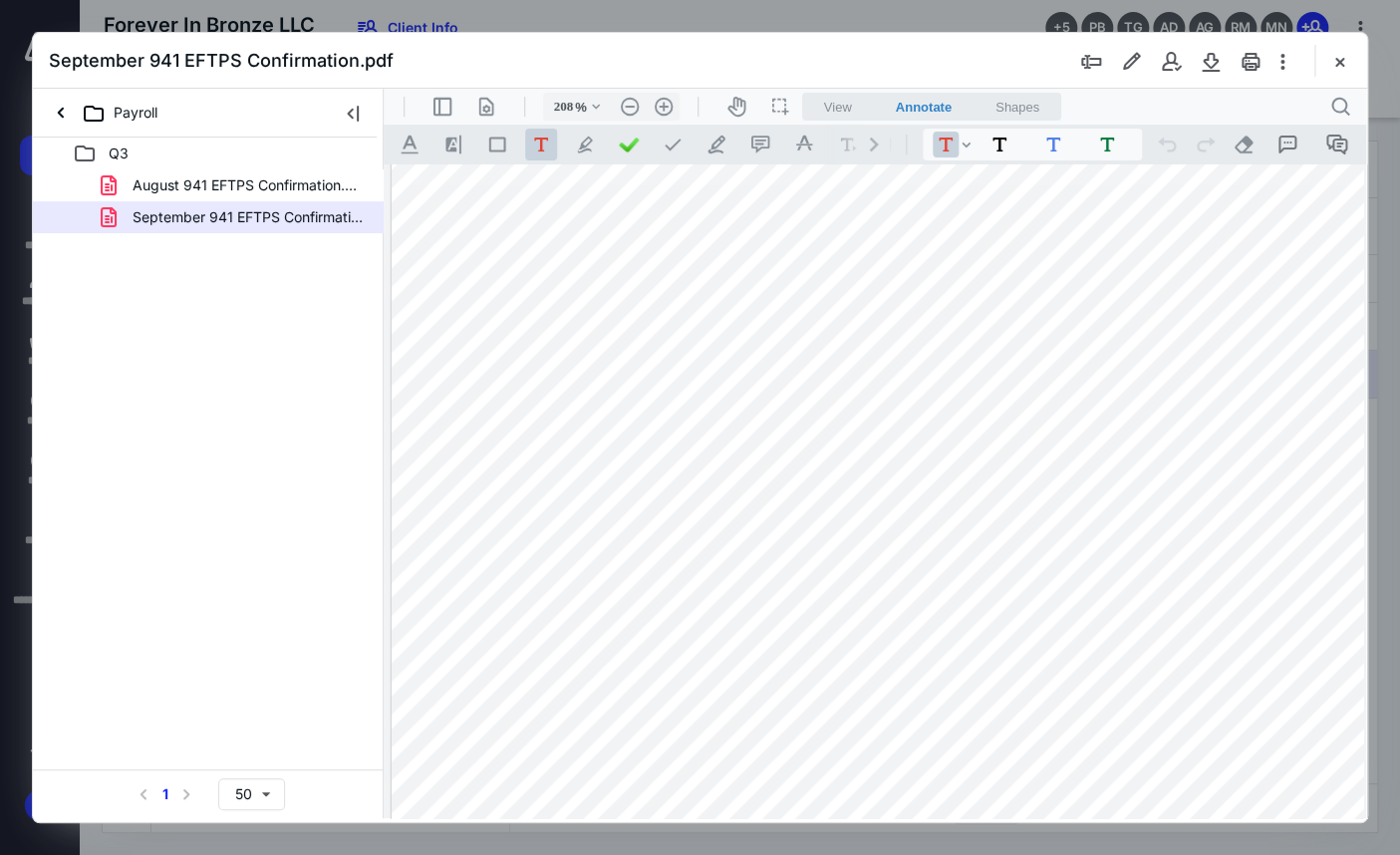drag, startPoint x: 992, startPoint y: 812, endPoint x: 1191, endPoint y: 909, distance: 221.38202 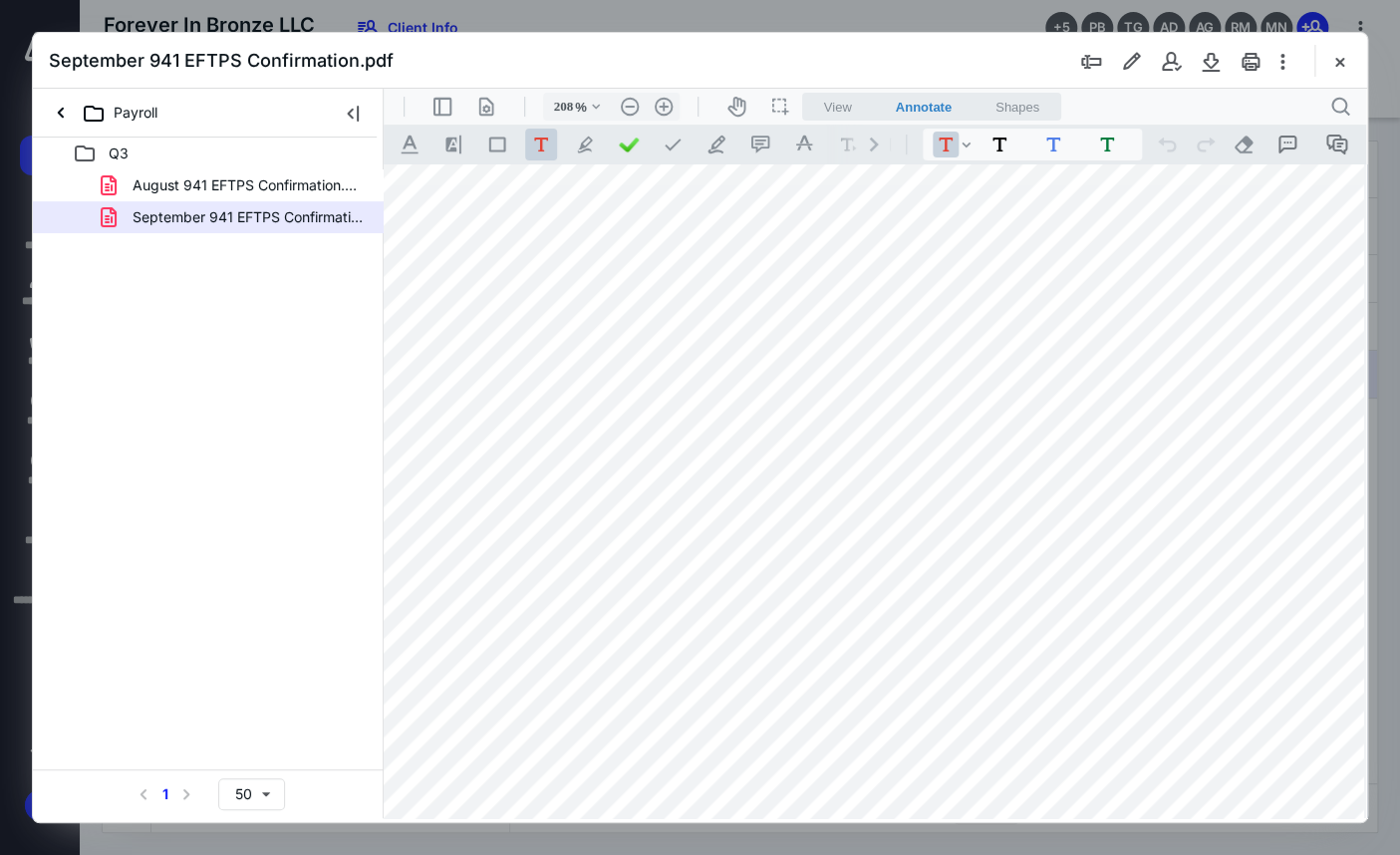 scroll, scrollTop: 233, scrollLeft: 286, axis: both 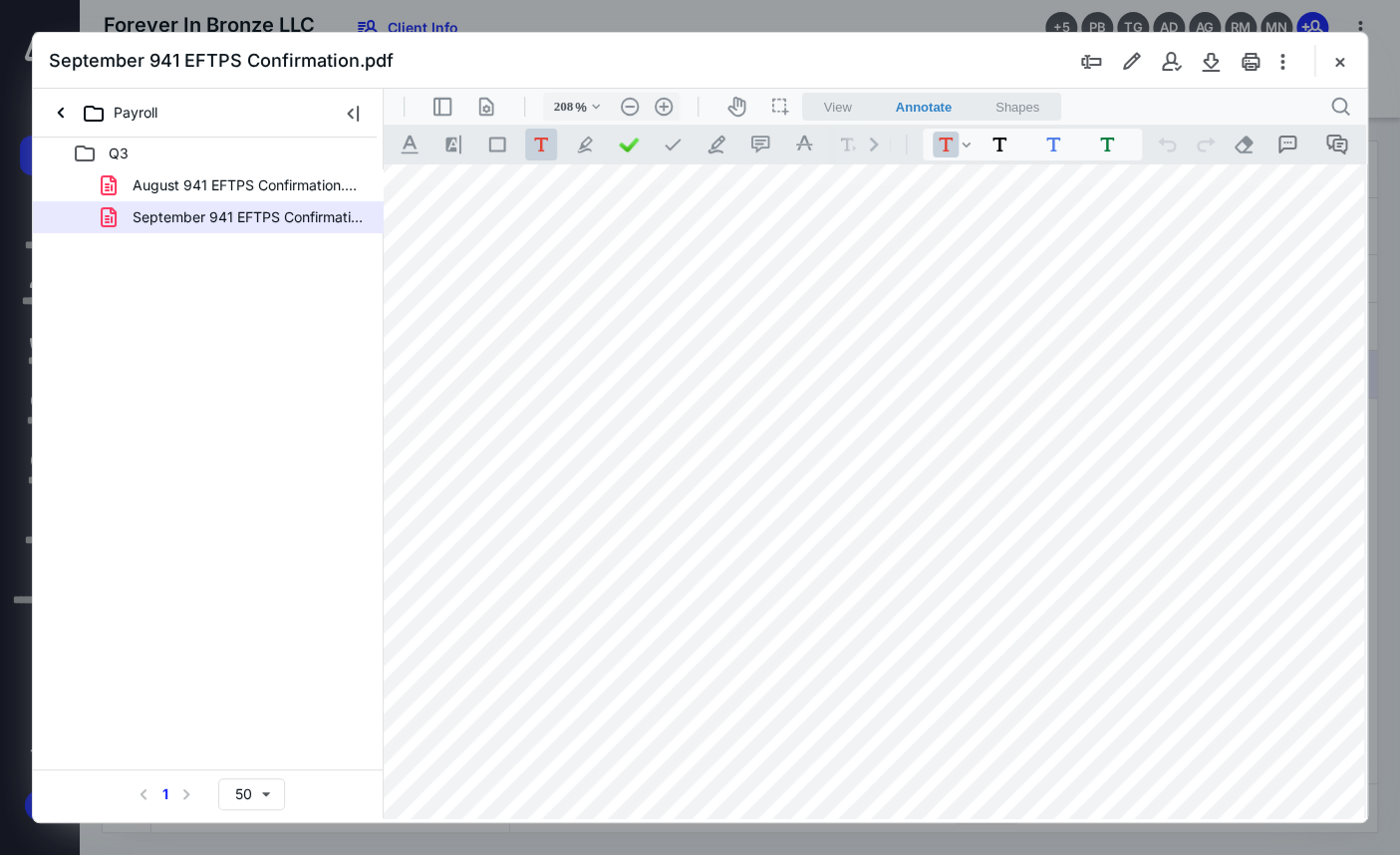 drag, startPoint x: 912, startPoint y: 816, endPoint x: 1514, endPoint y: 915, distance: 610.08606 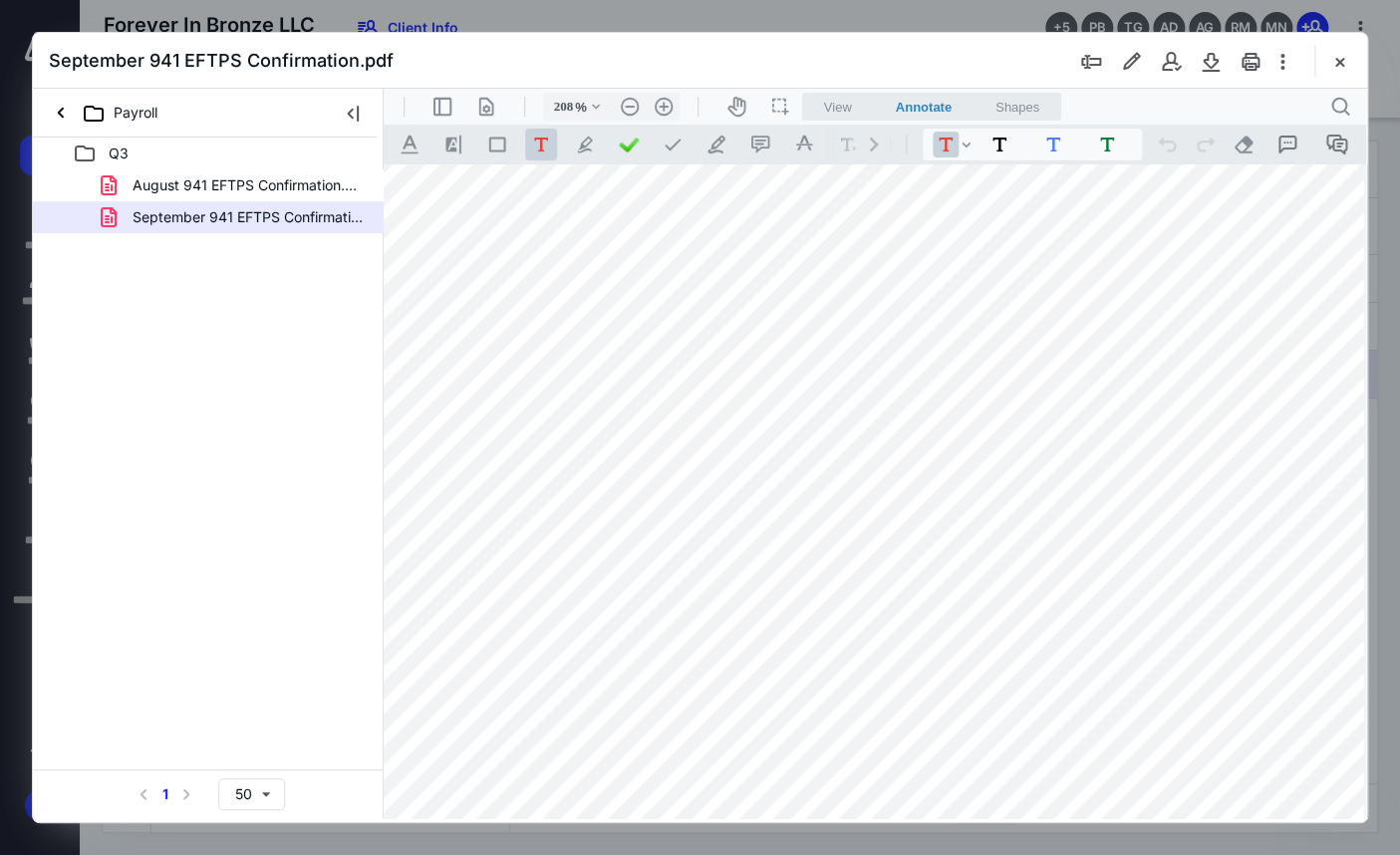 scroll, scrollTop: 233, scrollLeft: 32, axis: both 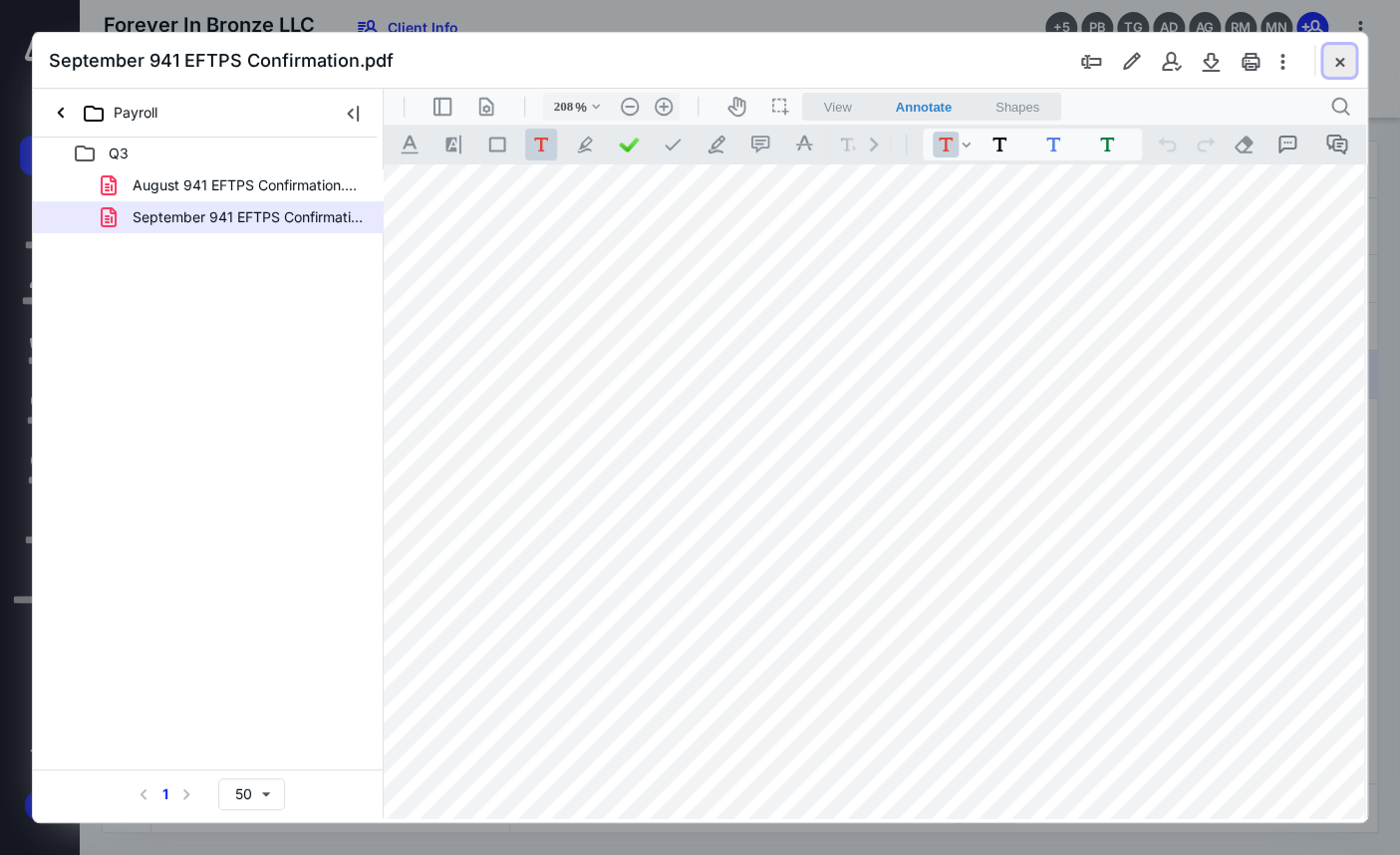 click at bounding box center [1339, 61] 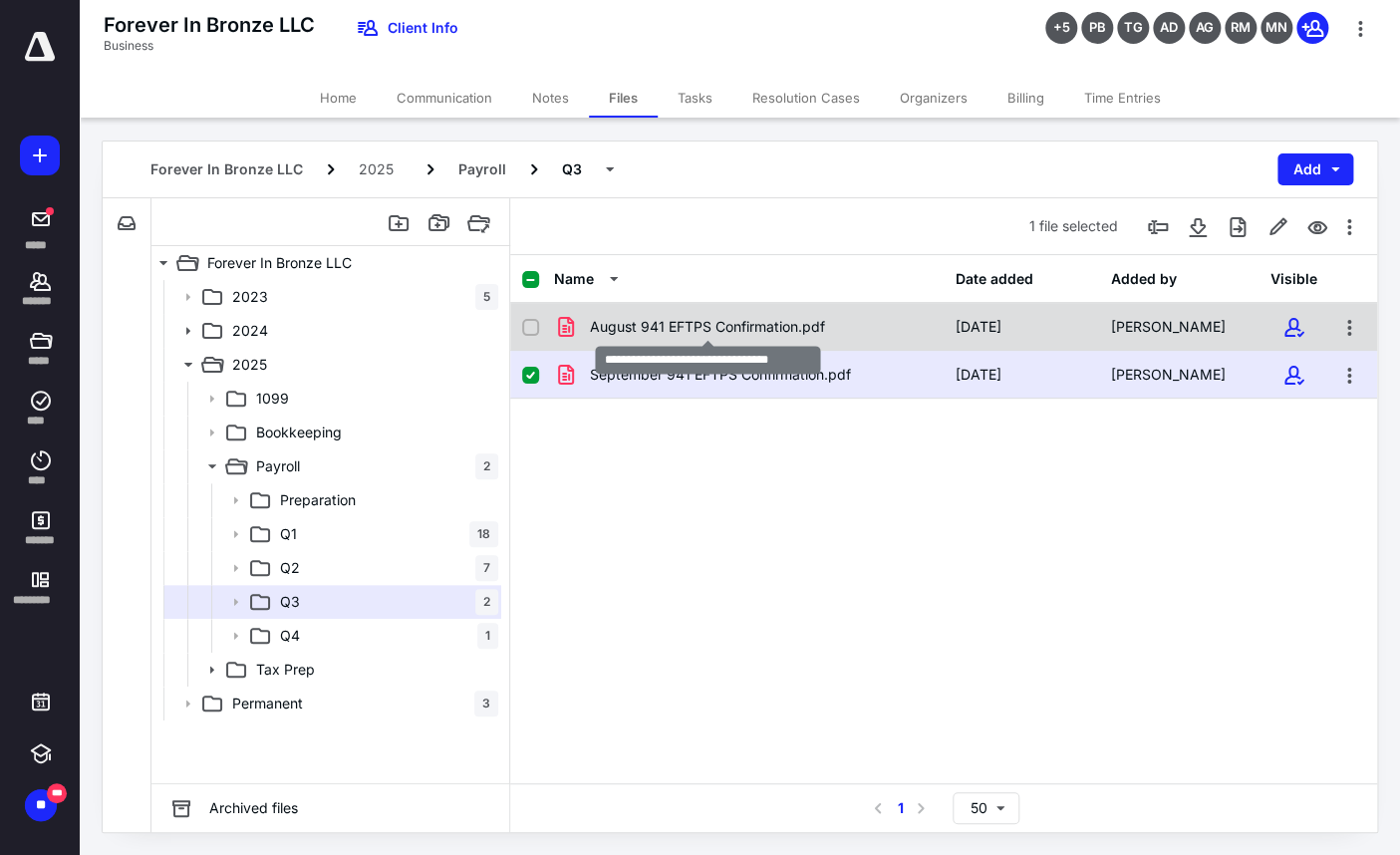 click on "August 941 EFTPS Confirmation.pdf" at bounding box center [707, 327] 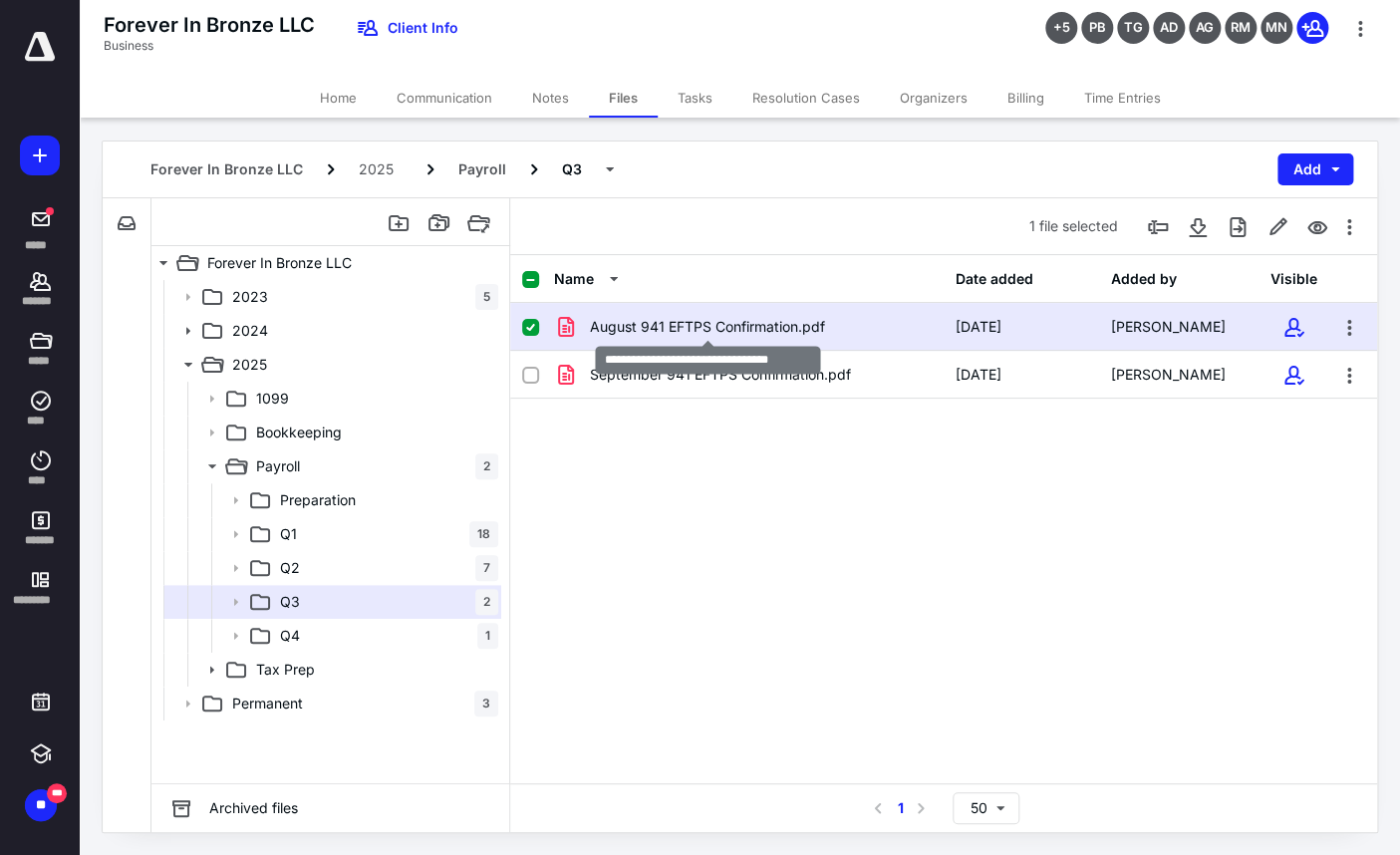 click on "August 941 EFTPS Confirmation.pdf" at bounding box center (707, 327) 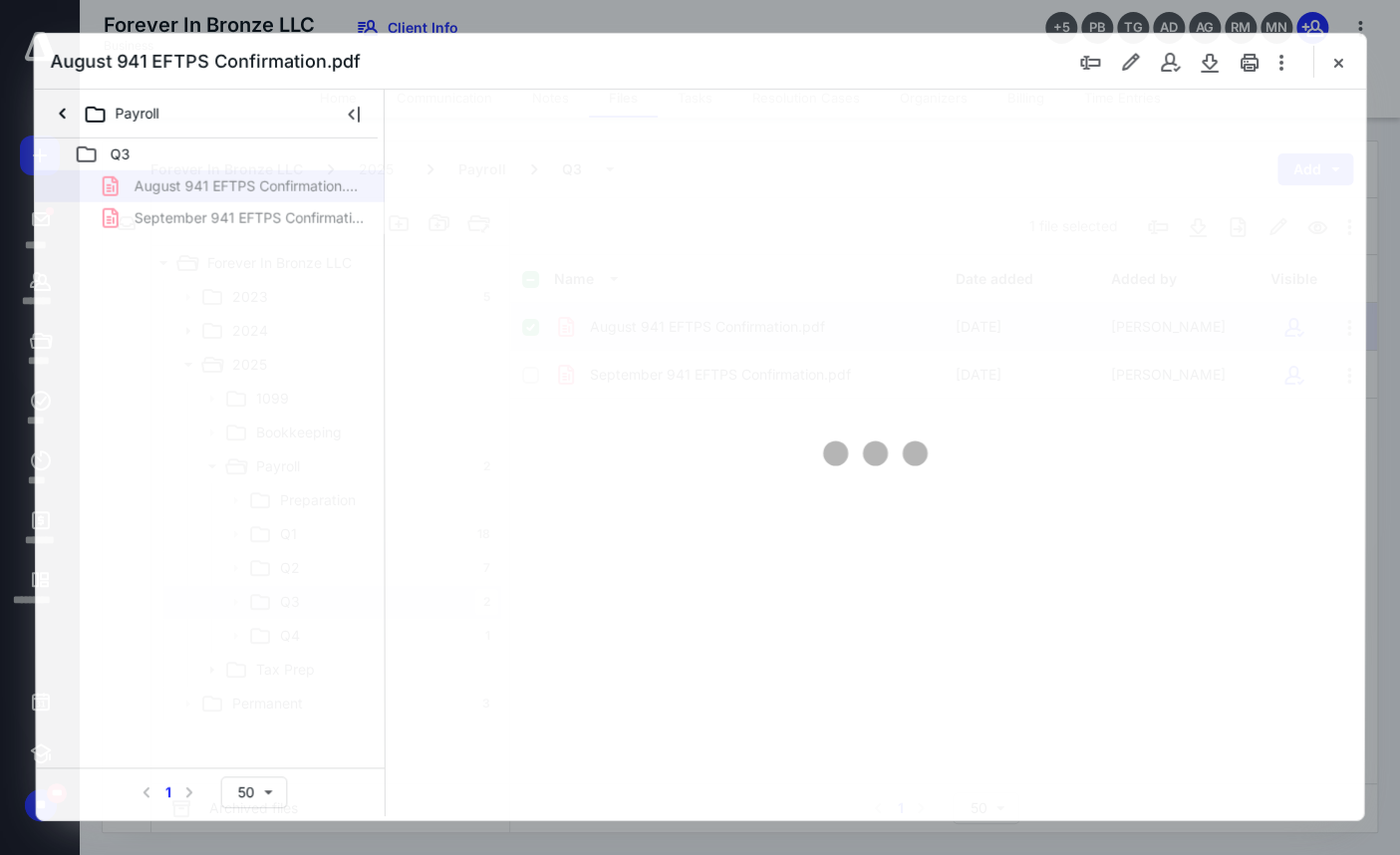 scroll, scrollTop: 0, scrollLeft: 0, axis: both 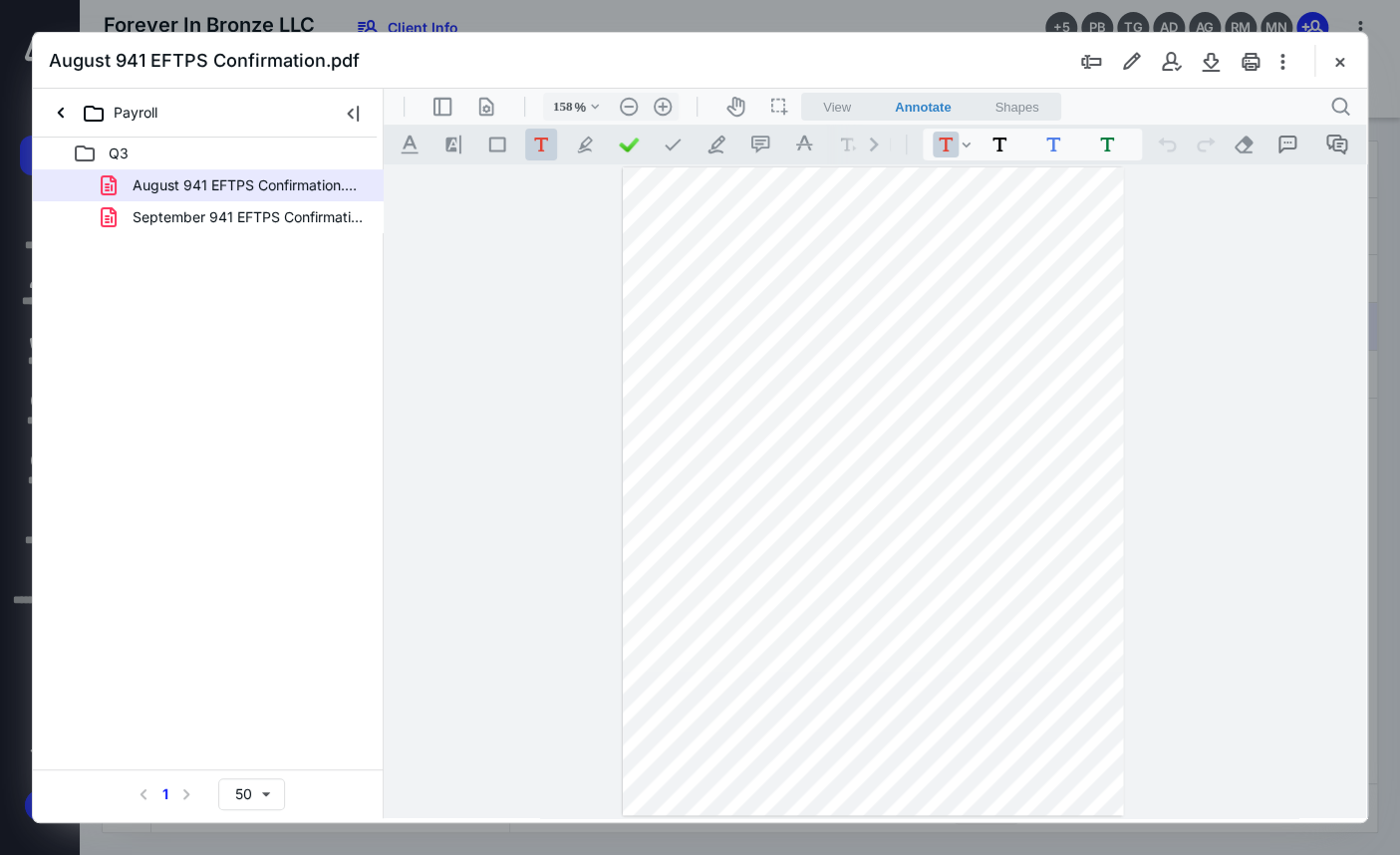type on "208" 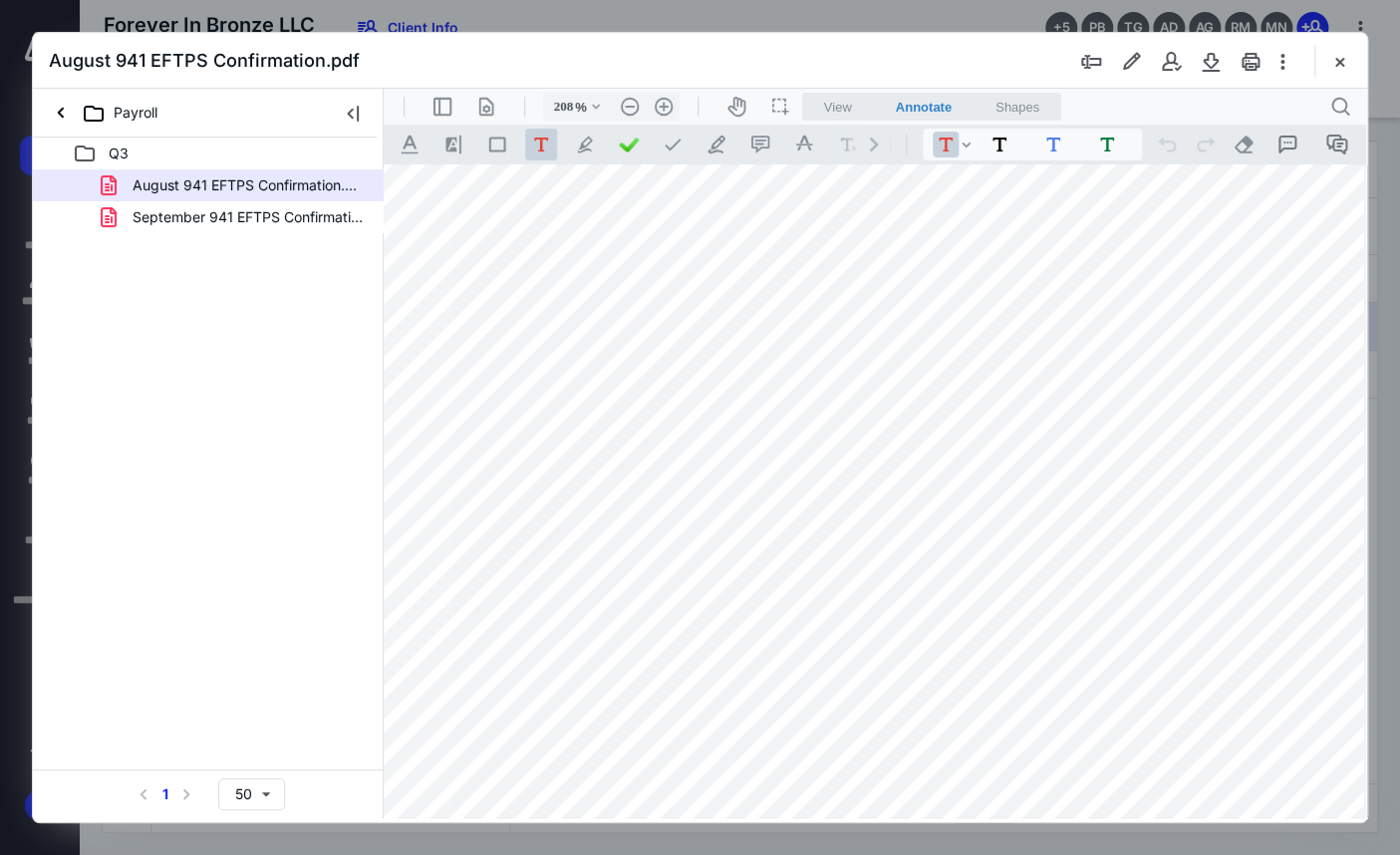 scroll, scrollTop: 344, scrollLeft: 184, axis: both 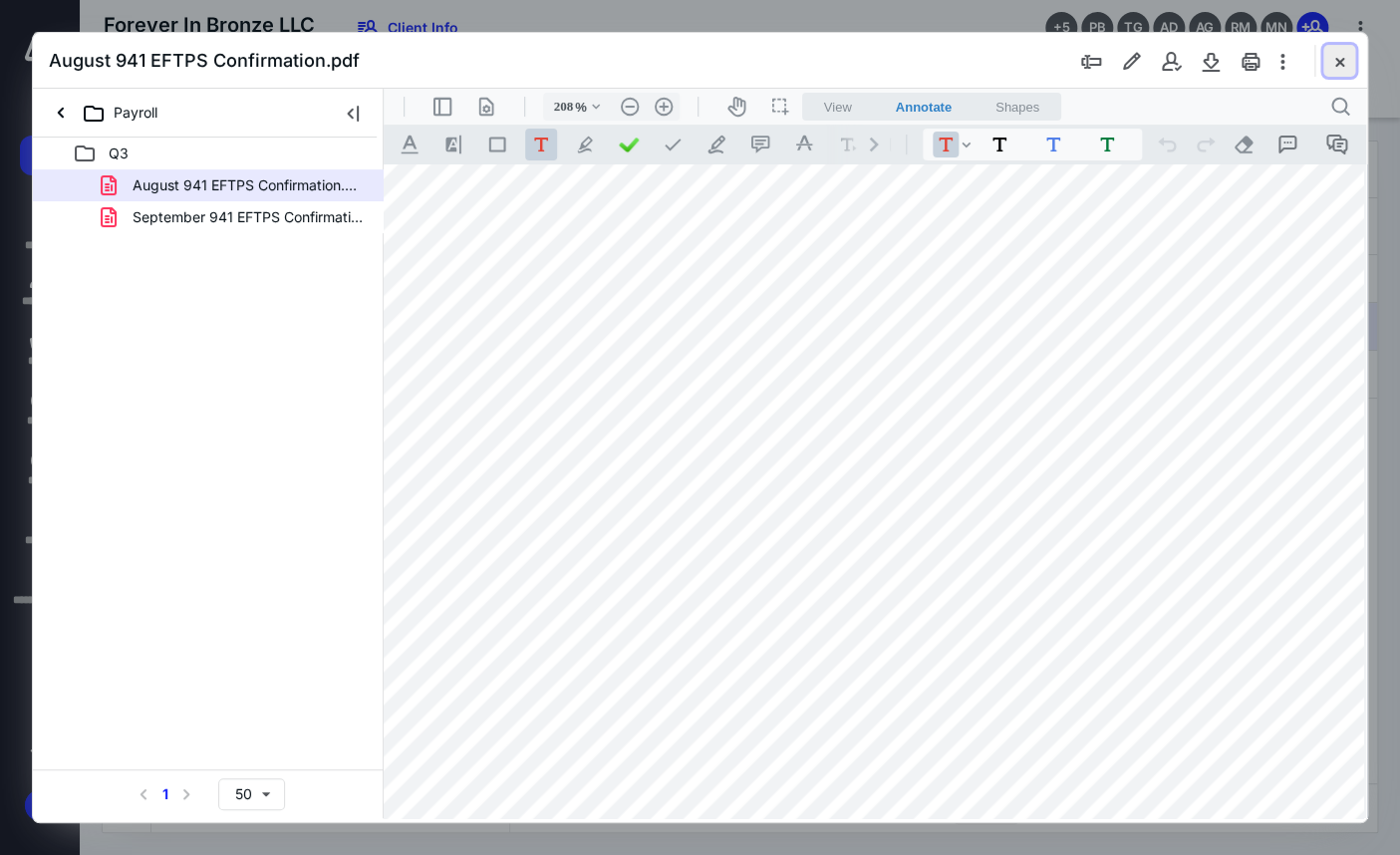 click at bounding box center (1339, 61) 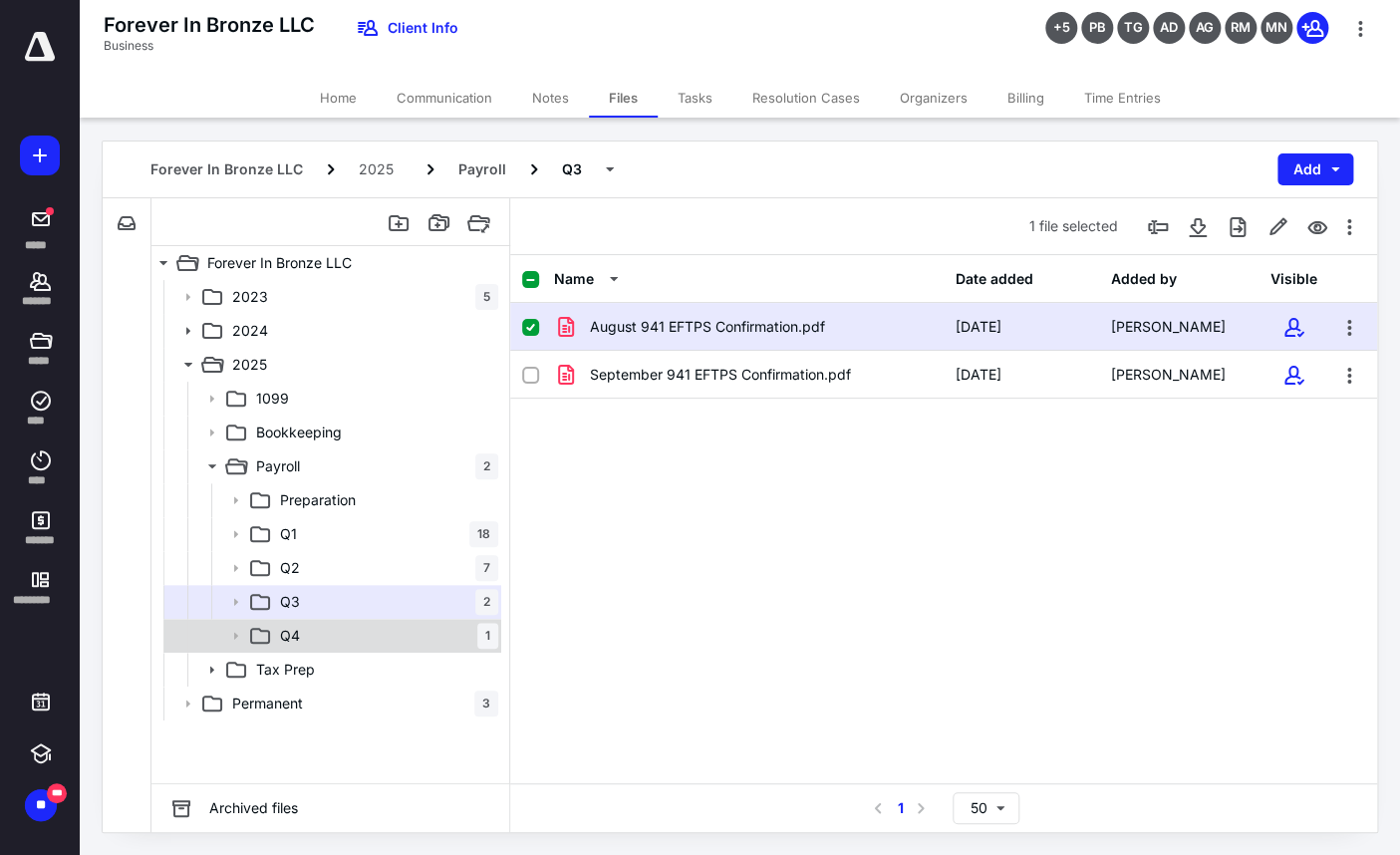 click on "Q4 1" at bounding box center [385, 636] 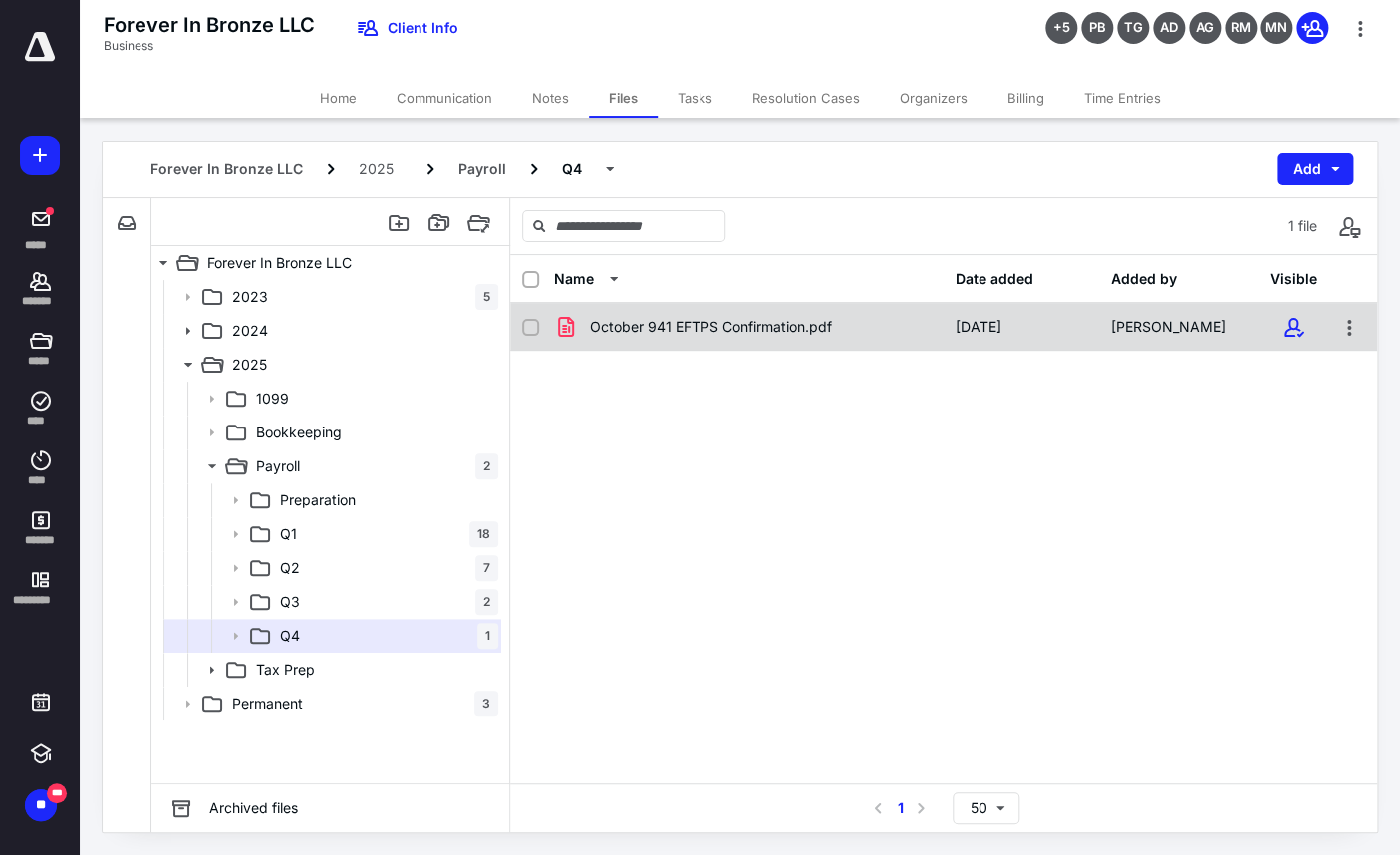 click on "October 941 EFTPS Confirmation.pdf" at bounding box center [710, 327] 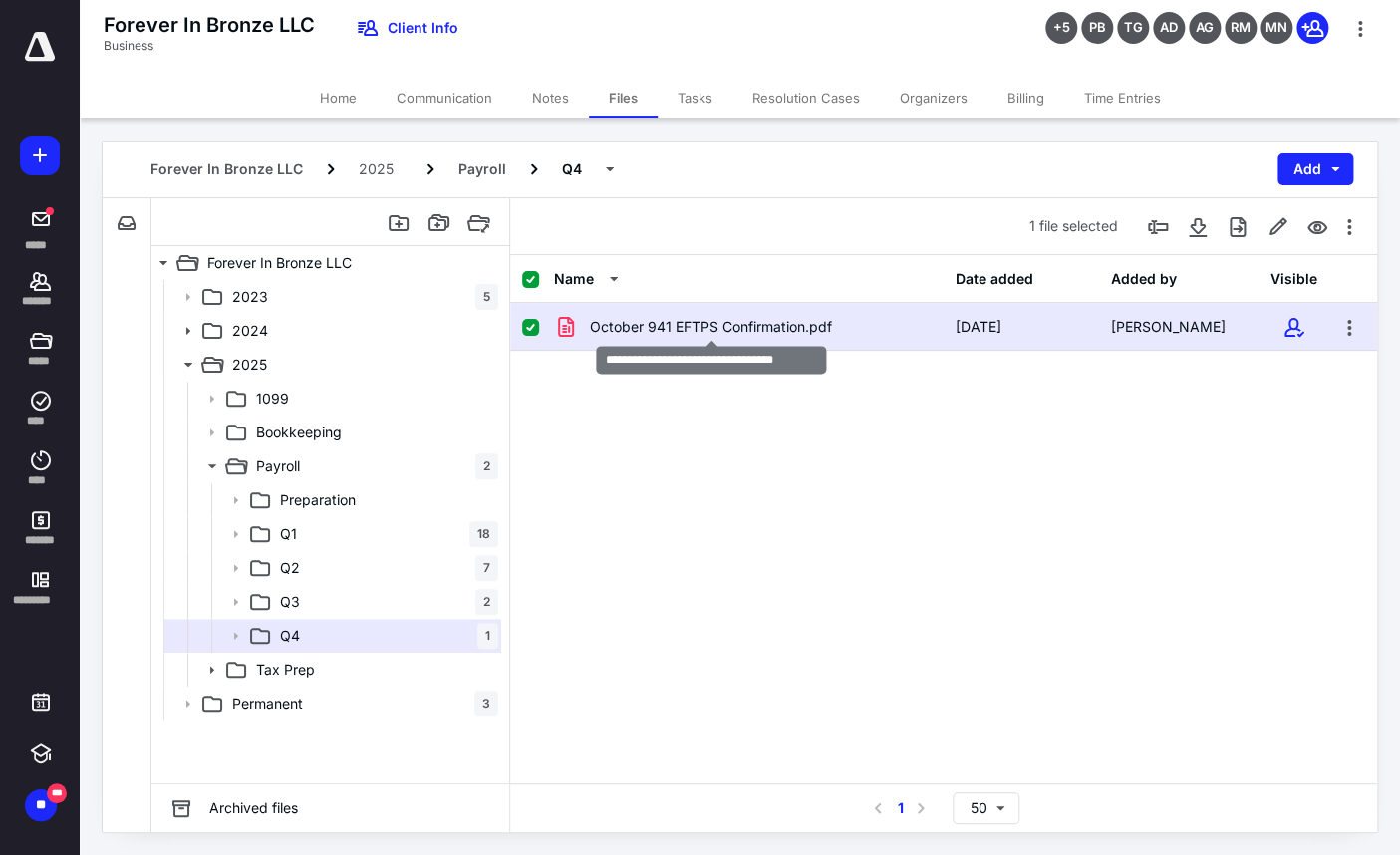 click on "October 941 EFTPS Confirmation.pdf" at bounding box center [710, 327] 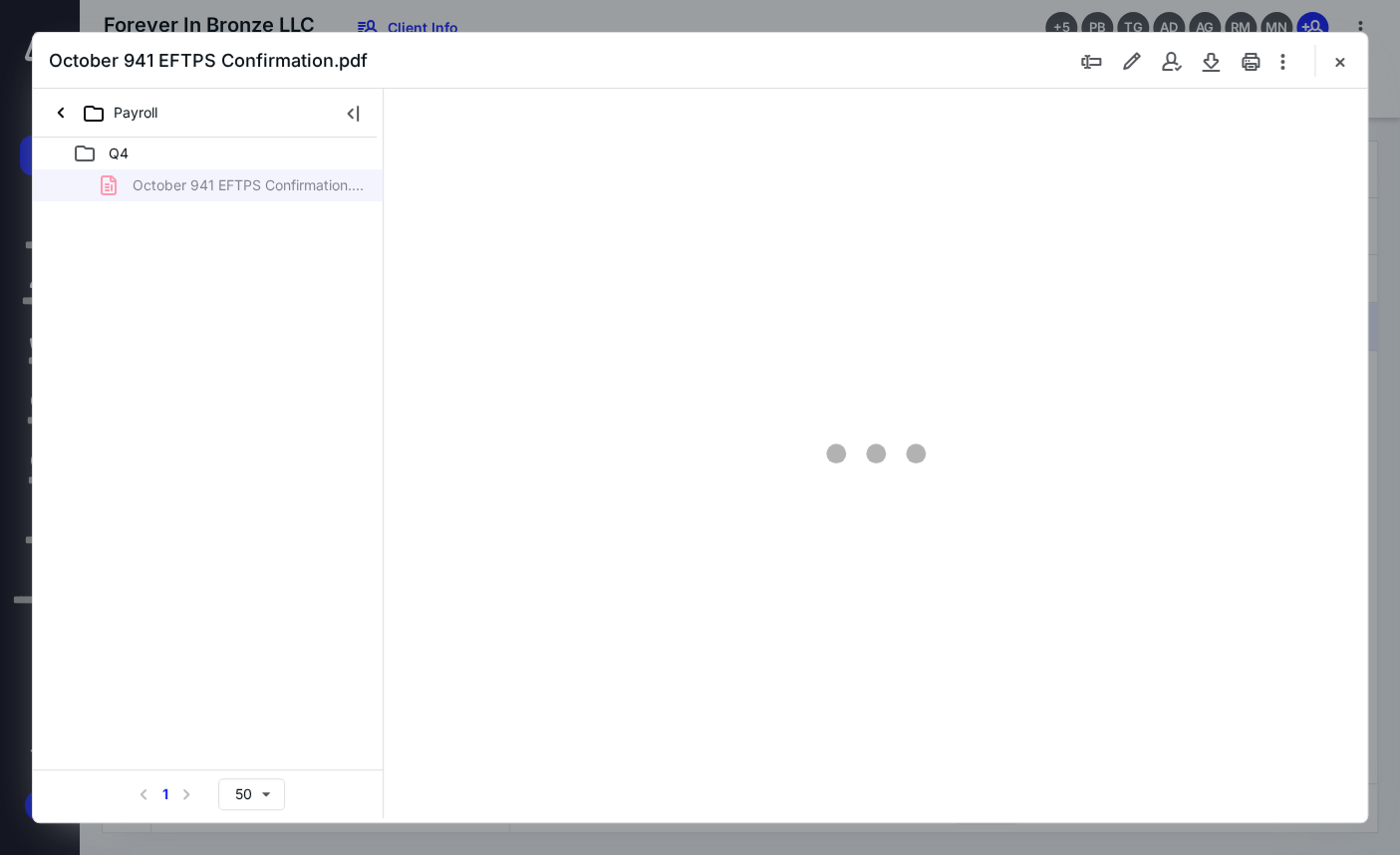 scroll, scrollTop: 0, scrollLeft: 0, axis: both 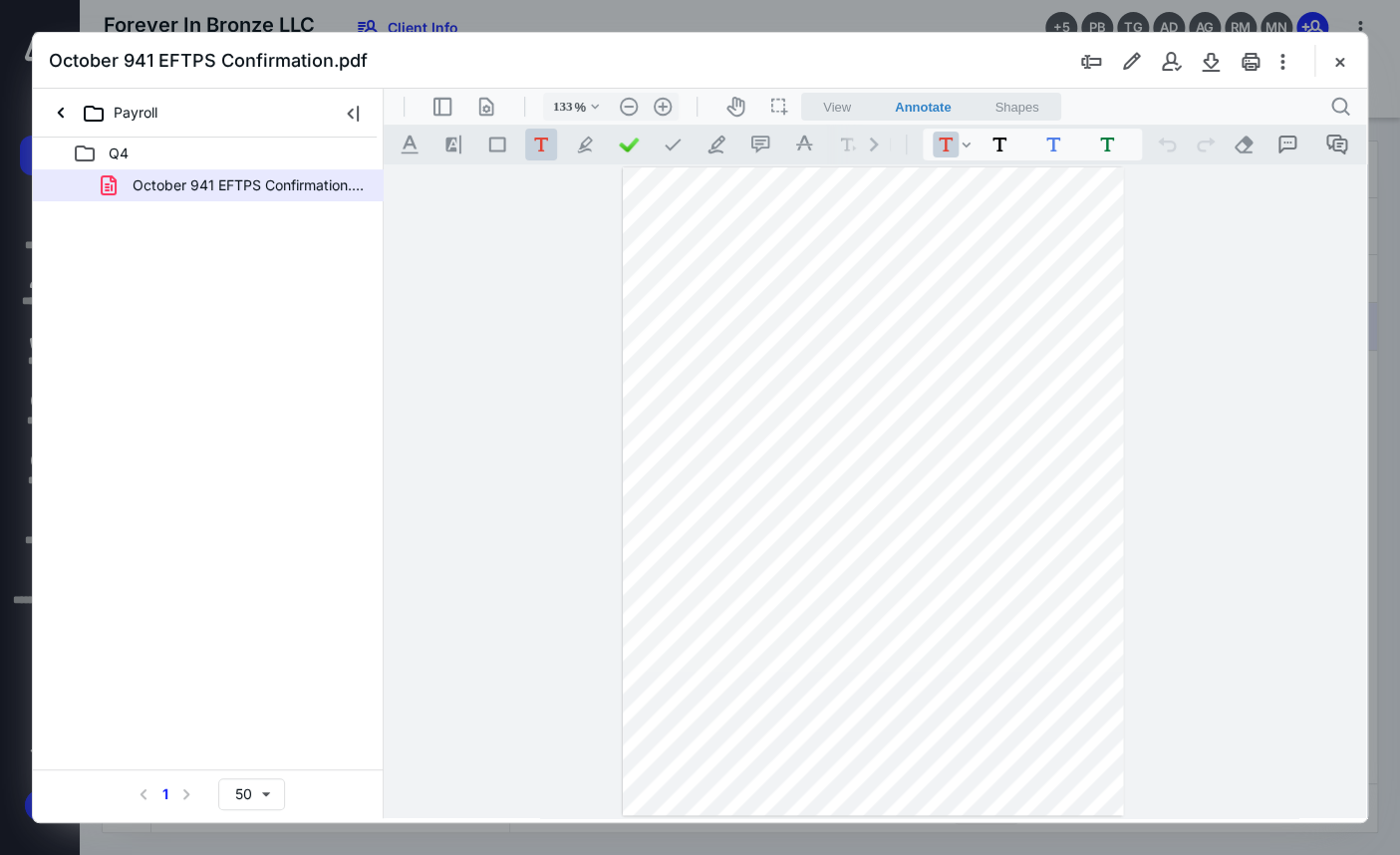 type on "158" 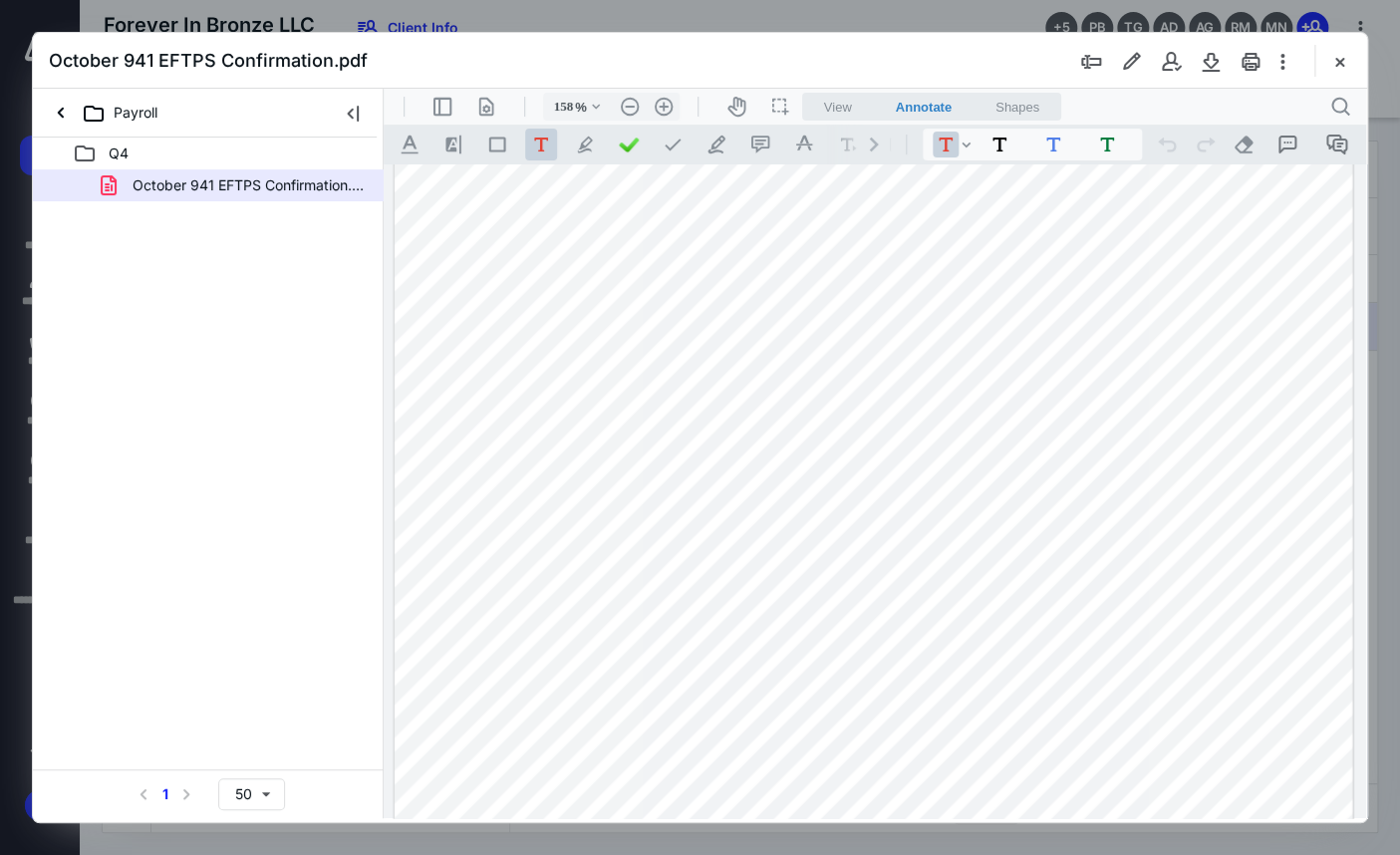 scroll, scrollTop: 141, scrollLeft: 0, axis: vertical 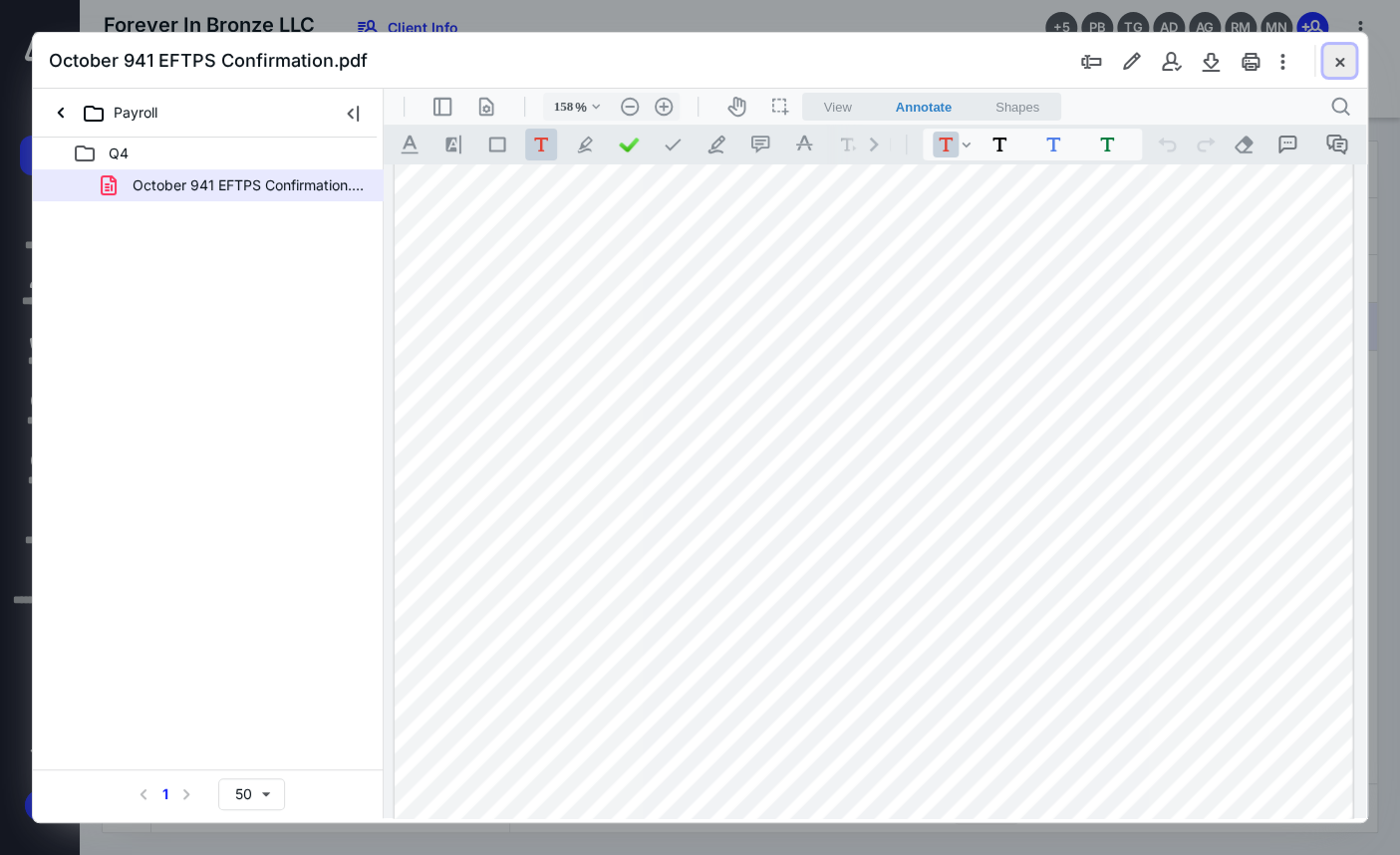 click at bounding box center [1339, 61] 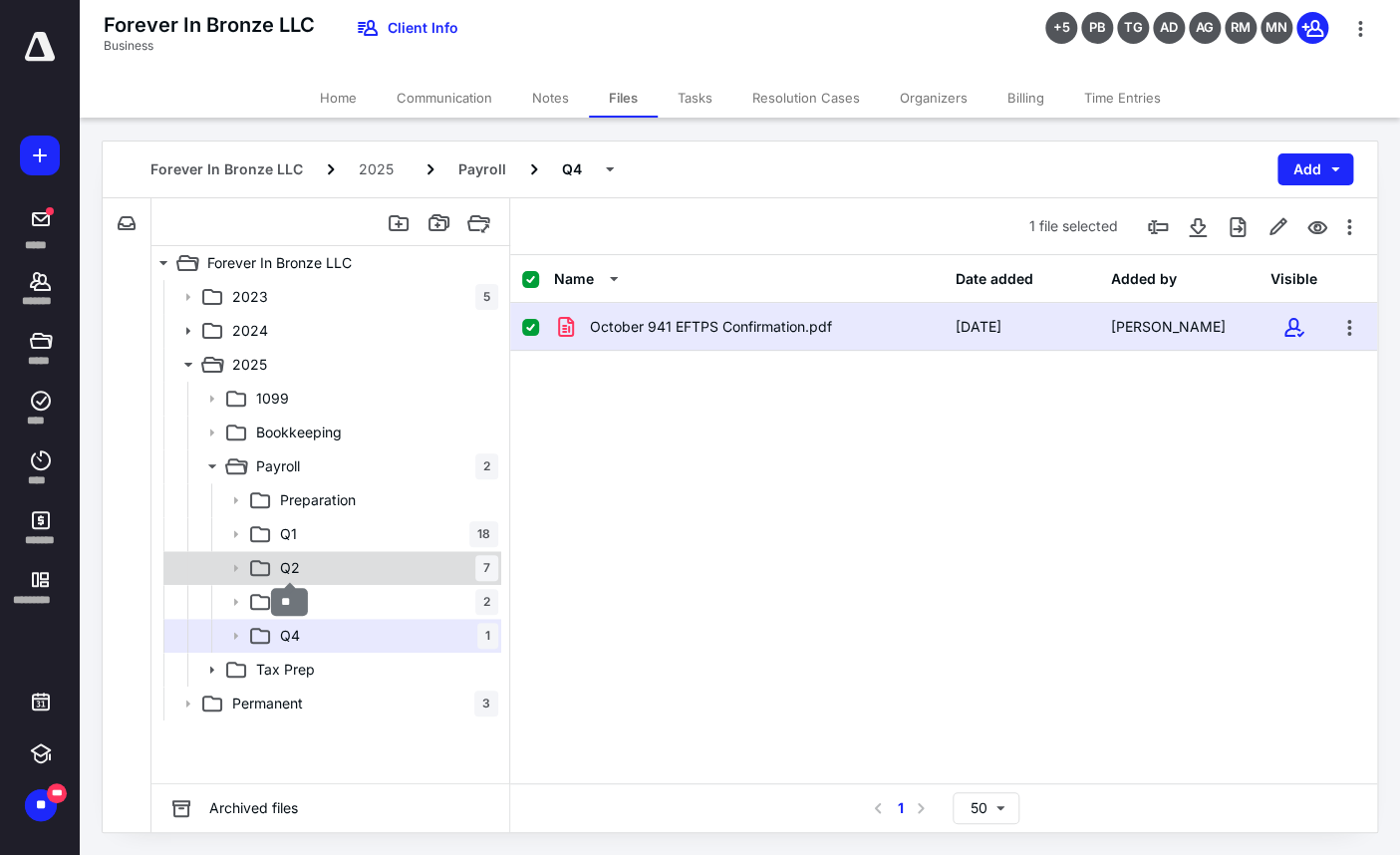 click on "Q2" at bounding box center (290, 568) 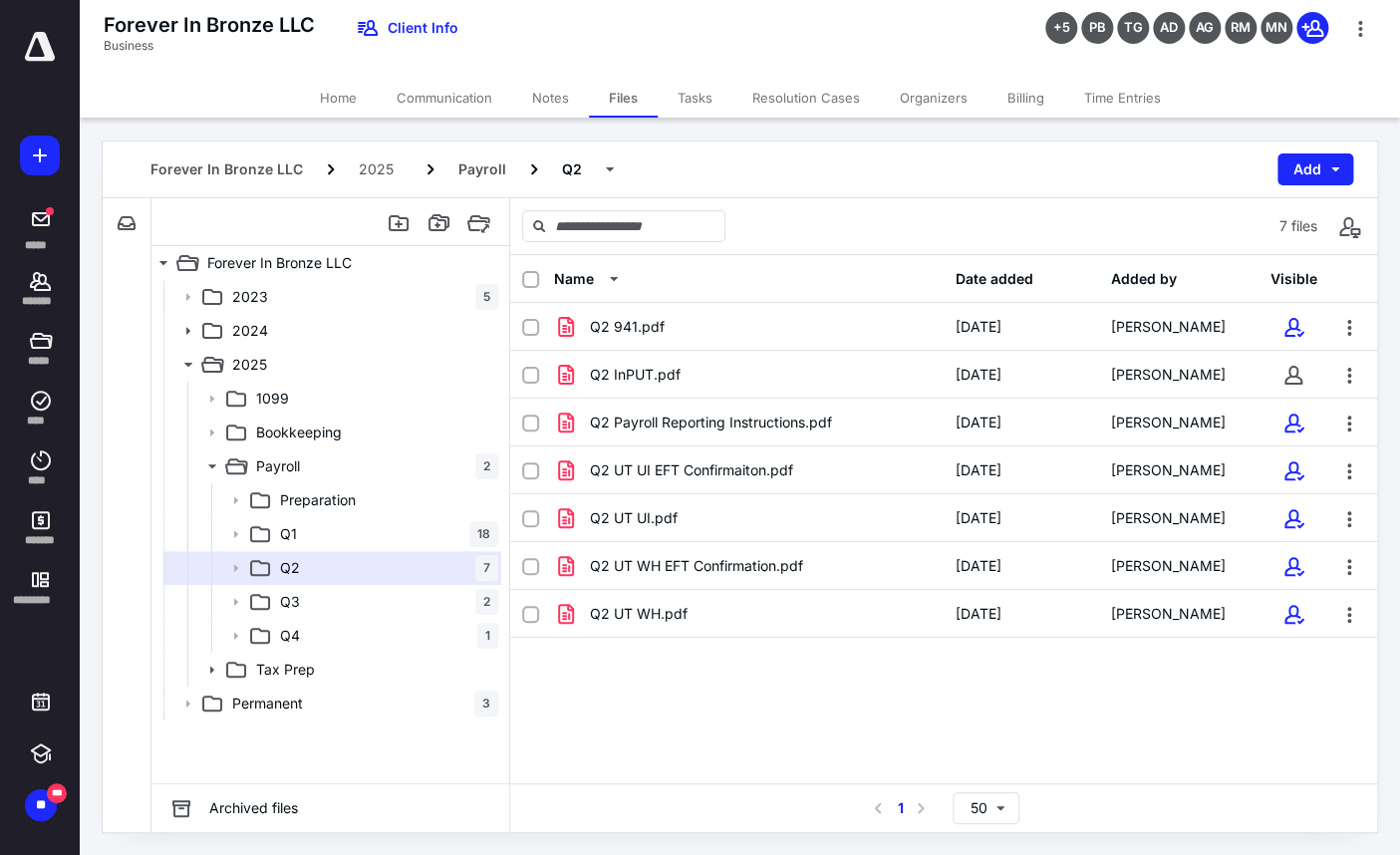 click on "Name Date added Added by Visible Q2 941.pdf [DATE] [PERSON_NAME] Q2 InPUT.pdf [DATE] [PERSON_NAME] Q2 Payroll Reporting Instructions.pdf [DATE] [PERSON_NAME] Q2 UT UI EFT Confirmaiton.pdf [DATE] [PERSON_NAME] Q2 UT UI.pdf [DATE] [PERSON_NAME] Q2 UT WH EFT Confirmation.pdf [DATE] [PERSON_NAME] Q2 UT WH.pdf [DATE] [PERSON_NAME]" at bounding box center (944, 519) 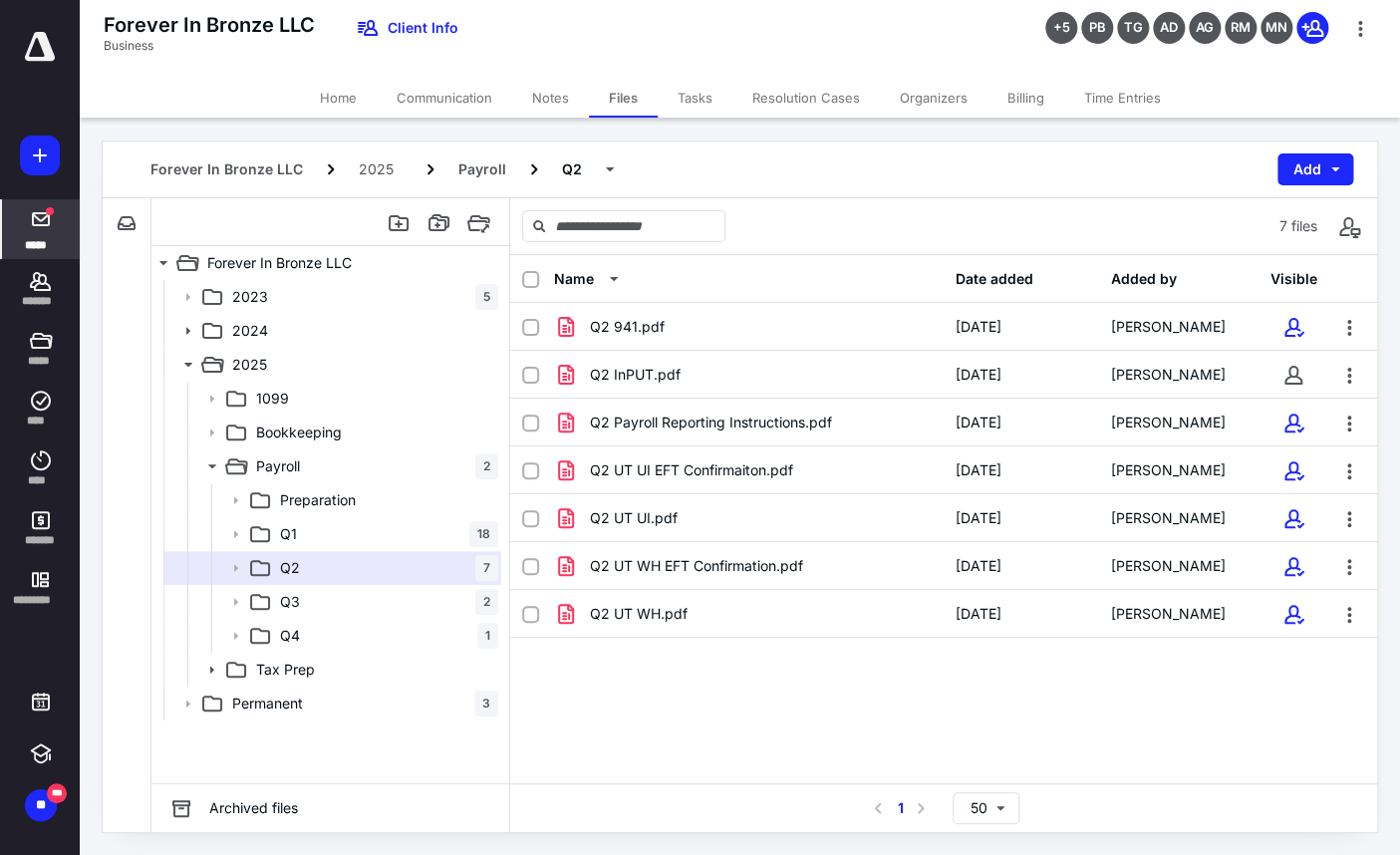 click at bounding box center (41, 219) 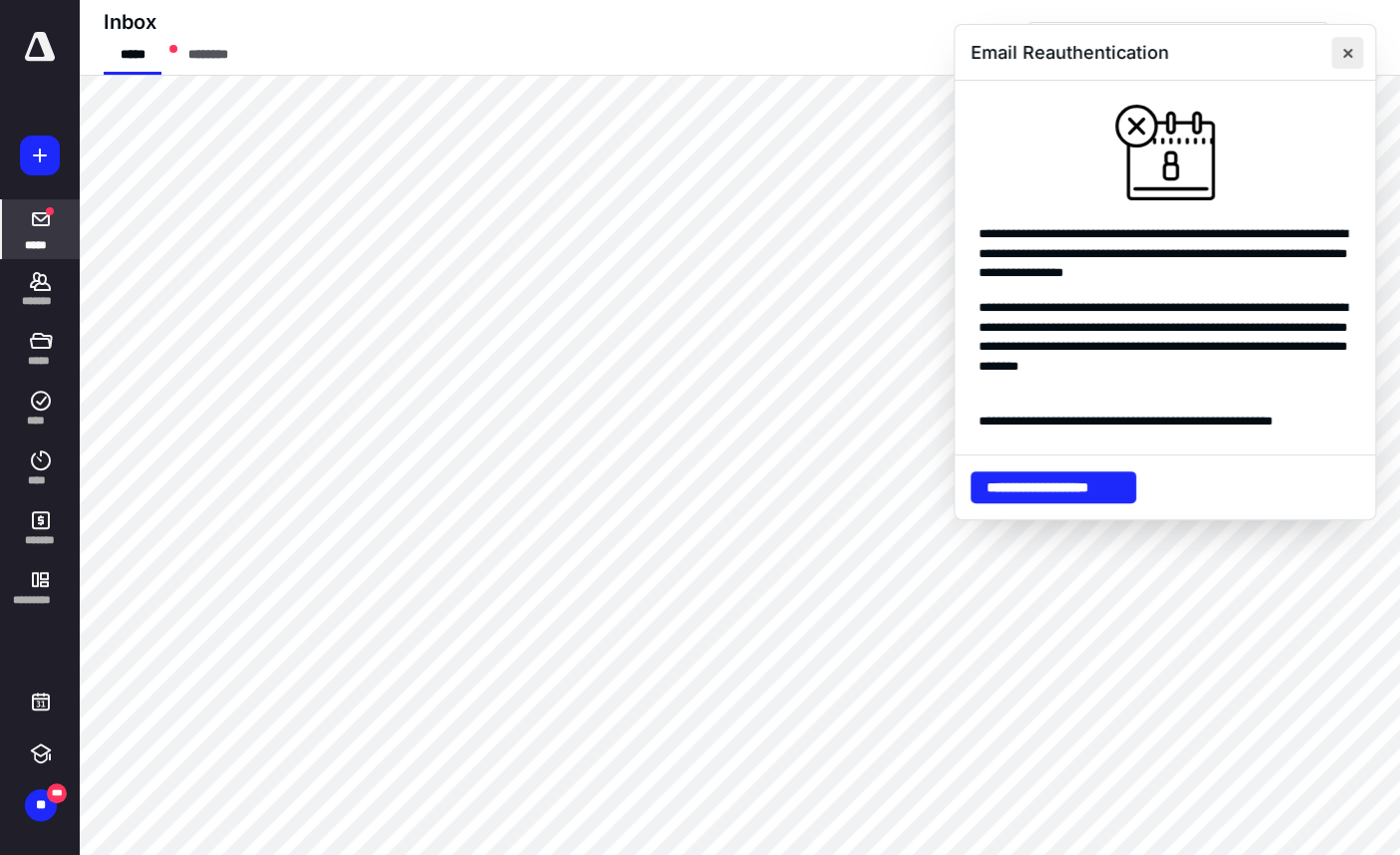 click at bounding box center (1347, 53) 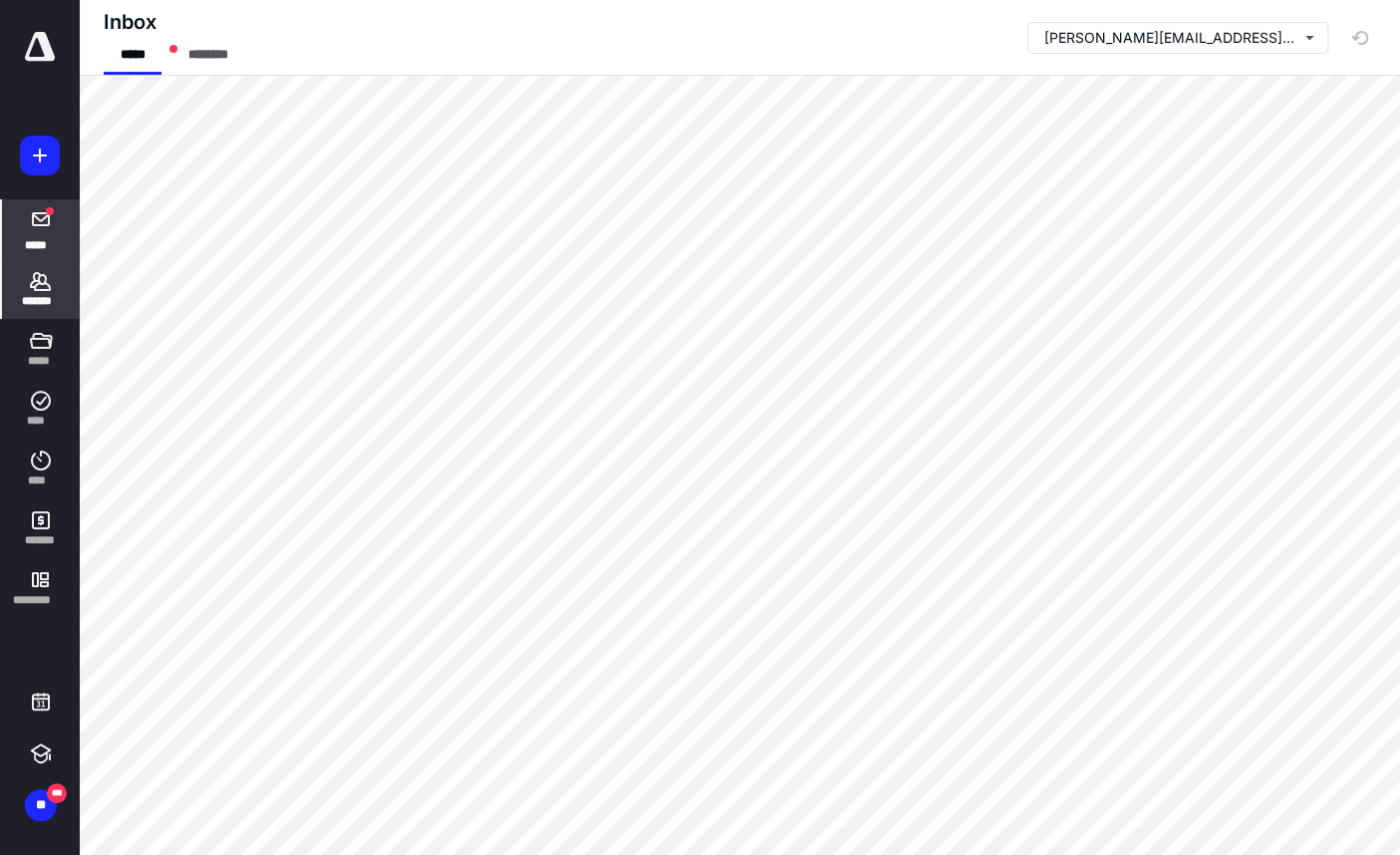 click 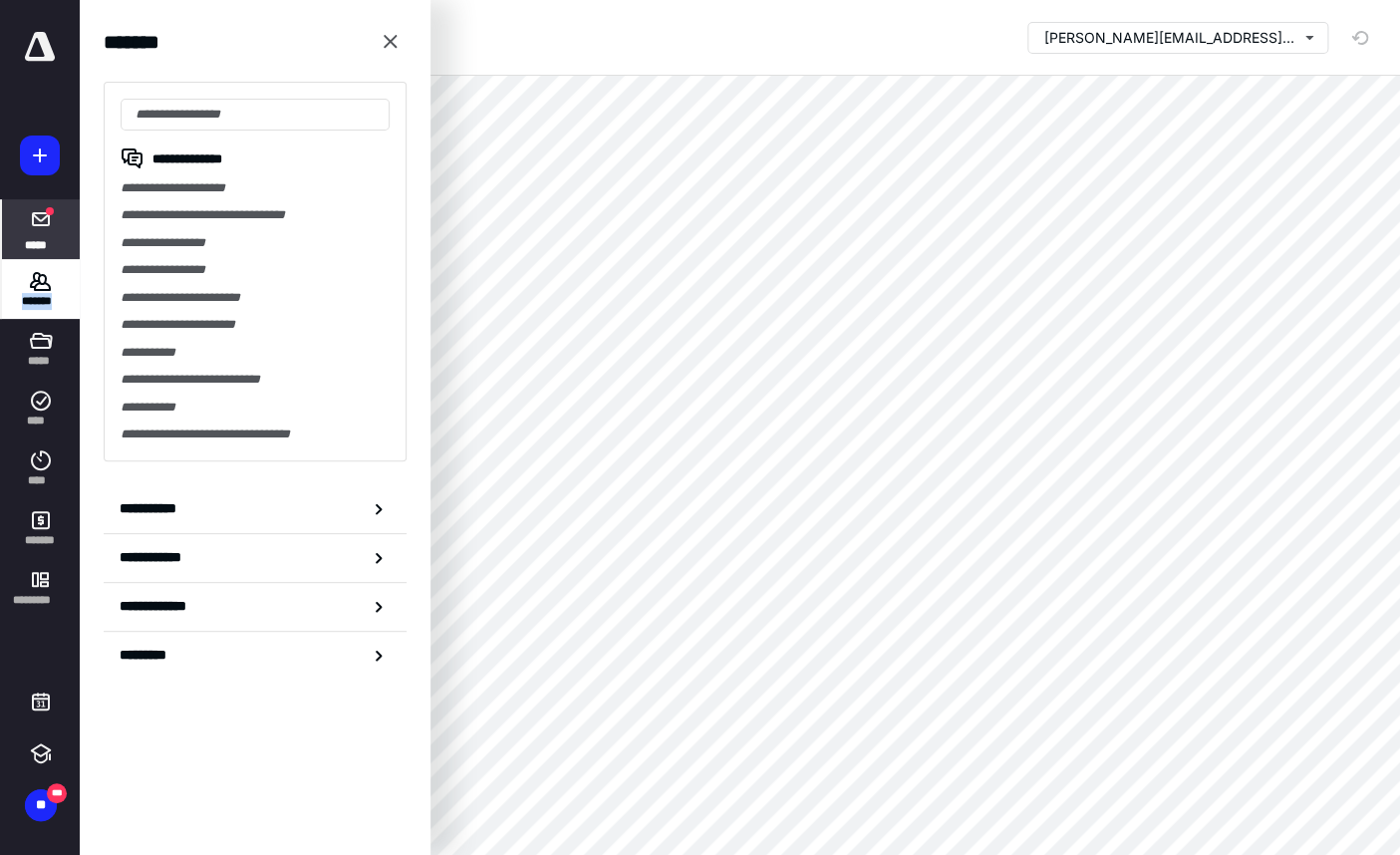 click 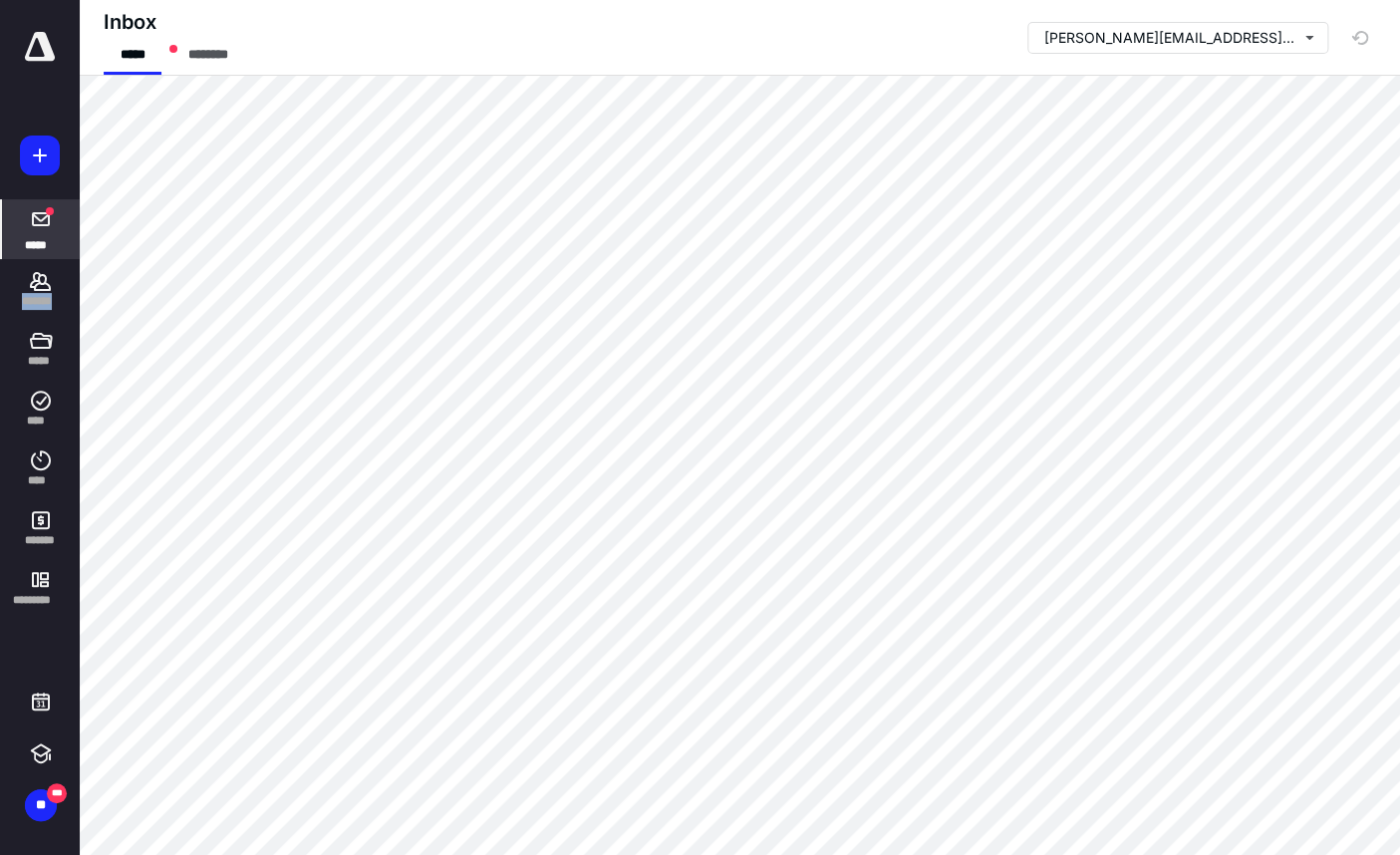 click at bounding box center (41, 219) 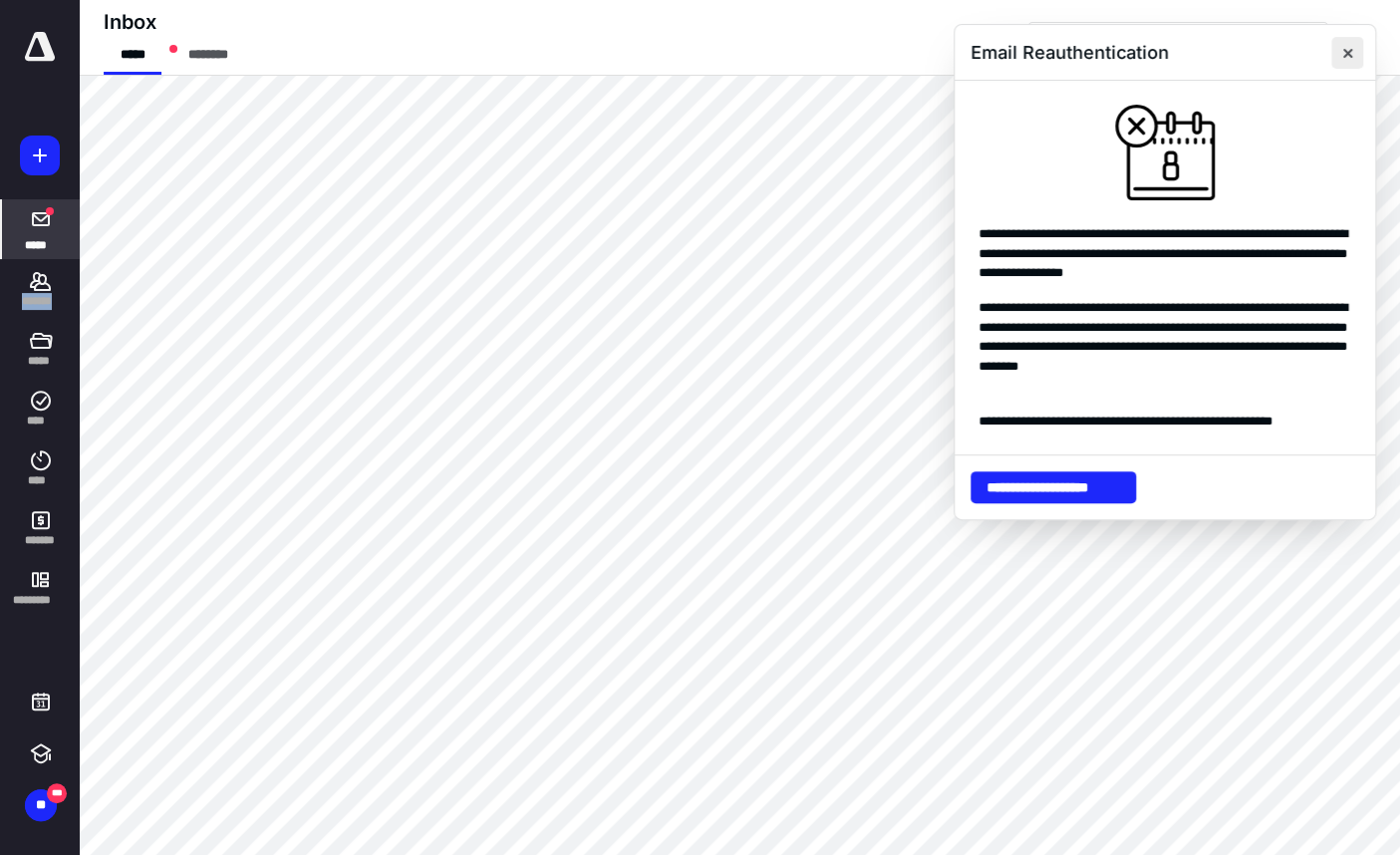 click at bounding box center (1347, 53) 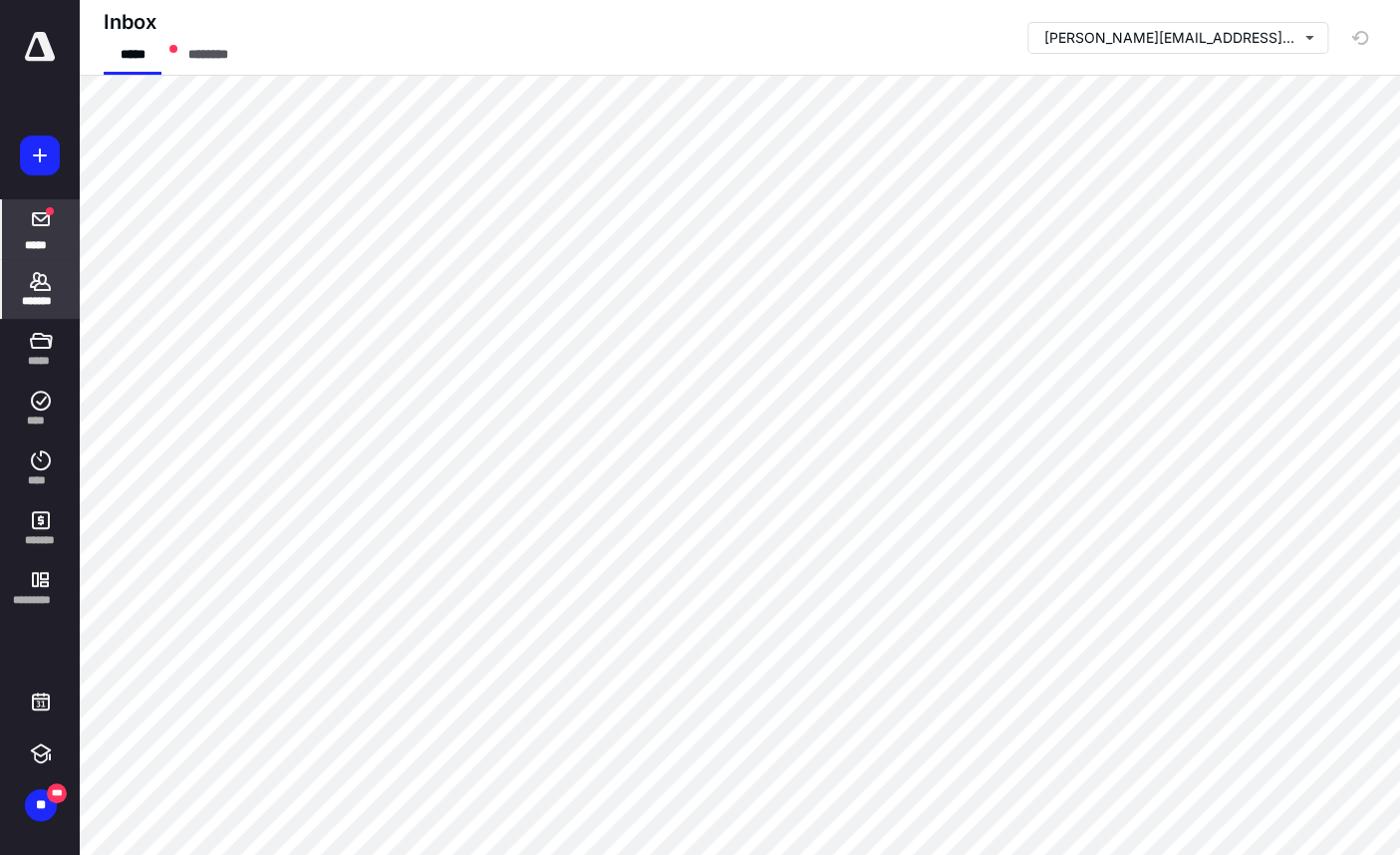 click on "*******" at bounding box center [41, 289] 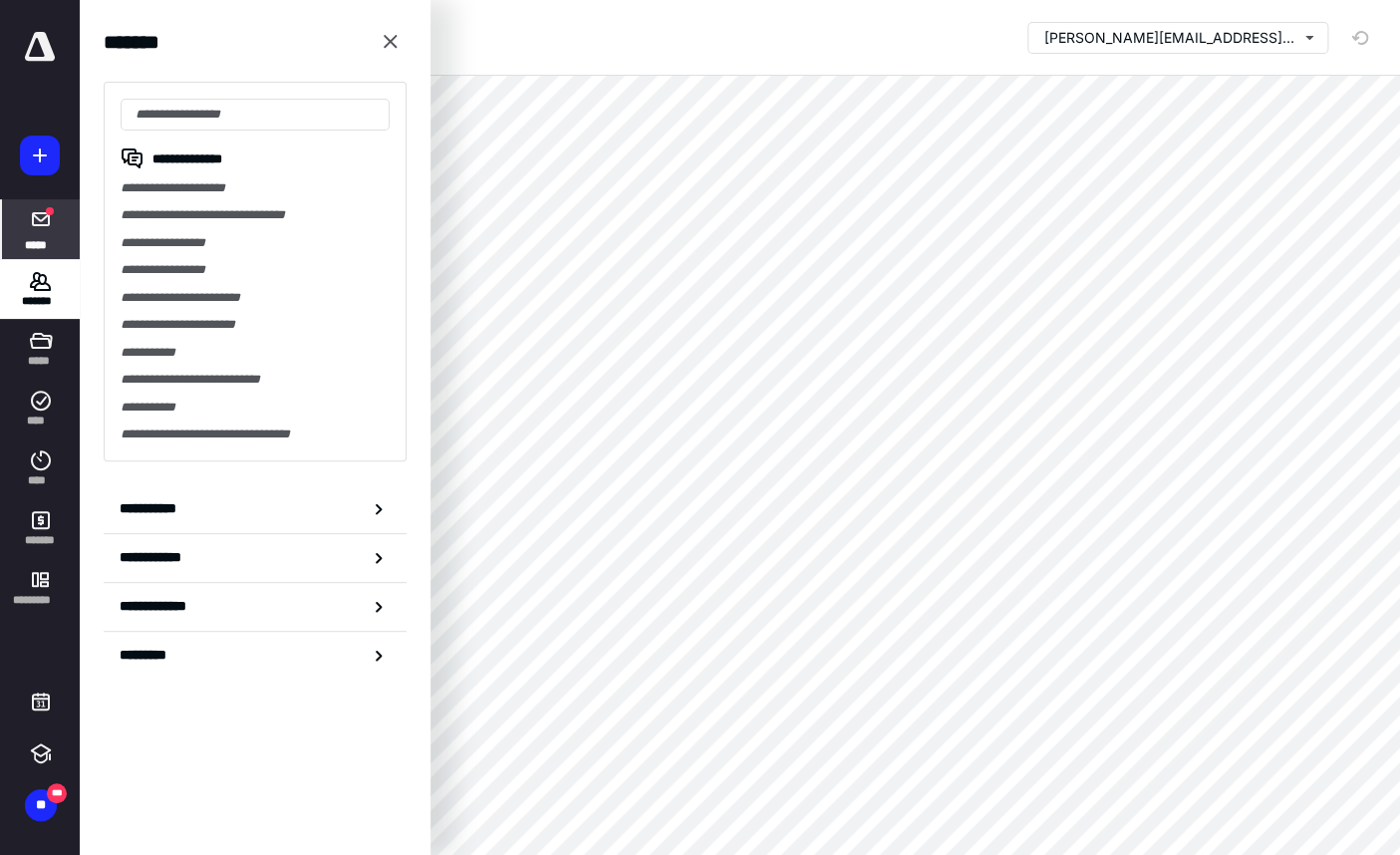 click on "**********" at bounding box center [255, 271] 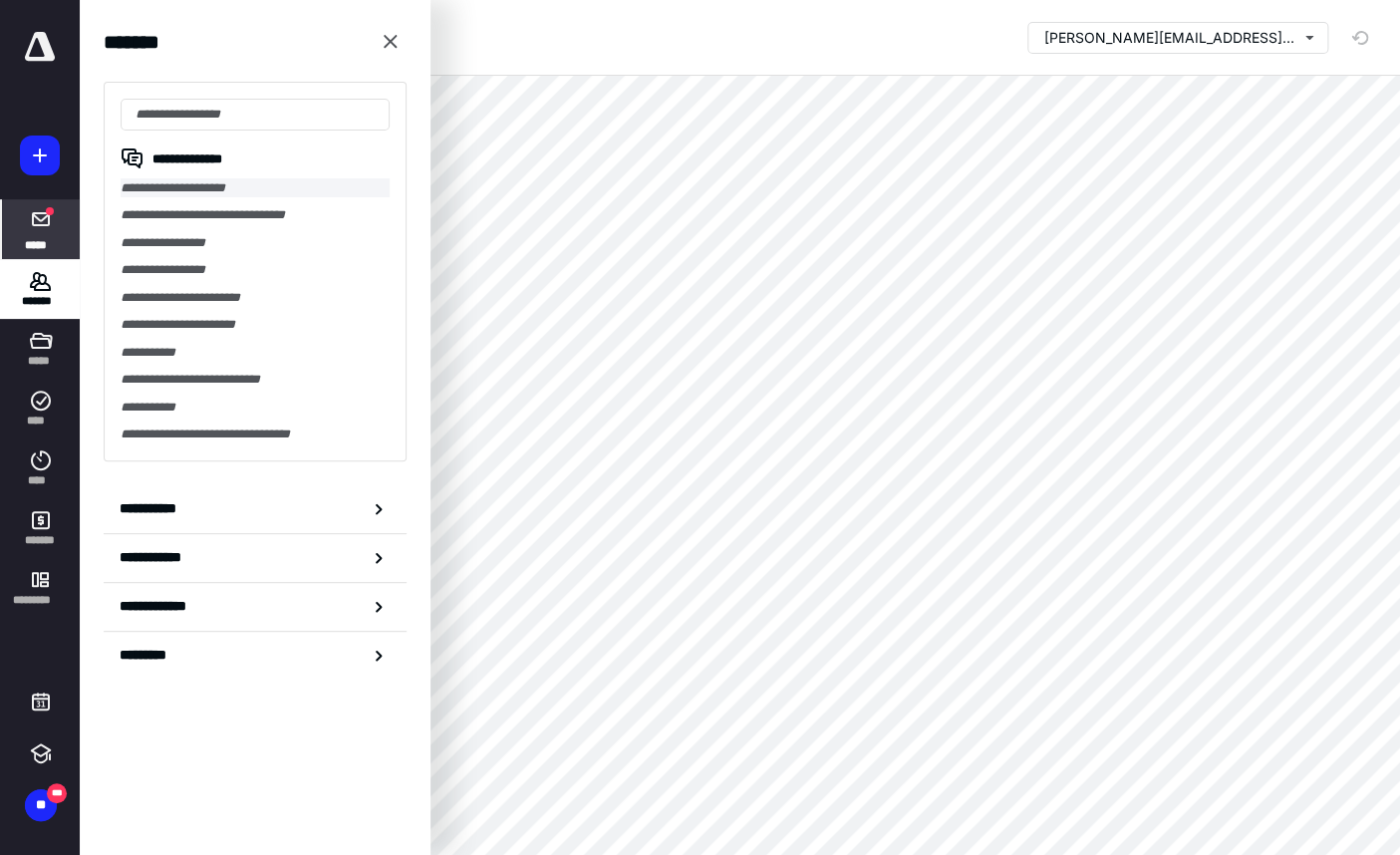 click on "**********" at bounding box center (255, 187) 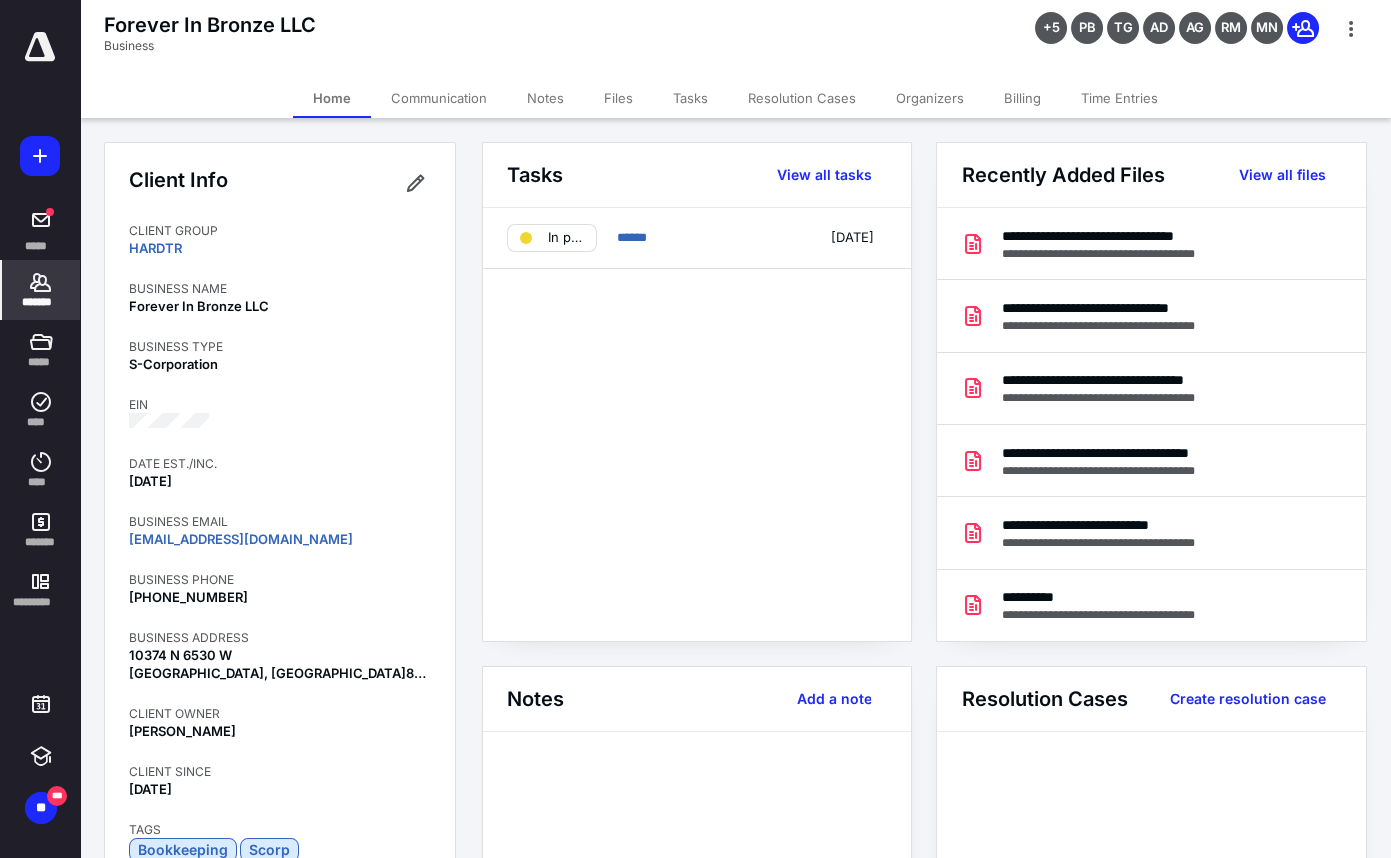 click on "Files" at bounding box center (618, 98) 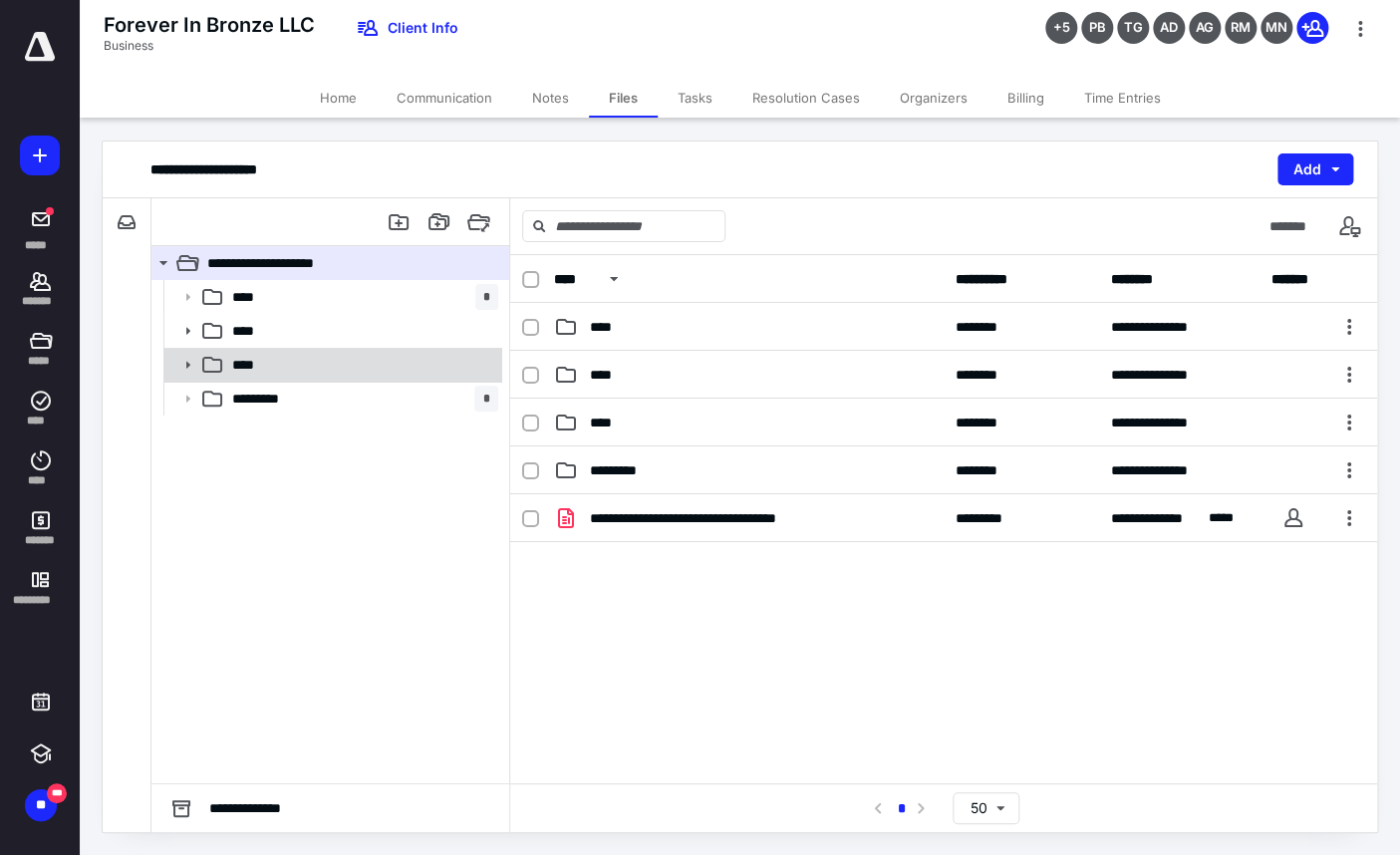 click 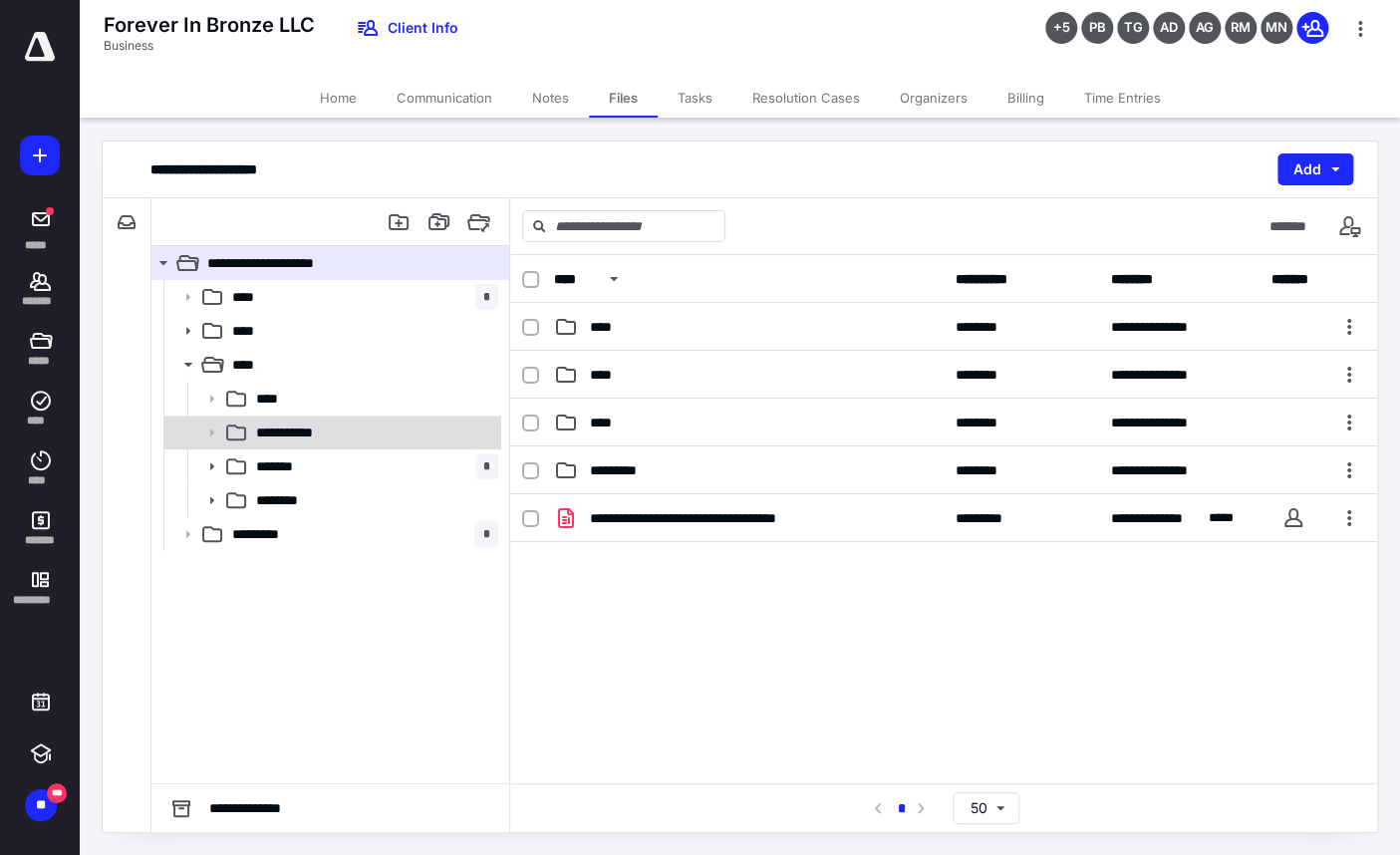 click on "**********" at bounding box center (331, 432) 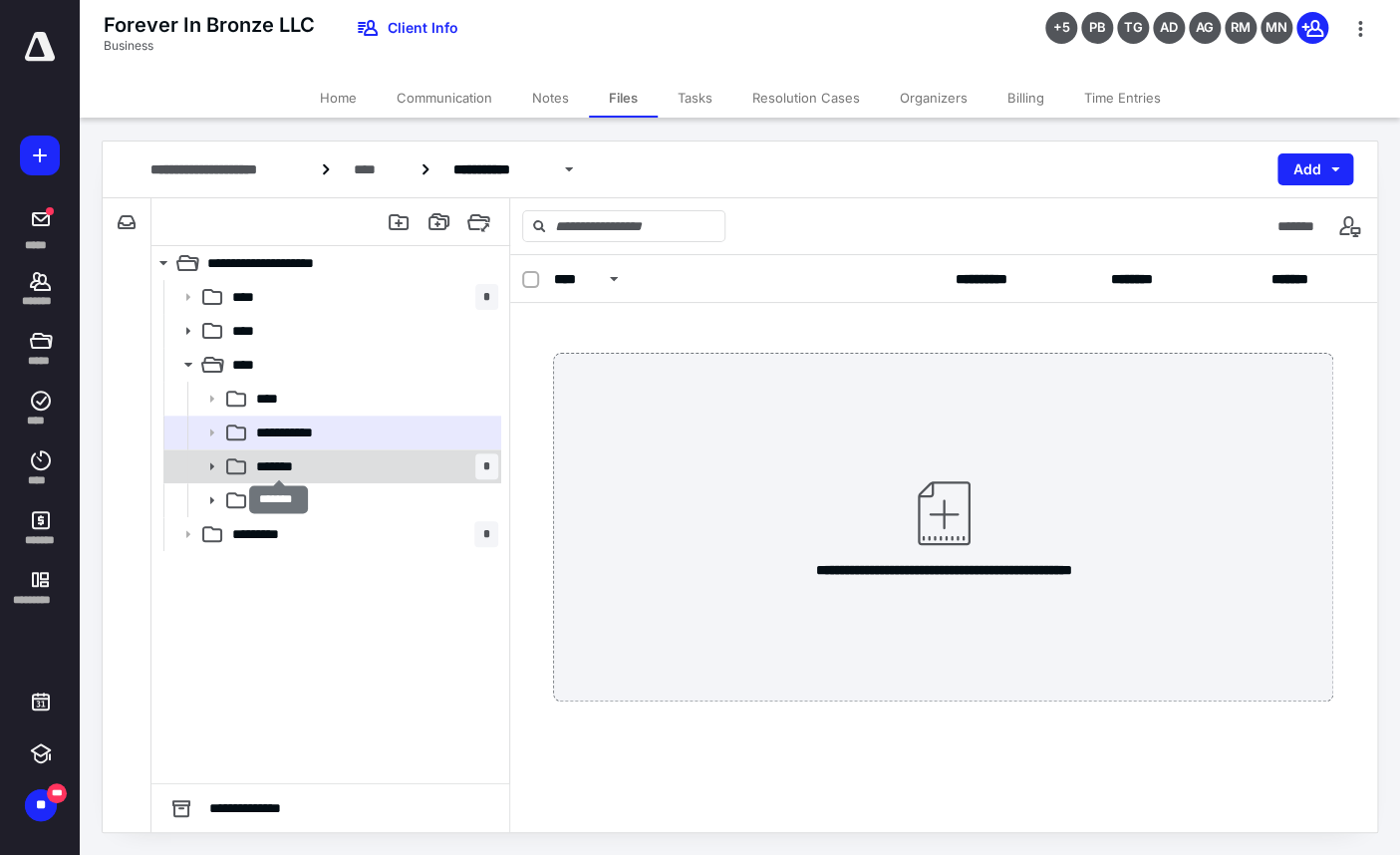 click on "*******" at bounding box center [278, 466] 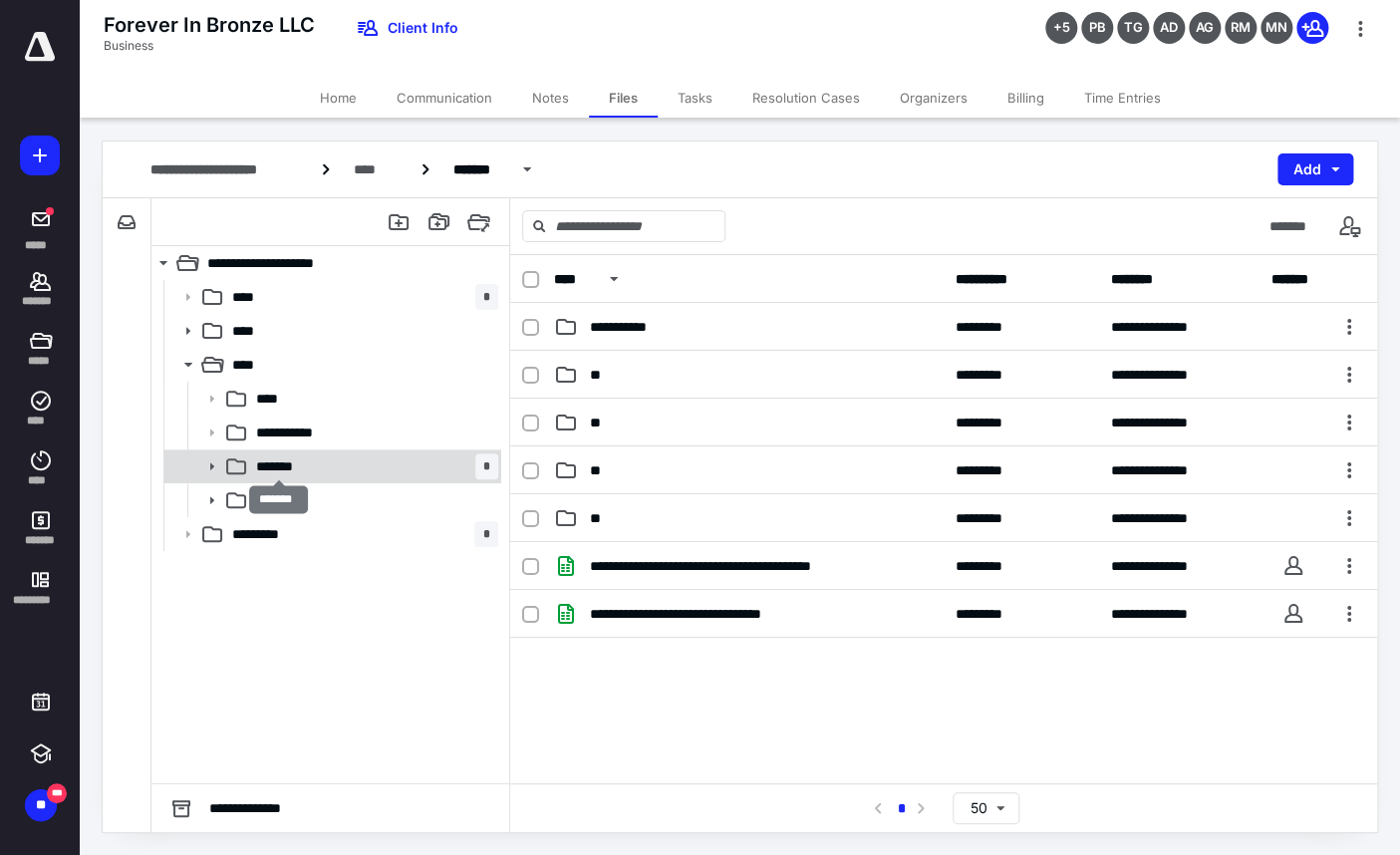 click on "*******" at bounding box center [278, 466] 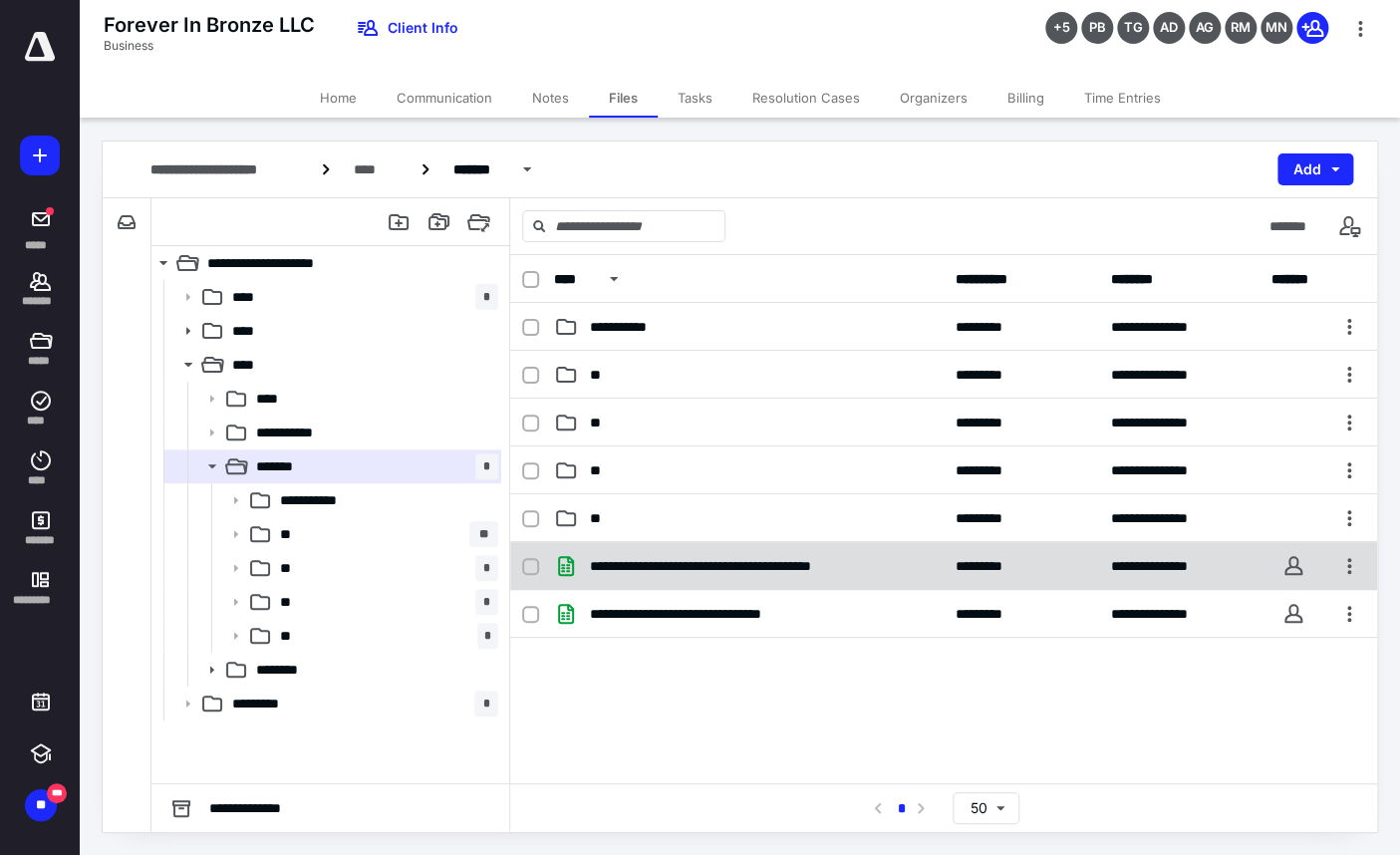 click on "**********" at bounding box center (737, 566) 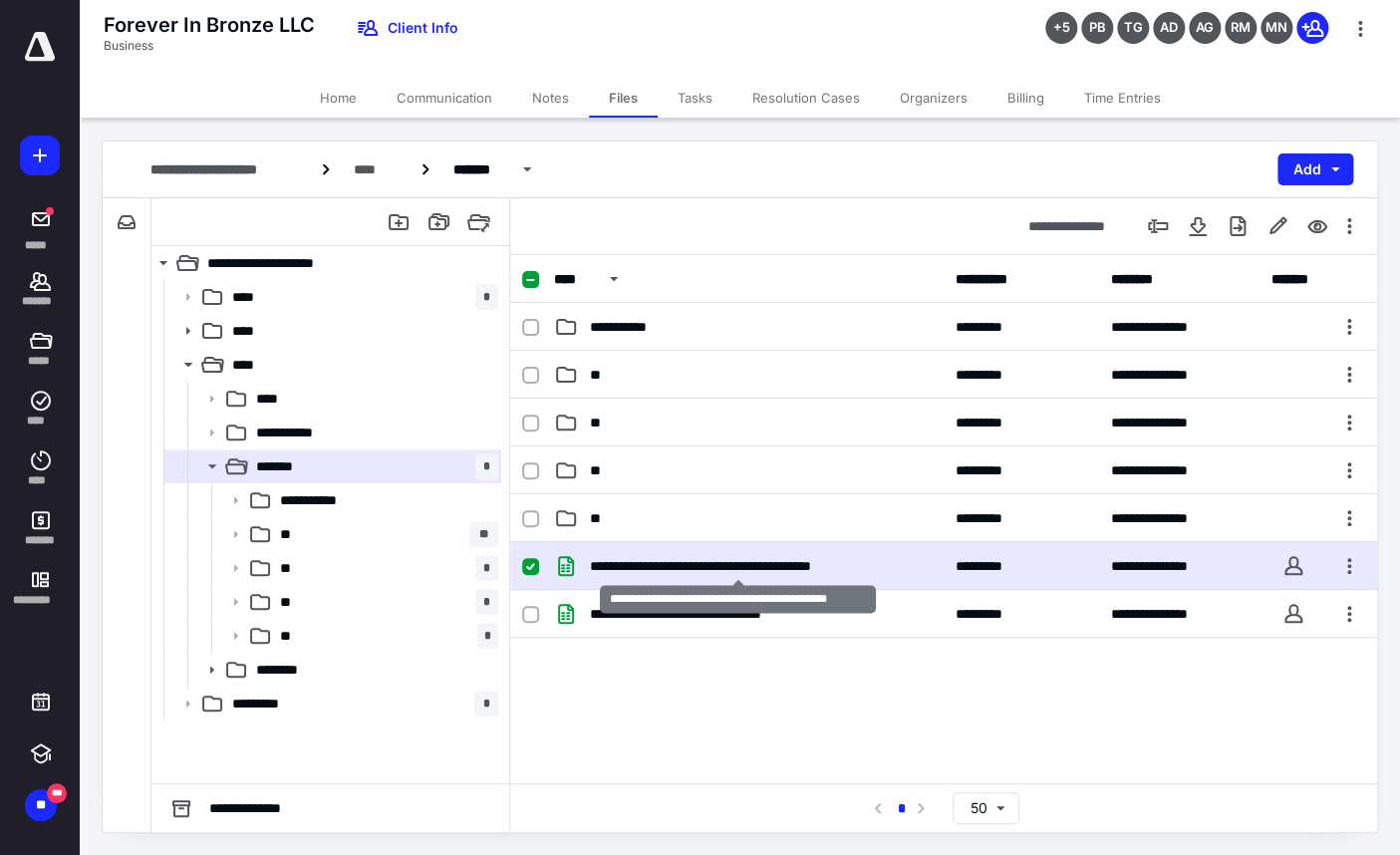 click on "**********" at bounding box center (737, 566) 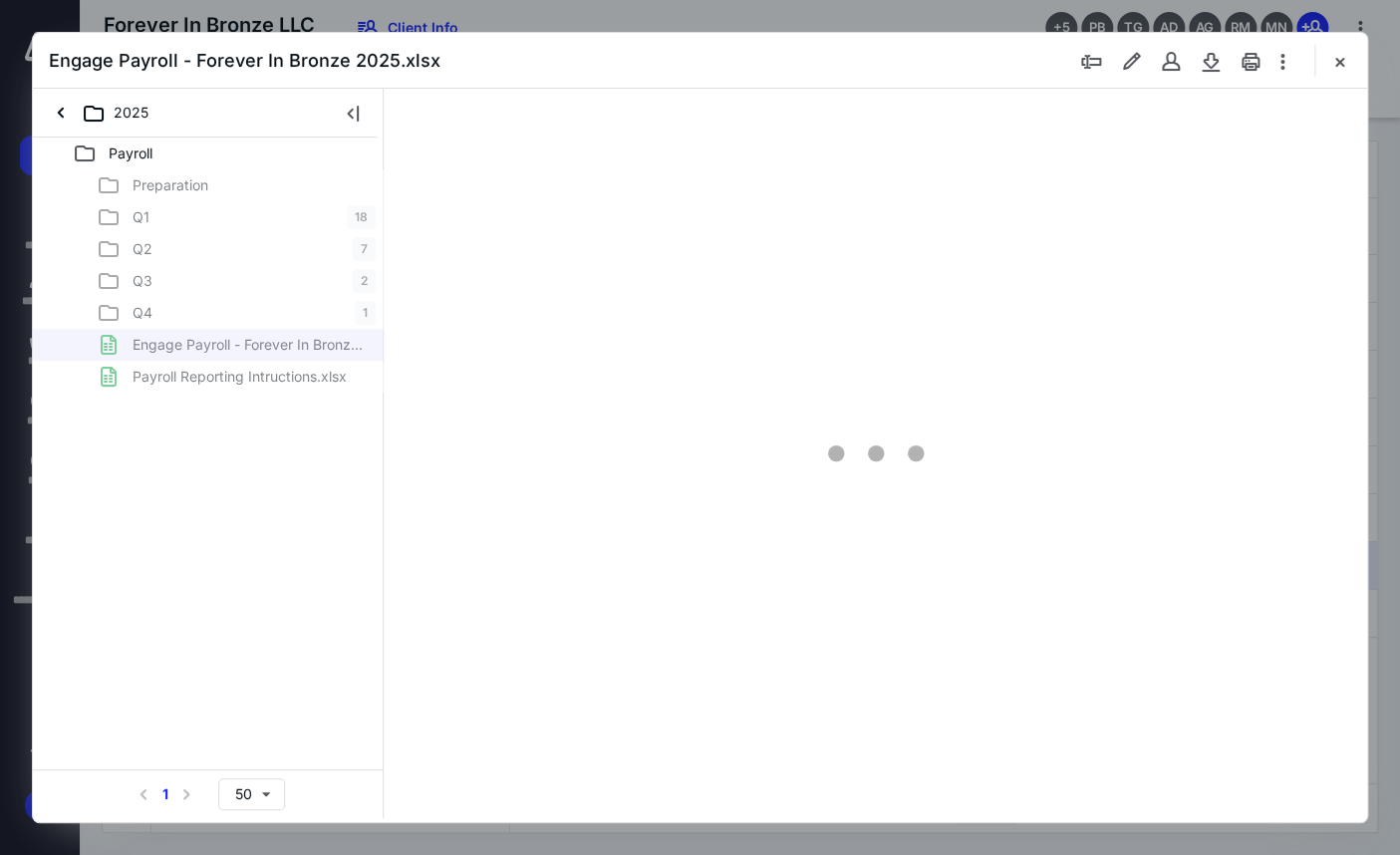 scroll, scrollTop: 0, scrollLeft: 0, axis: both 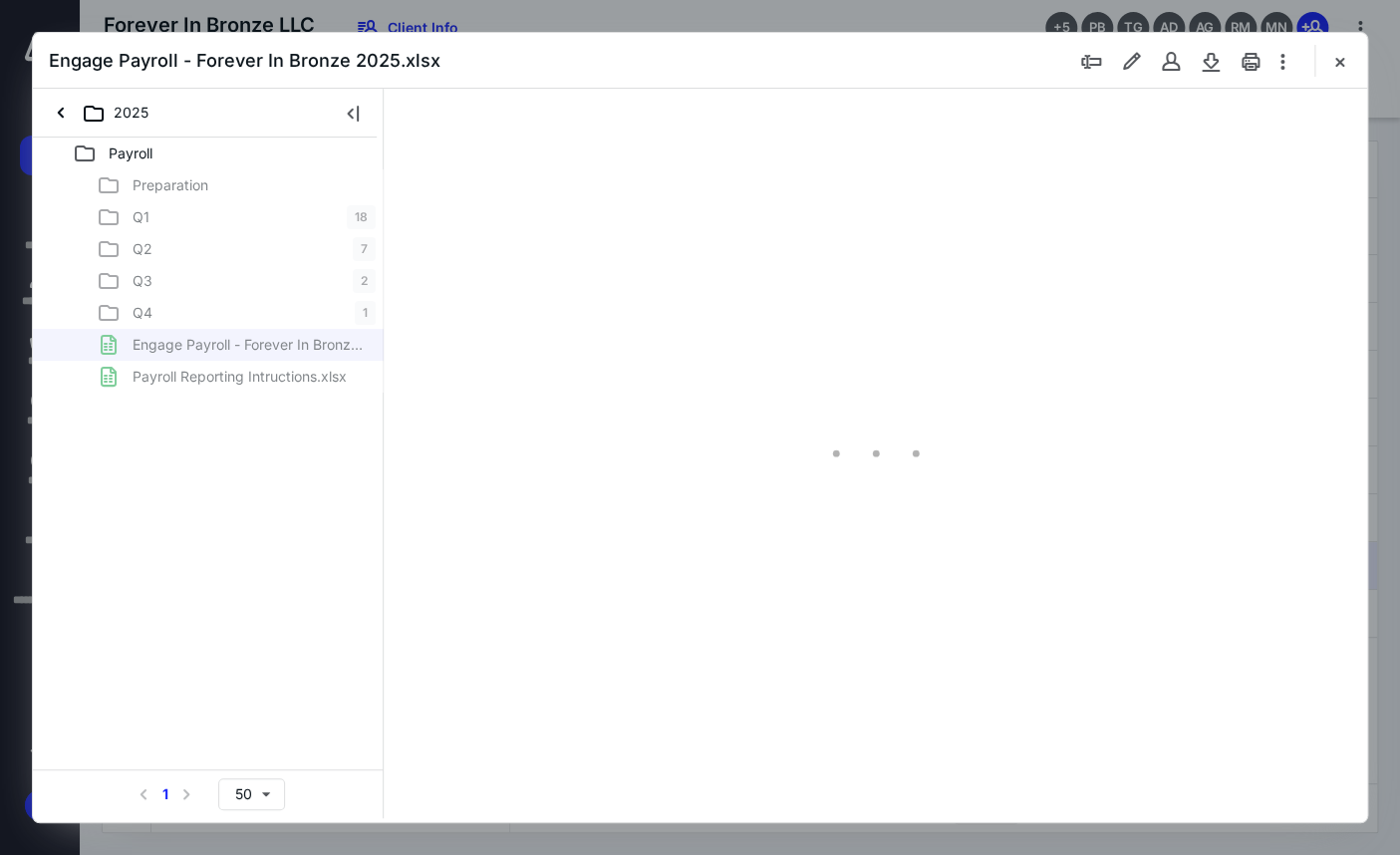 type on "82" 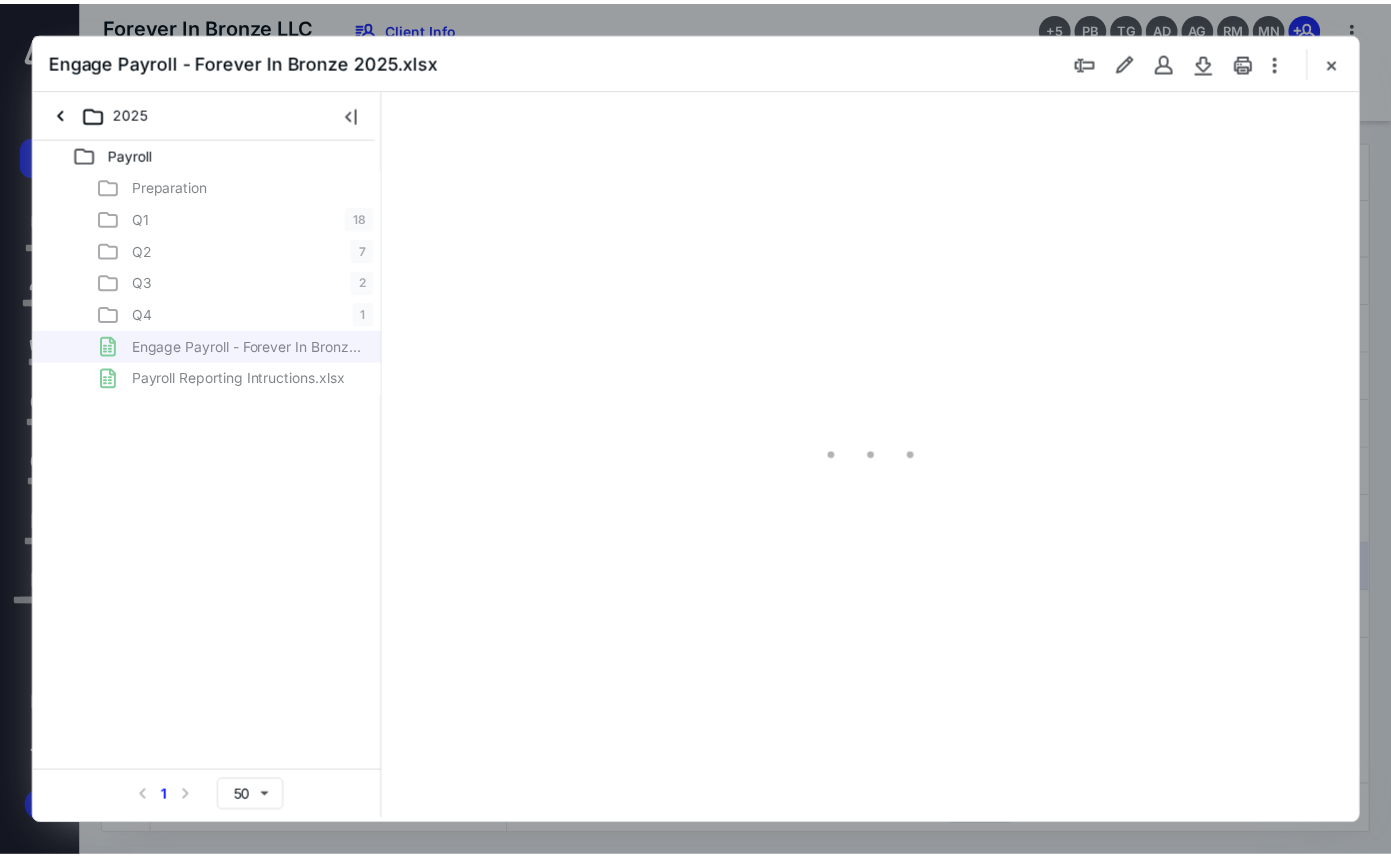 scroll, scrollTop: 0, scrollLeft: 312, axis: horizontal 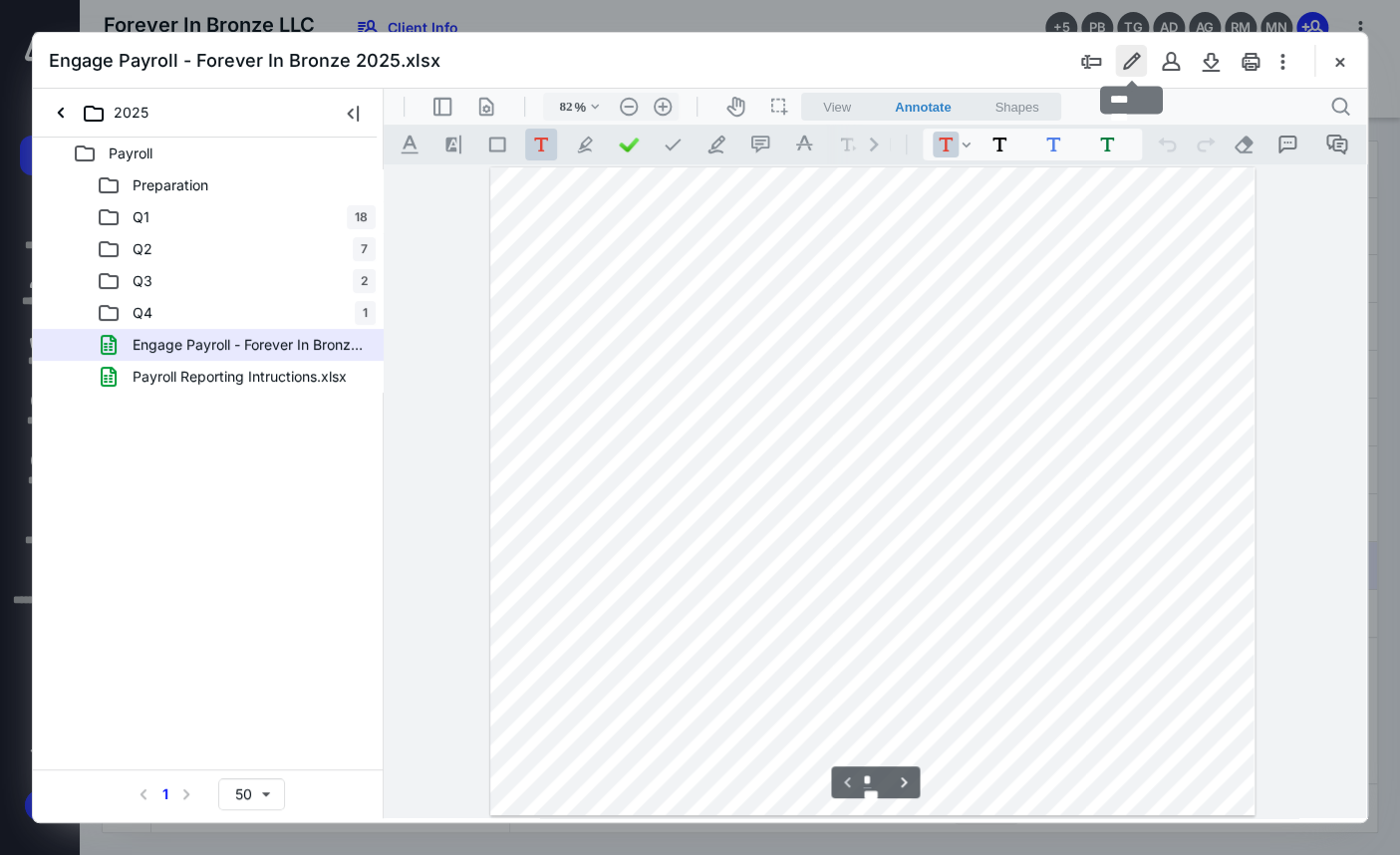 click at bounding box center [1131, 61] 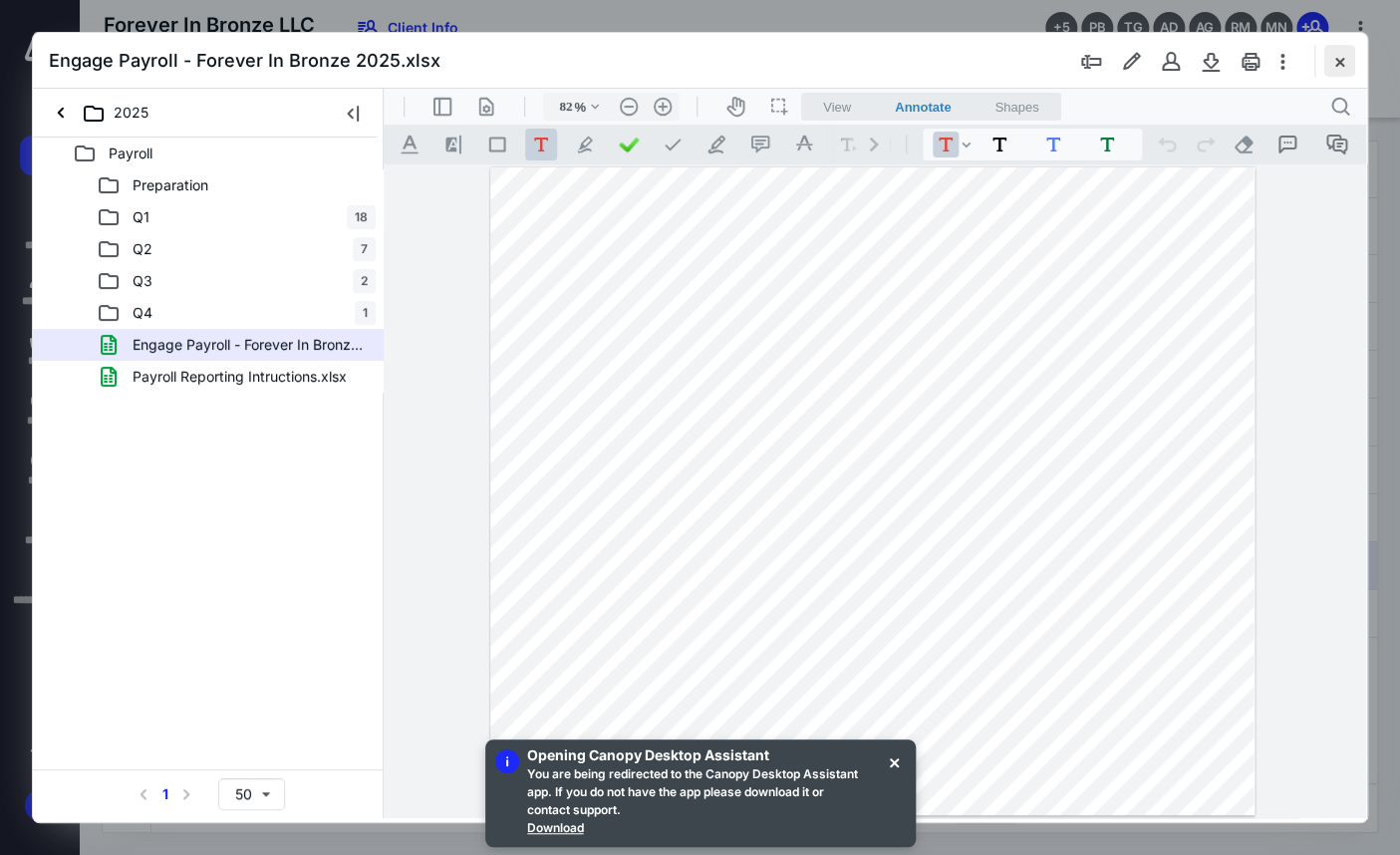 click at bounding box center [1339, 61] 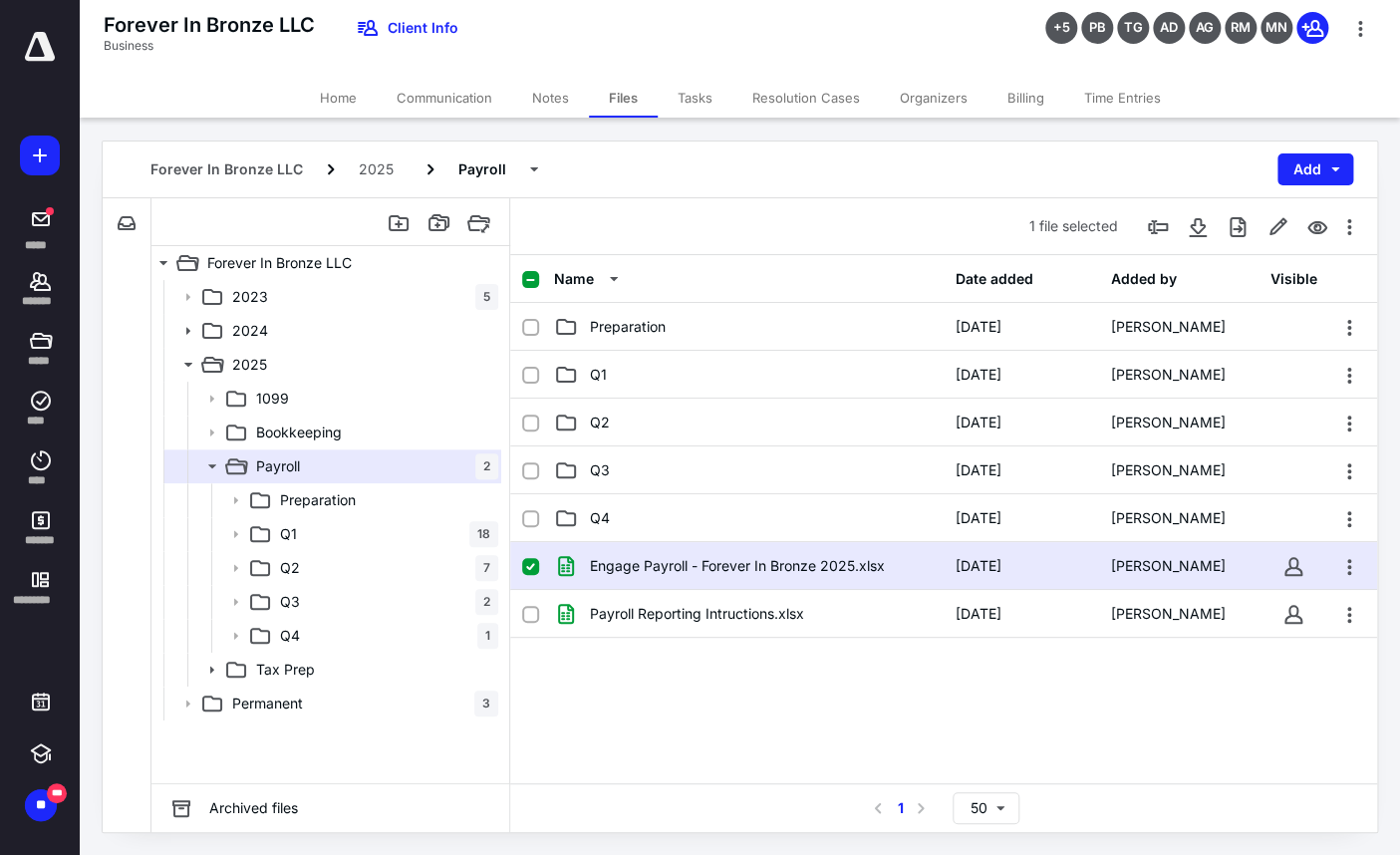 click on "Forever In Bronze LLC 2025 Payroll   Add" at bounding box center [739, 169] 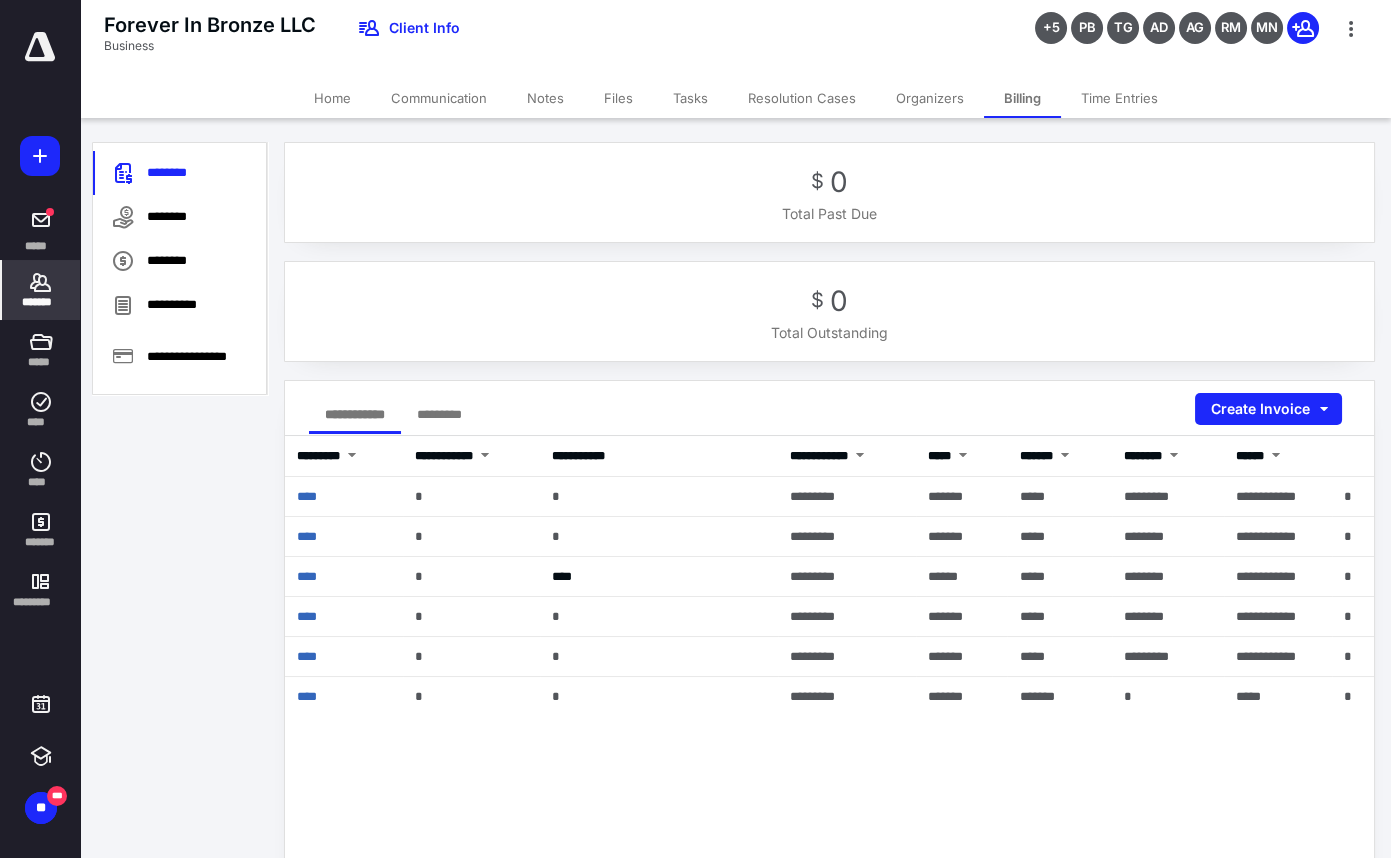 click on "Tasks" at bounding box center [690, 98] 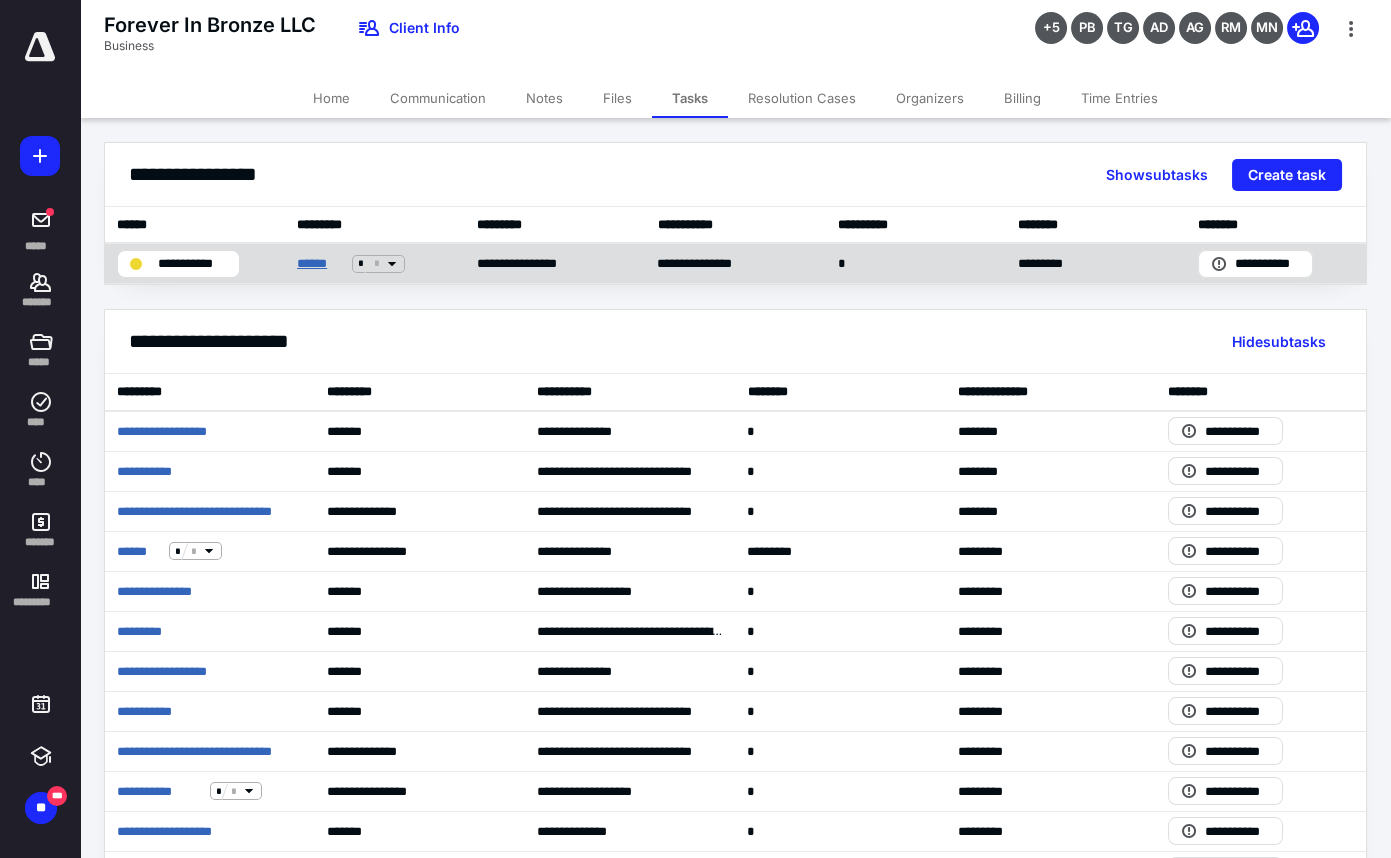 click on "******" at bounding box center (320, 263) 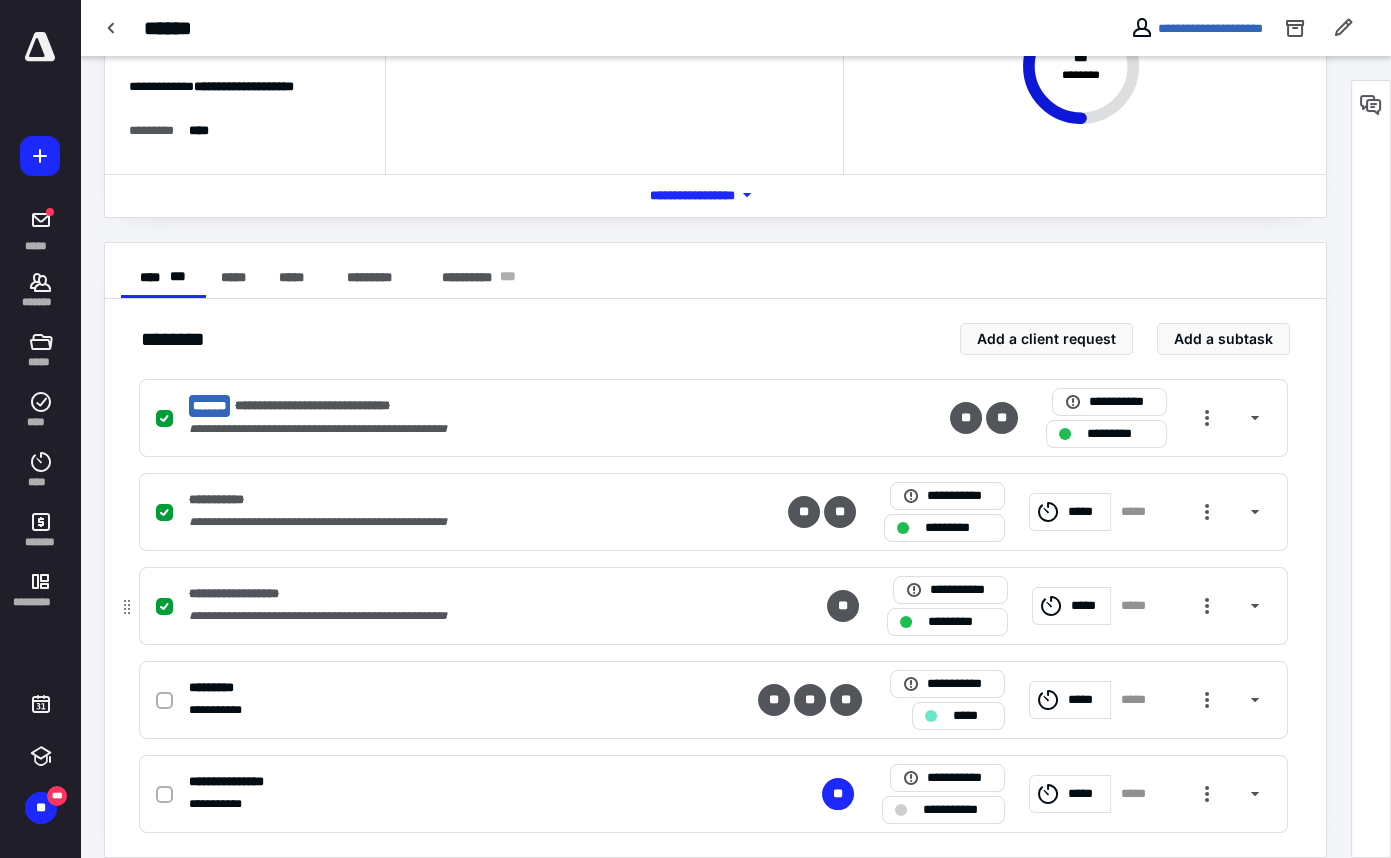 scroll, scrollTop: 222, scrollLeft: 0, axis: vertical 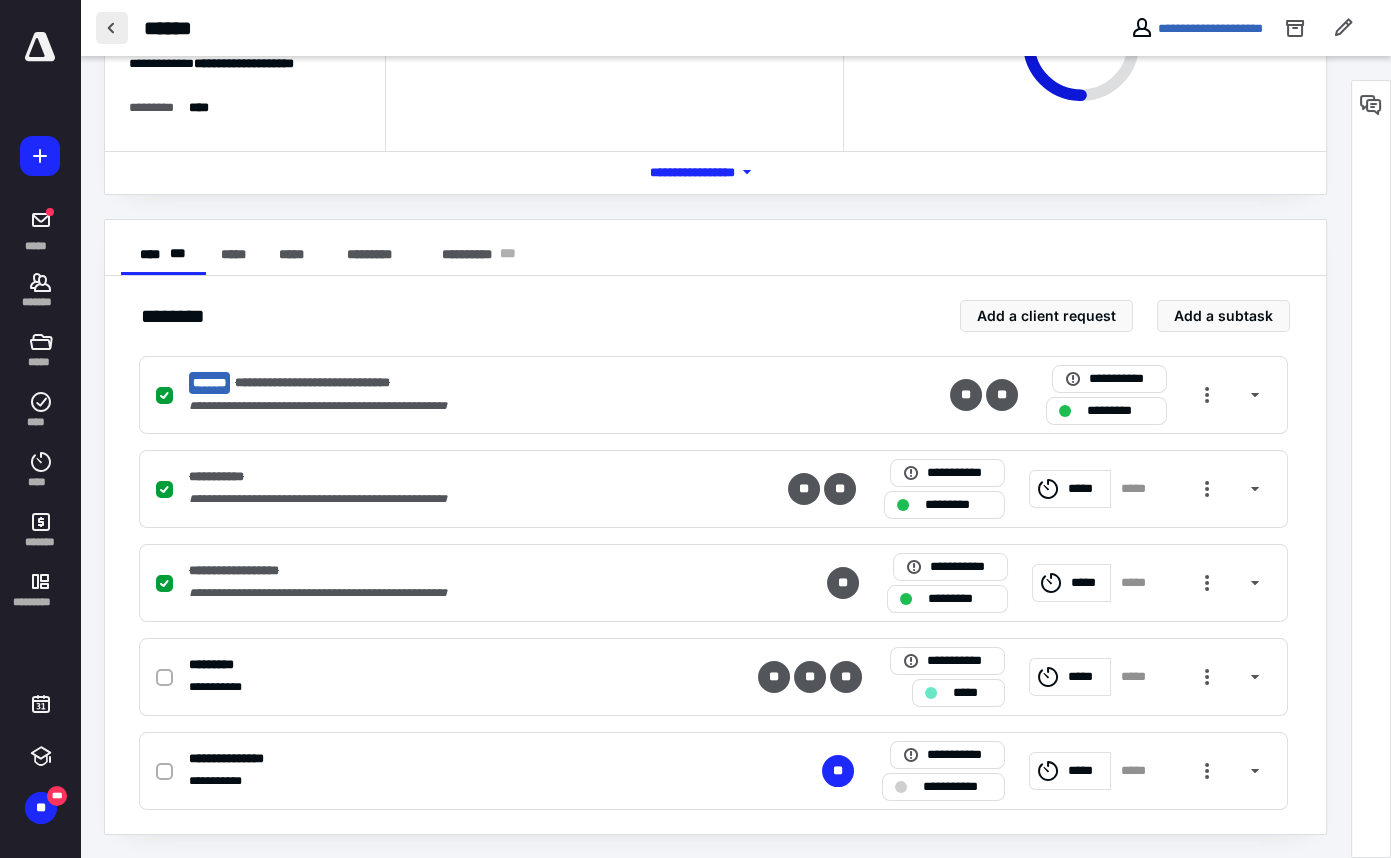 click at bounding box center [112, 28] 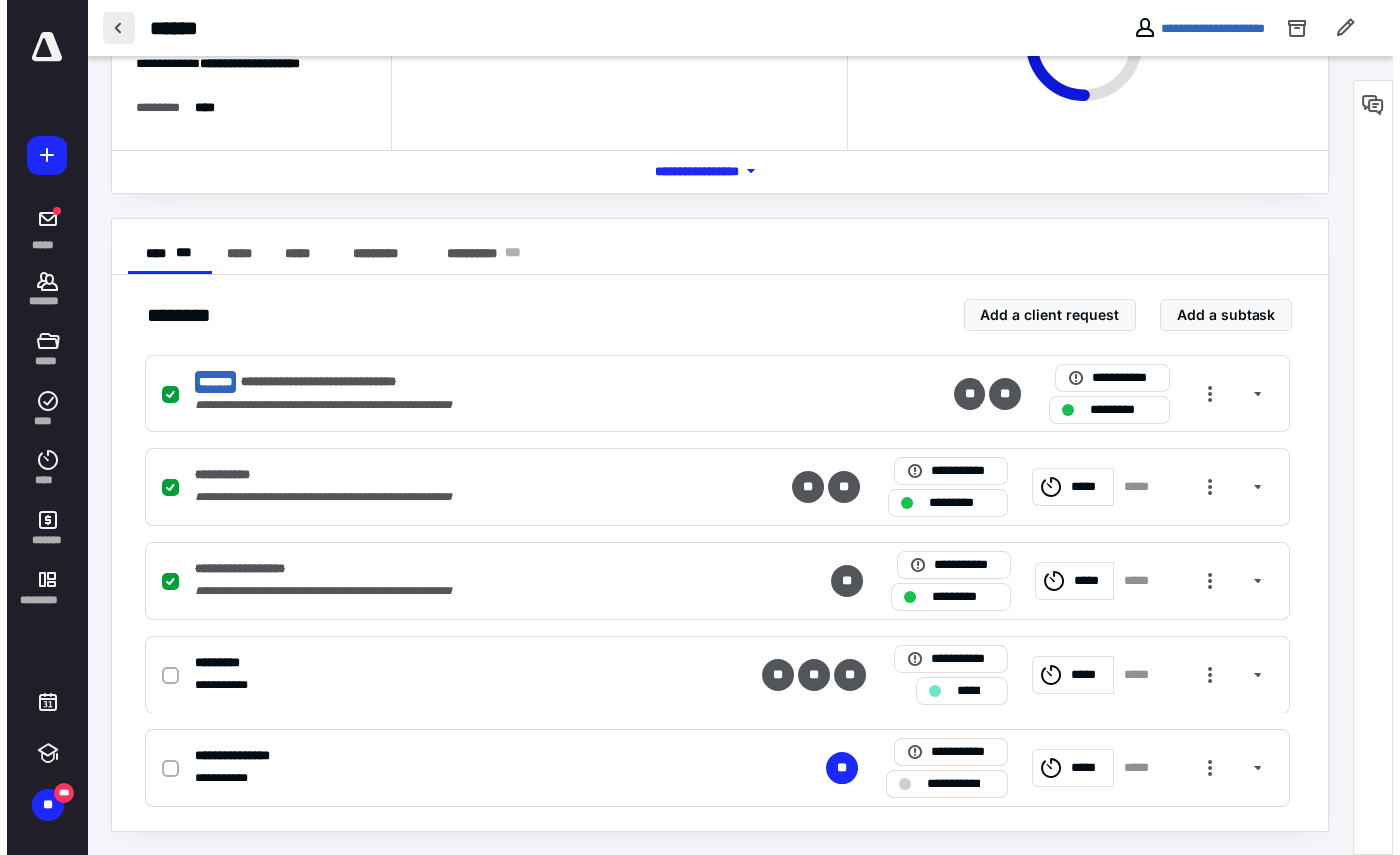 scroll, scrollTop: 0, scrollLeft: 0, axis: both 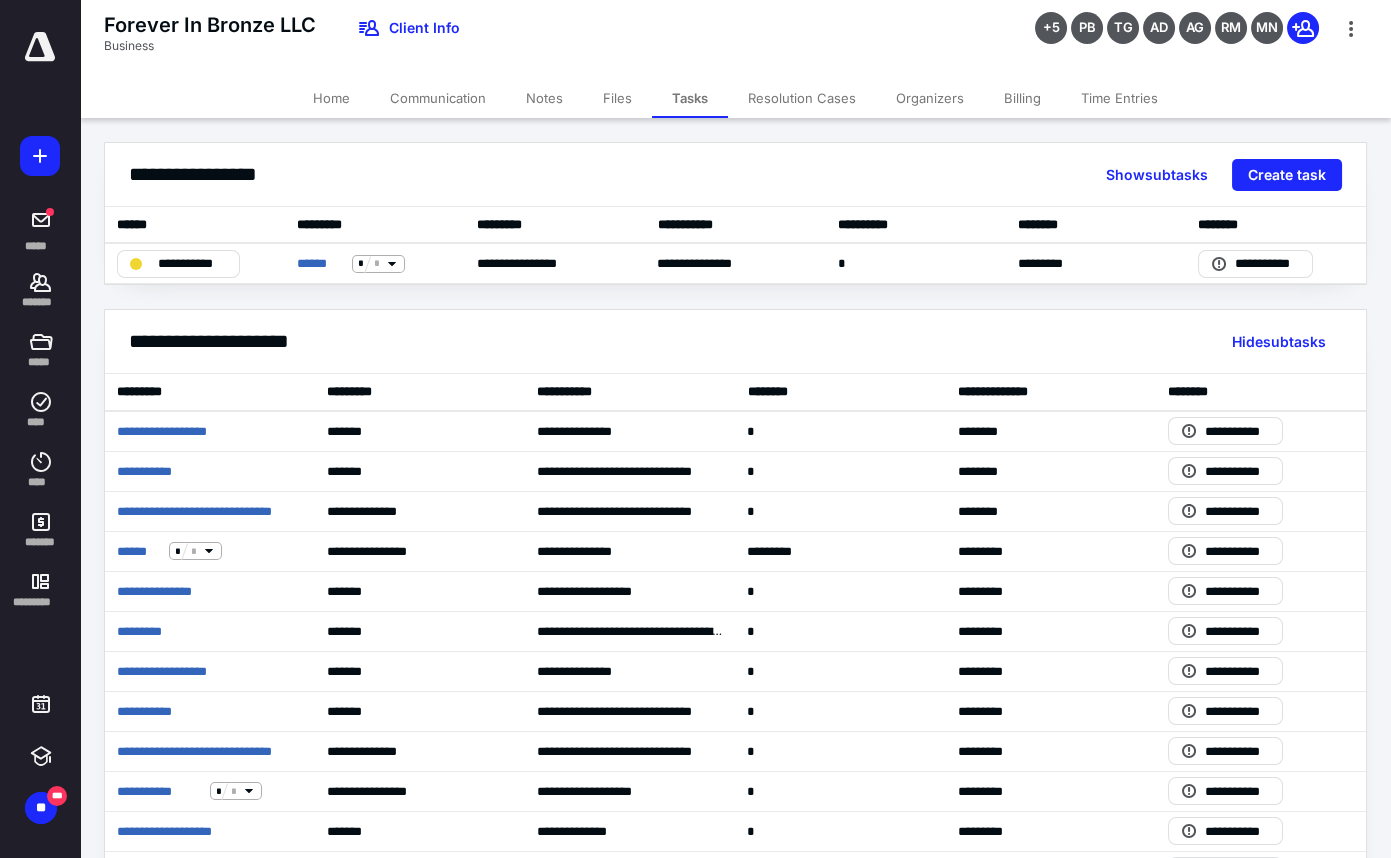 click on "Files" at bounding box center [617, 98] 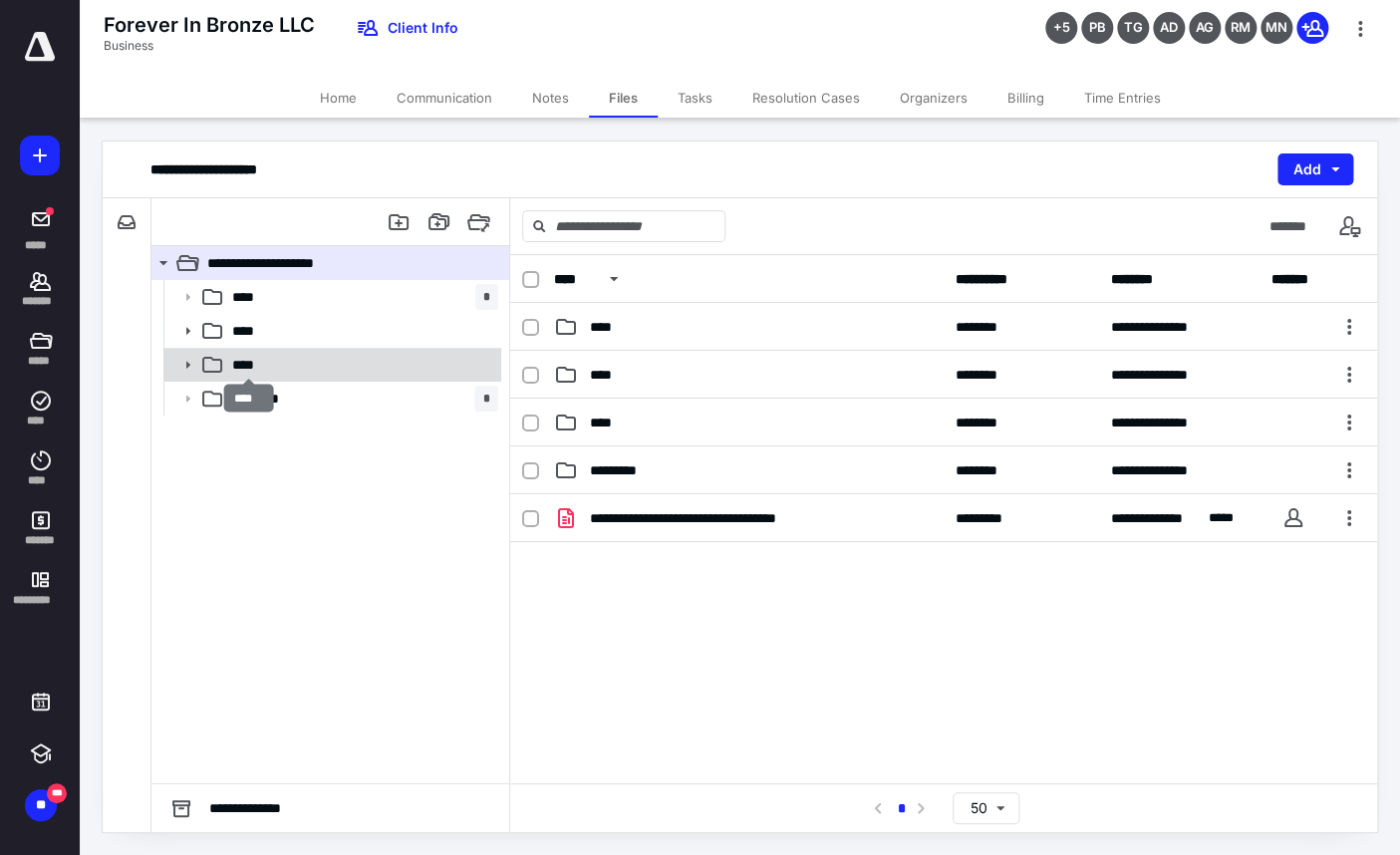 click on "****" at bounding box center [249, 365] 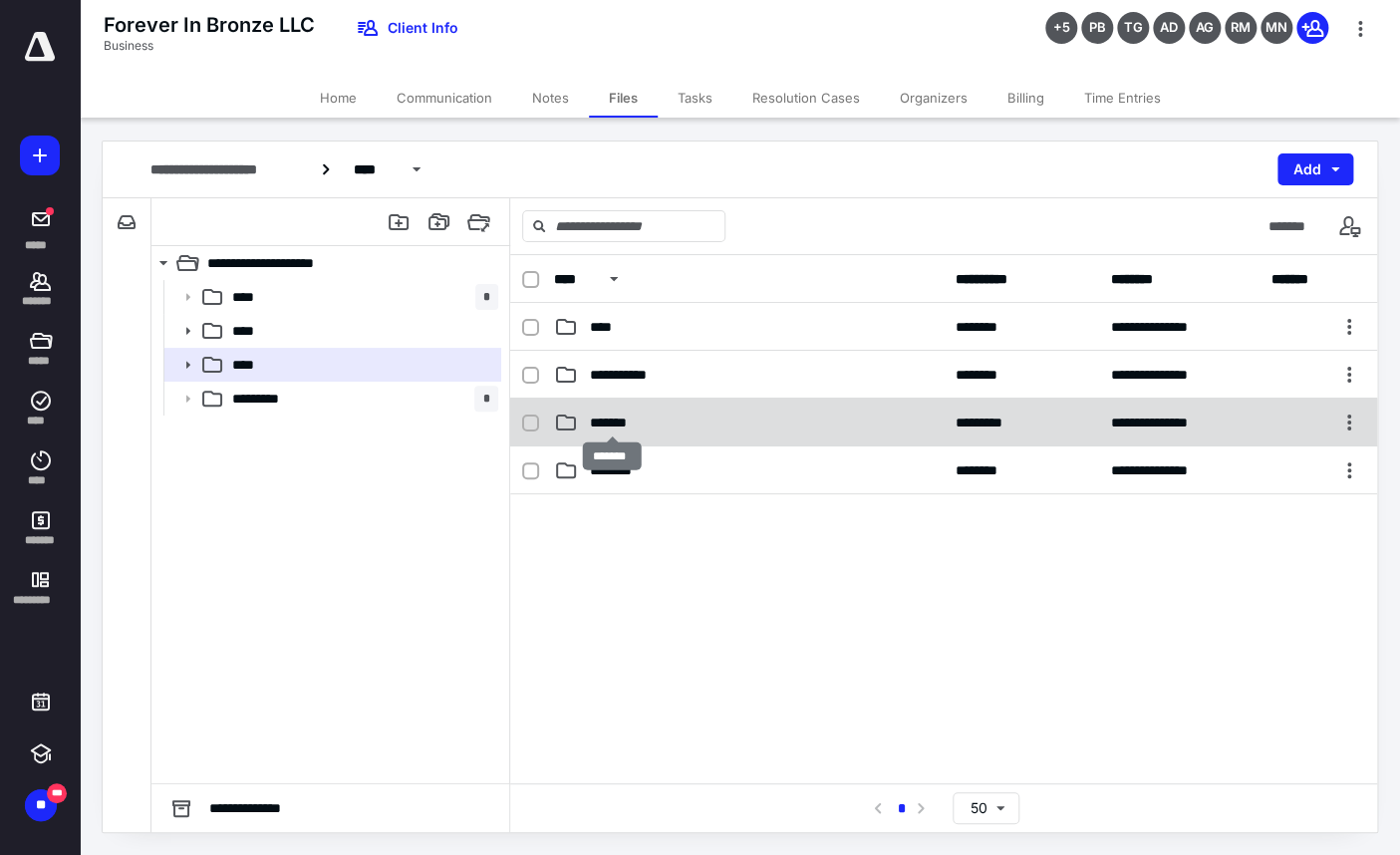 click on "*******" at bounding box center (612, 423) 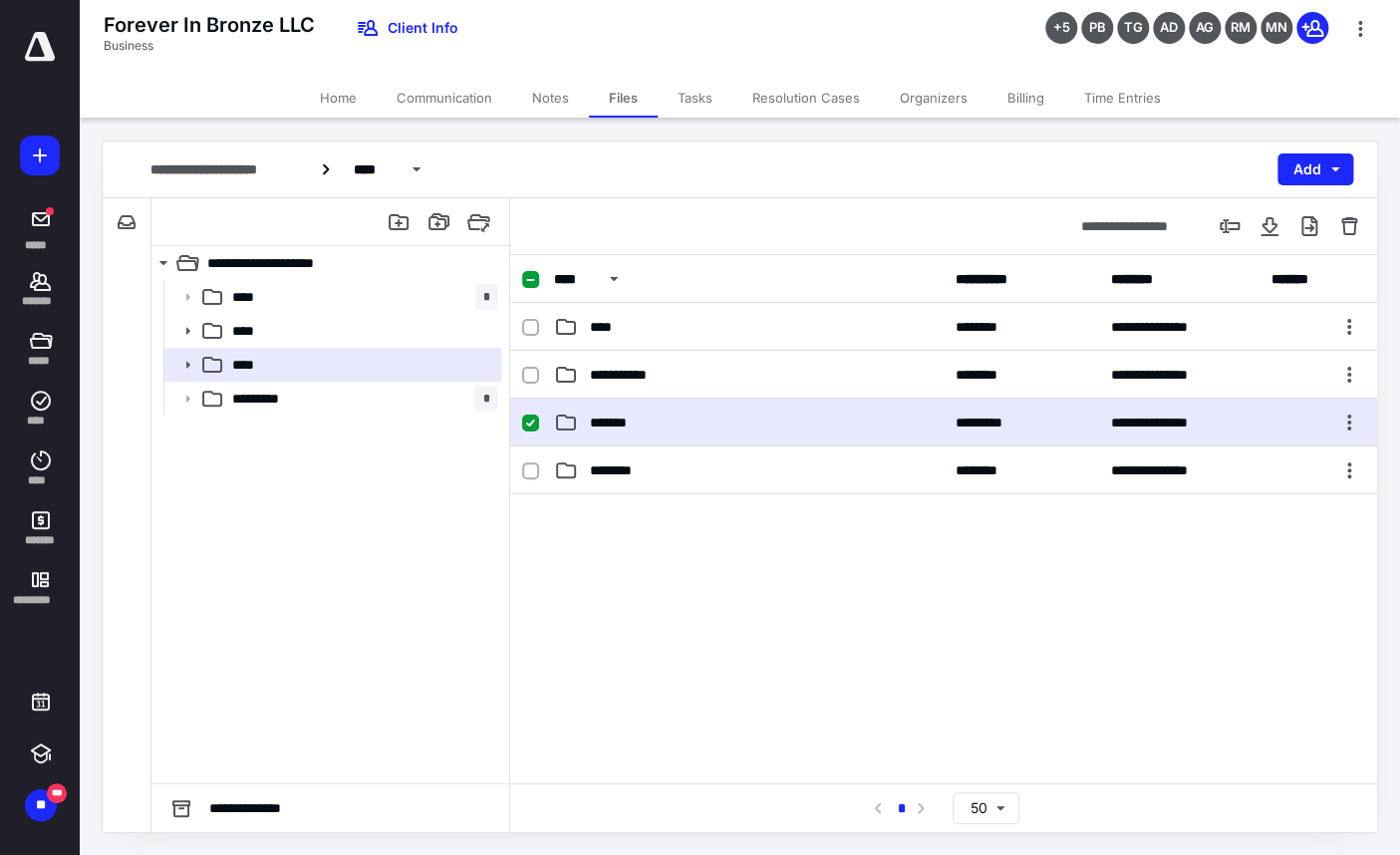 click on "*******" at bounding box center [612, 423] 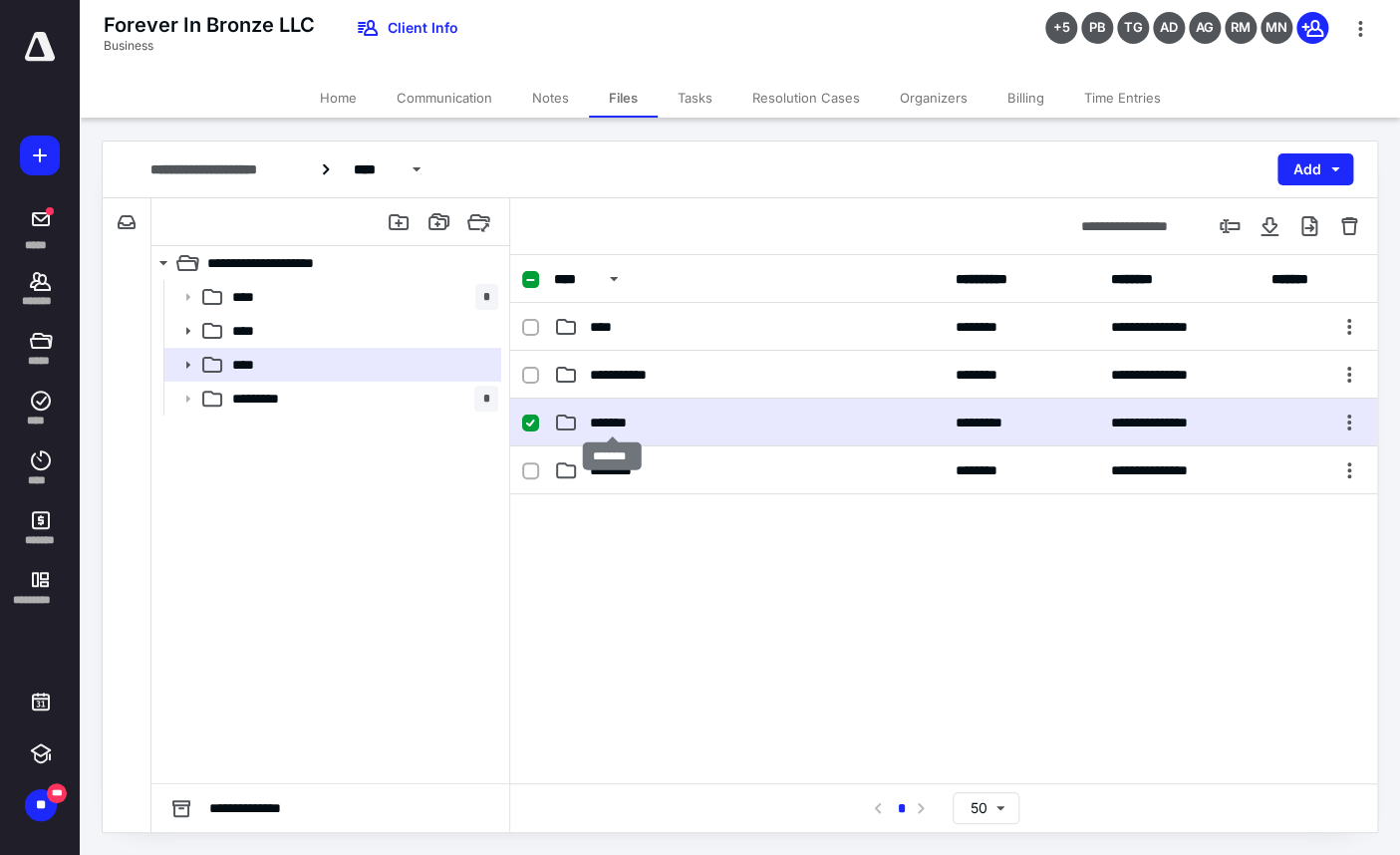 click on "*******" at bounding box center (612, 423) 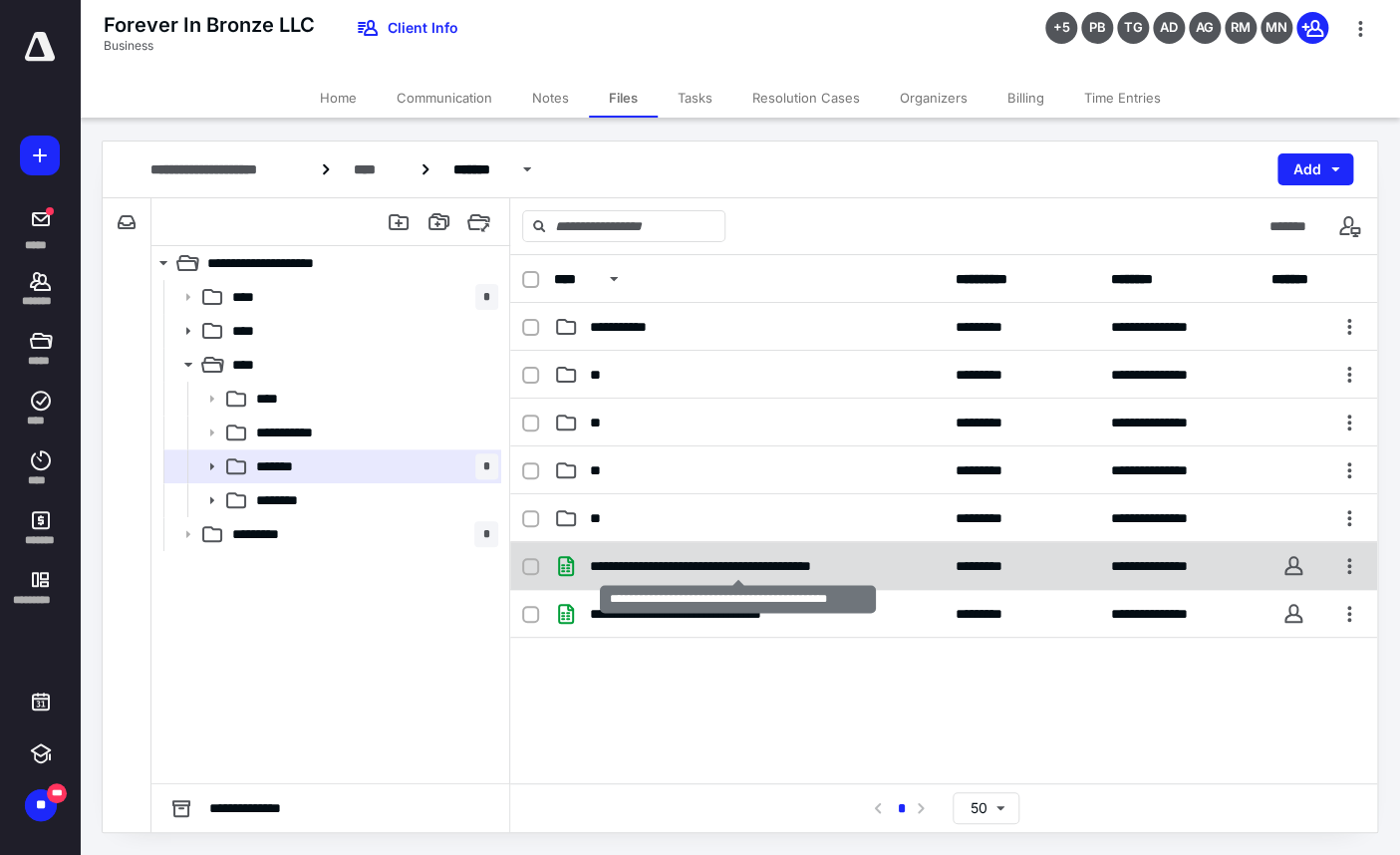 click on "**********" at bounding box center (737, 566) 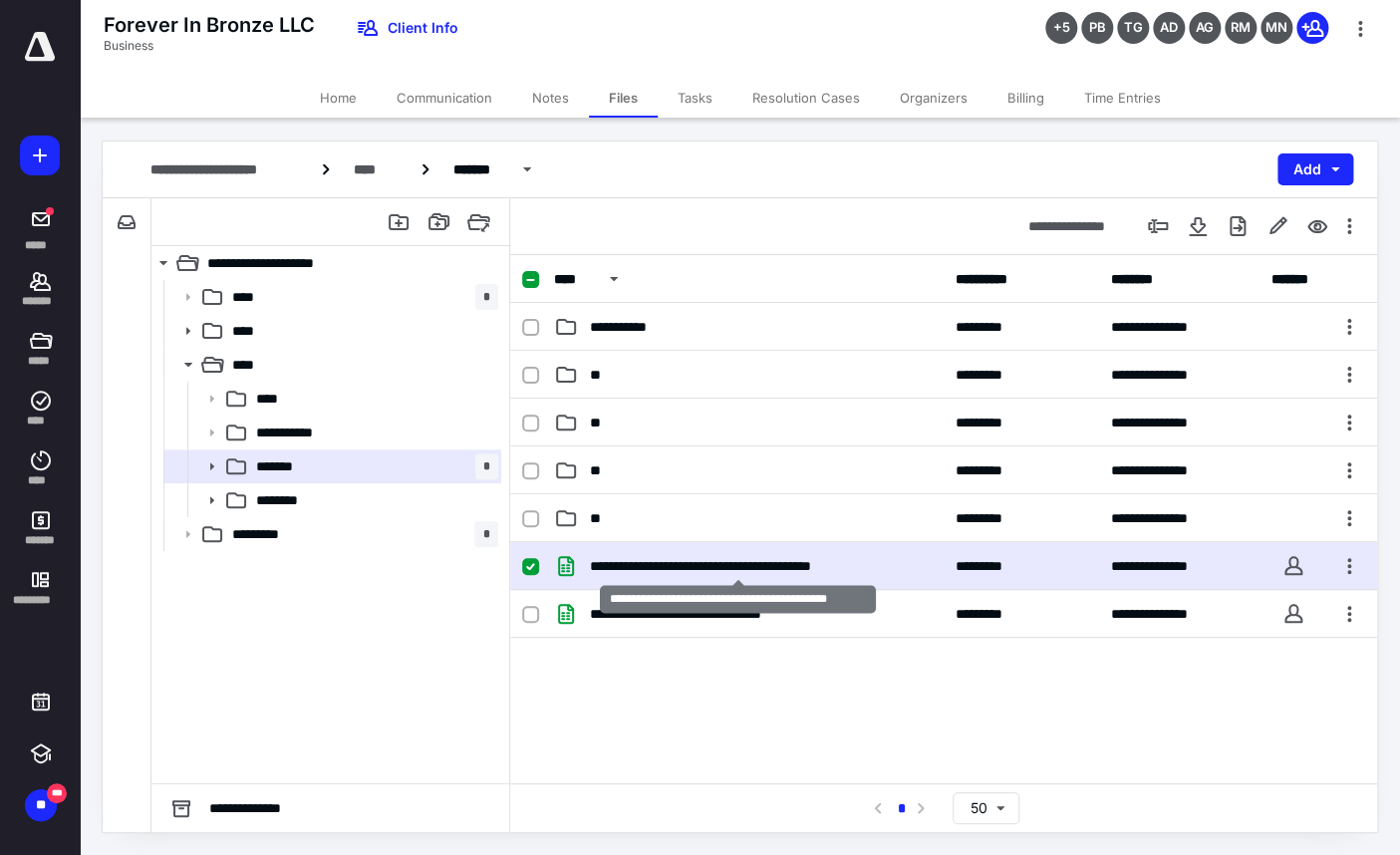 click on "**********" at bounding box center (737, 566) 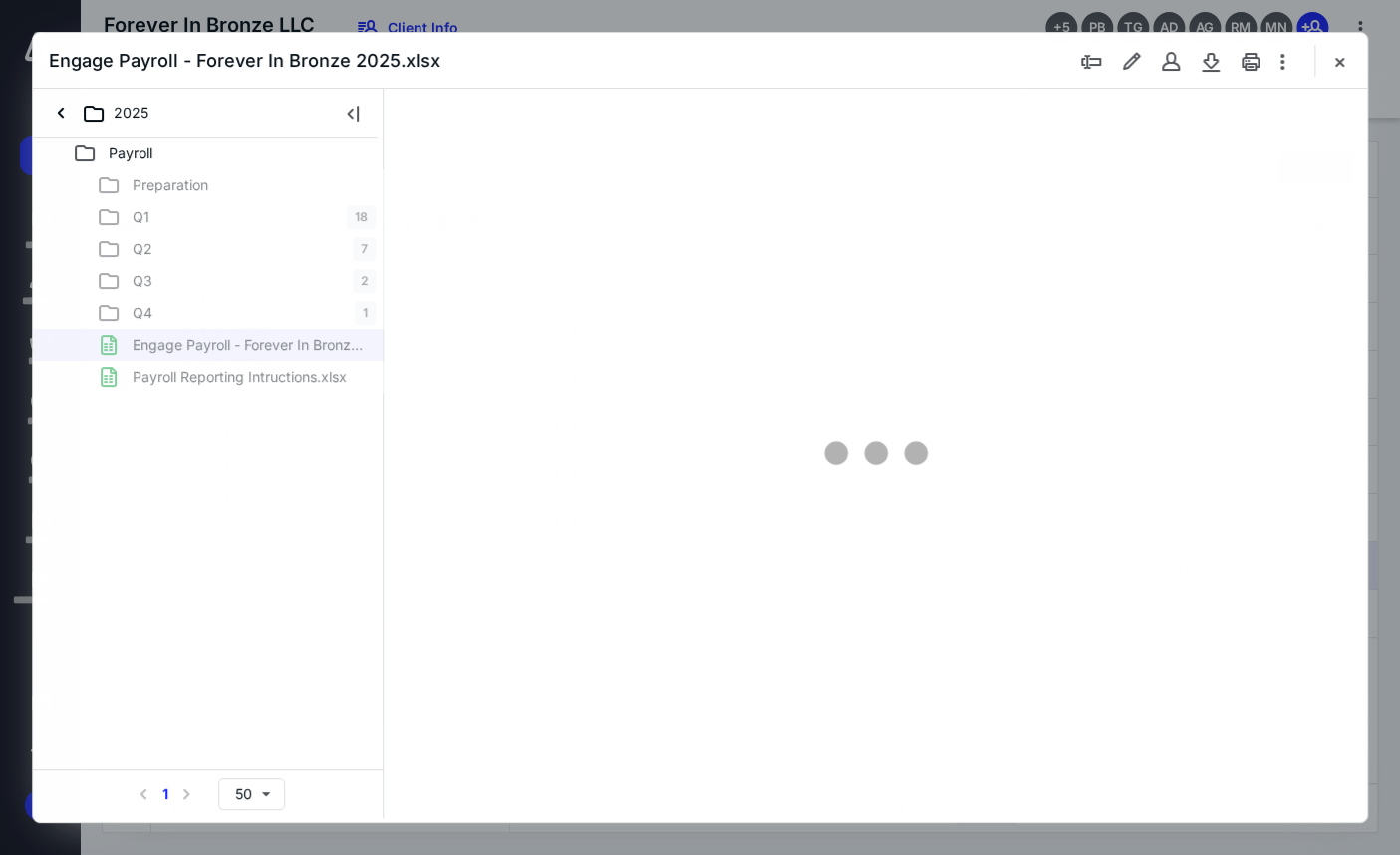 scroll, scrollTop: 0, scrollLeft: 0, axis: both 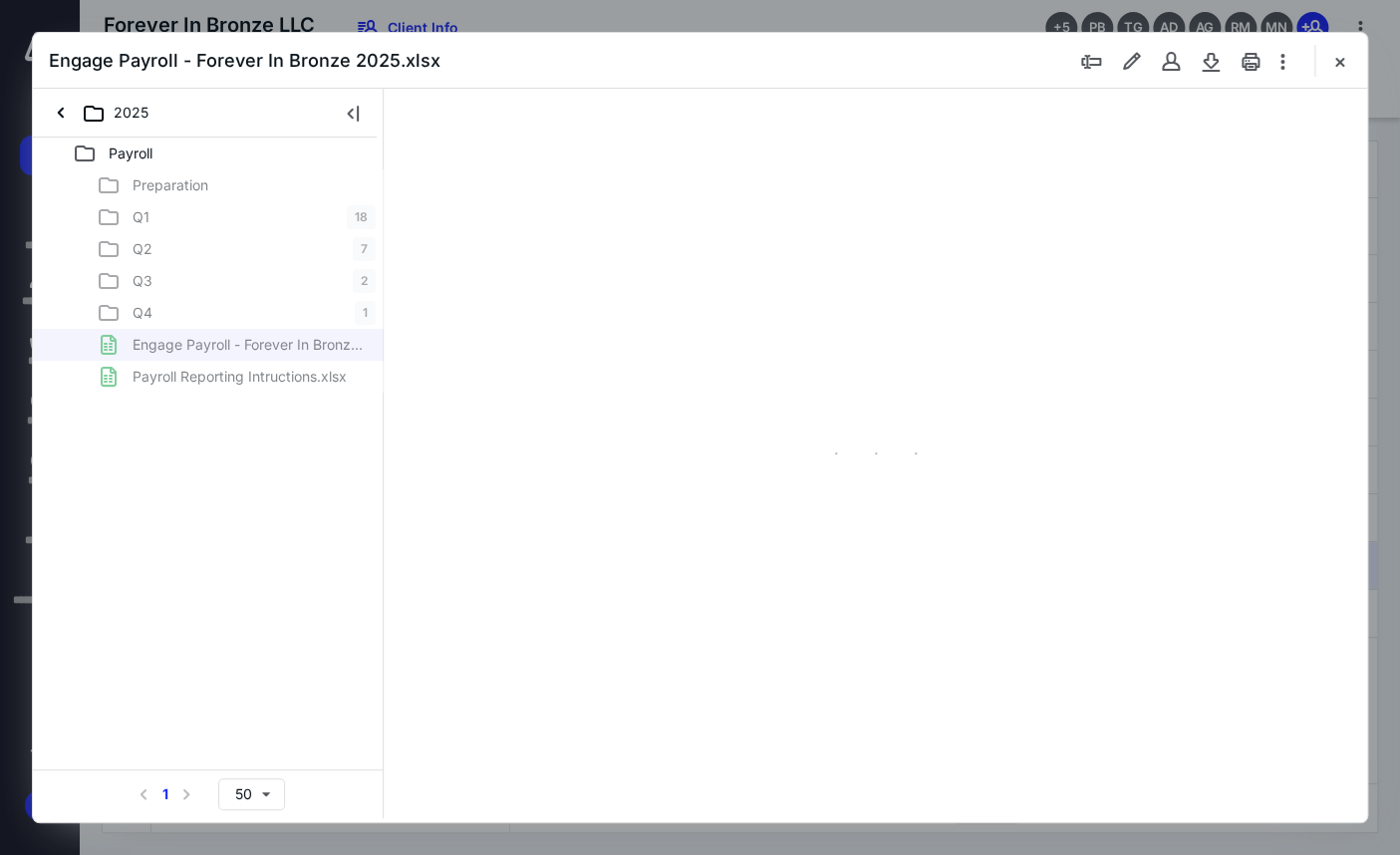 type on "82" 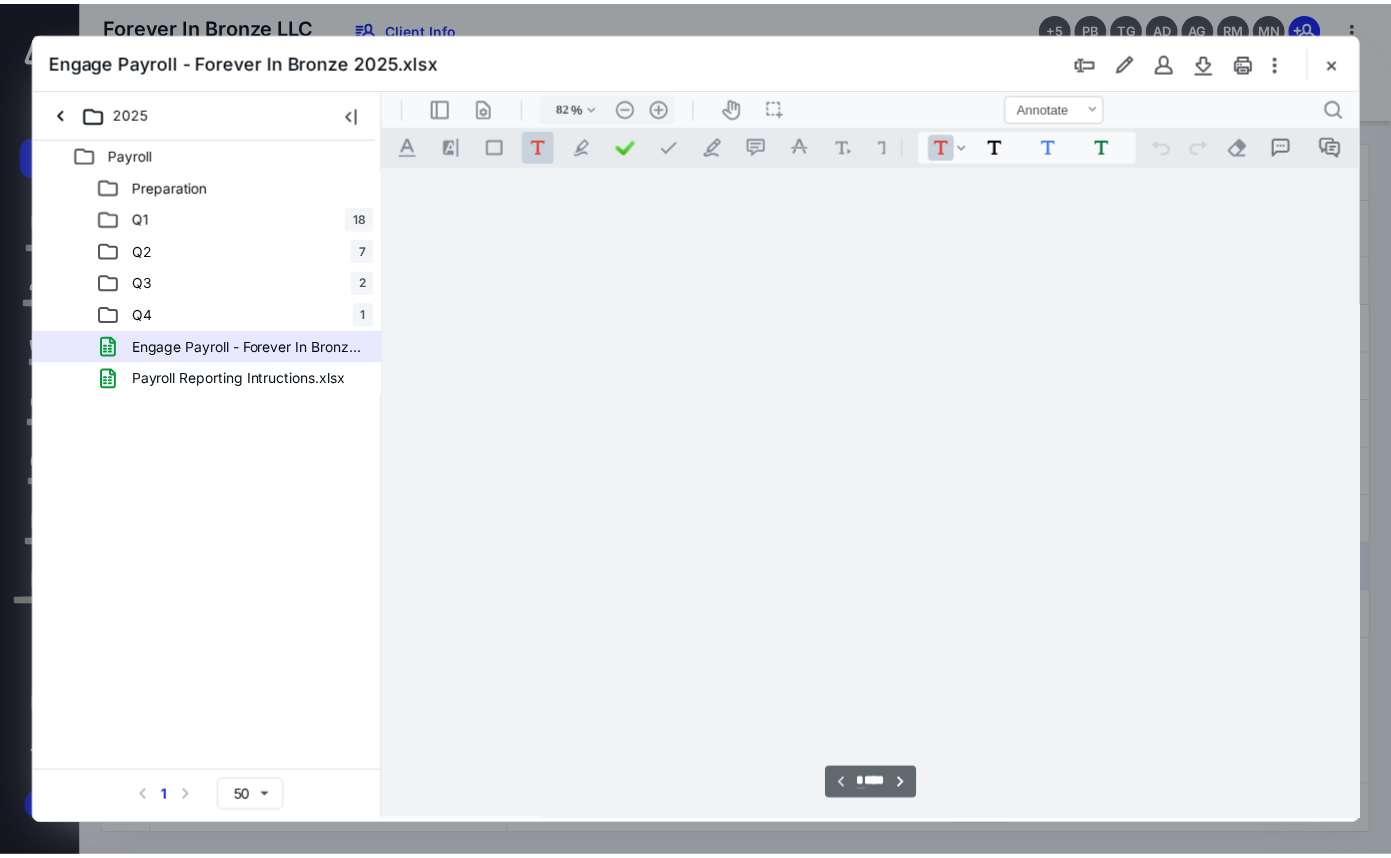 scroll, scrollTop: 0, scrollLeft: 312, axis: horizontal 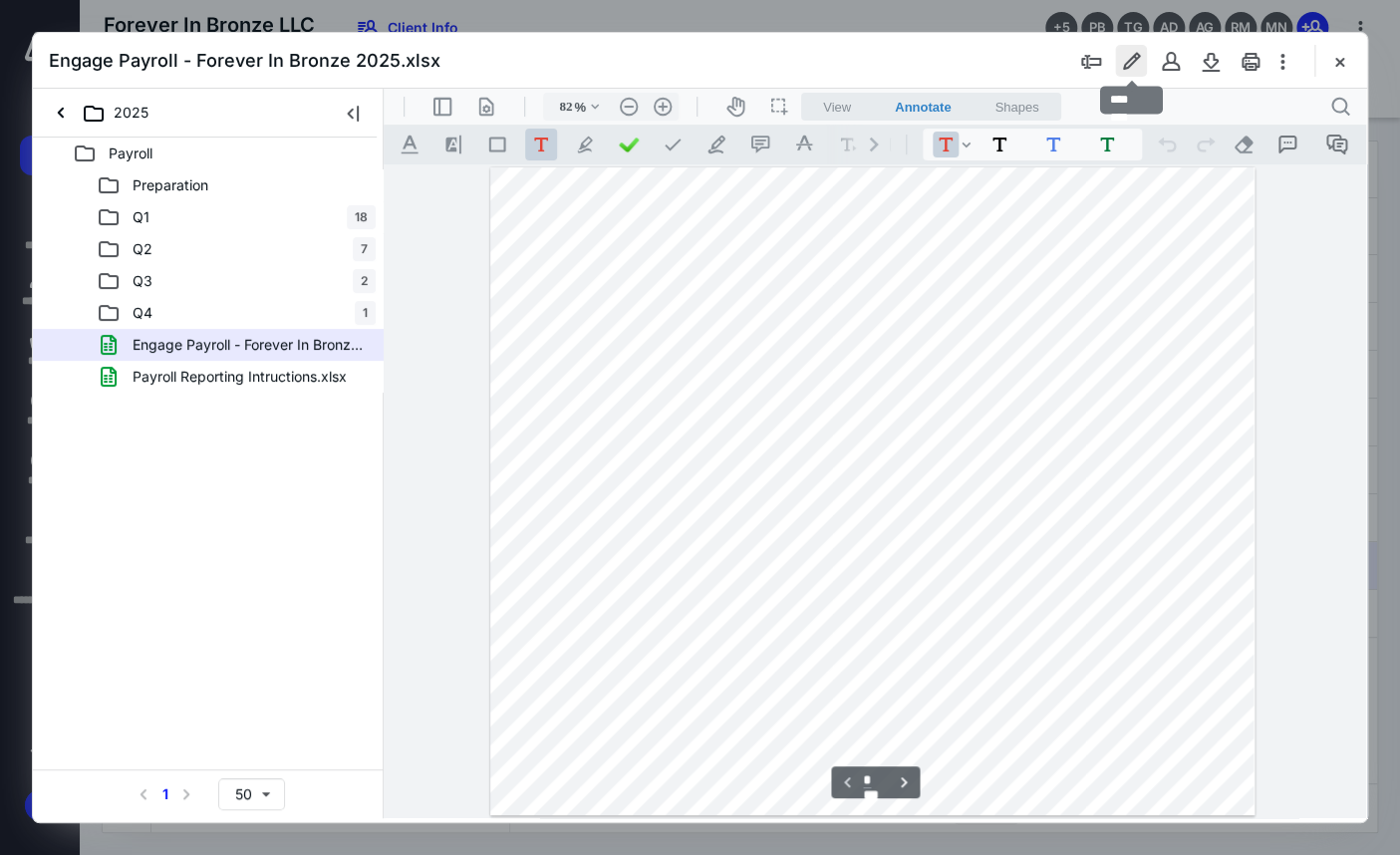 click at bounding box center (1131, 61) 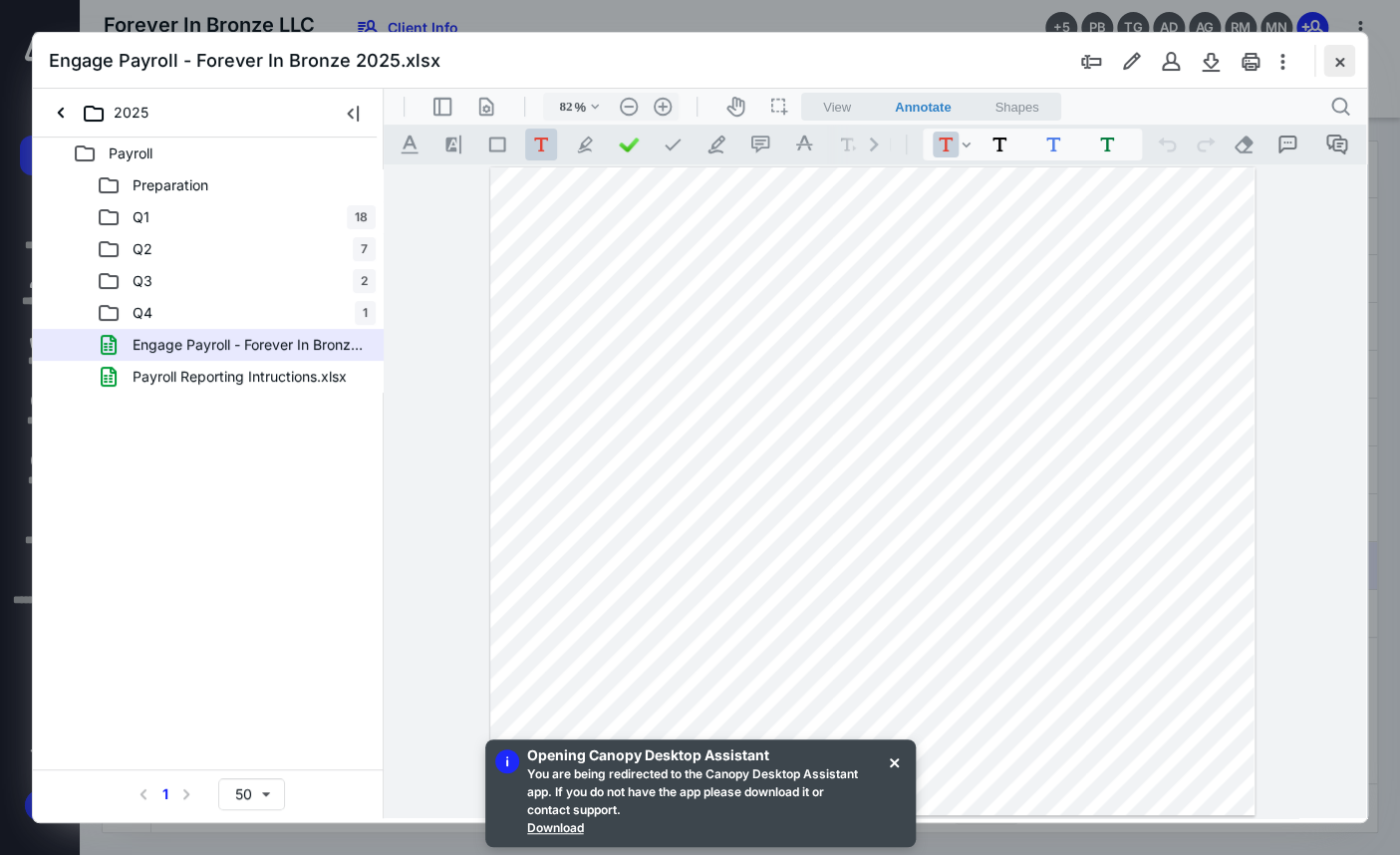 click at bounding box center (1339, 61) 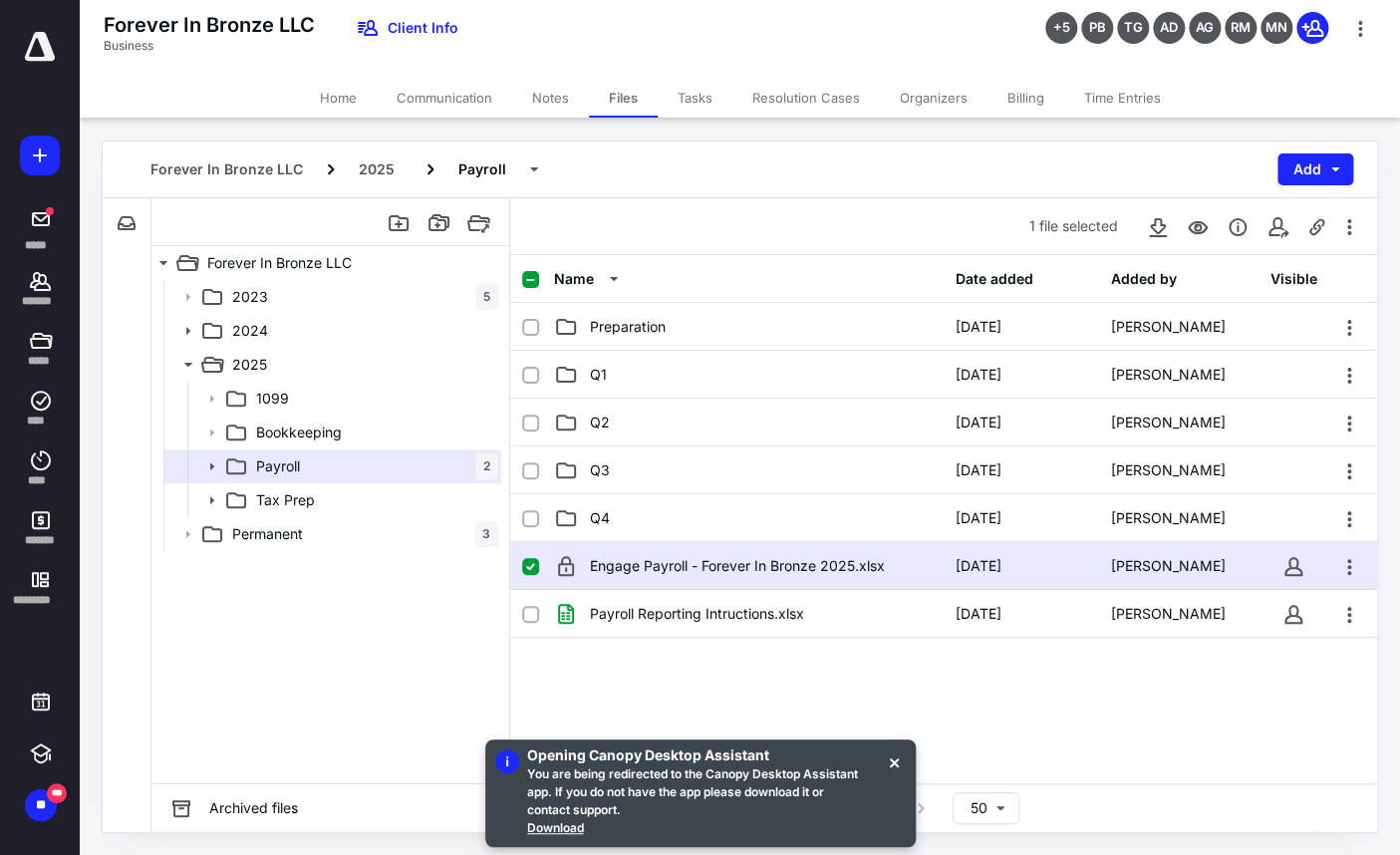 click on "Tasks" at bounding box center (695, 98) 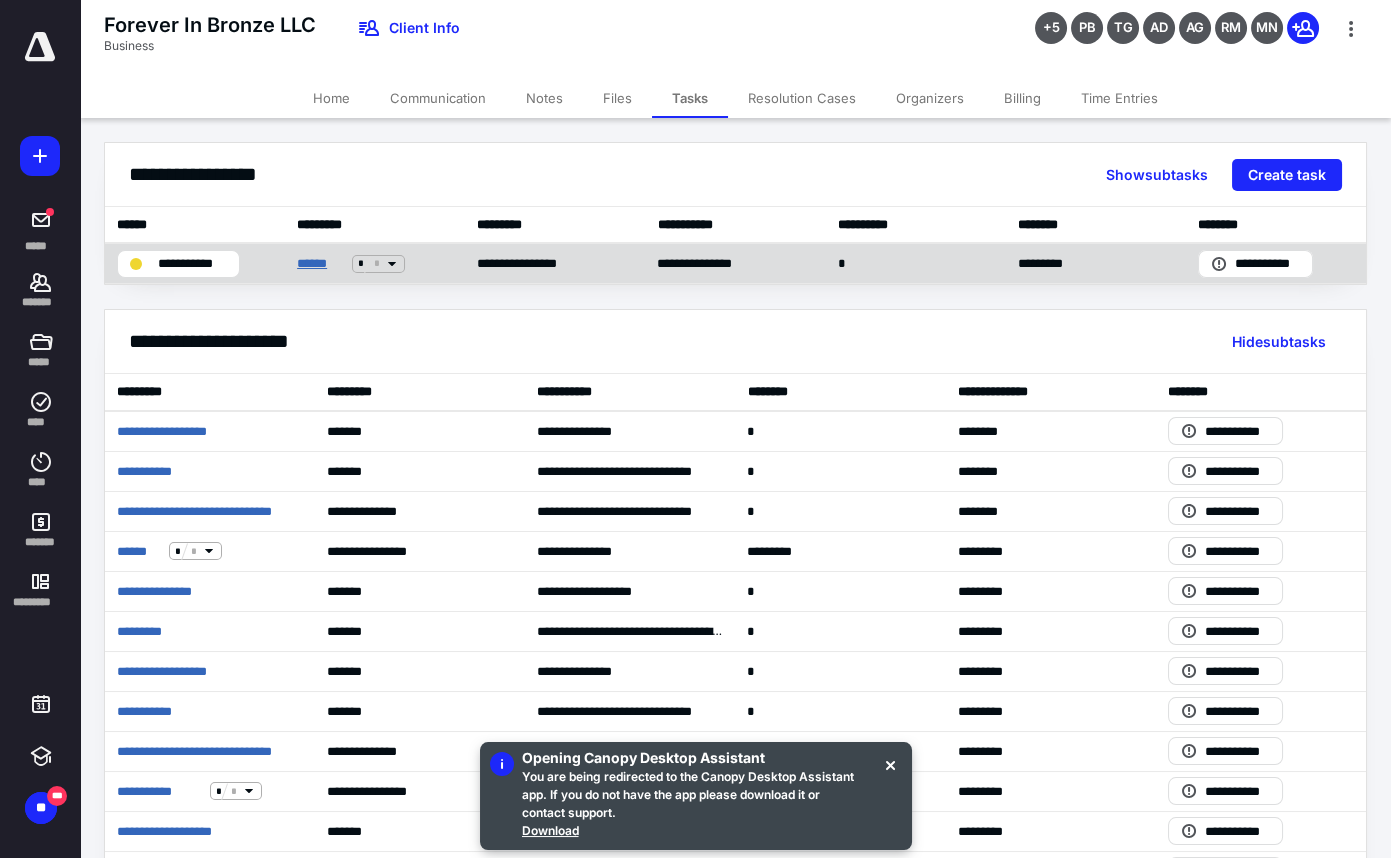 click on "******" at bounding box center (320, 263) 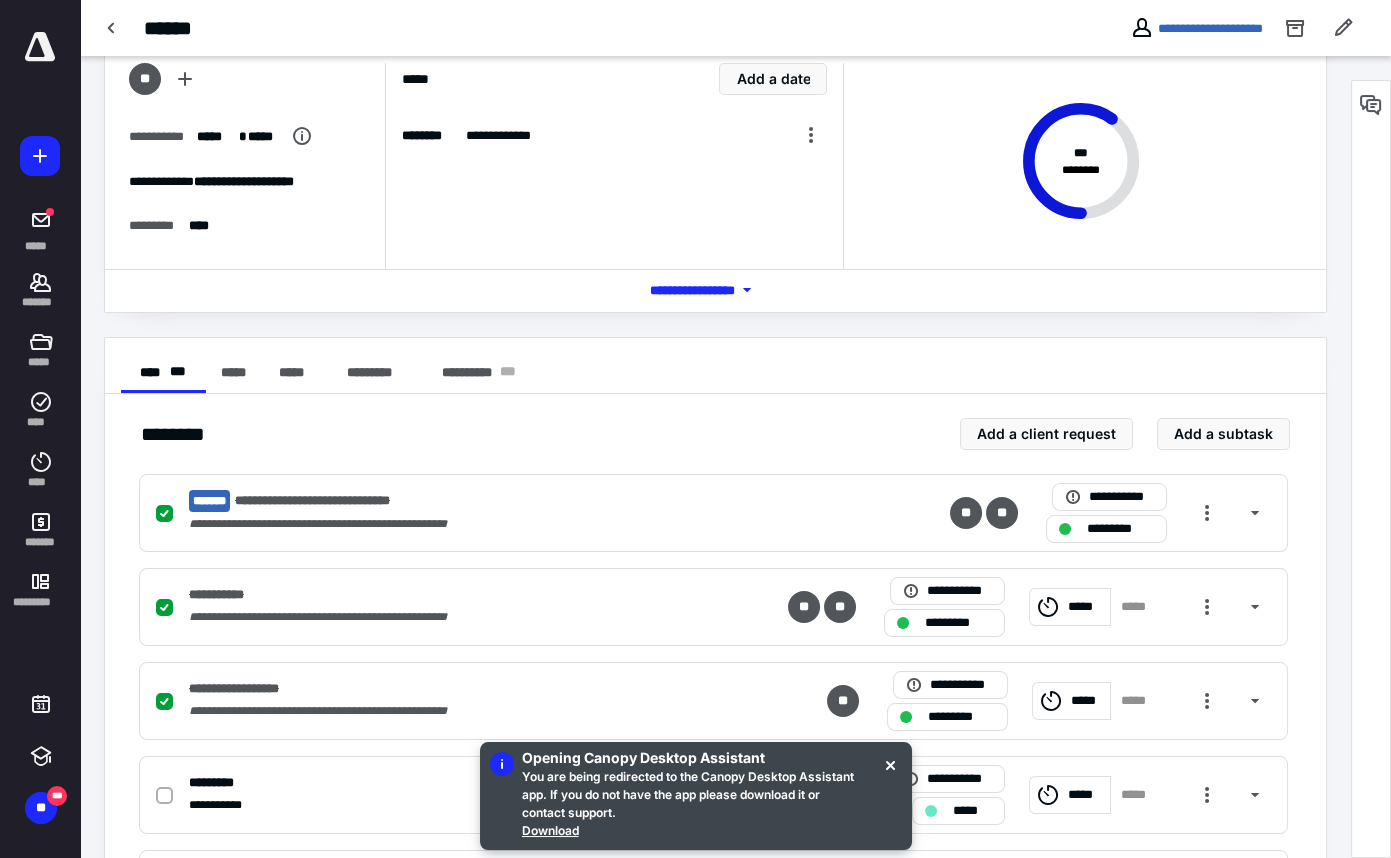 scroll, scrollTop: 222, scrollLeft: 0, axis: vertical 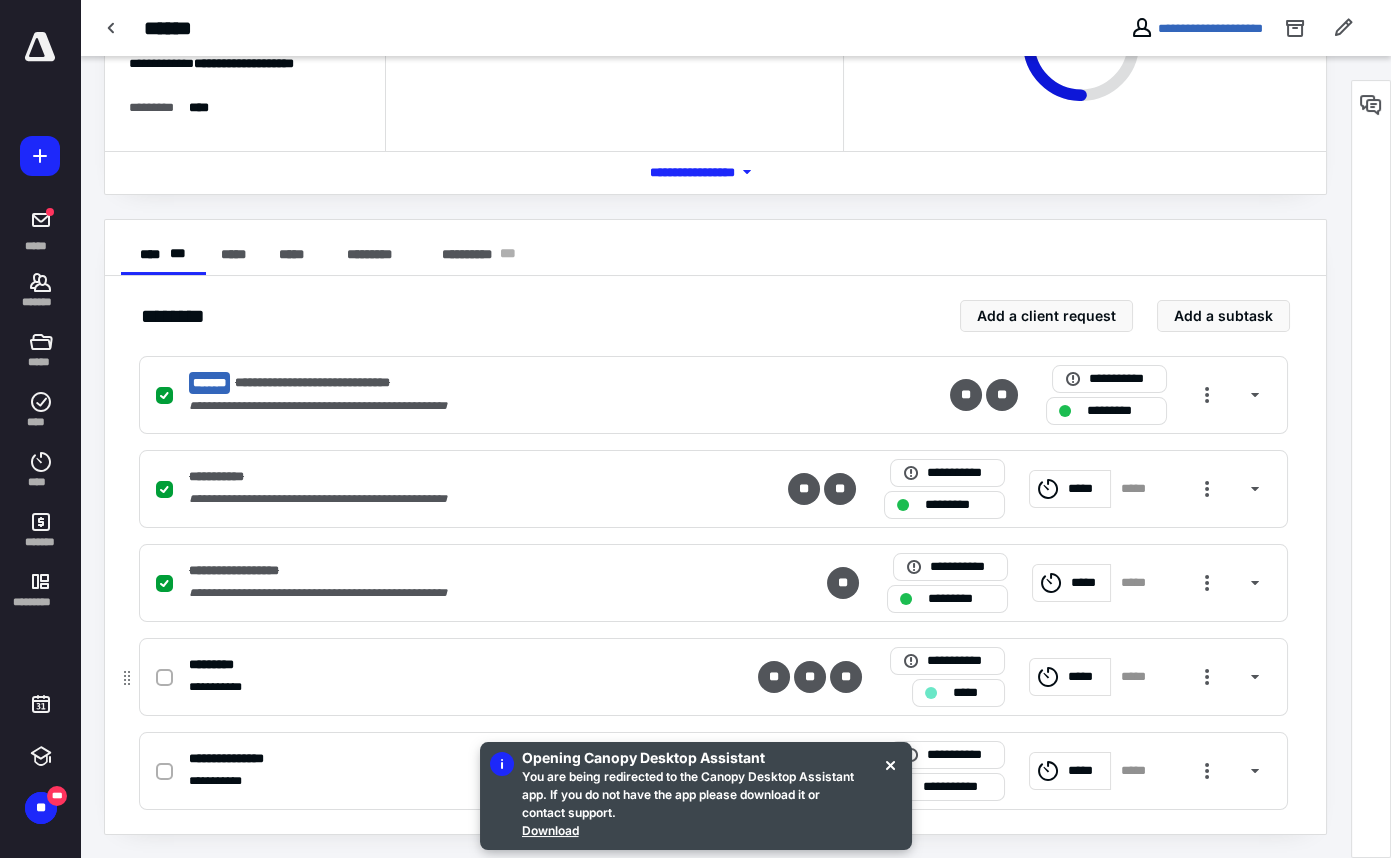 click 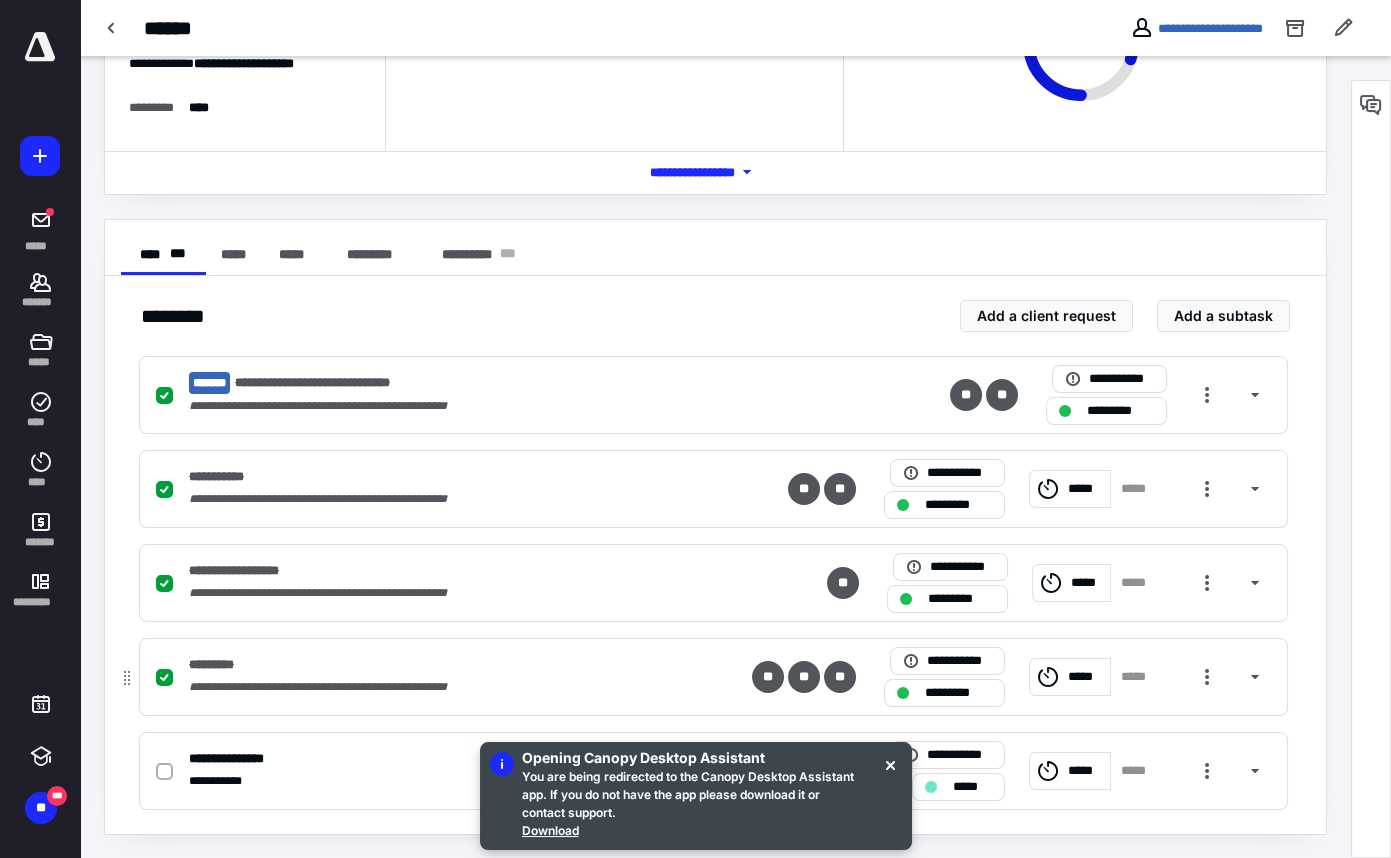 click on "*****" at bounding box center [1086, 676] 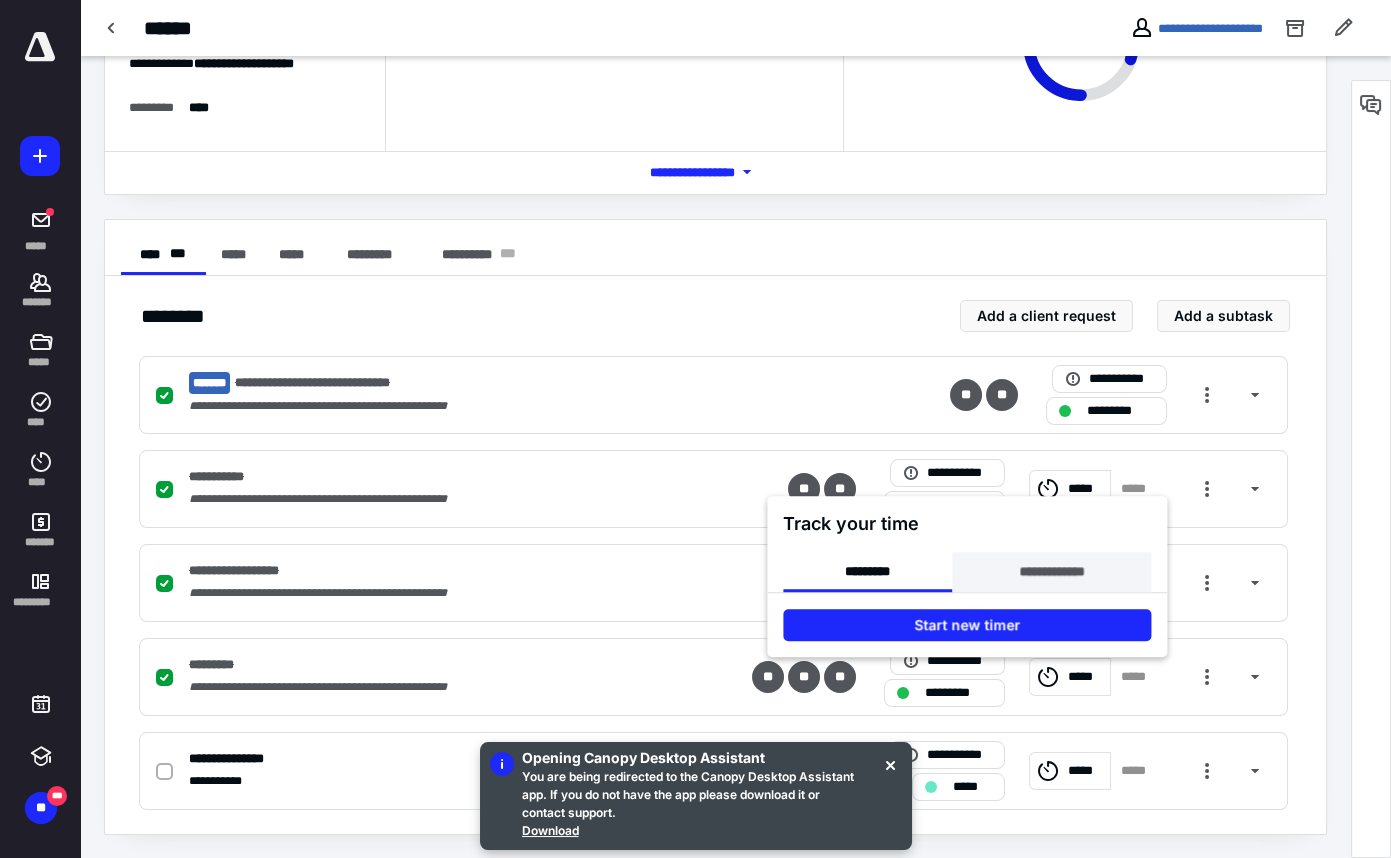 click on "**********" at bounding box center [1051, 572] 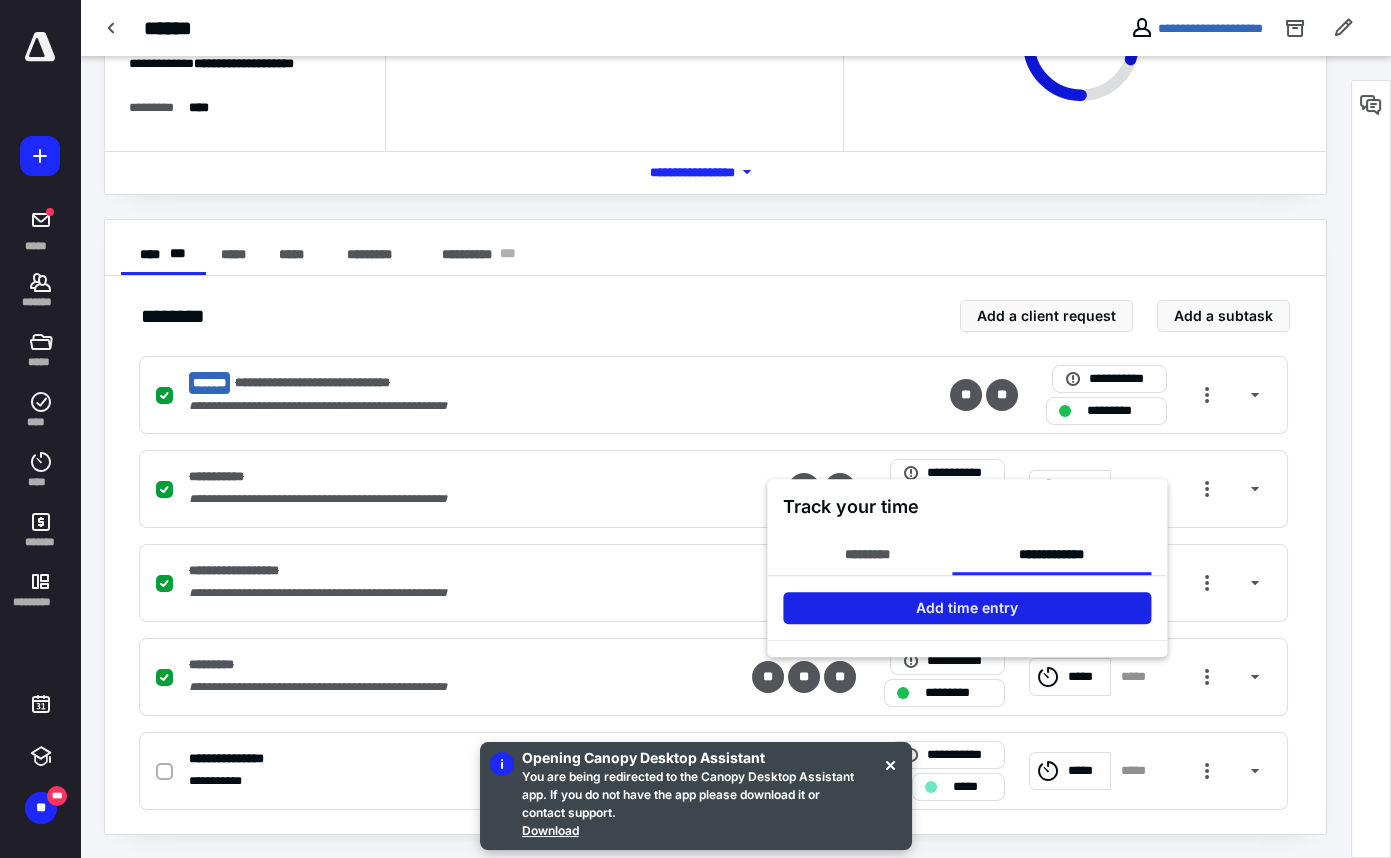 click on "Add time entry" at bounding box center (967, 608) 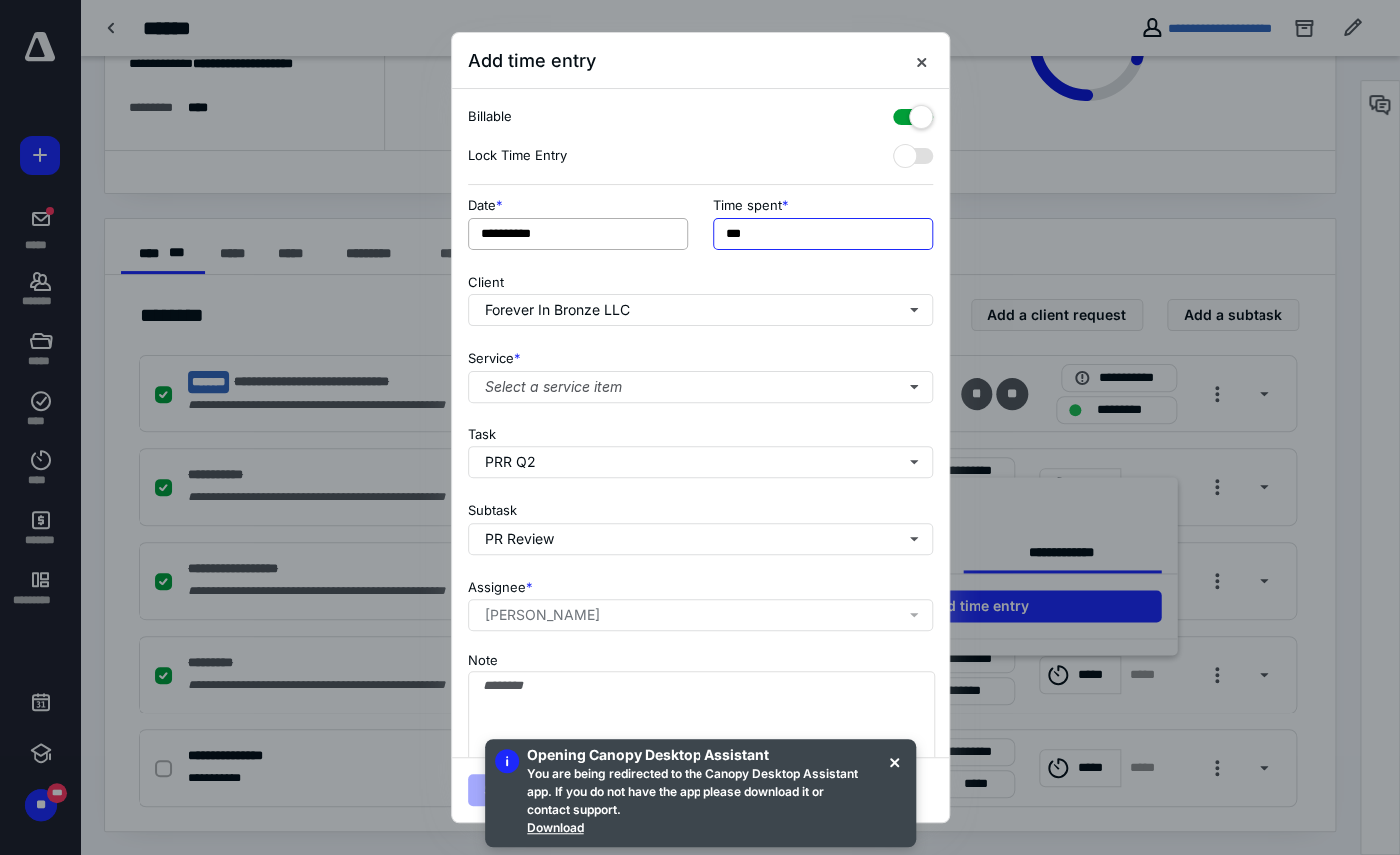 drag, startPoint x: 768, startPoint y: 229, endPoint x: 638, endPoint y: 237, distance: 130.24592 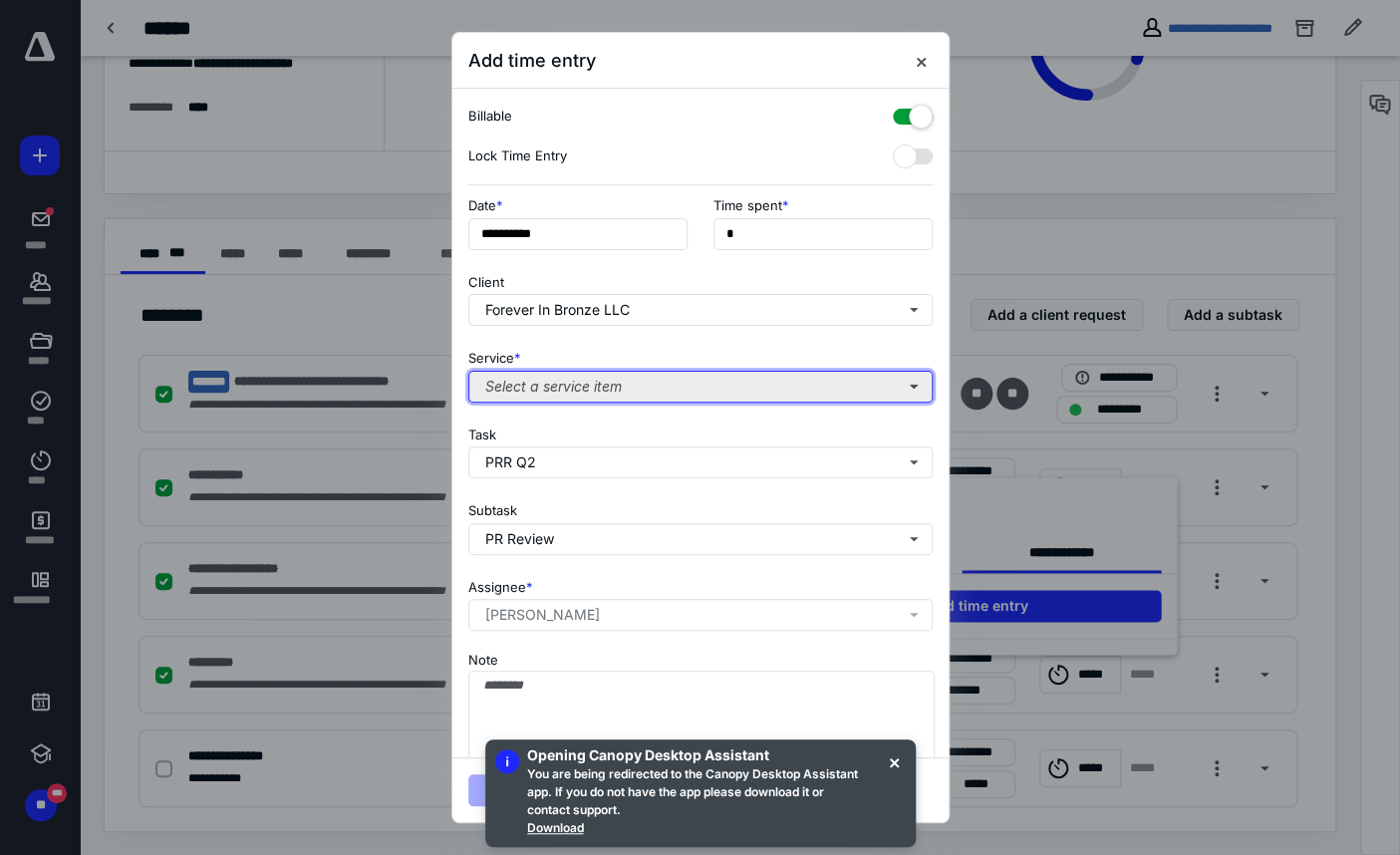 type on "**" 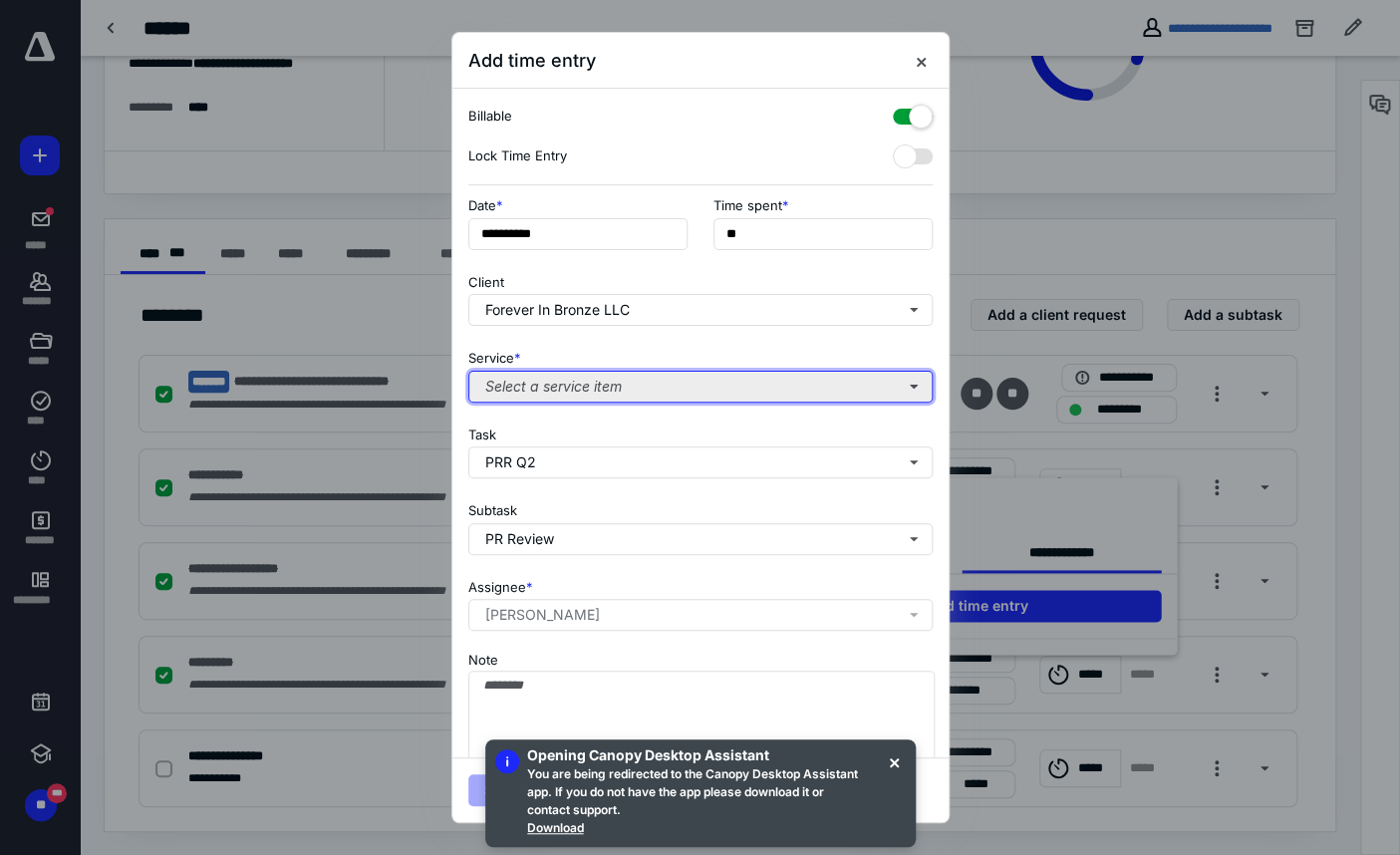 click on "Select a service item" at bounding box center (700, 387) 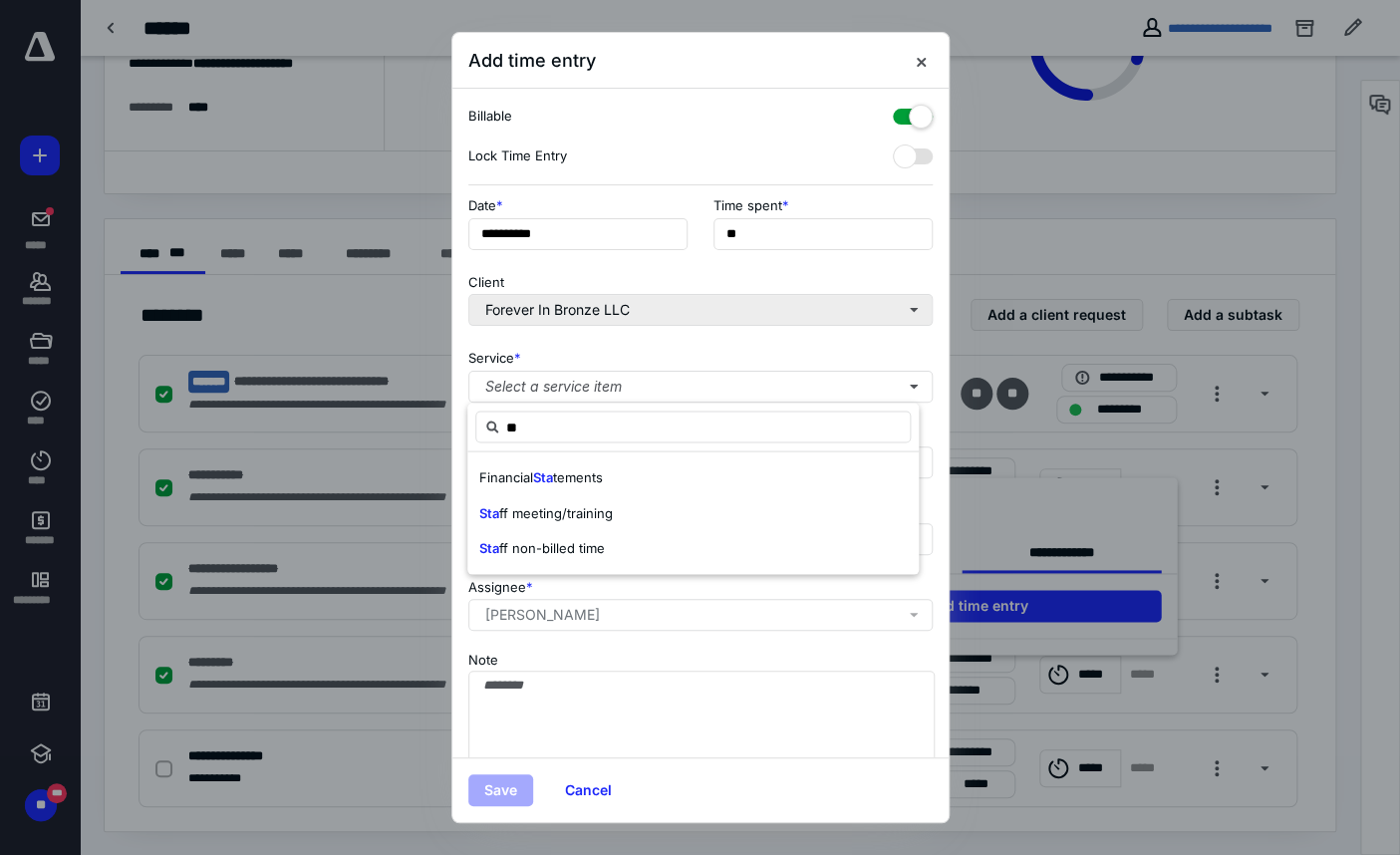 type on "*" 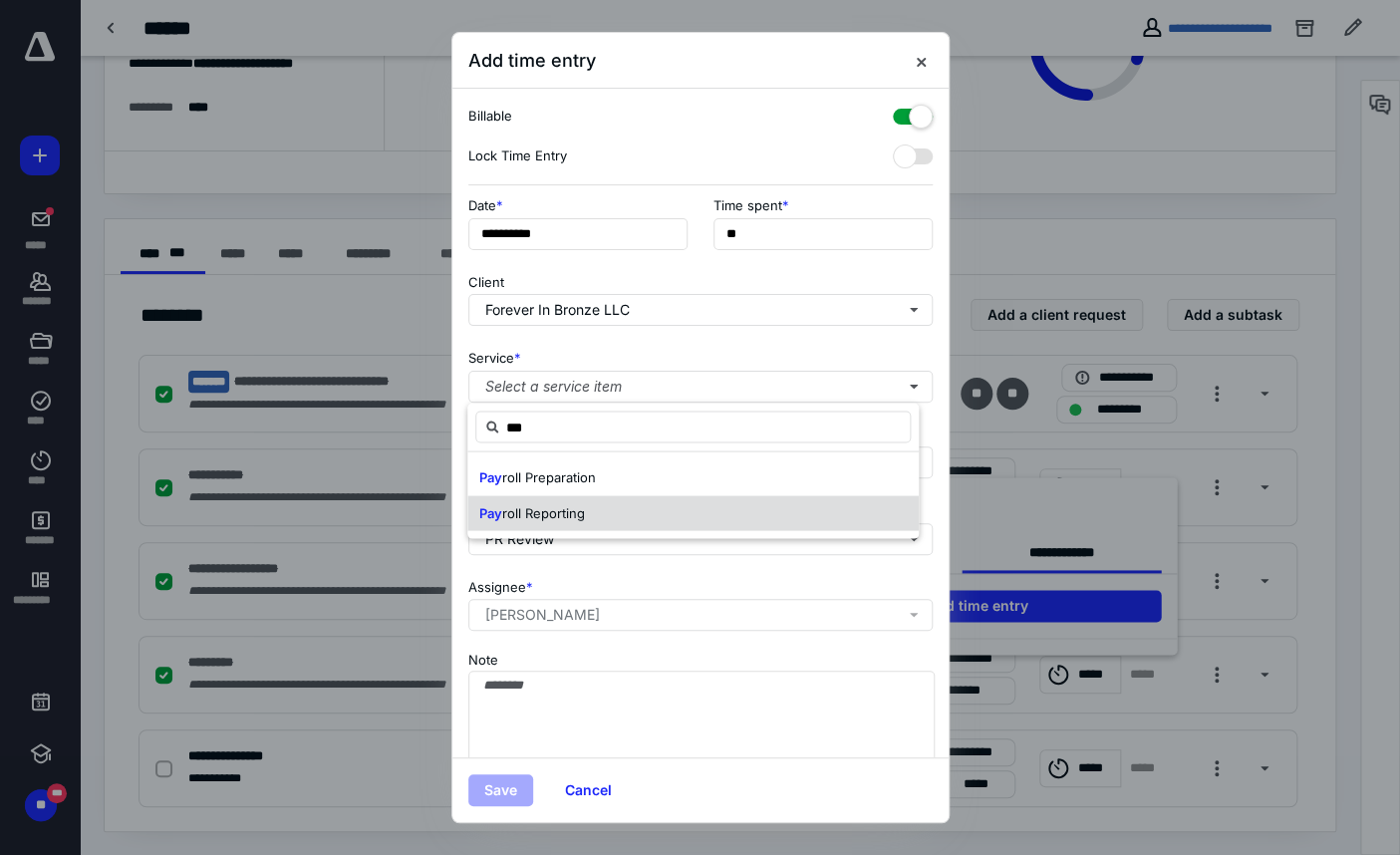 click on "roll Reporting" at bounding box center (543, 512) 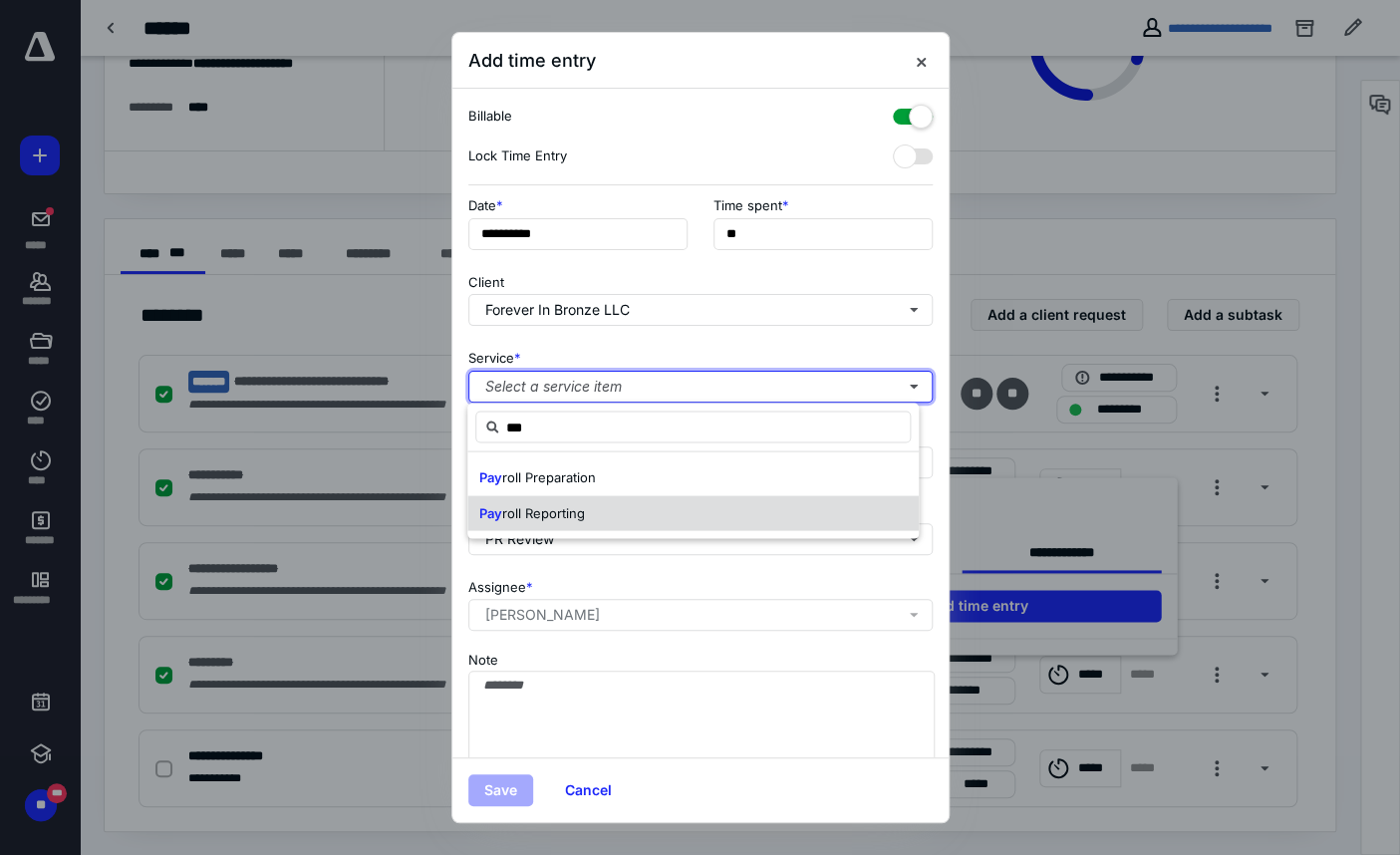 type 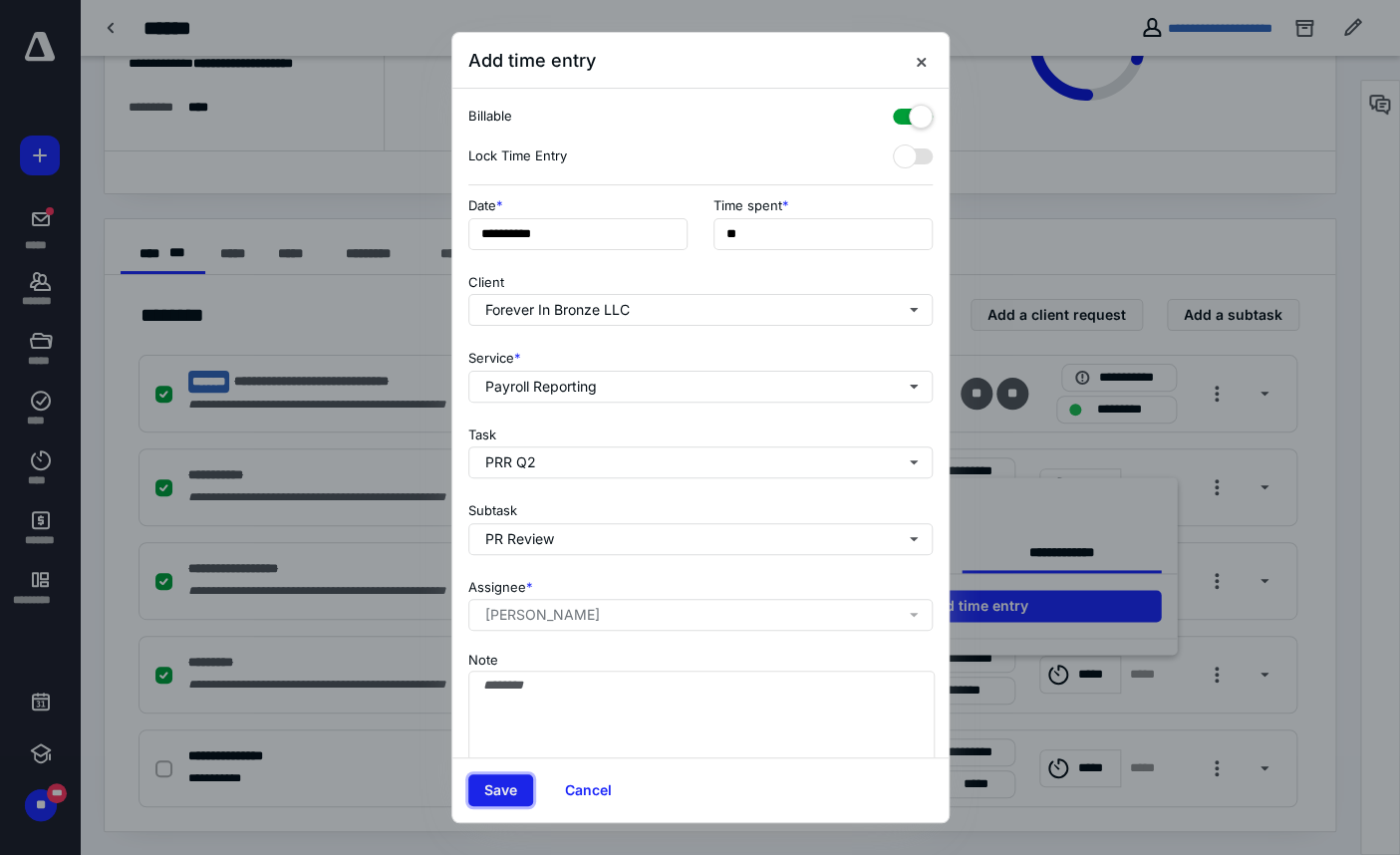 click on "Save" at bounding box center [500, 790] 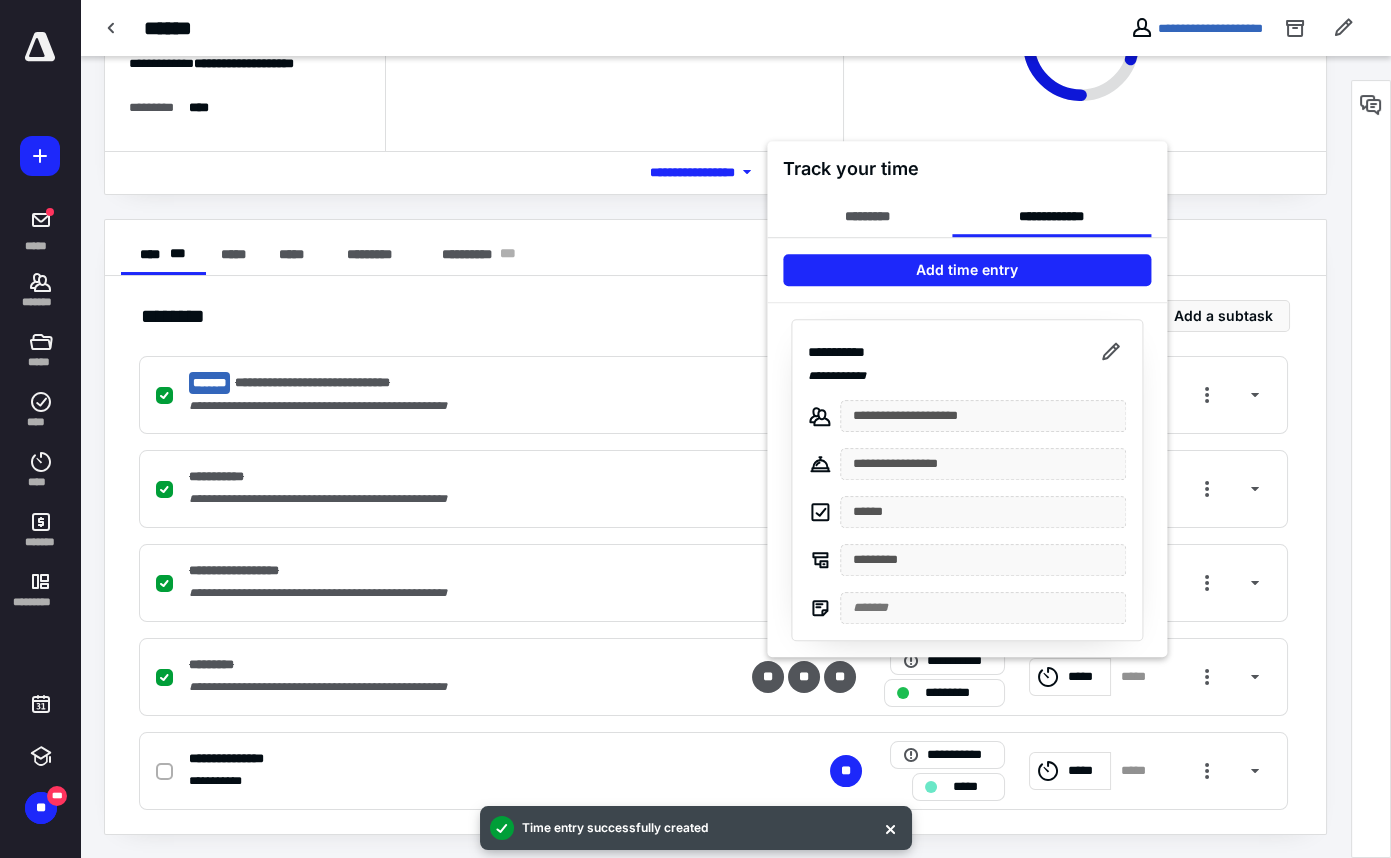 click at bounding box center (695, 429) 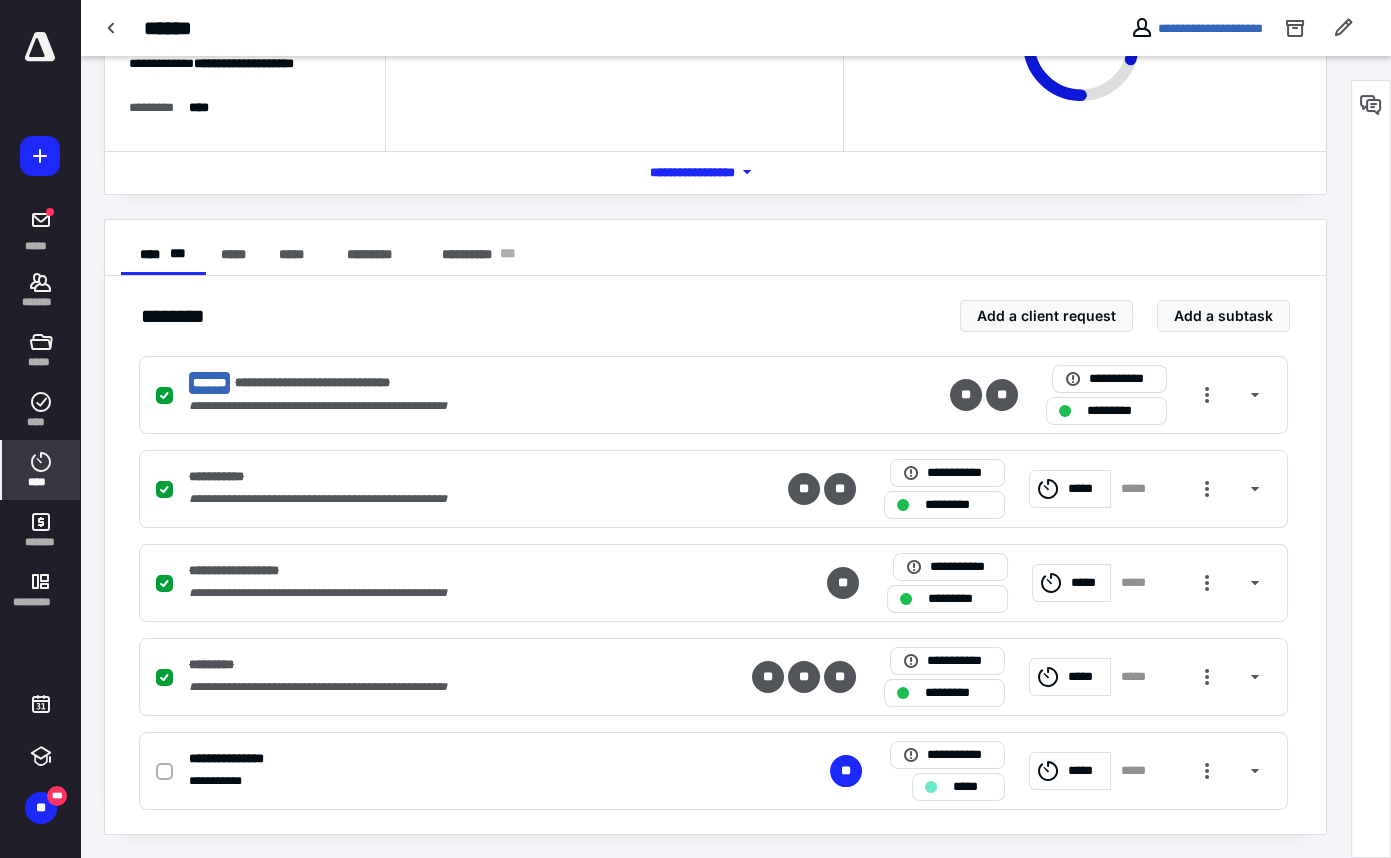 click 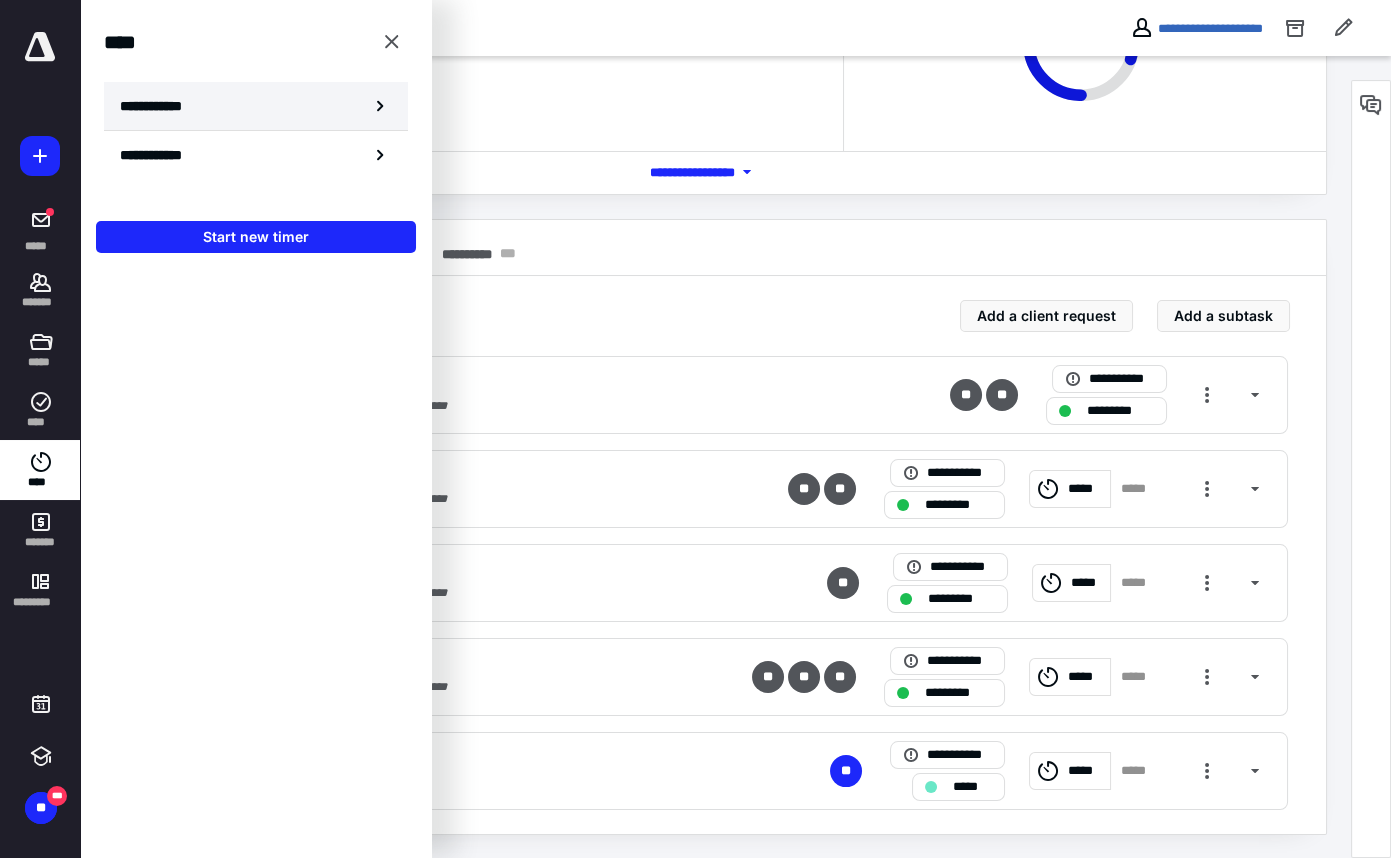 click on "**********" at bounding box center (256, 106) 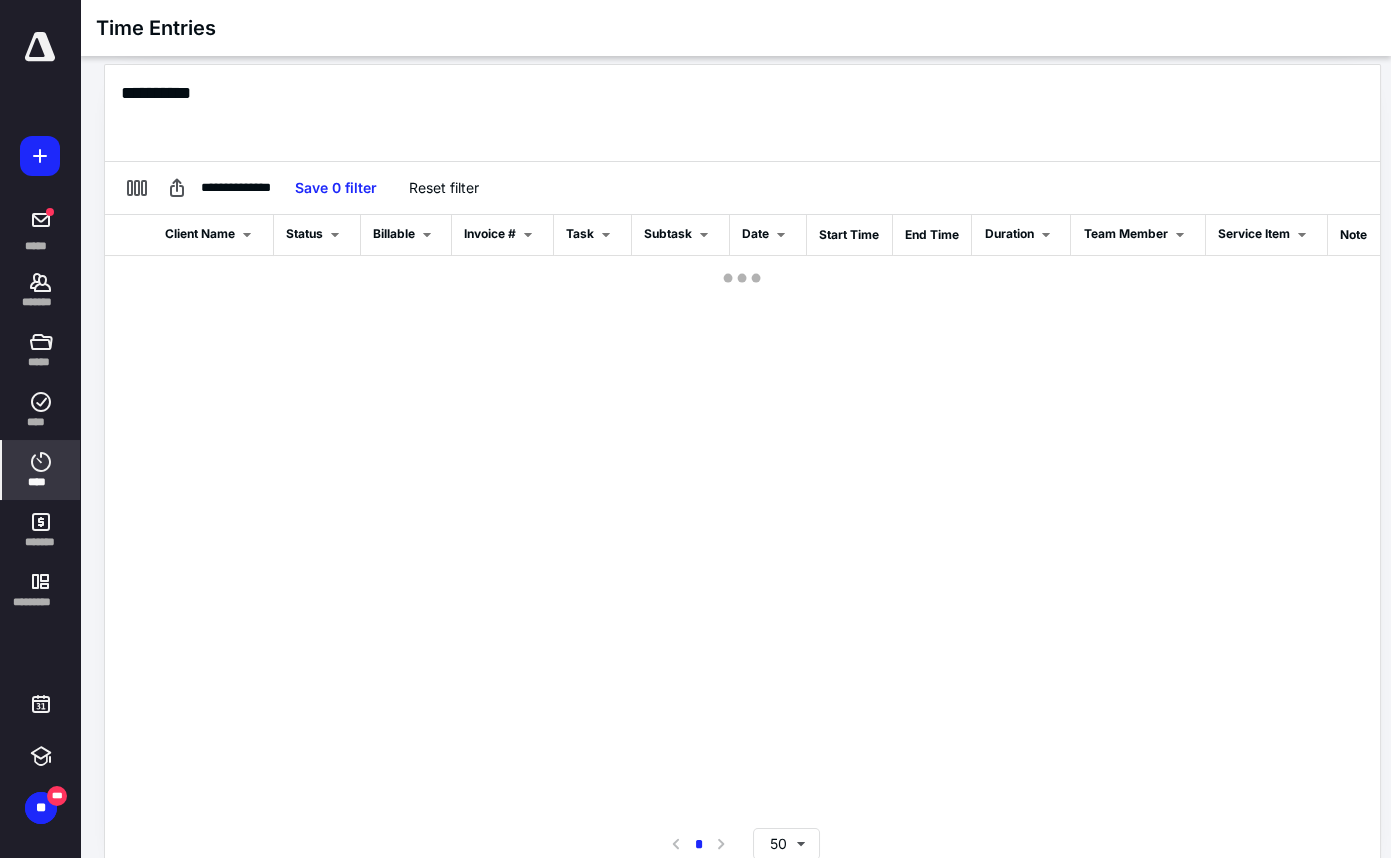 scroll, scrollTop: 0, scrollLeft: 0, axis: both 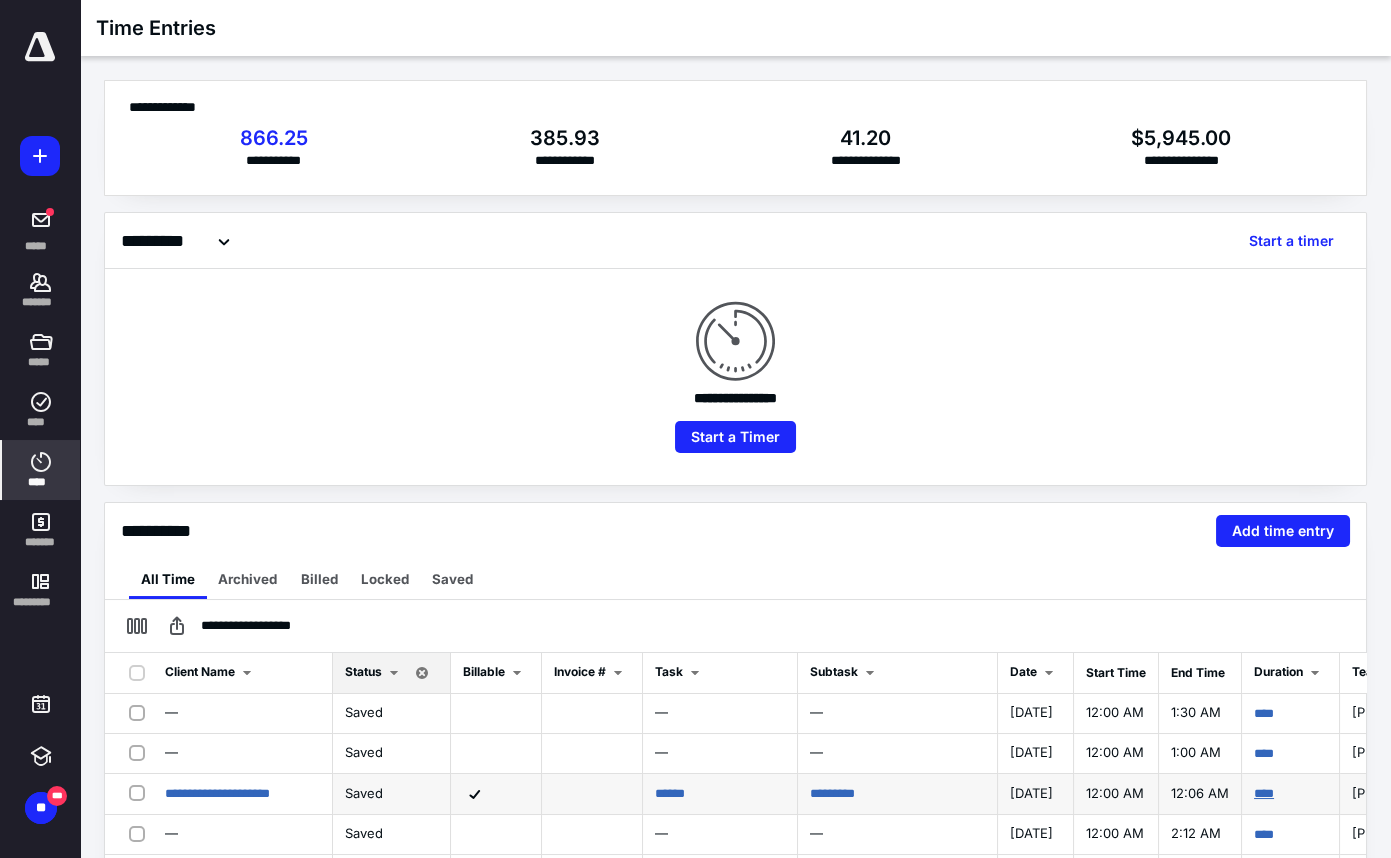 click on "****" at bounding box center [1264, 793] 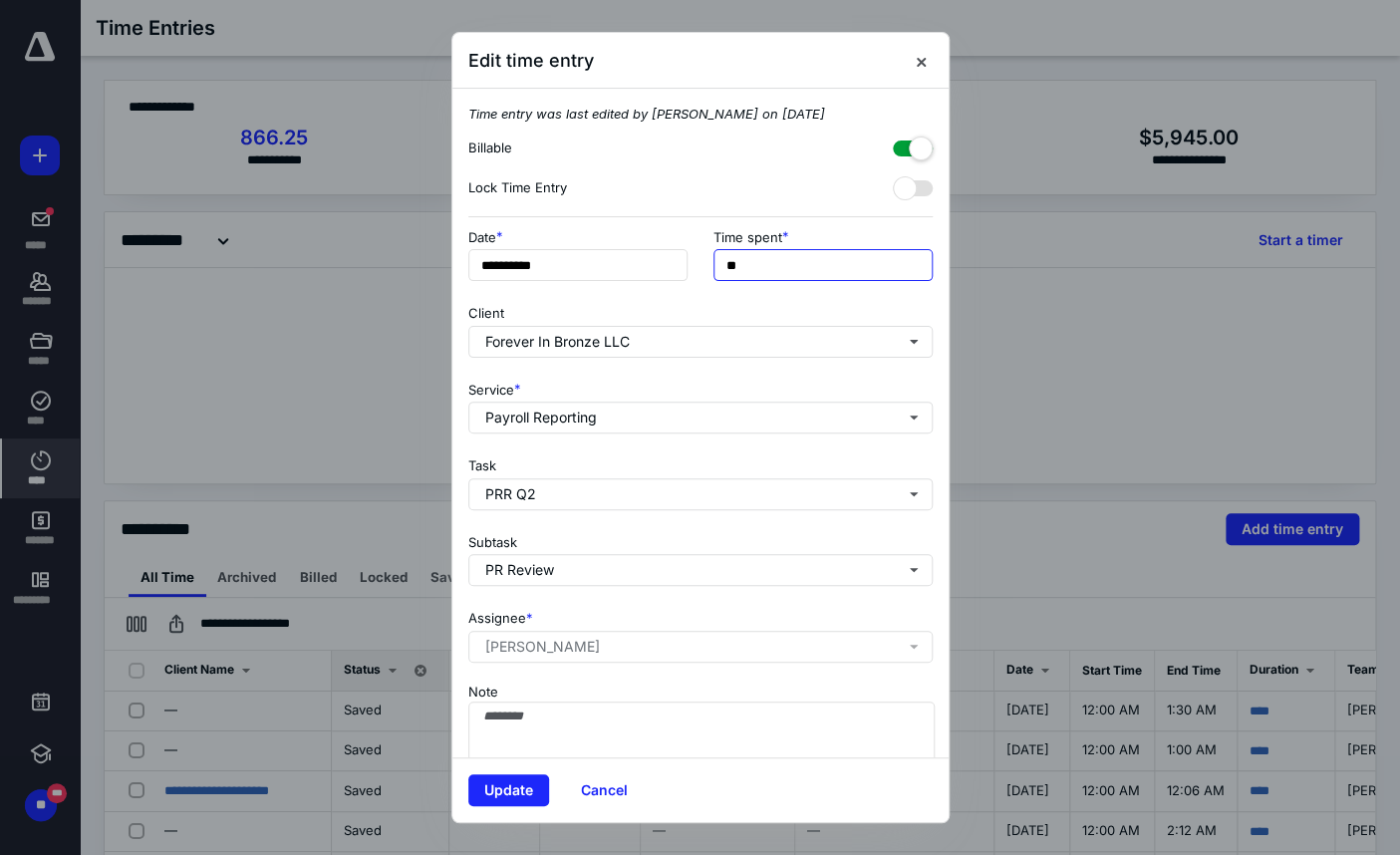 drag, startPoint x: 760, startPoint y: 250, endPoint x: 668, endPoint y: 240, distance: 92.54188 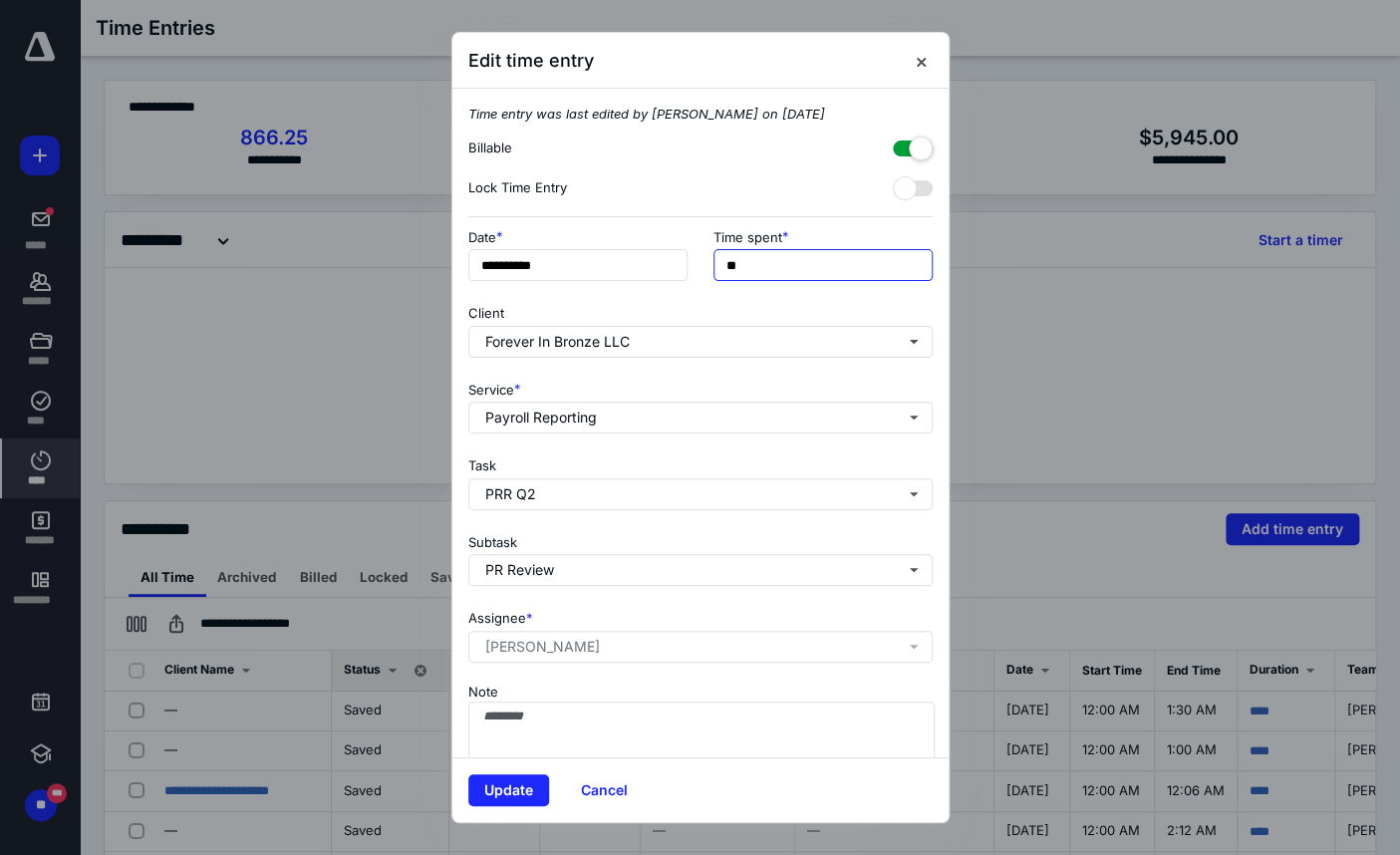 click on "**********" at bounding box center [700, 261] 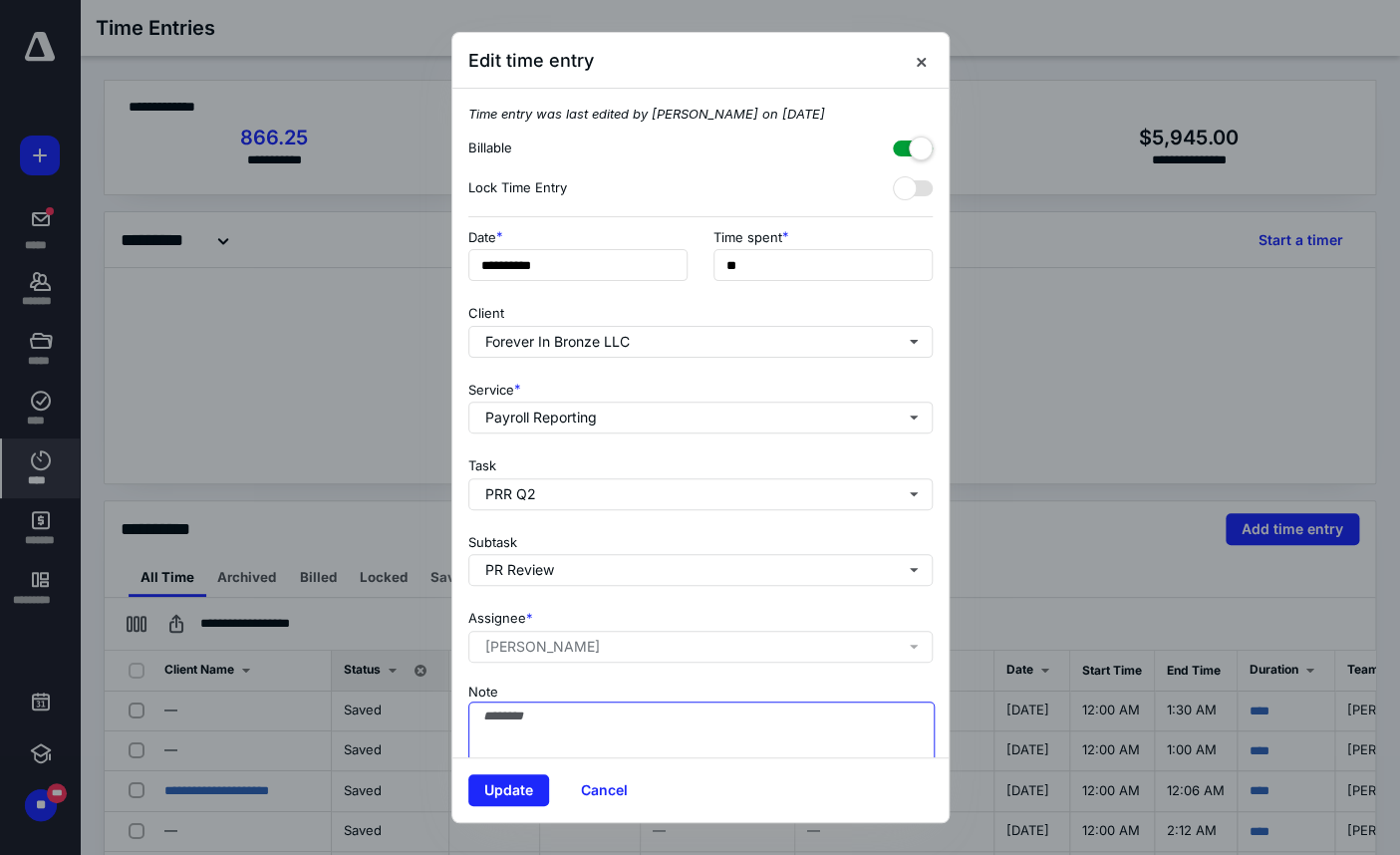 type on "***" 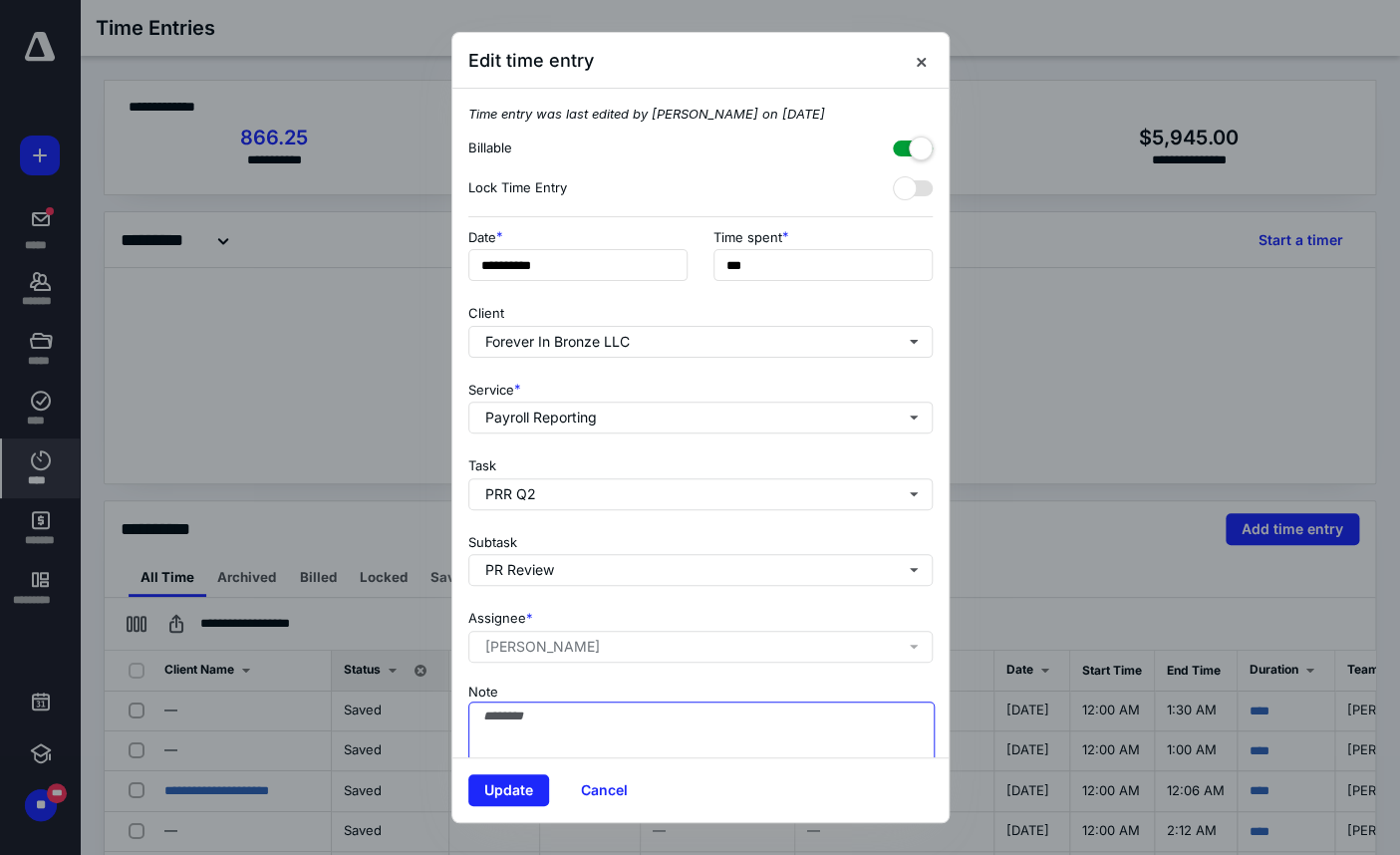 click on "Note" at bounding box center (701, 751) 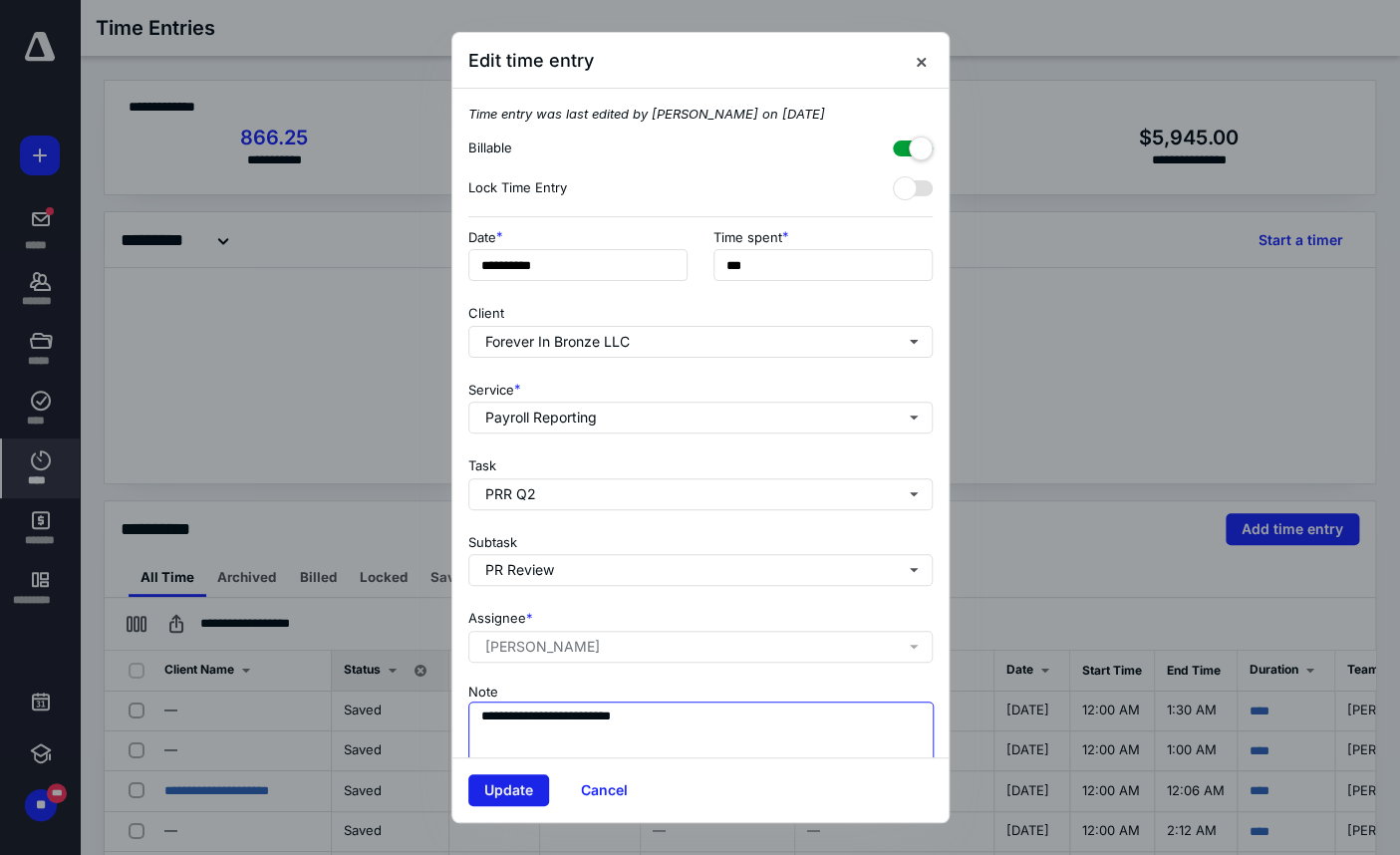type on "**********" 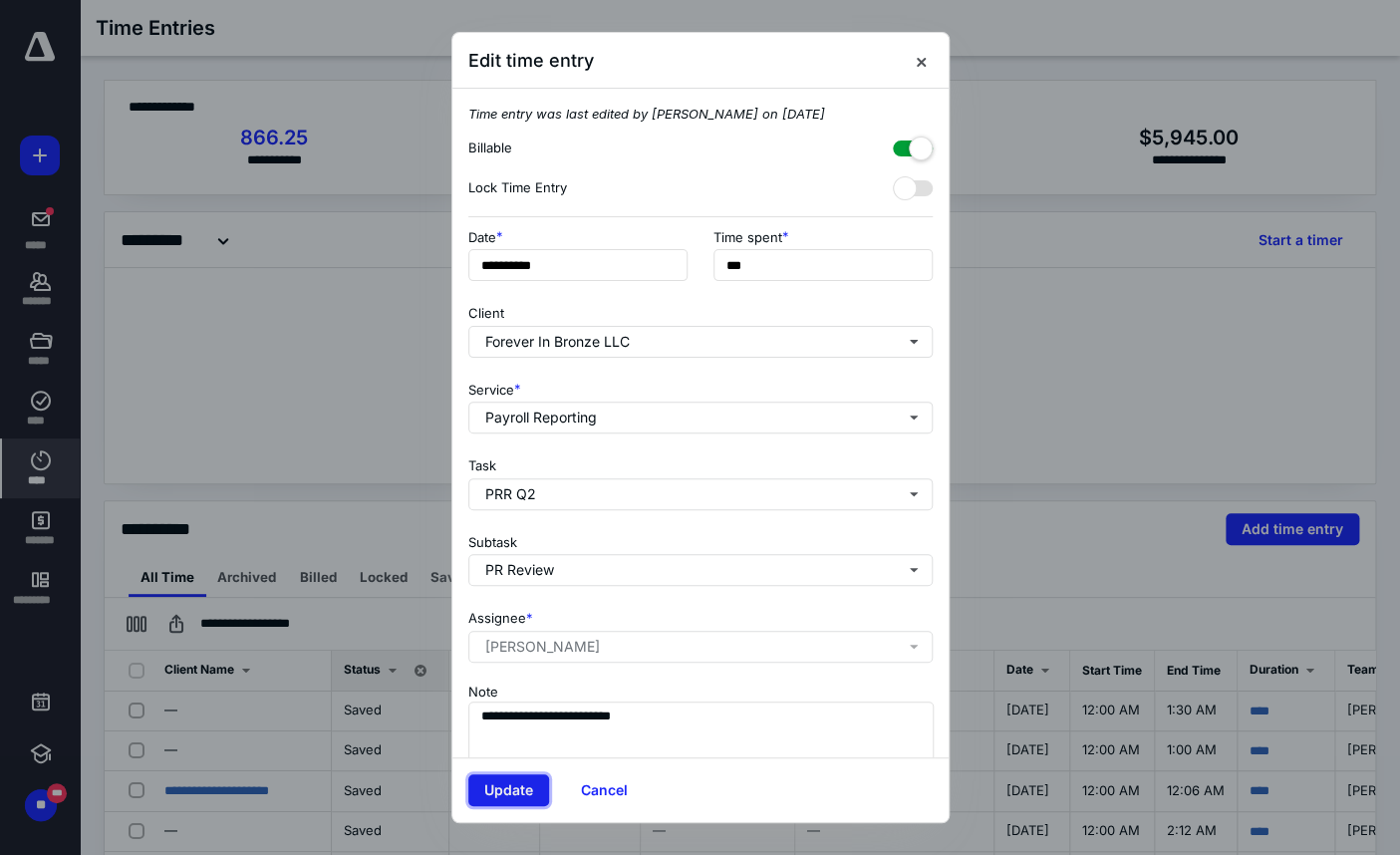 click on "Update" at bounding box center (508, 790) 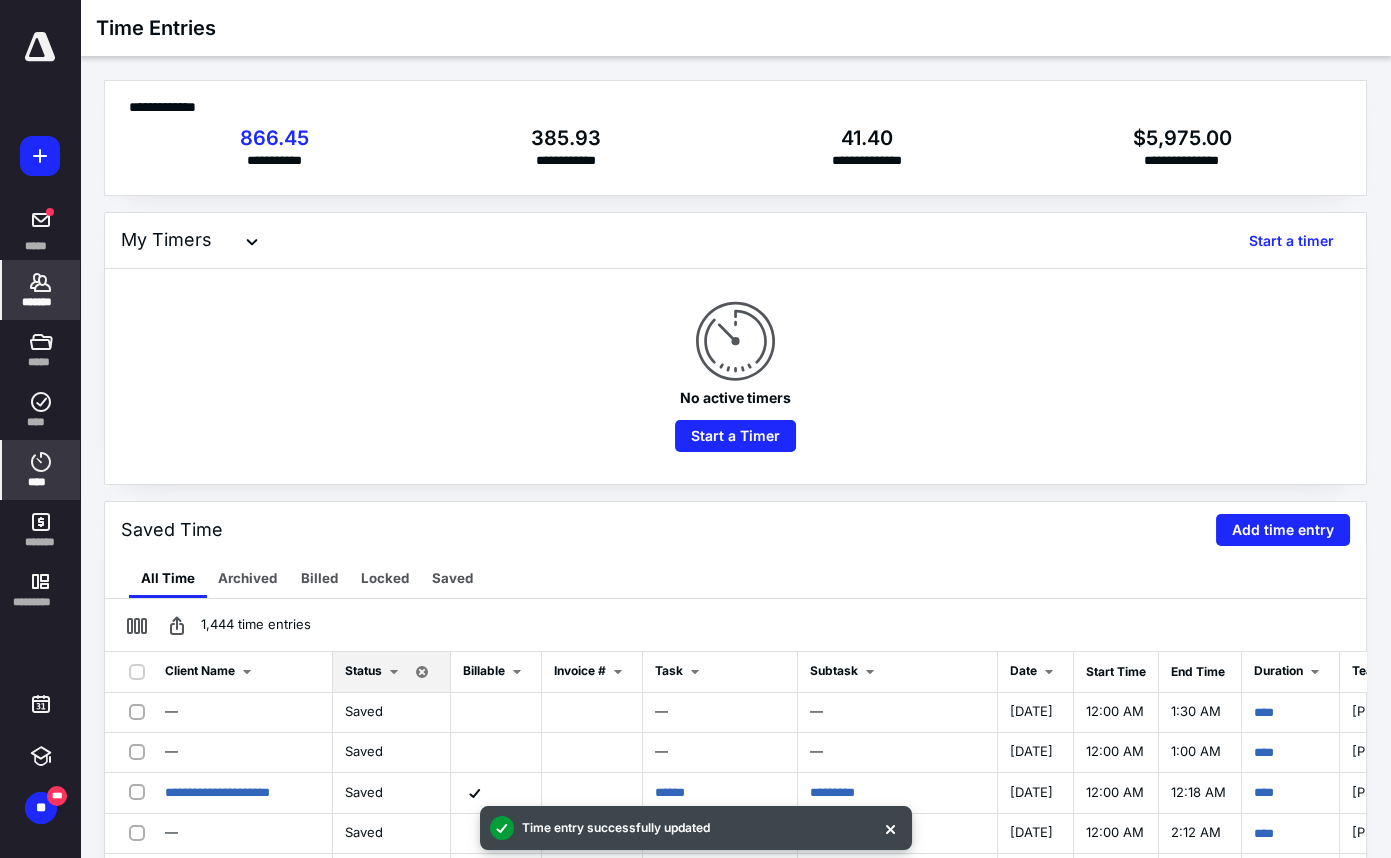 click on "*******" at bounding box center (41, 302) 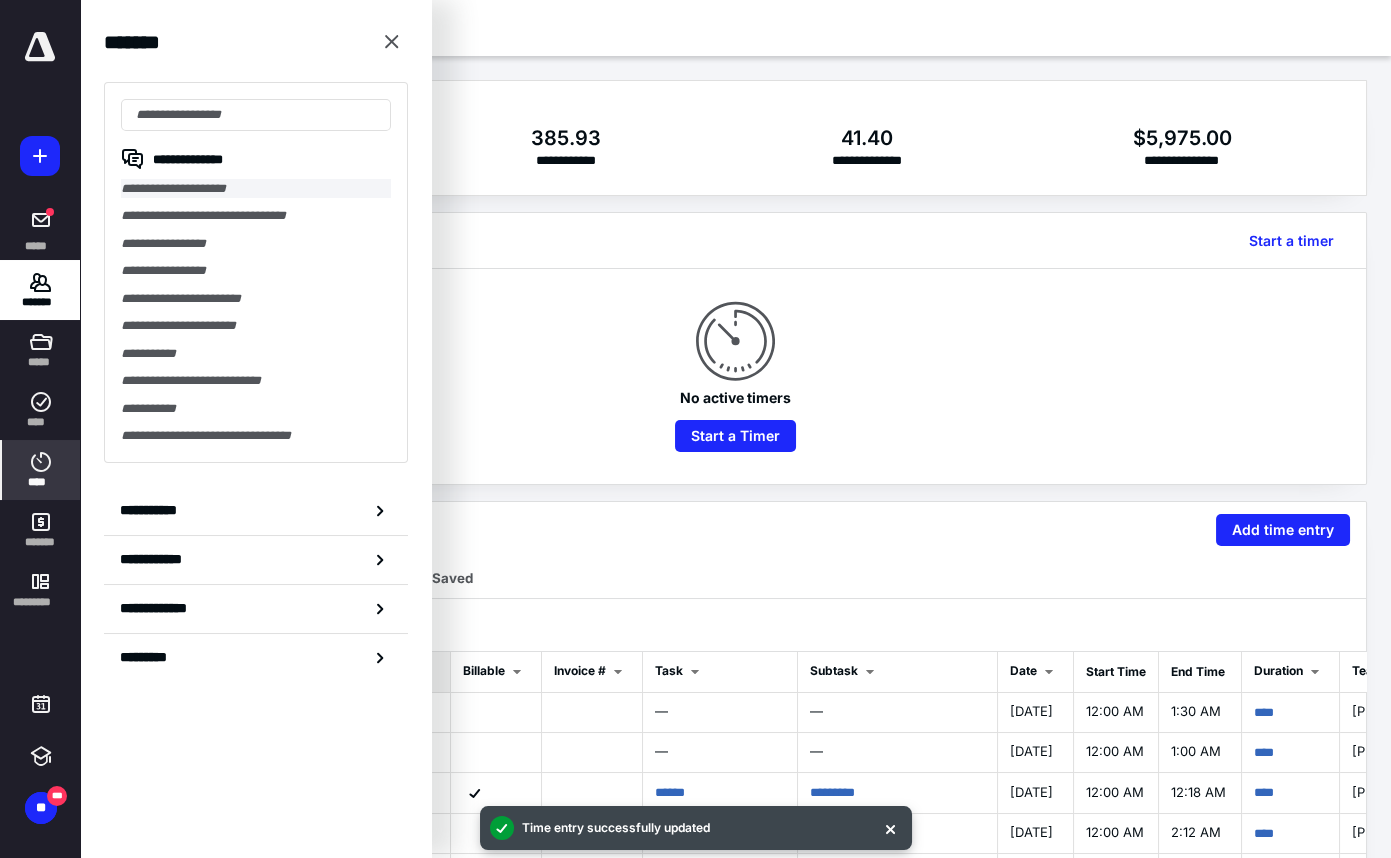 click on "**********" at bounding box center [256, 188] 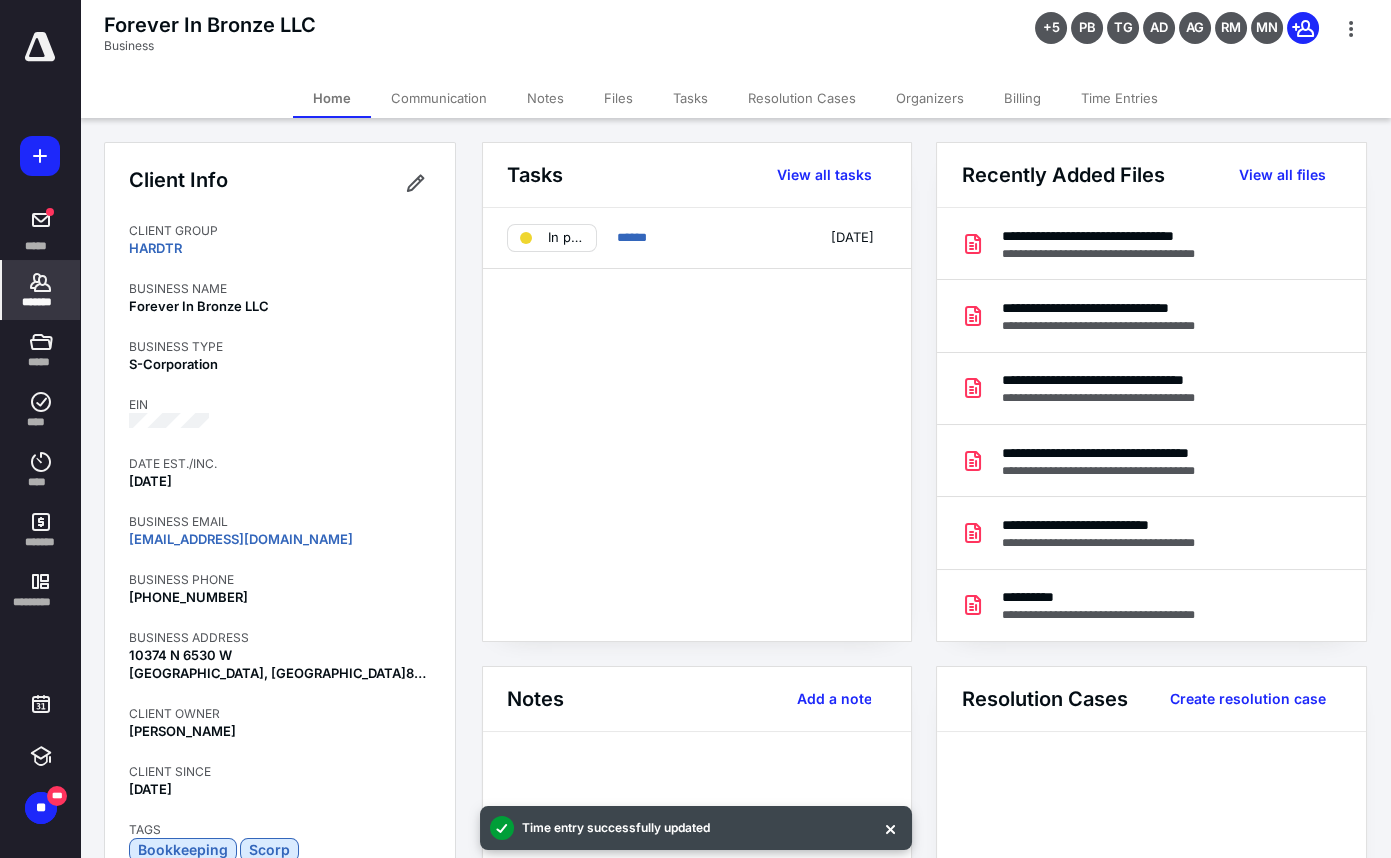 click on "Billing" at bounding box center (1022, 98) 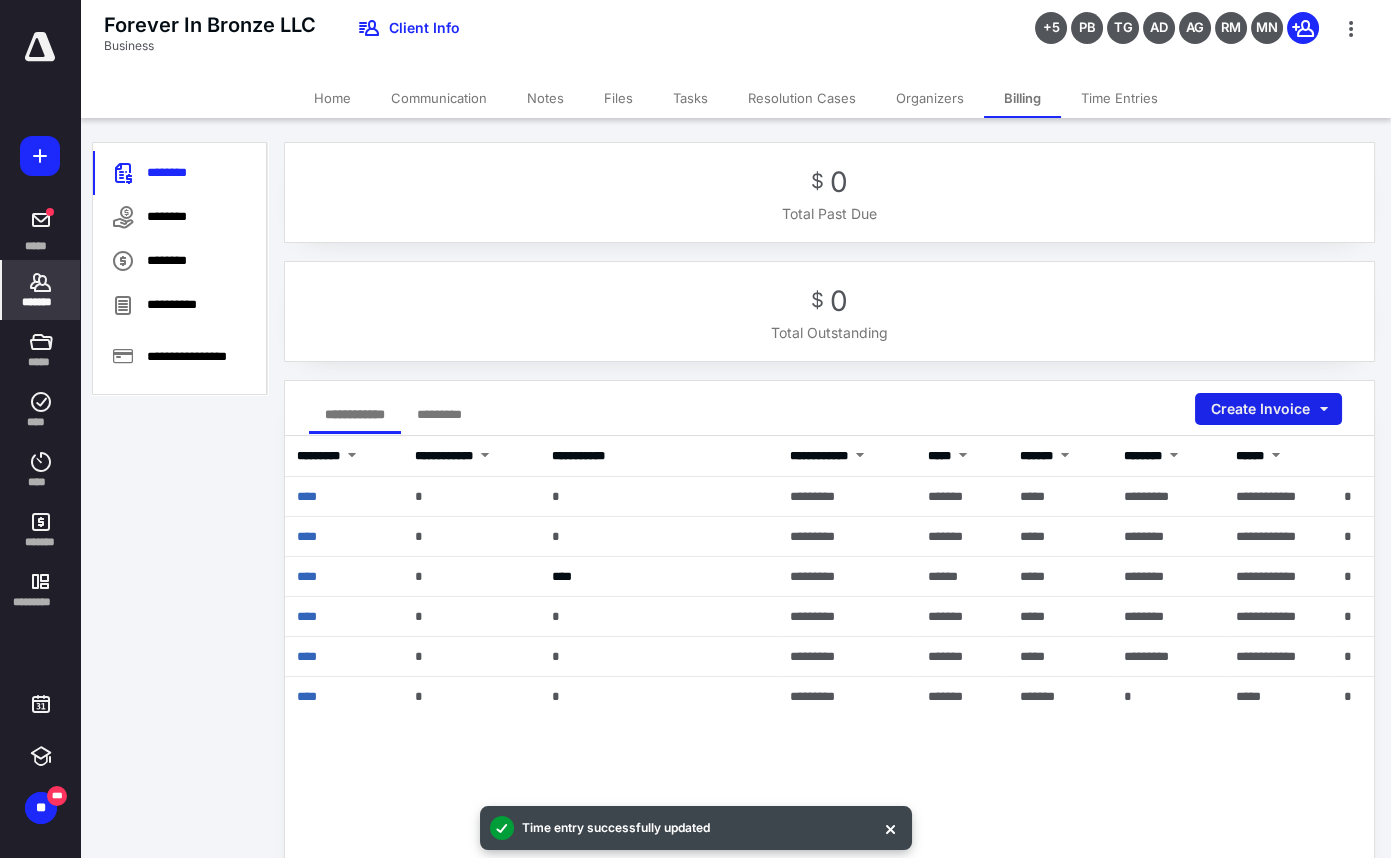 click on "Create Invoice" at bounding box center [1268, 409] 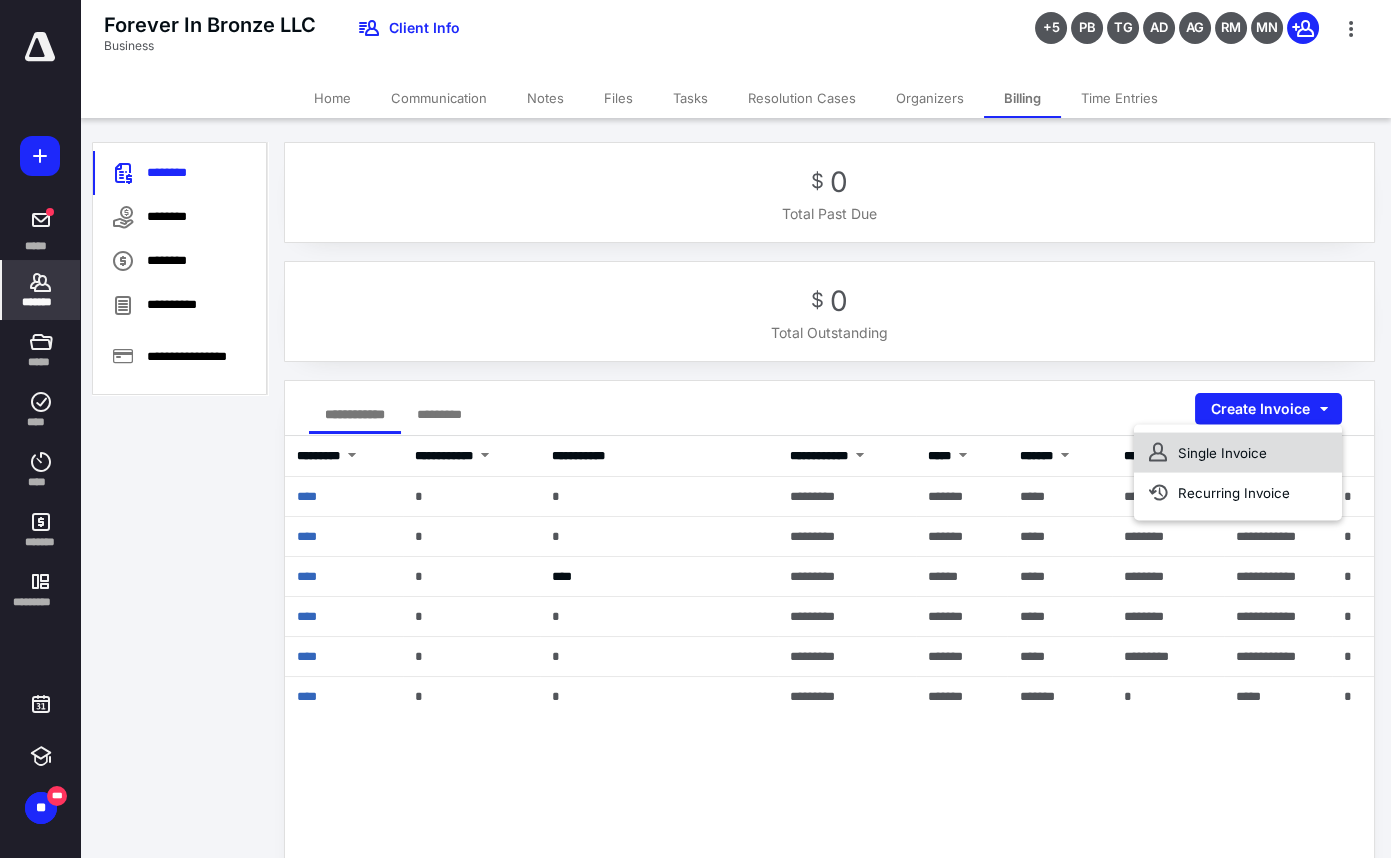 click on "Single Invoice" at bounding box center [1238, 453] 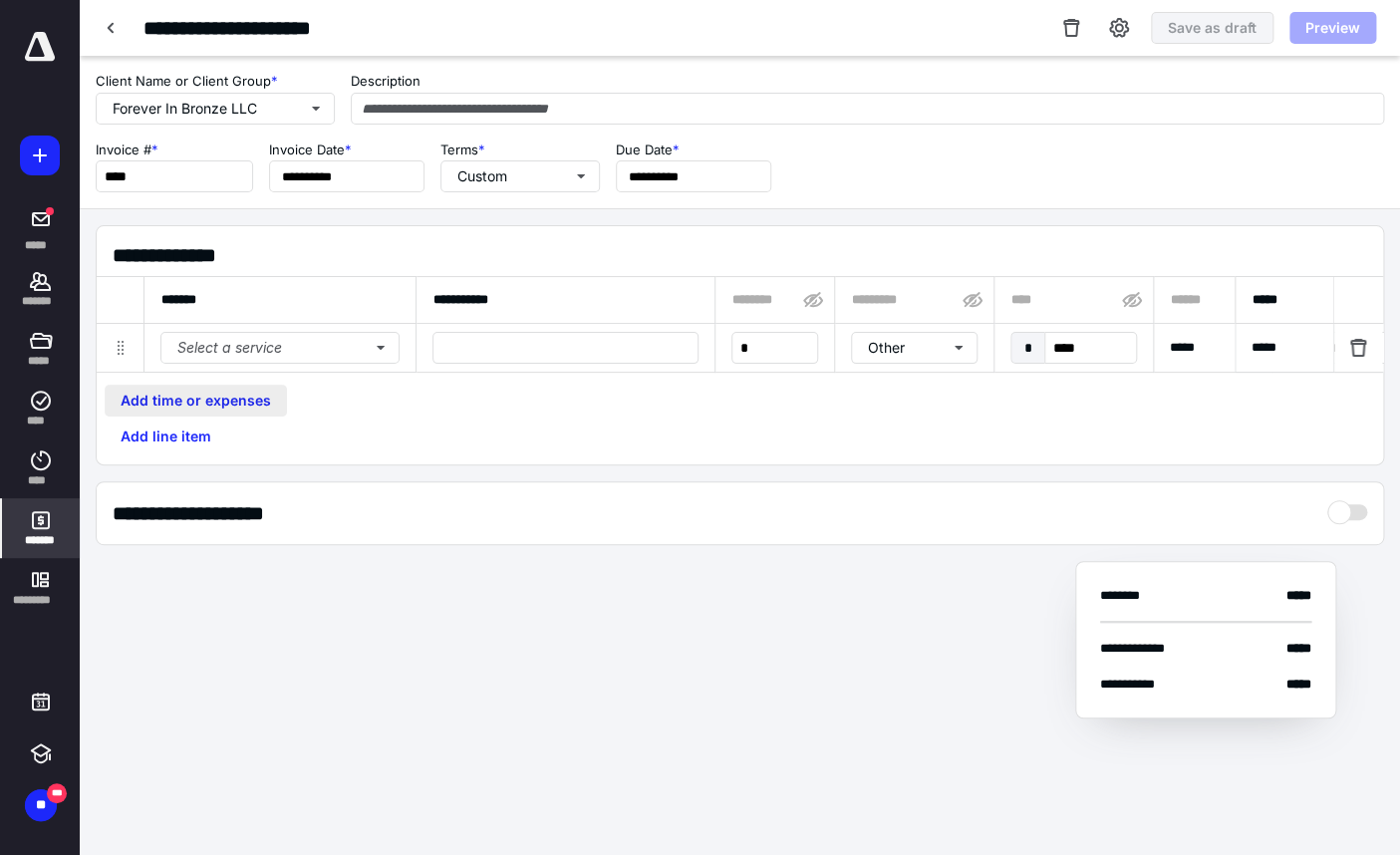 click on "Add time or expenses" at bounding box center (195, 401) 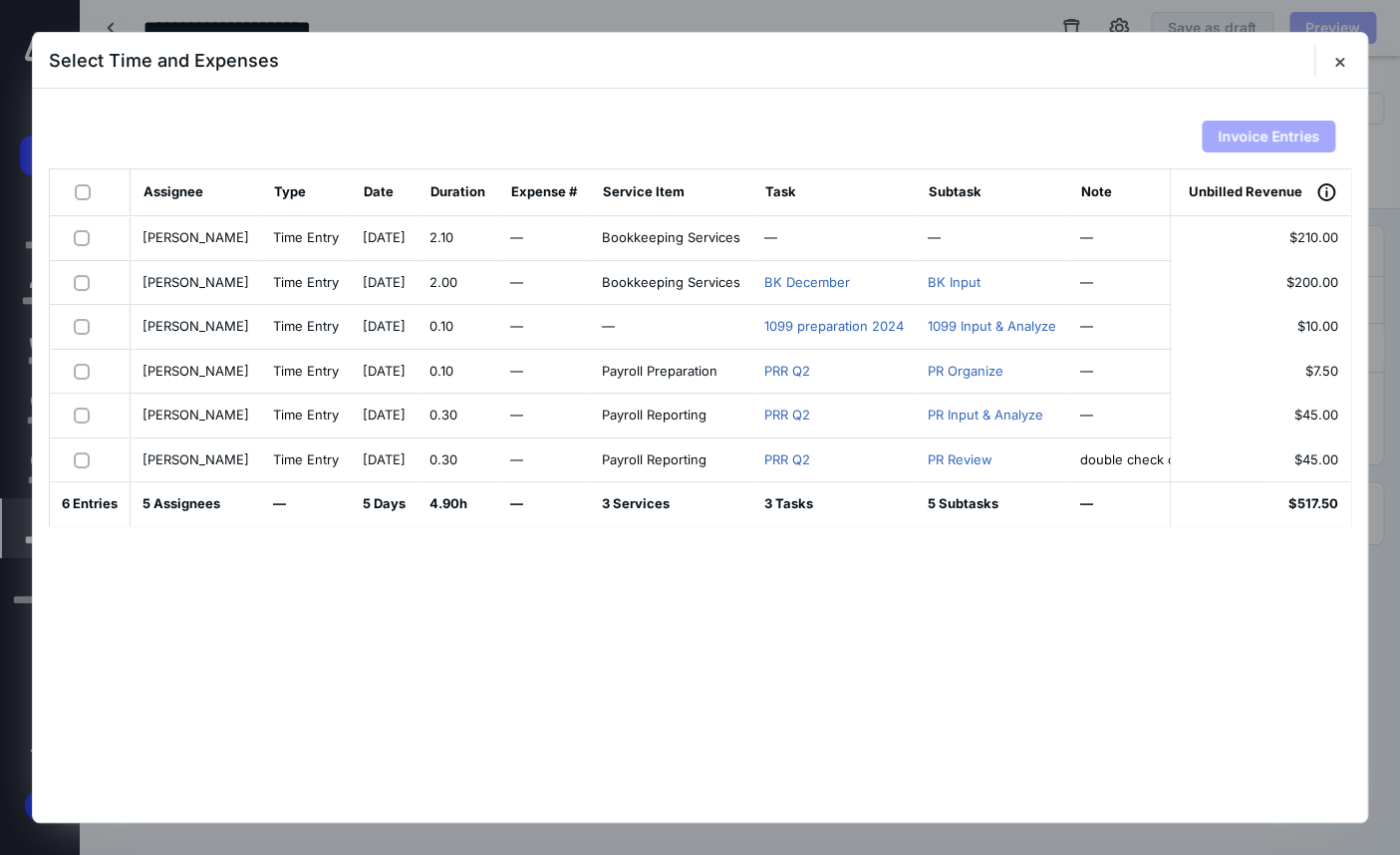 click at bounding box center (86, 371) 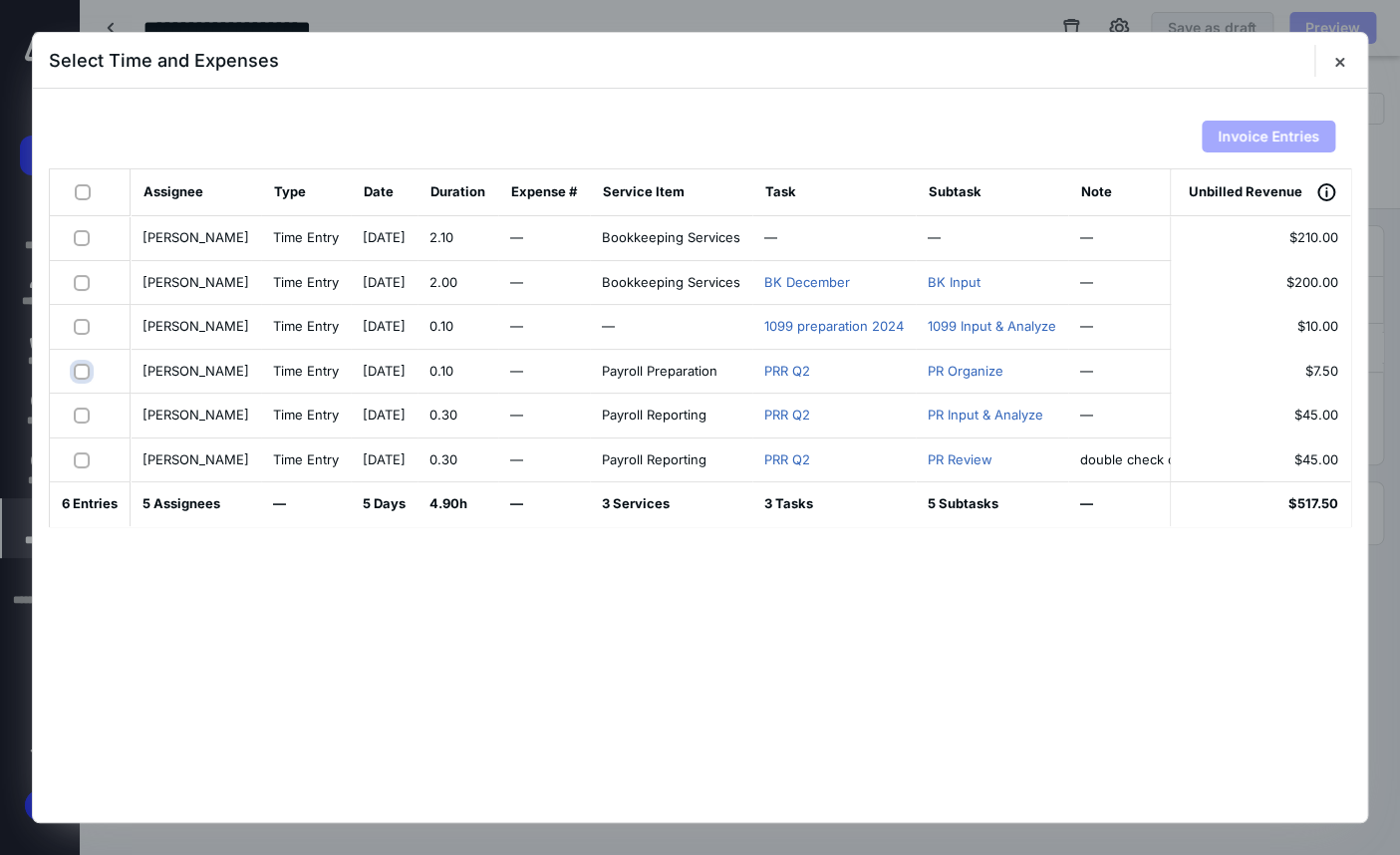 click at bounding box center [84, 371] 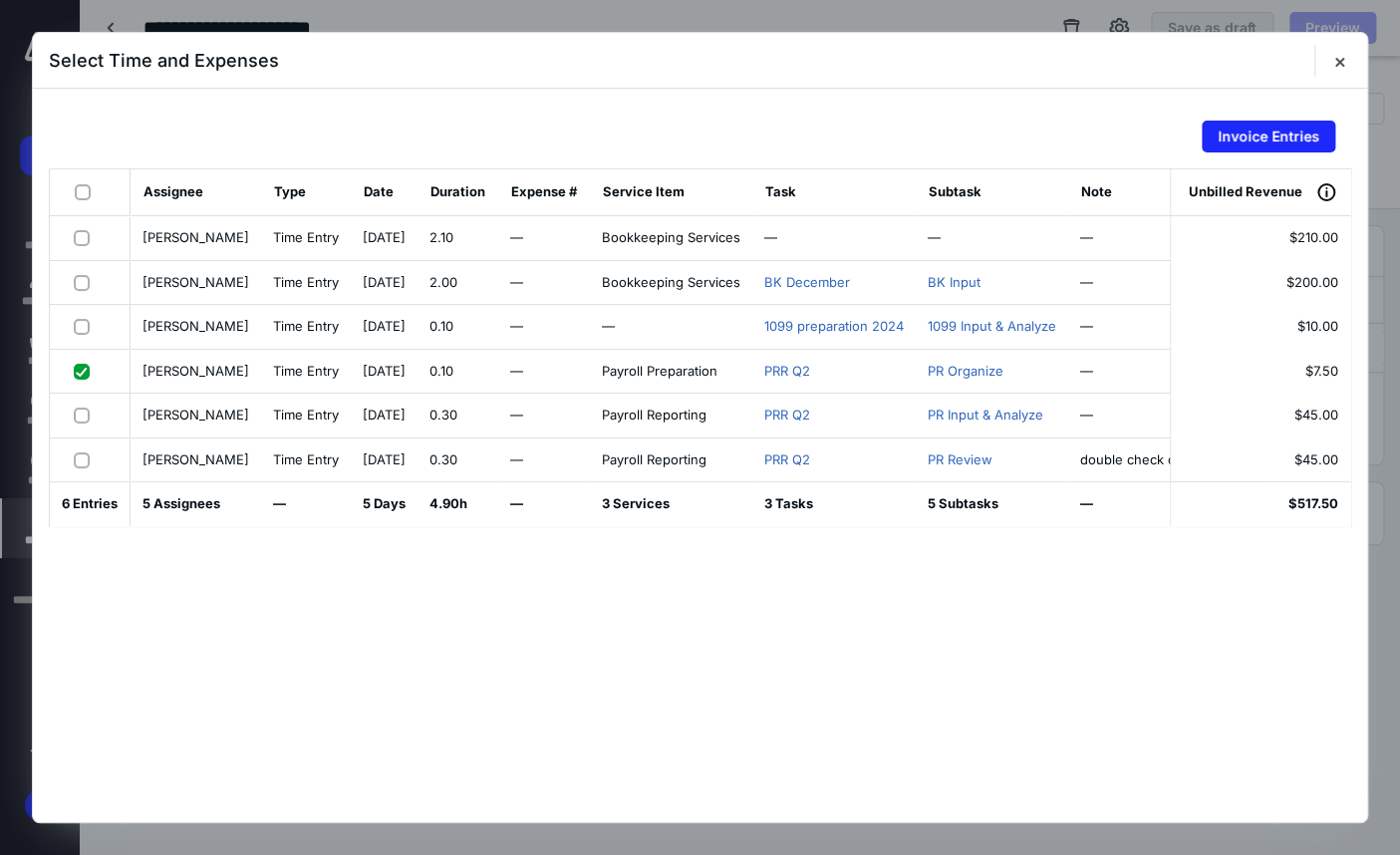 click at bounding box center (86, 415) 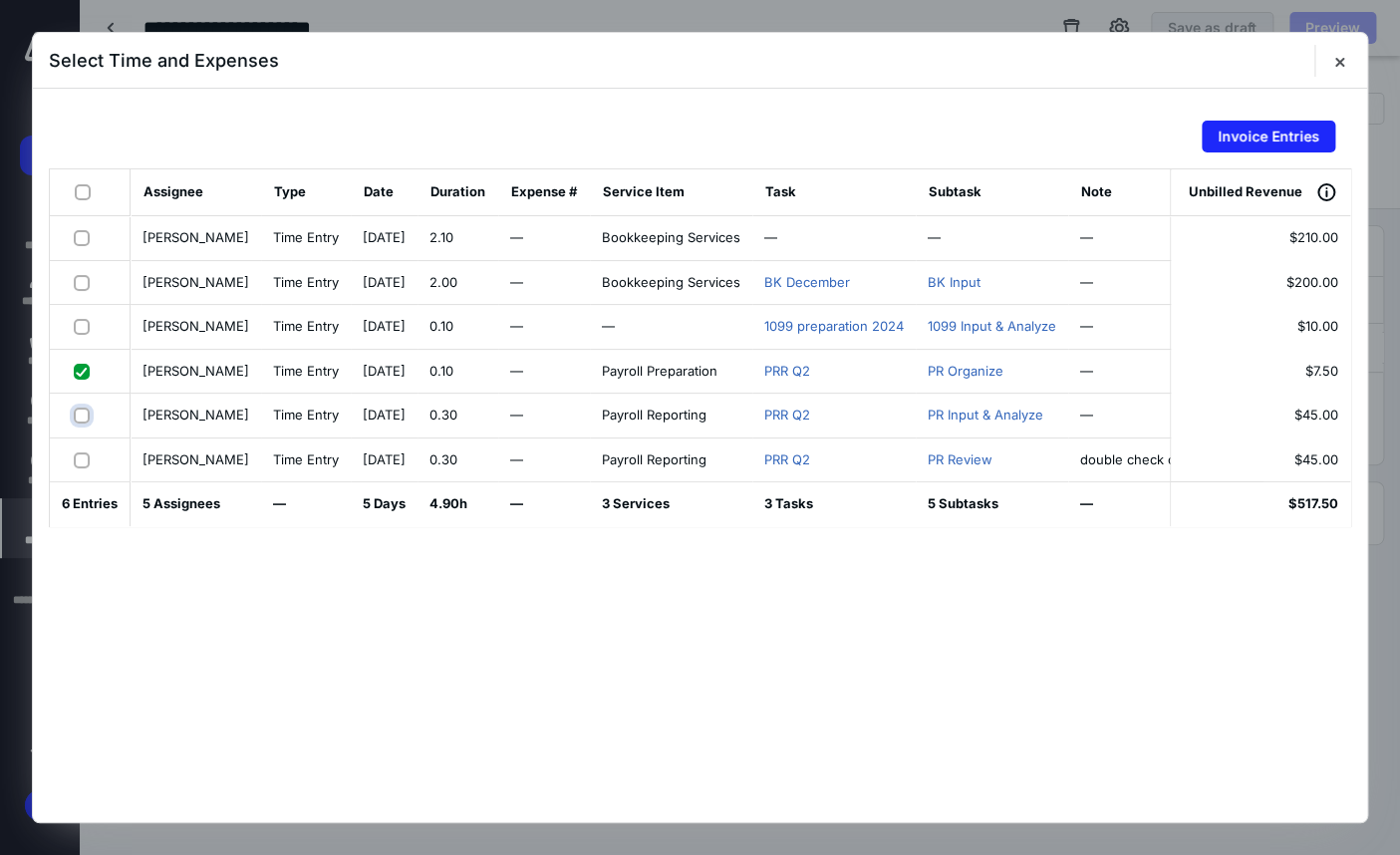 checkbox on "true" 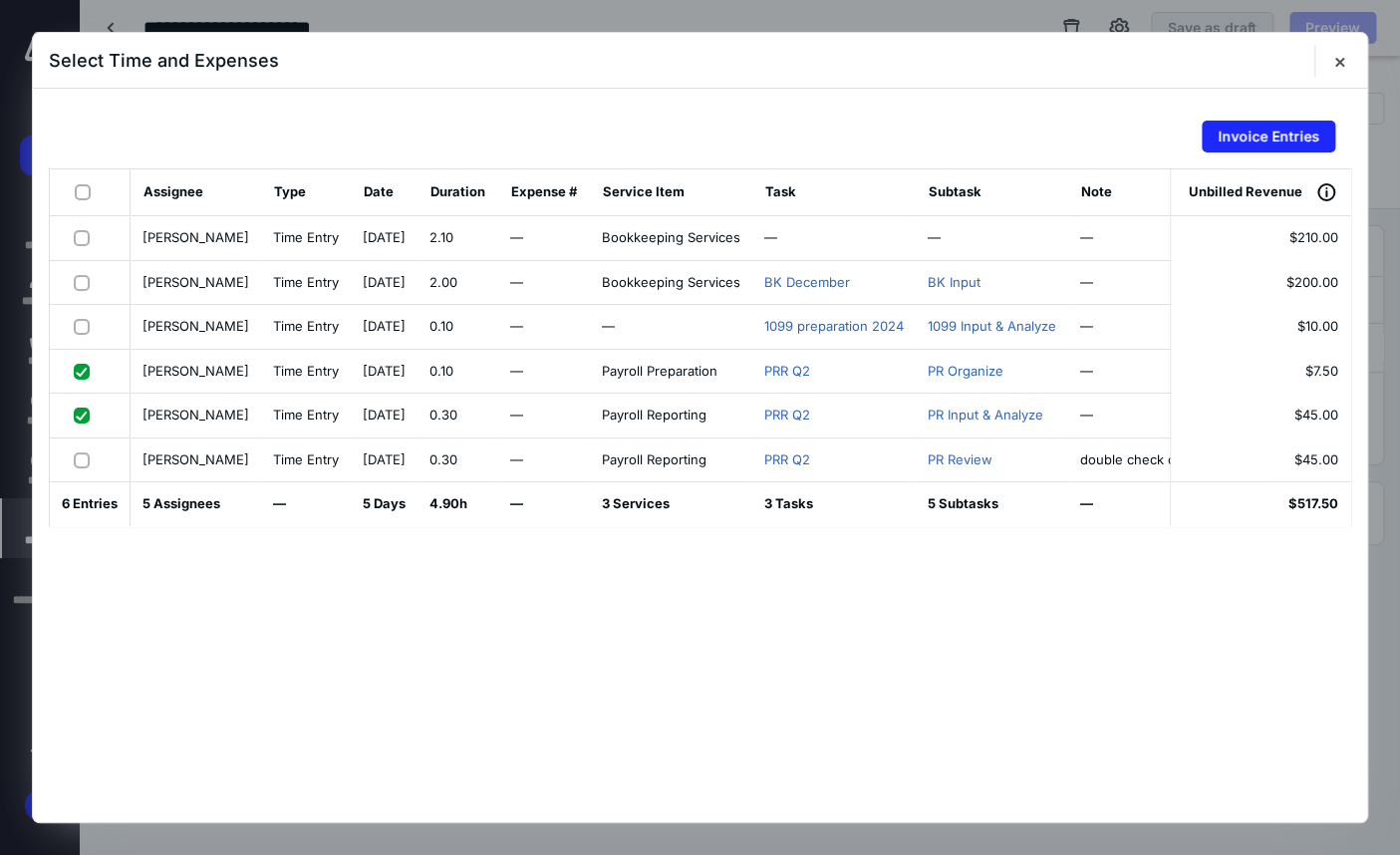 click at bounding box center (86, 459) 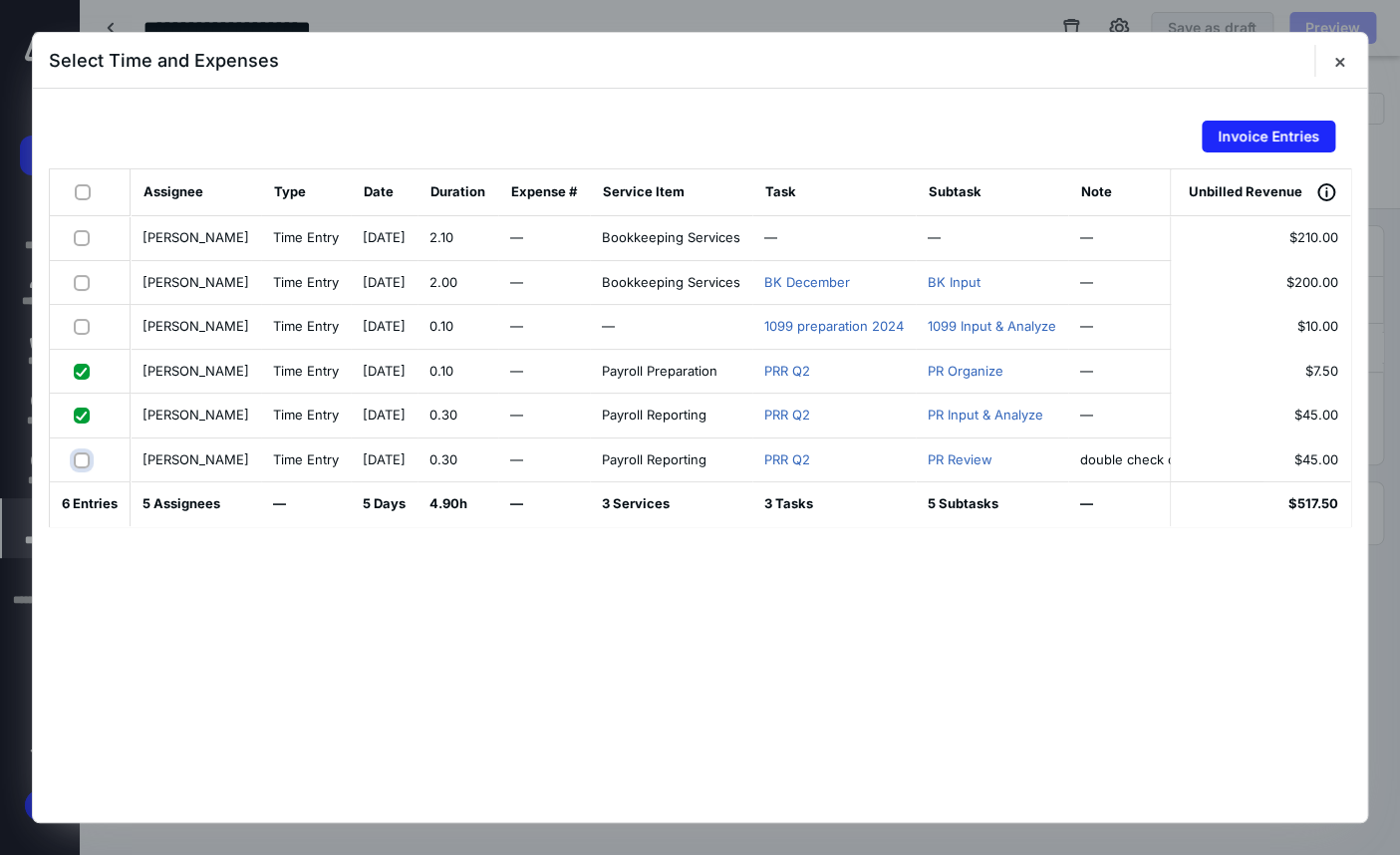 click at bounding box center [84, 459] 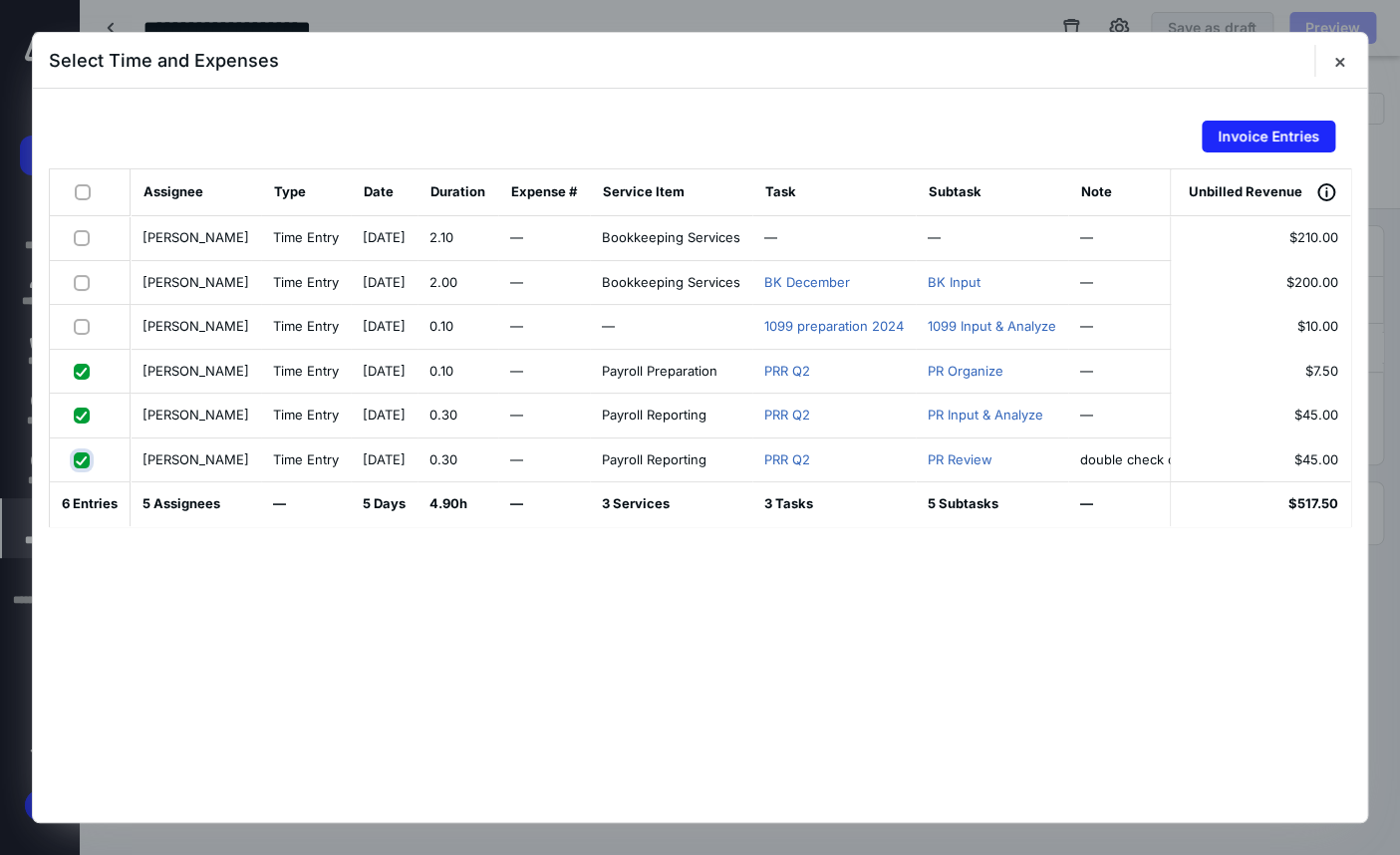 checkbox on "true" 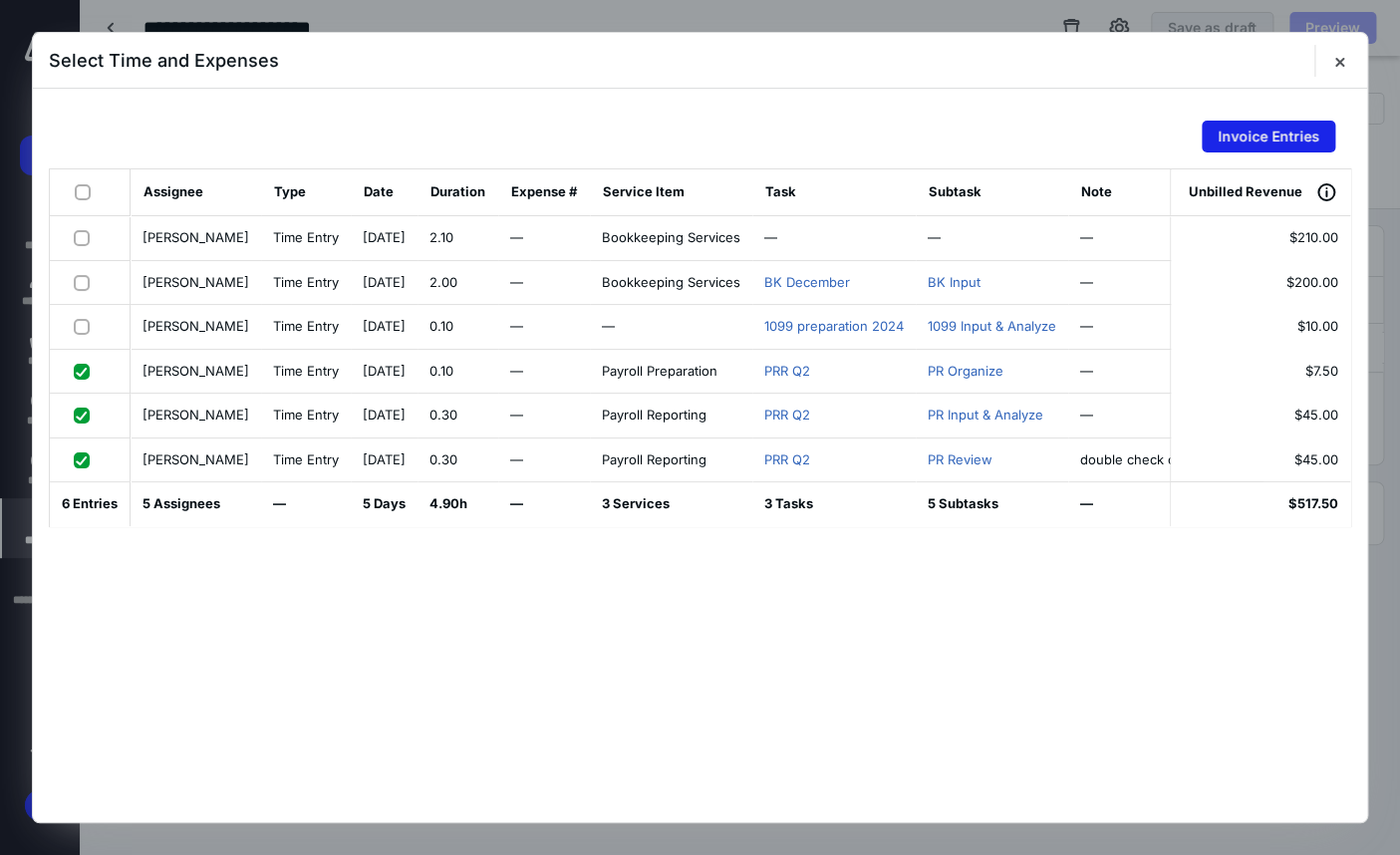 click on "Invoice Entries" at bounding box center [1268, 137] 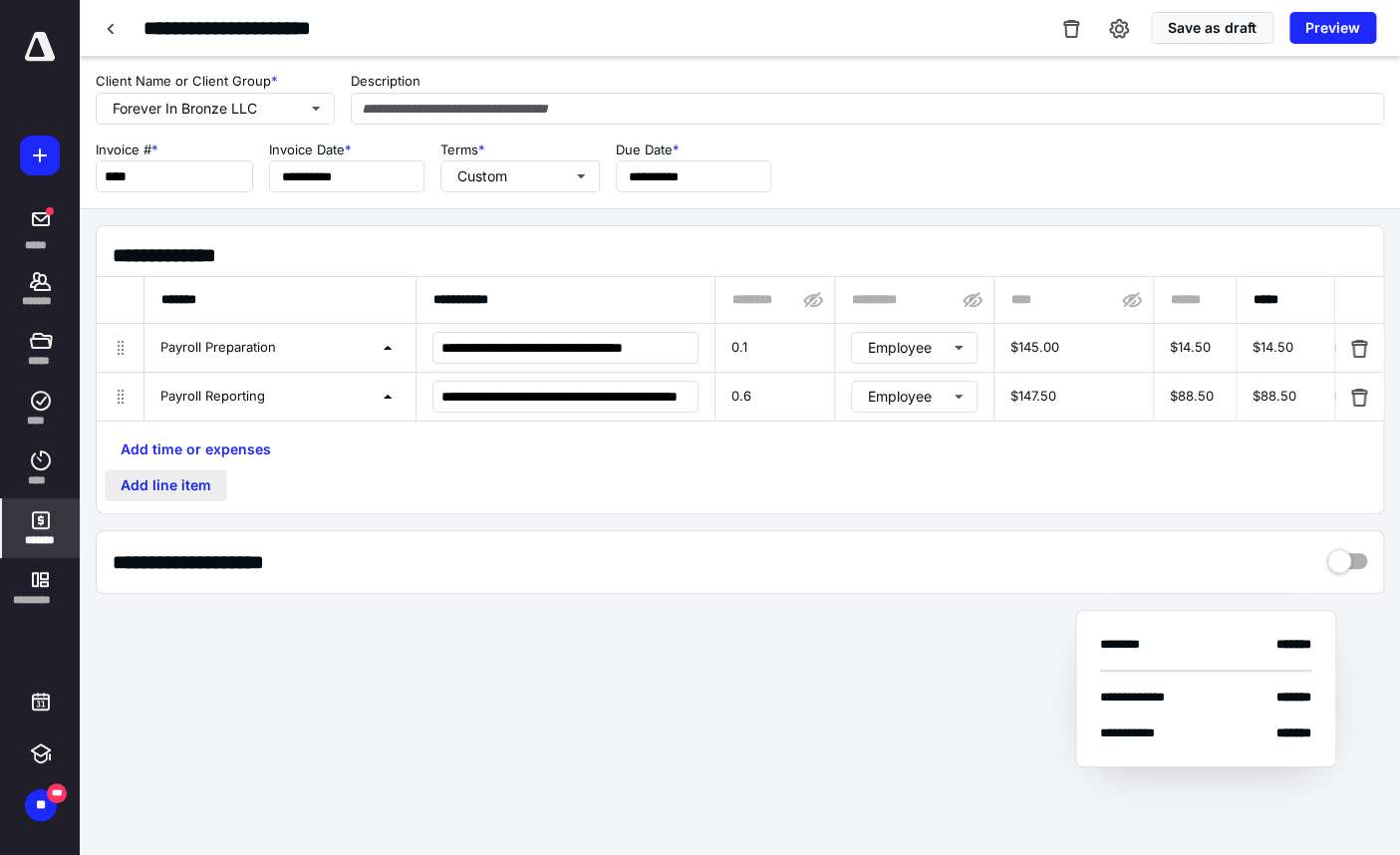 click on "Add line item" at bounding box center (165, 485) 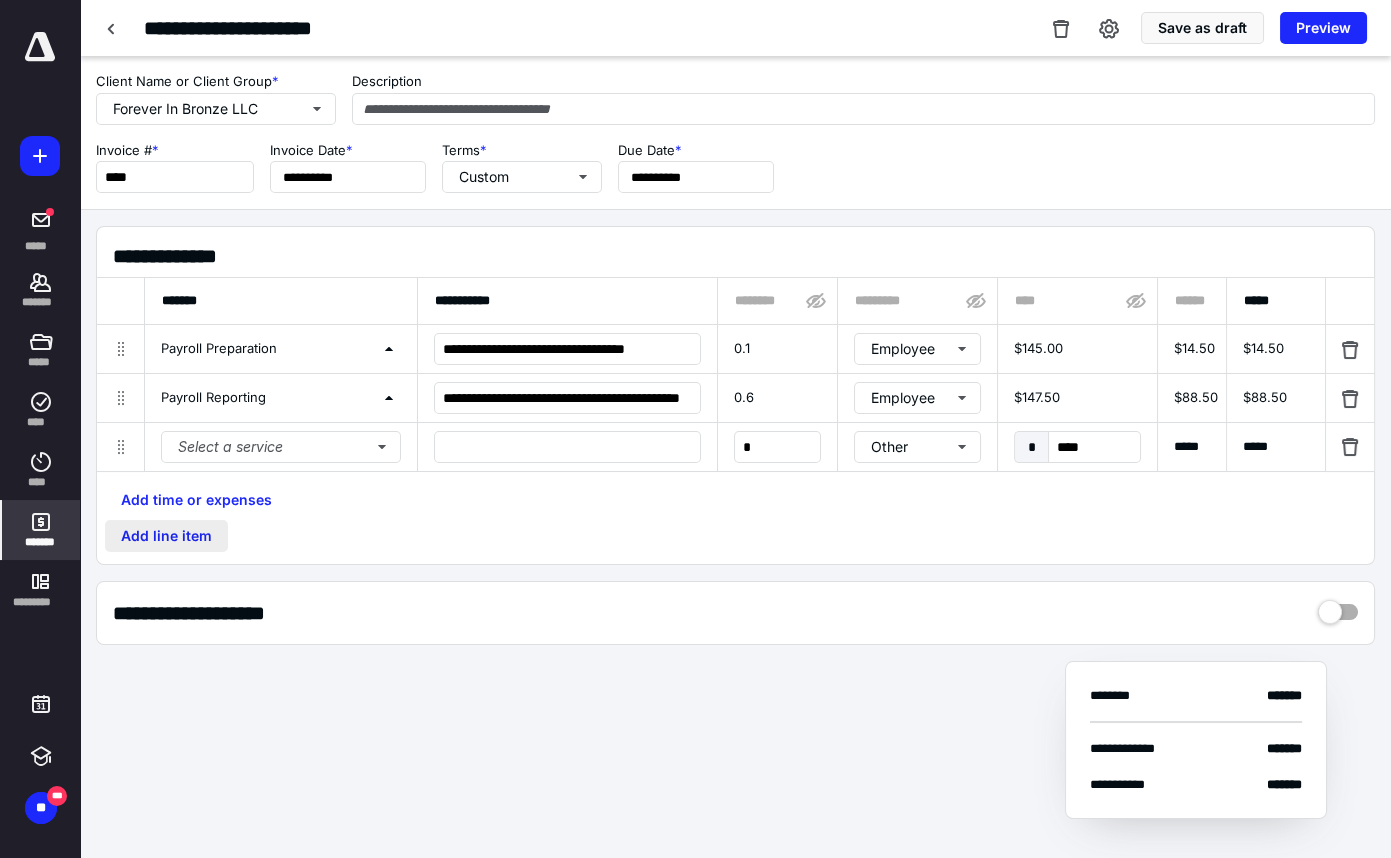 click on "Add line item" at bounding box center (166, 536) 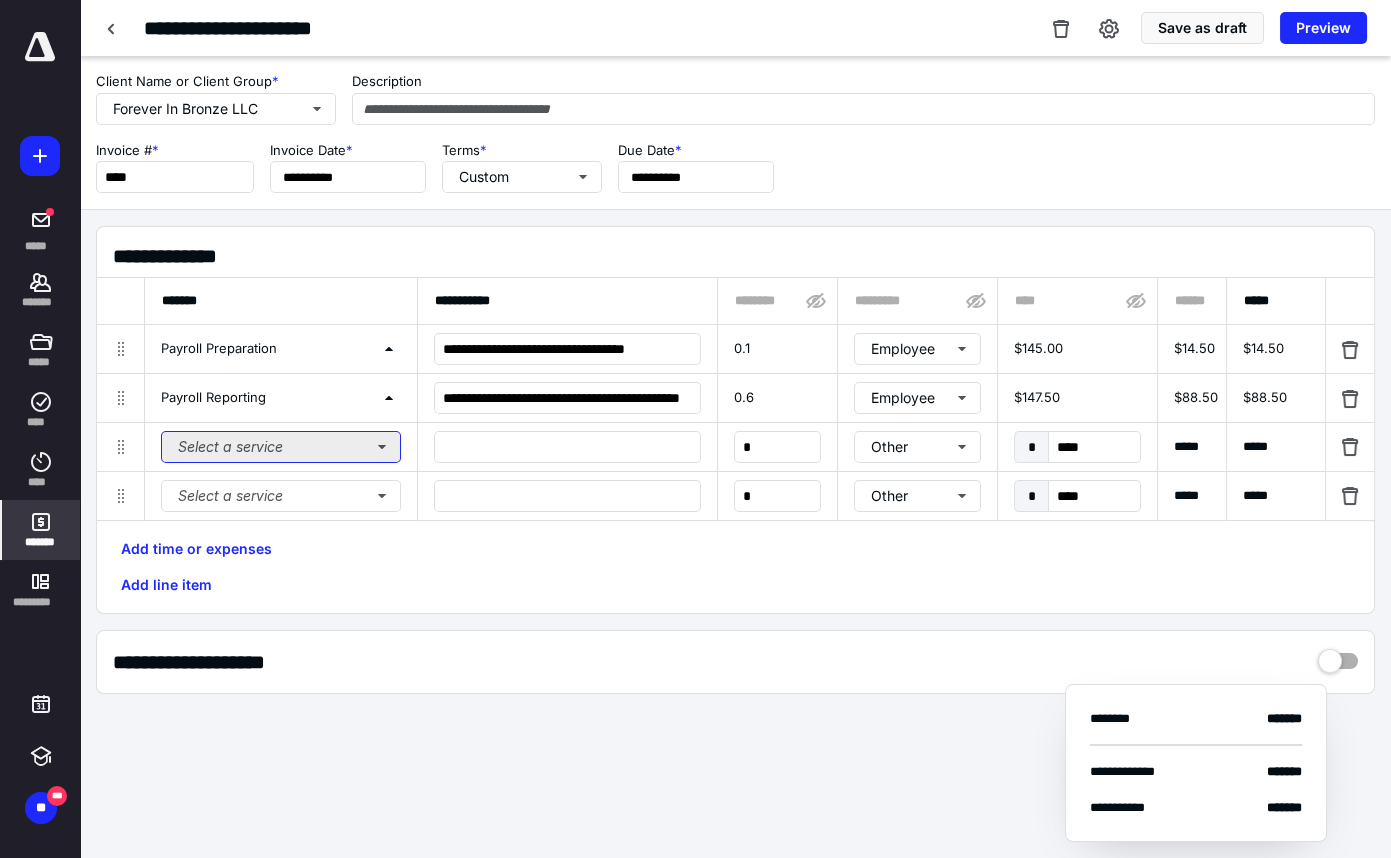 click on "Select a service" at bounding box center (281, 447) 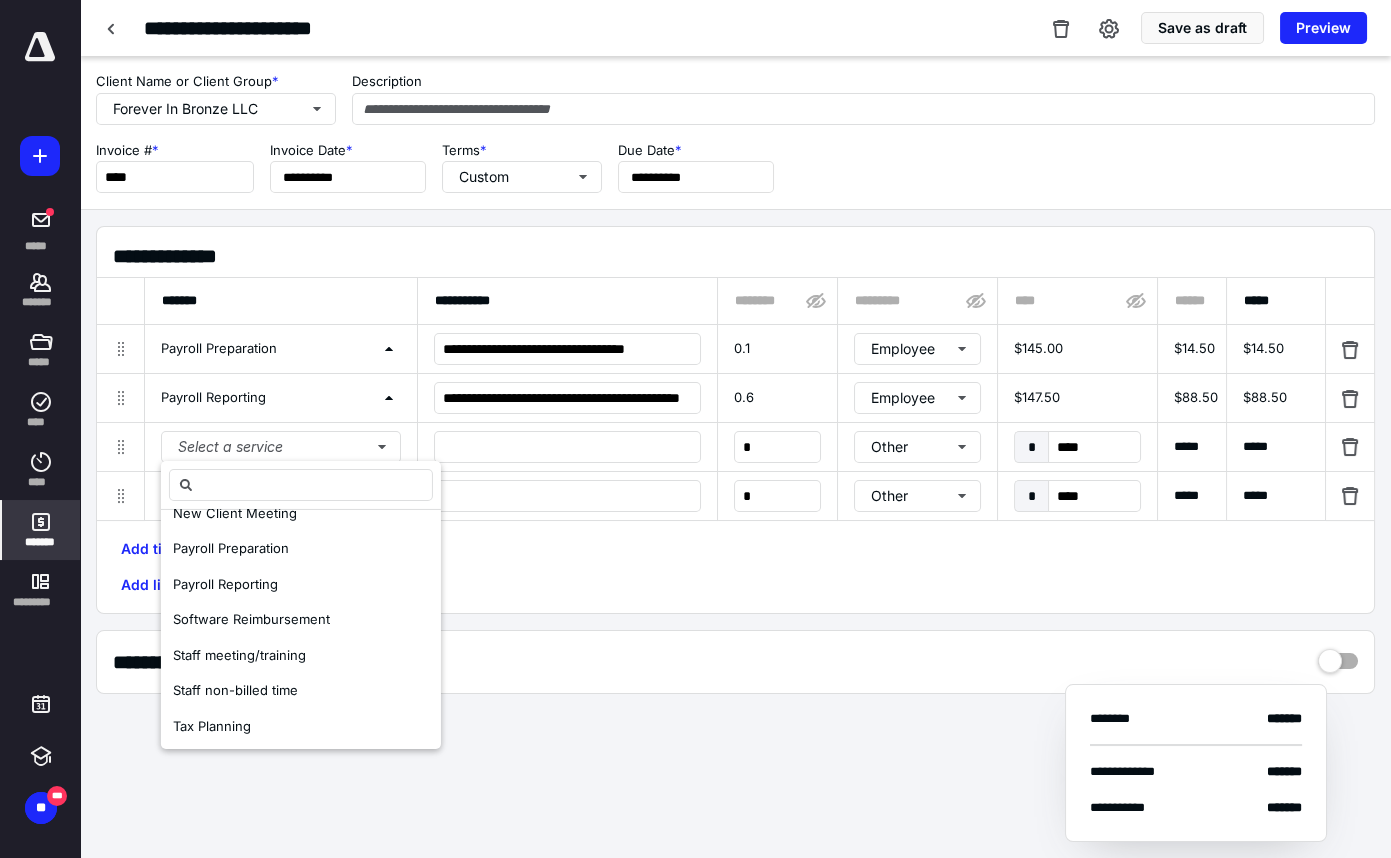 scroll, scrollTop: 272, scrollLeft: 0, axis: vertical 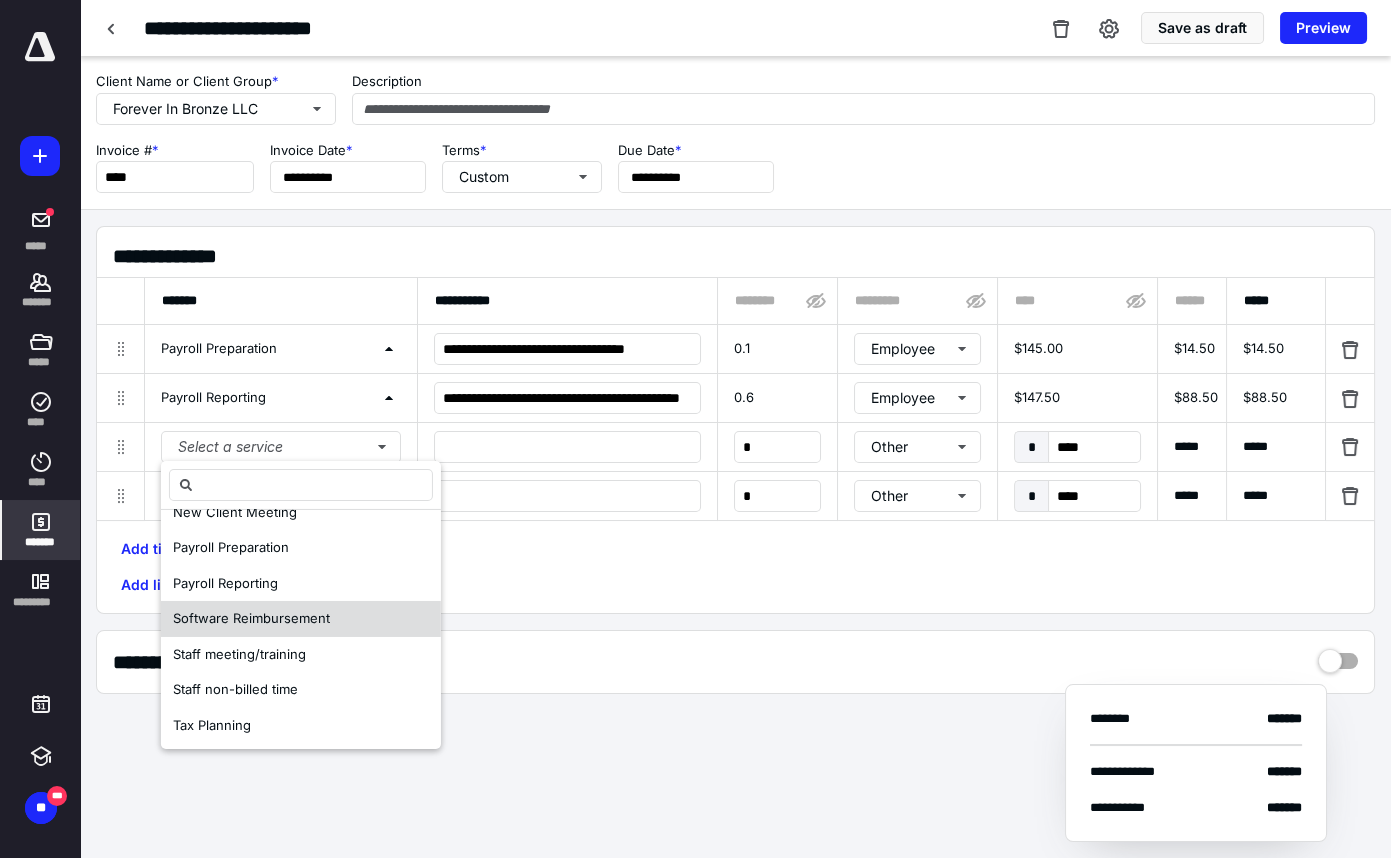 click on "Software Reimbursement" at bounding box center [301, 619] 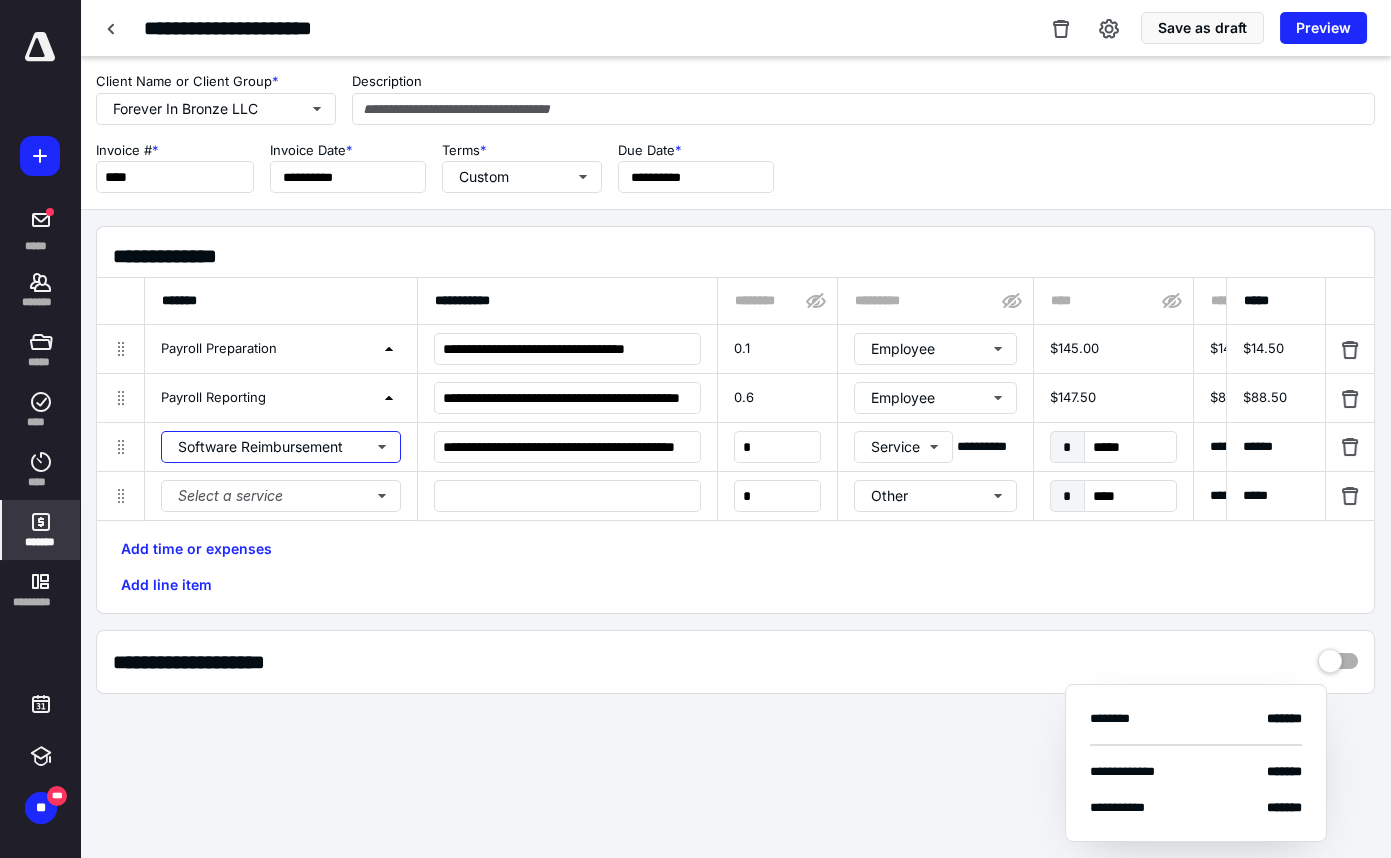 scroll, scrollTop: 0, scrollLeft: 0, axis: both 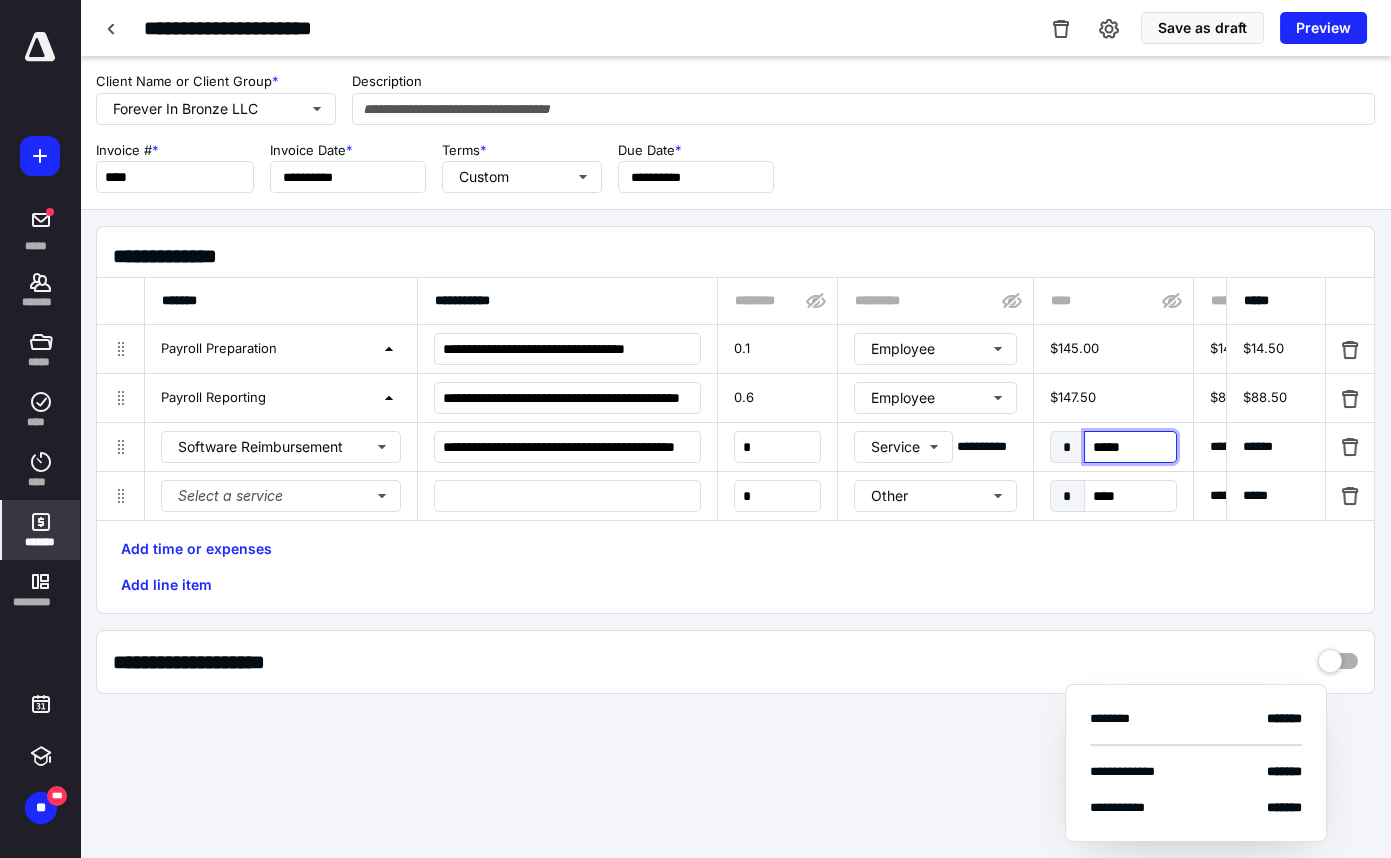 click on "*****" at bounding box center (1130, 447) 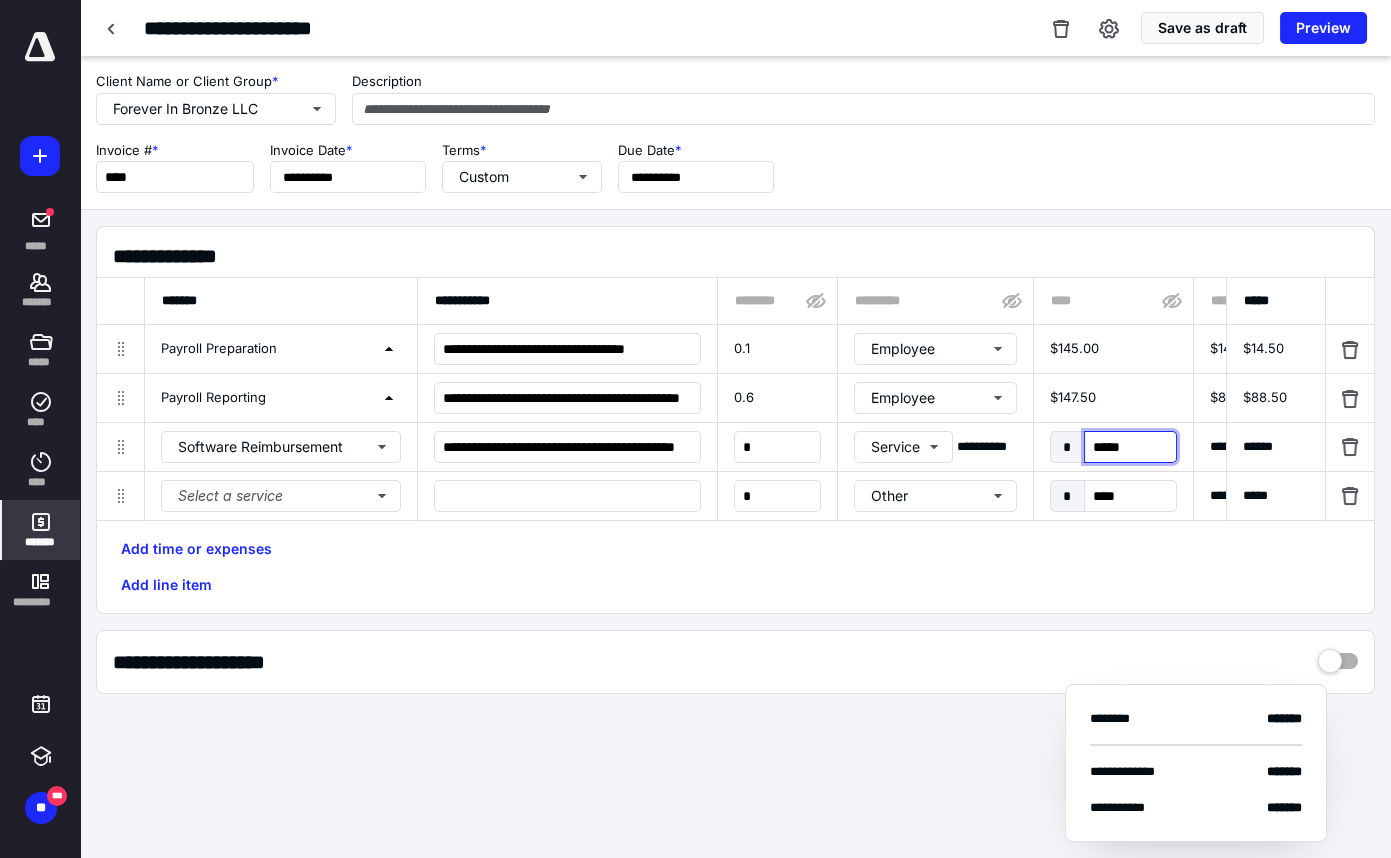 type on "*" 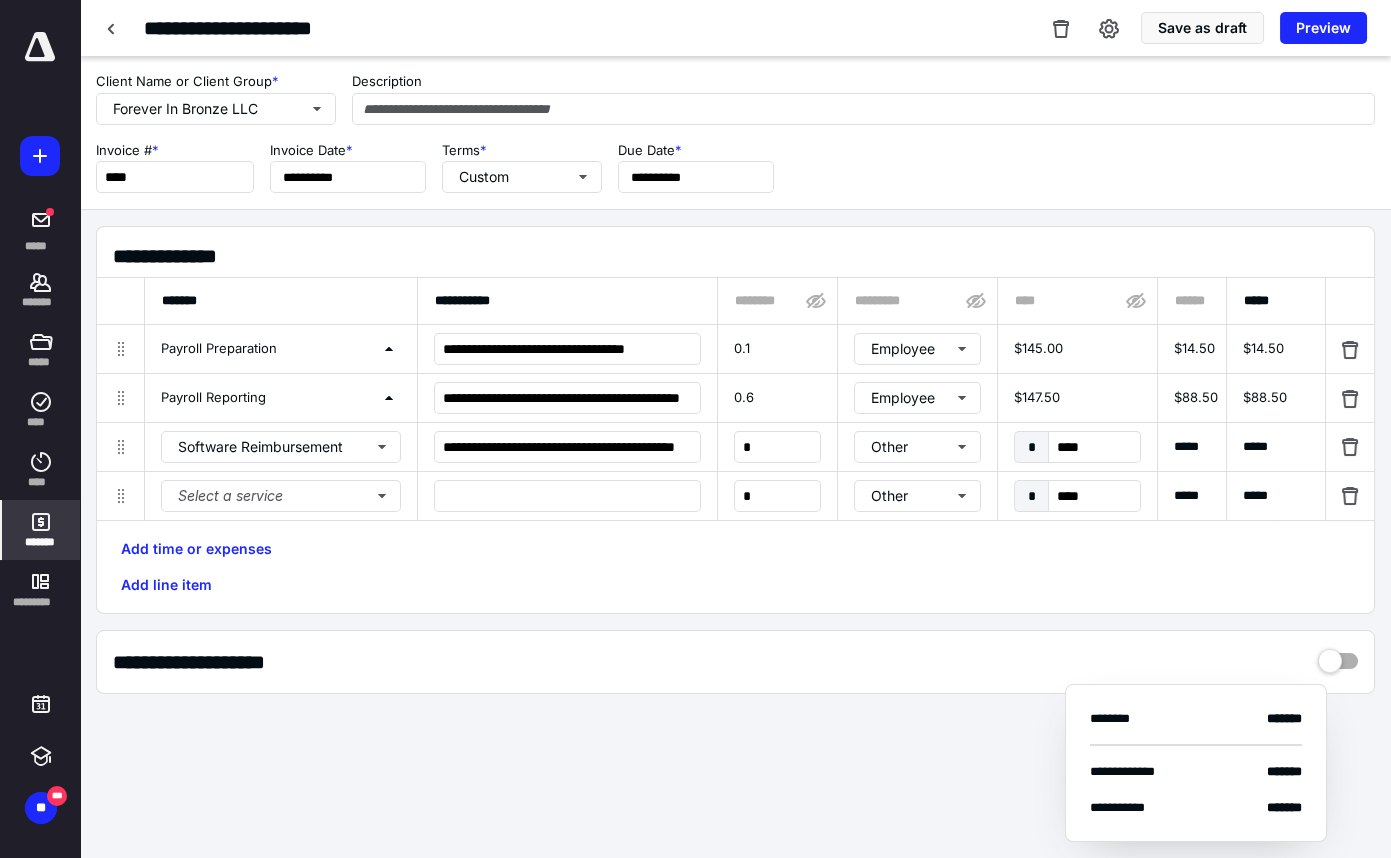 click on "*****" at bounding box center [1276, 447] 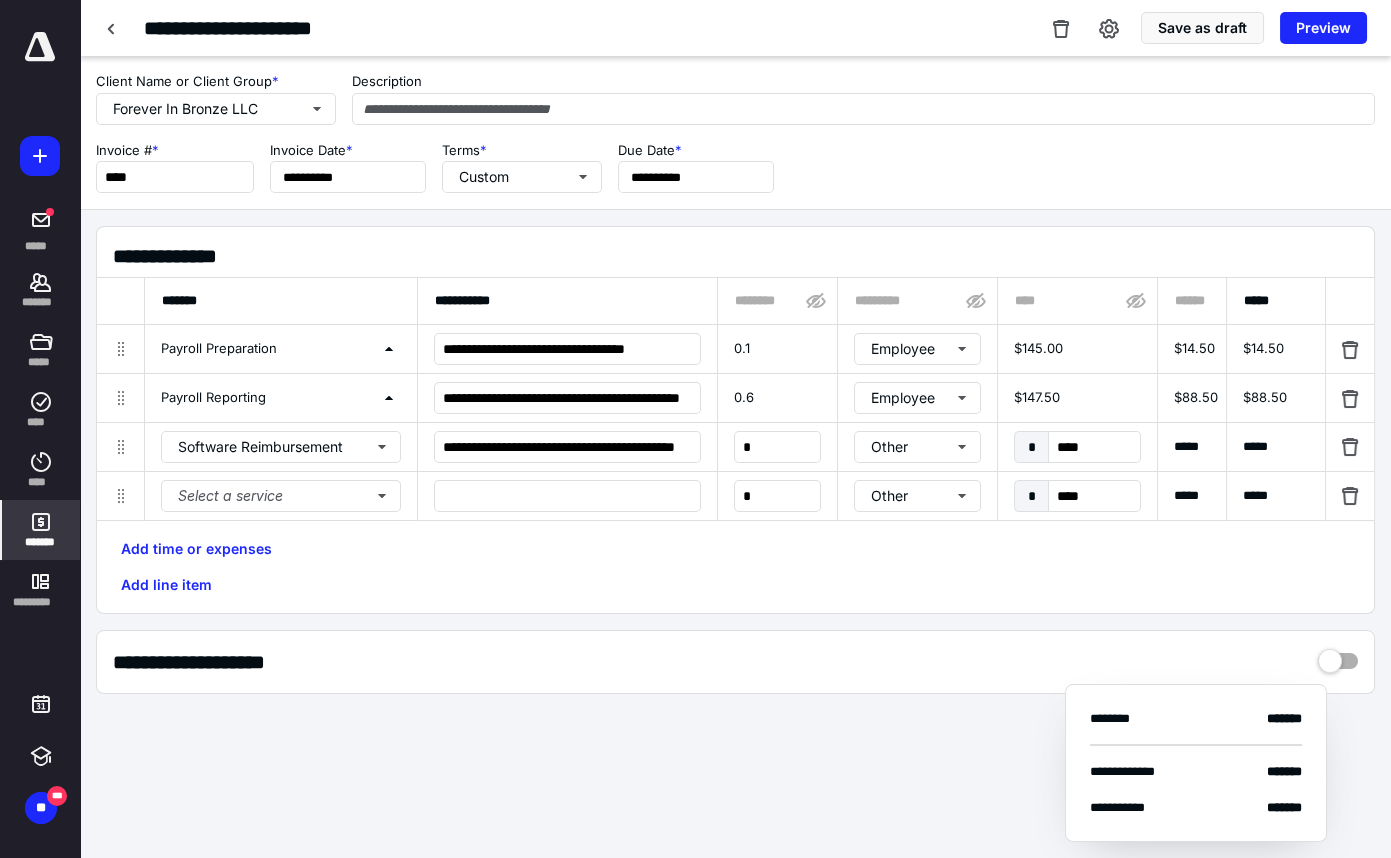 click 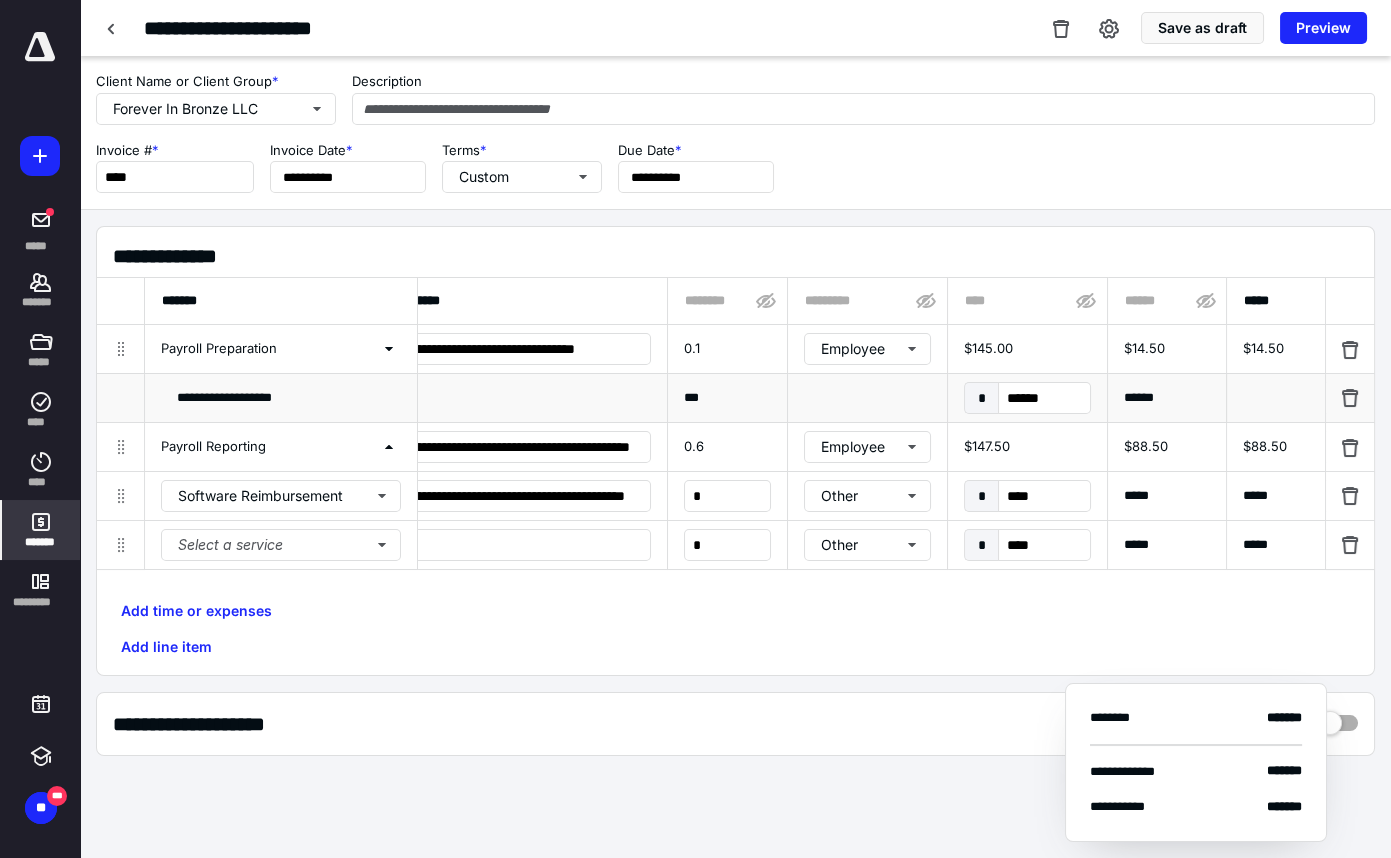 scroll, scrollTop: 0, scrollLeft: 0, axis: both 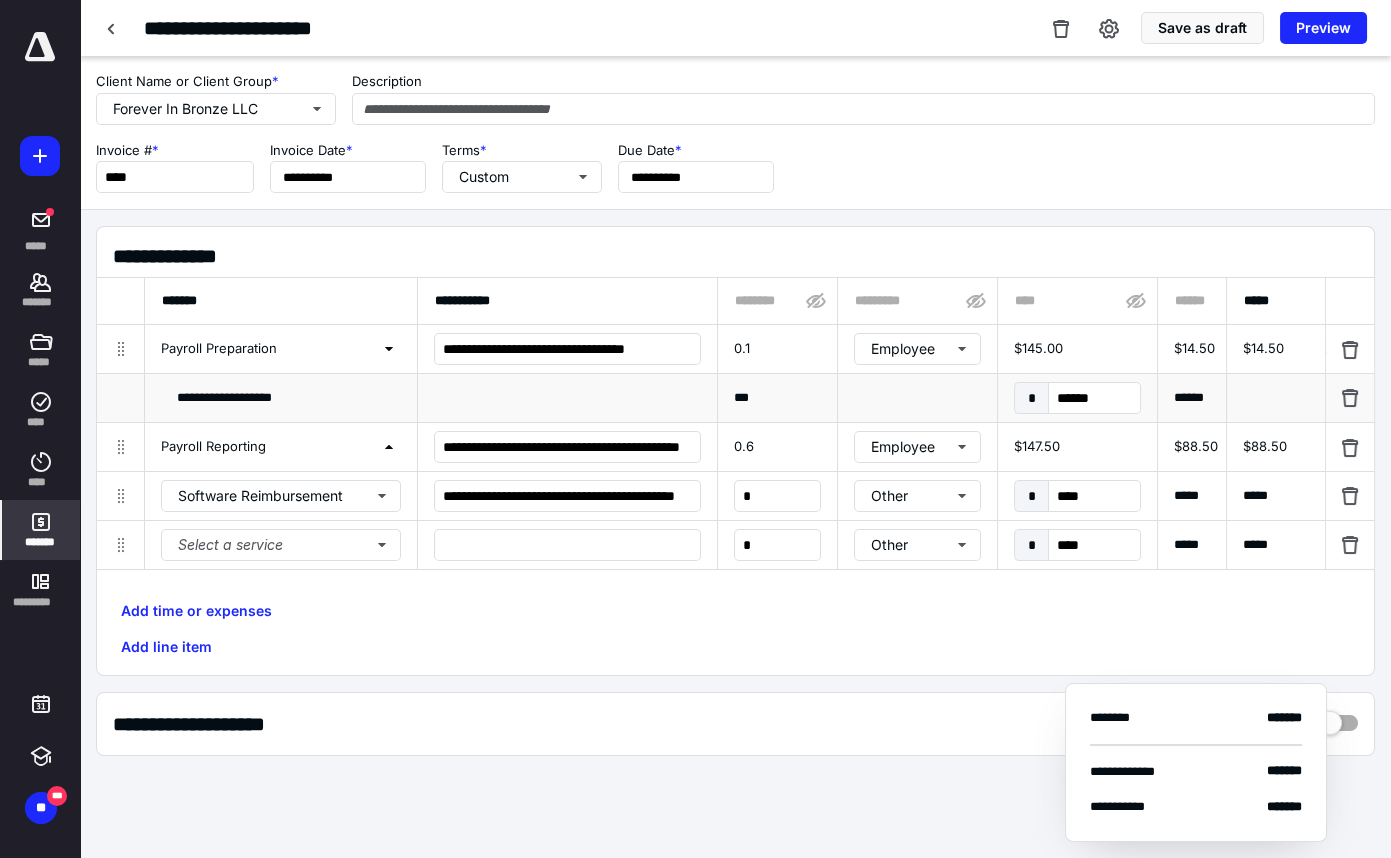 click on "Add time or expenses Add line item" at bounding box center [735, 629] 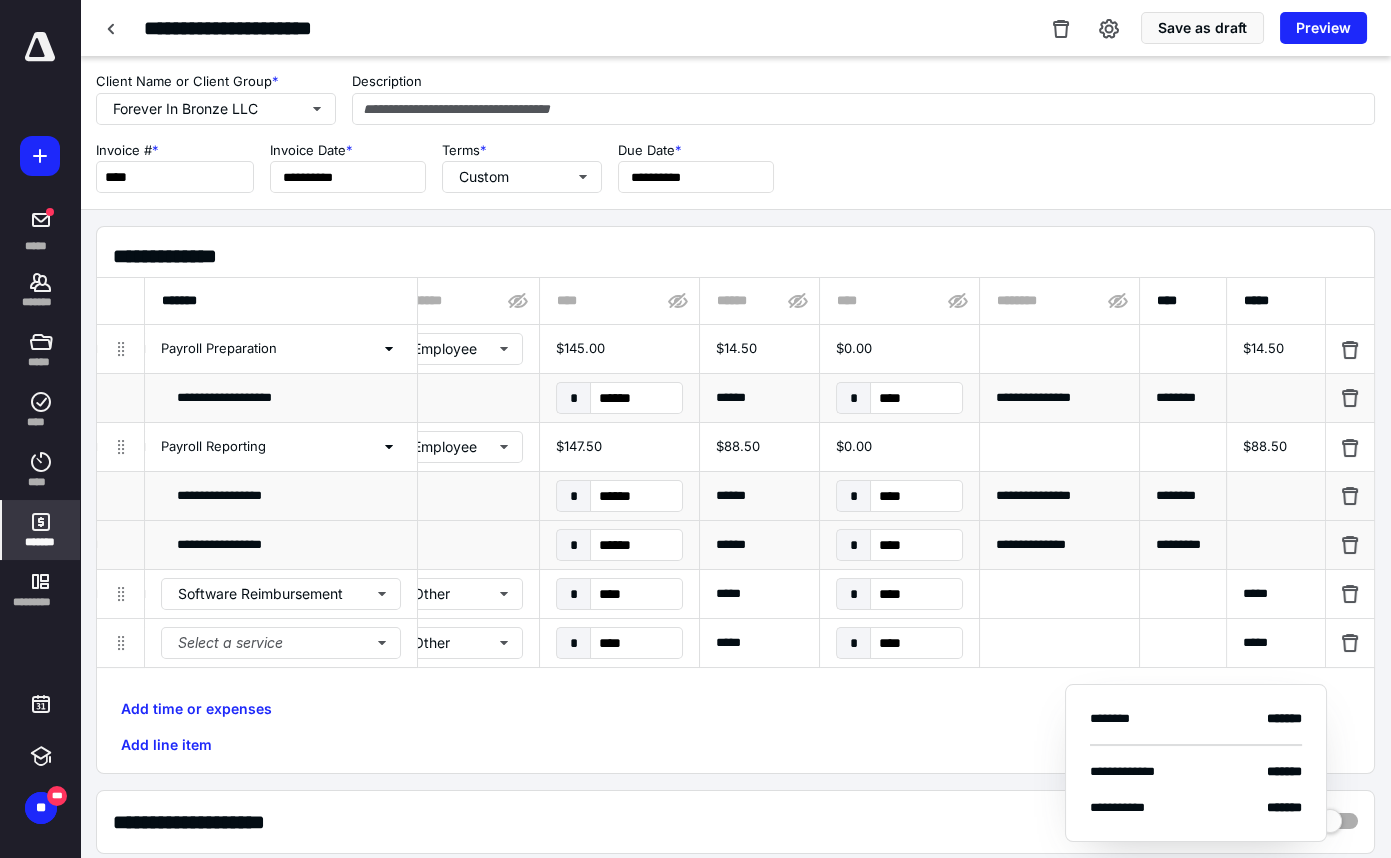 scroll, scrollTop: 0, scrollLeft: 660, axis: horizontal 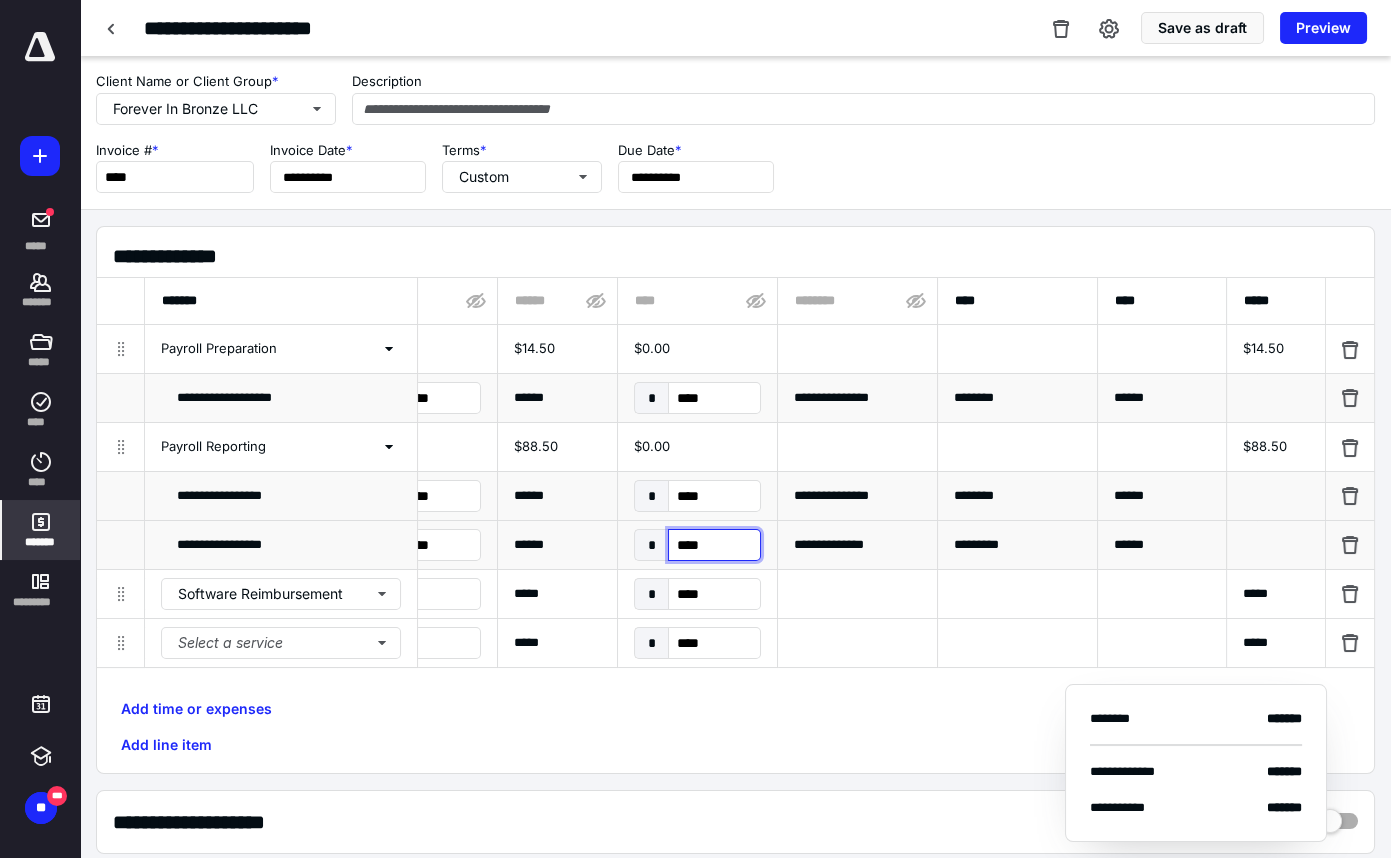 click on "****" at bounding box center [714, 545] 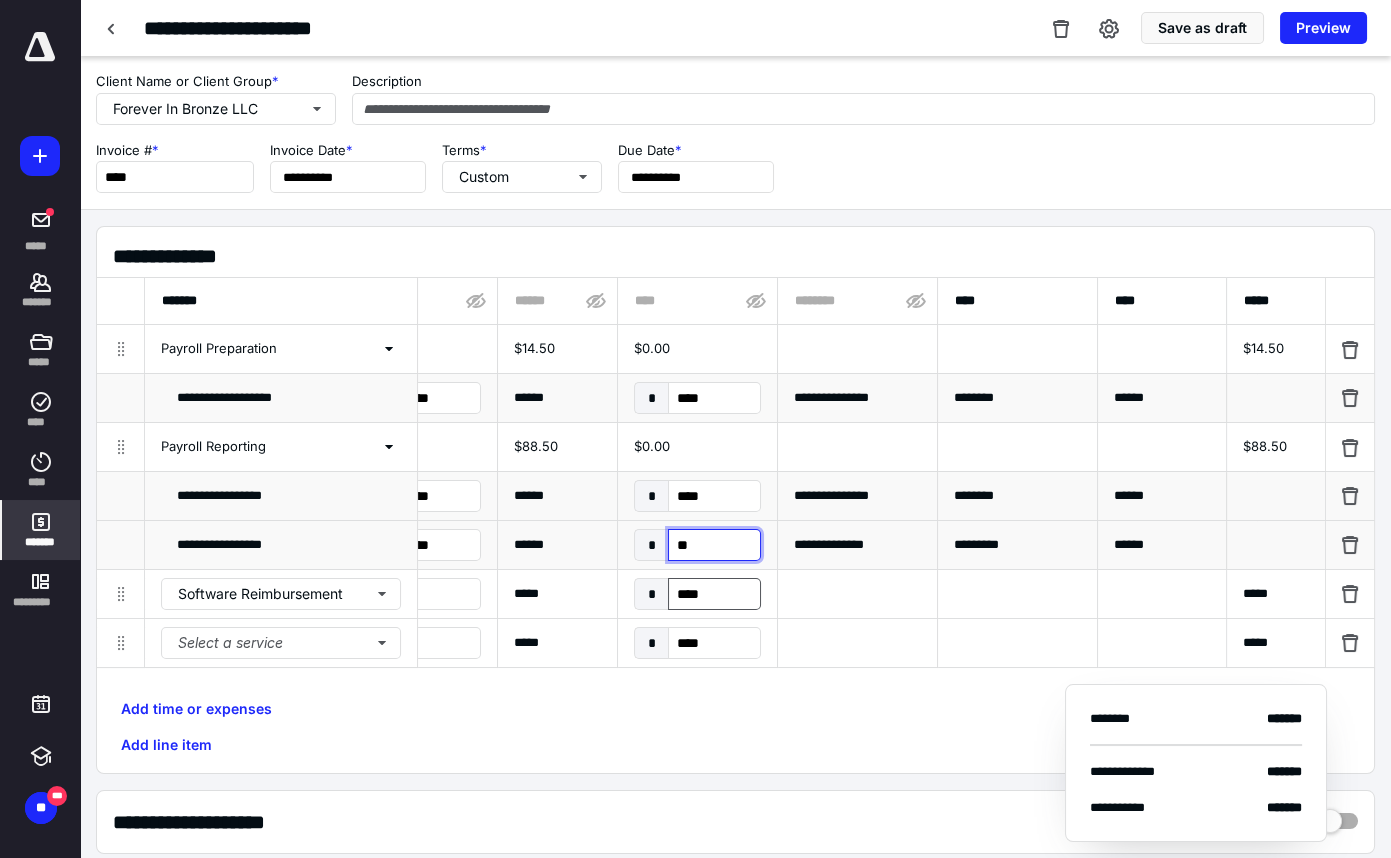 type on "**" 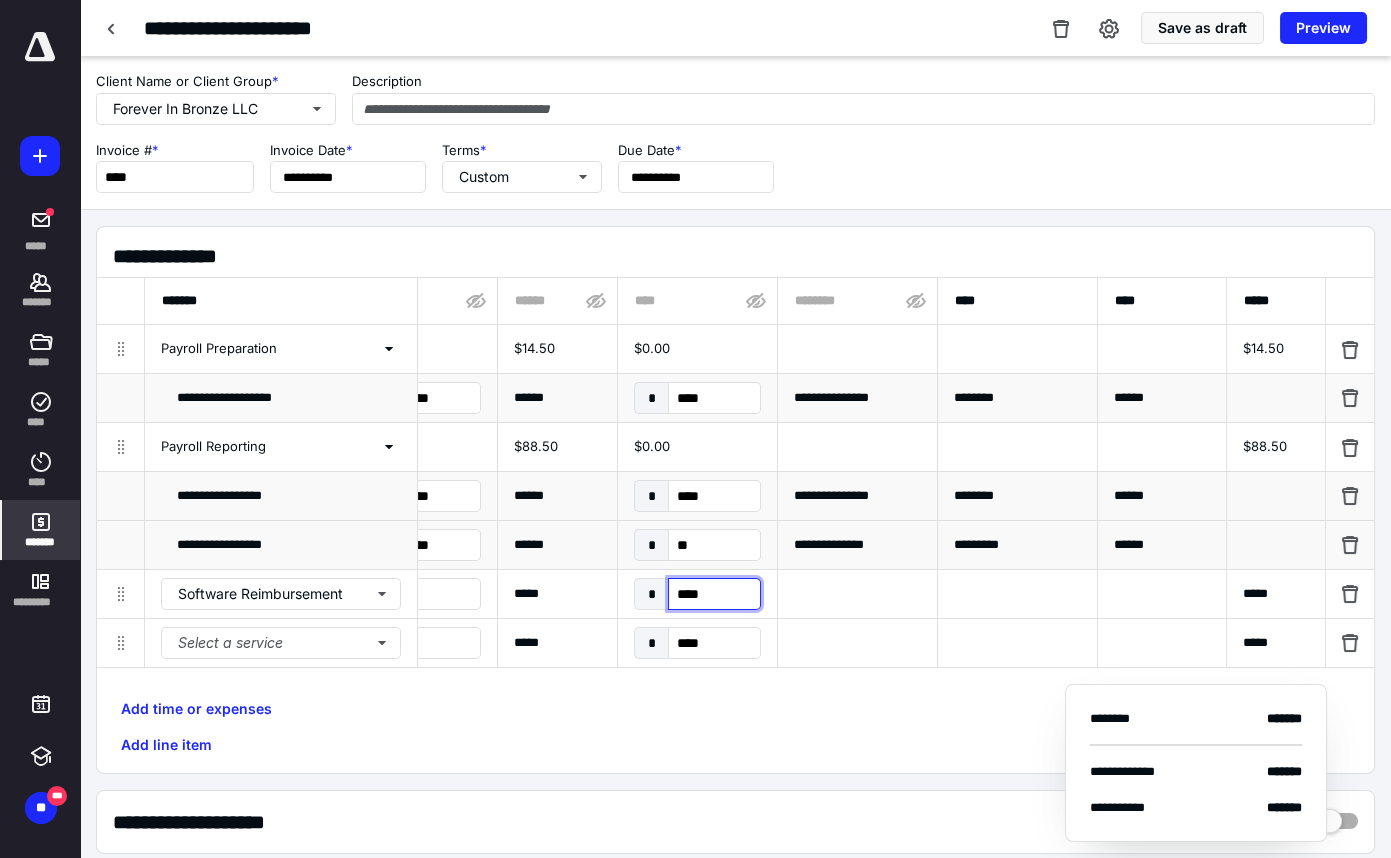 click on "****" at bounding box center (714, 594) 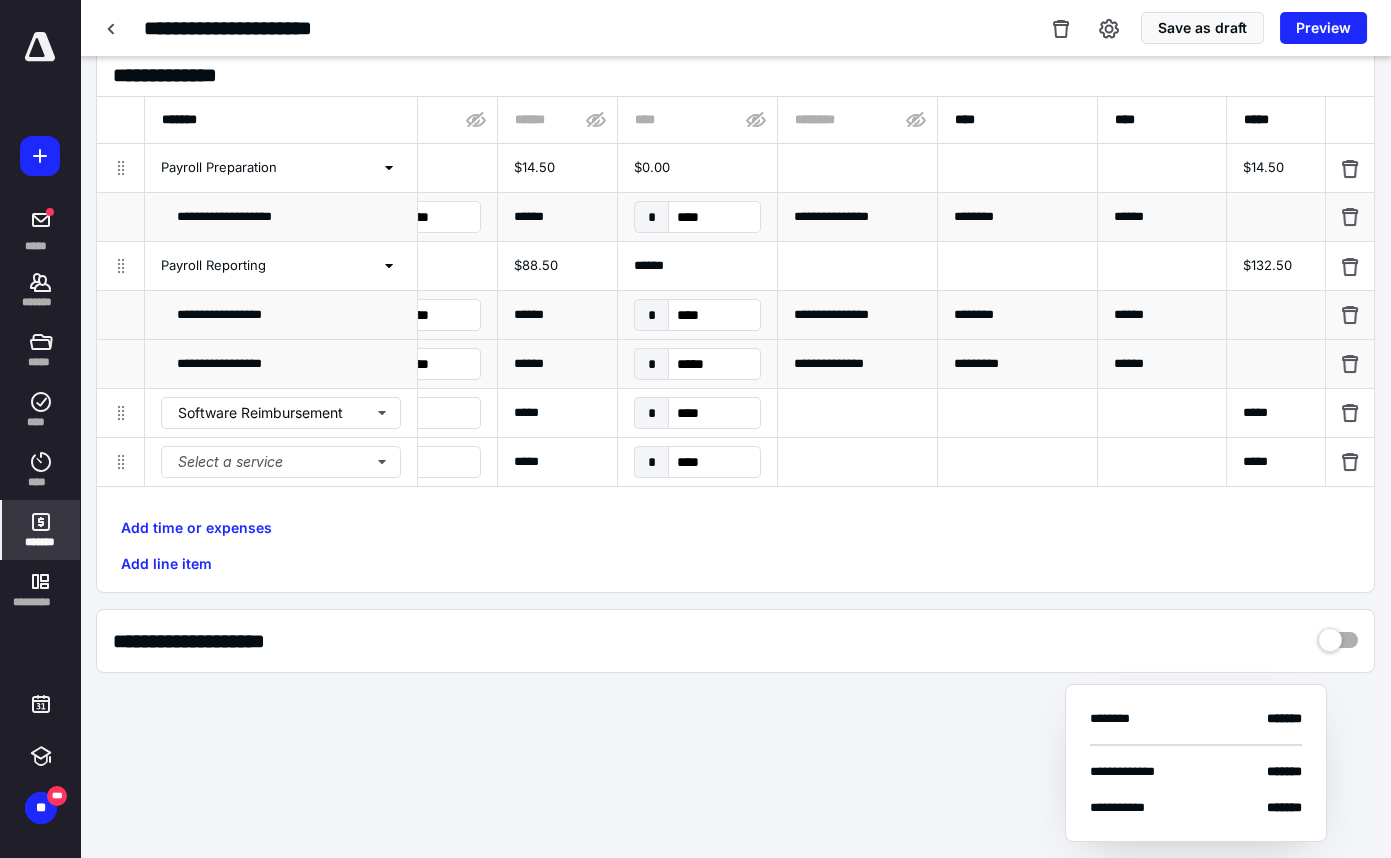 scroll, scrollTop: 227, scrollLeft: 0, axis: vertical 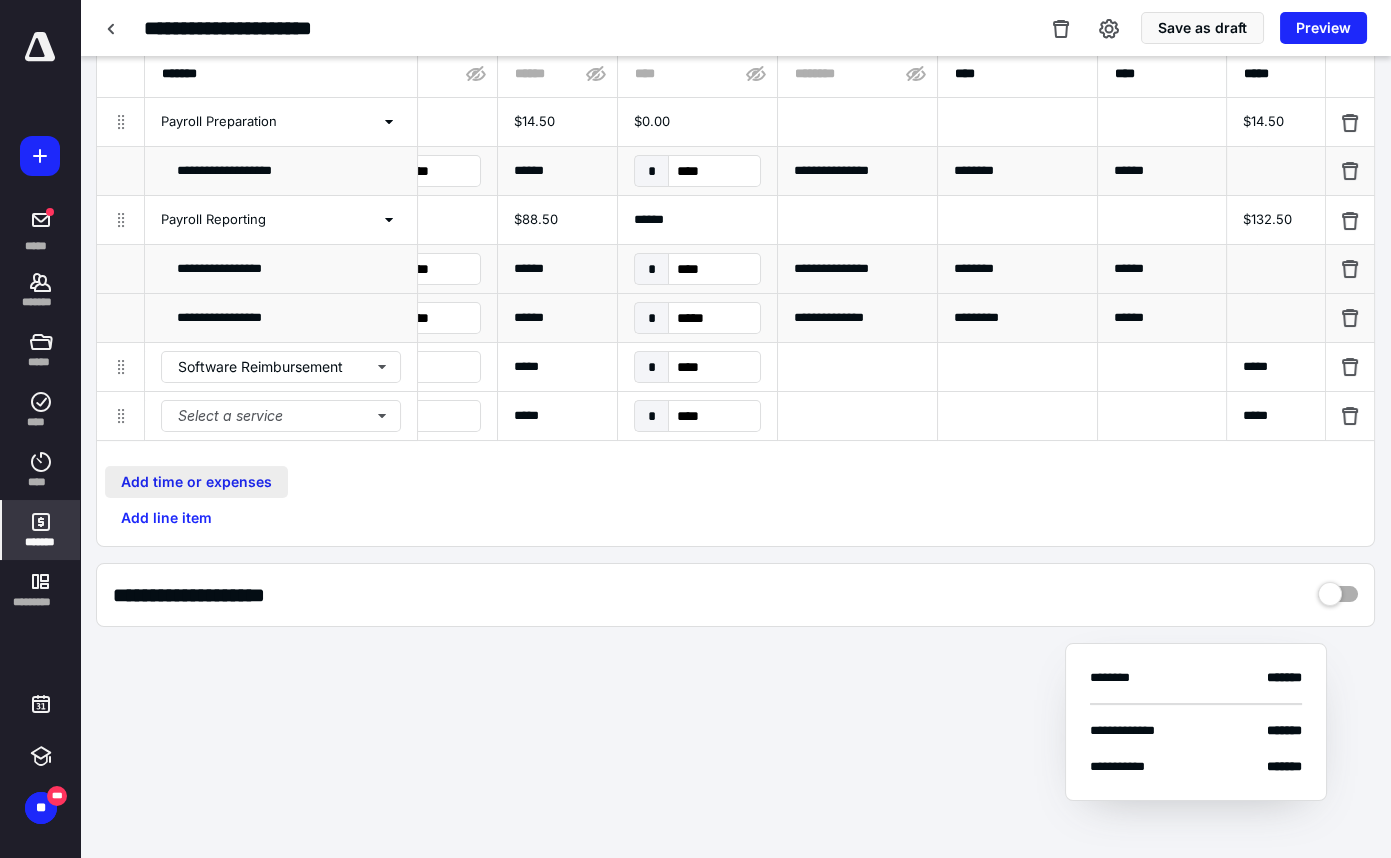 click on "Add time or expenses" at bounding box center [196, 482] 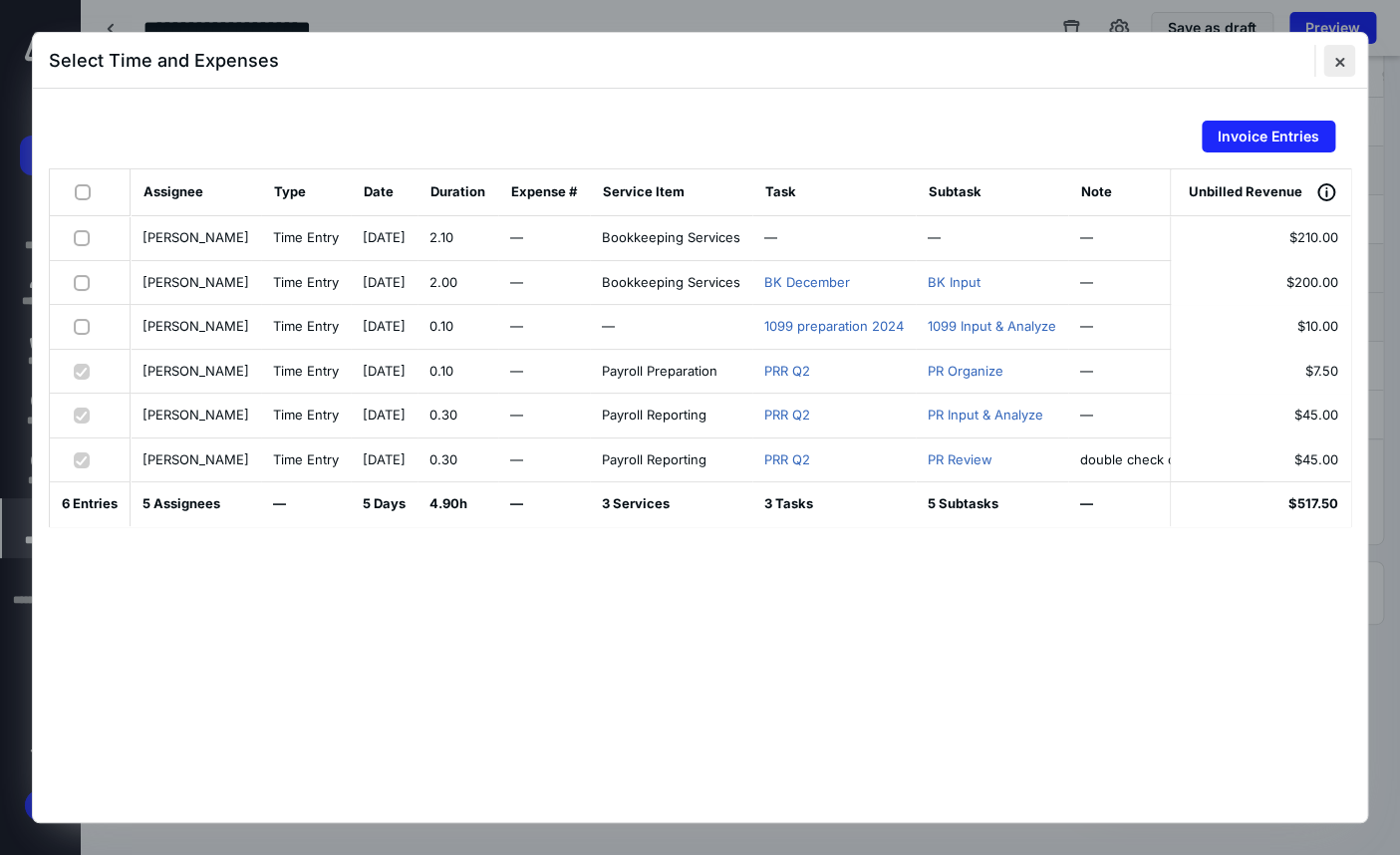 click at bounding box center [1339, 61] 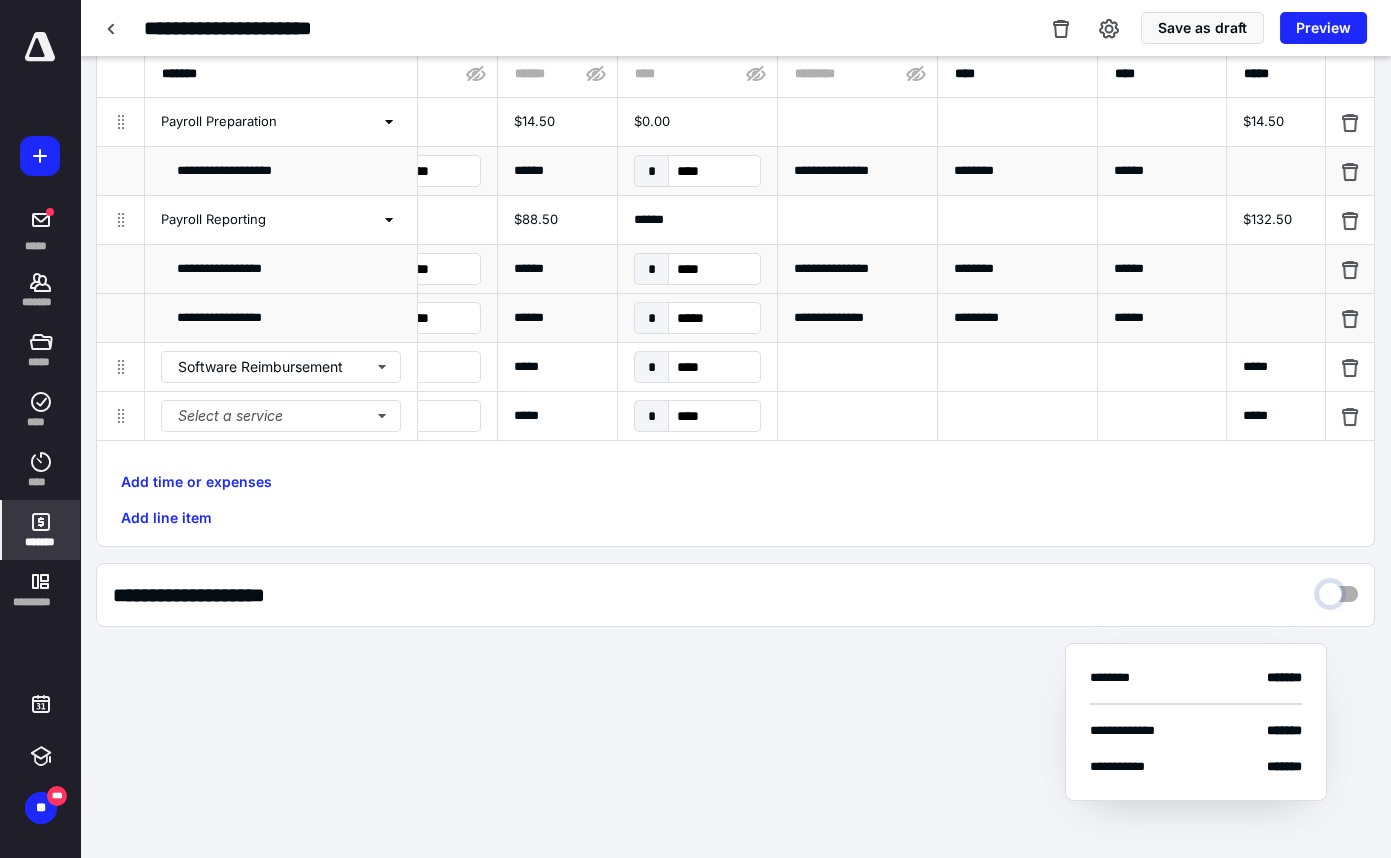 click at bounding box center (1338, 589) 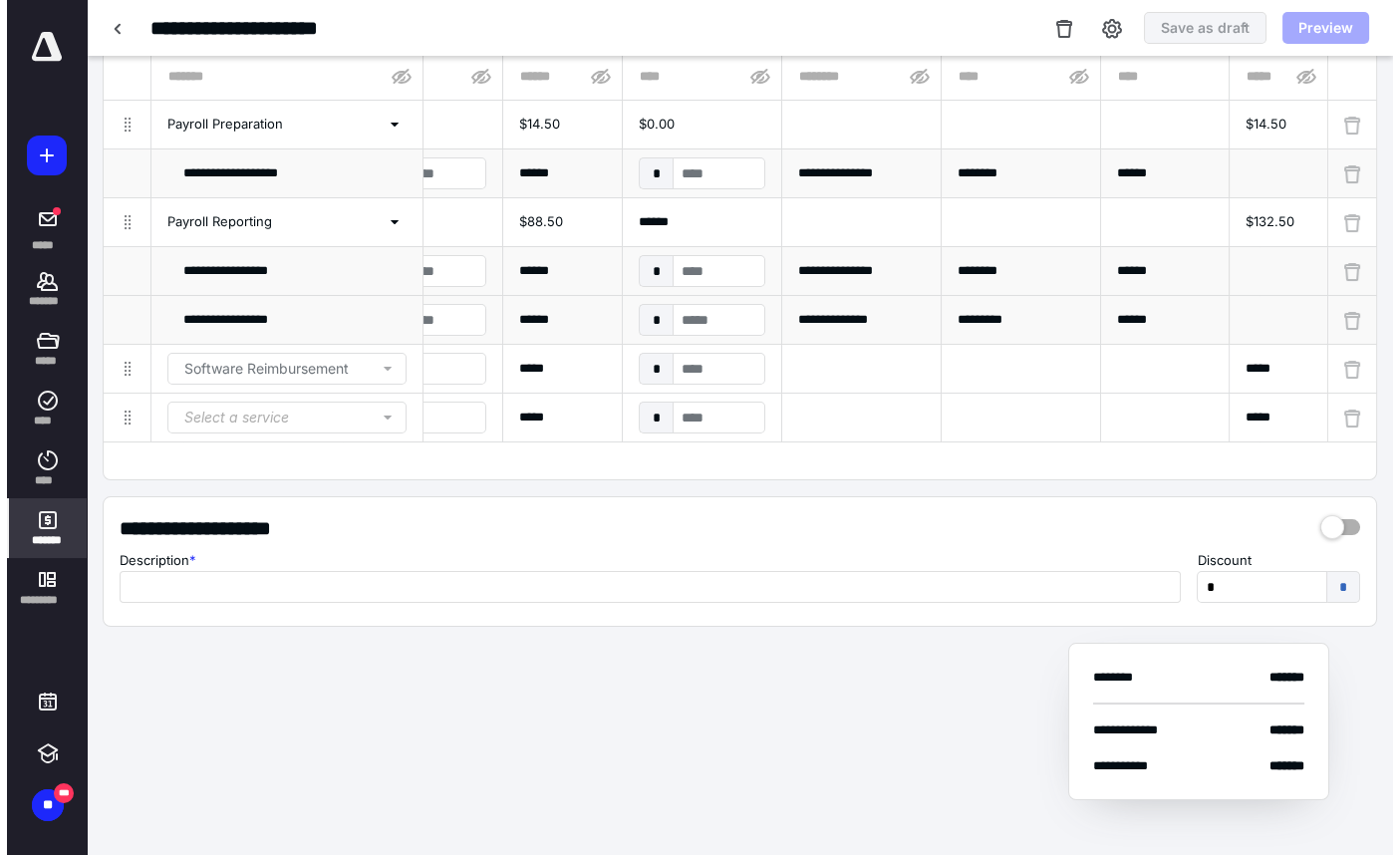 scroll, scrollTop: 222, scrollLeft: 0, axis: vertical 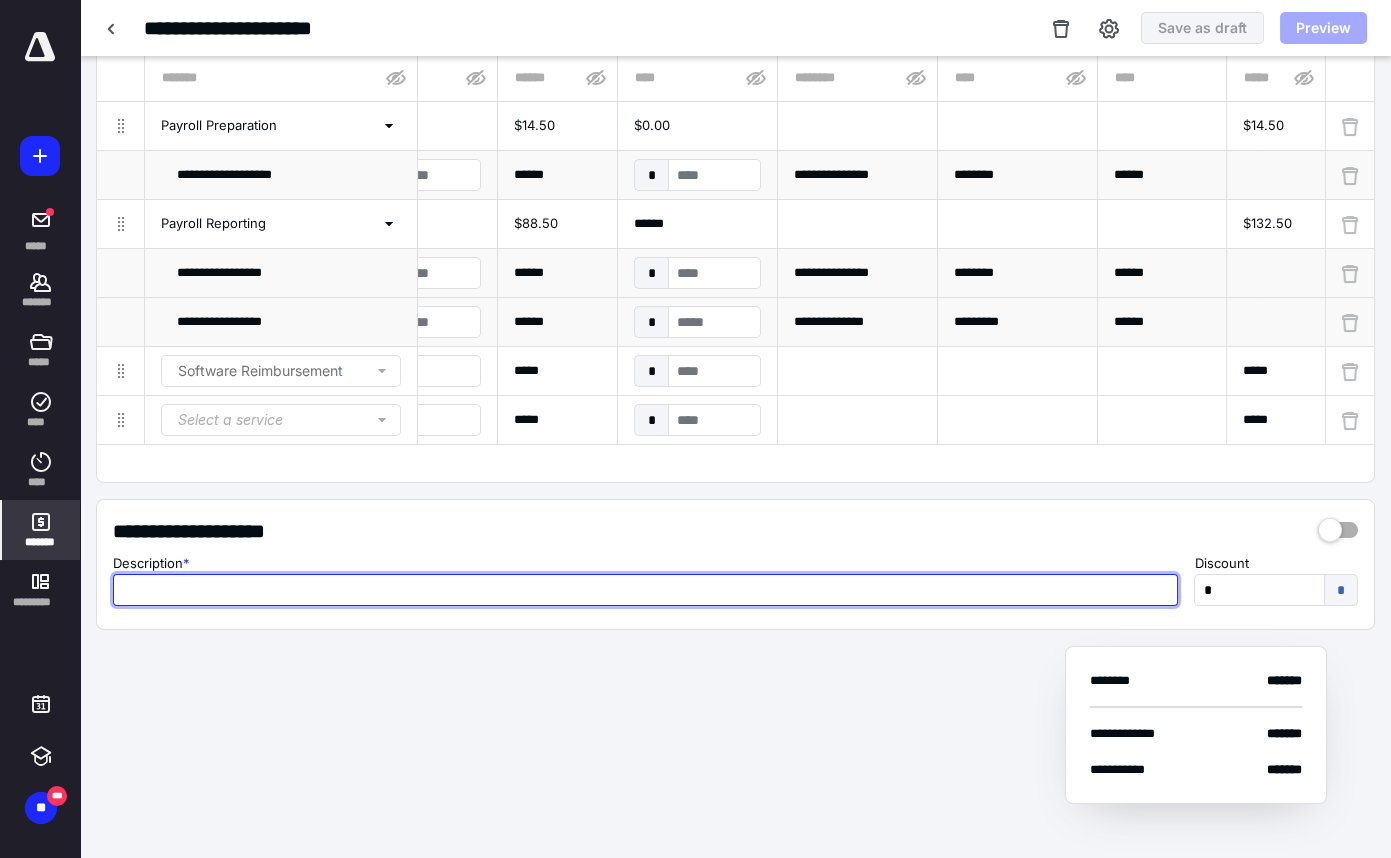 click at bounding box center (645, 590) 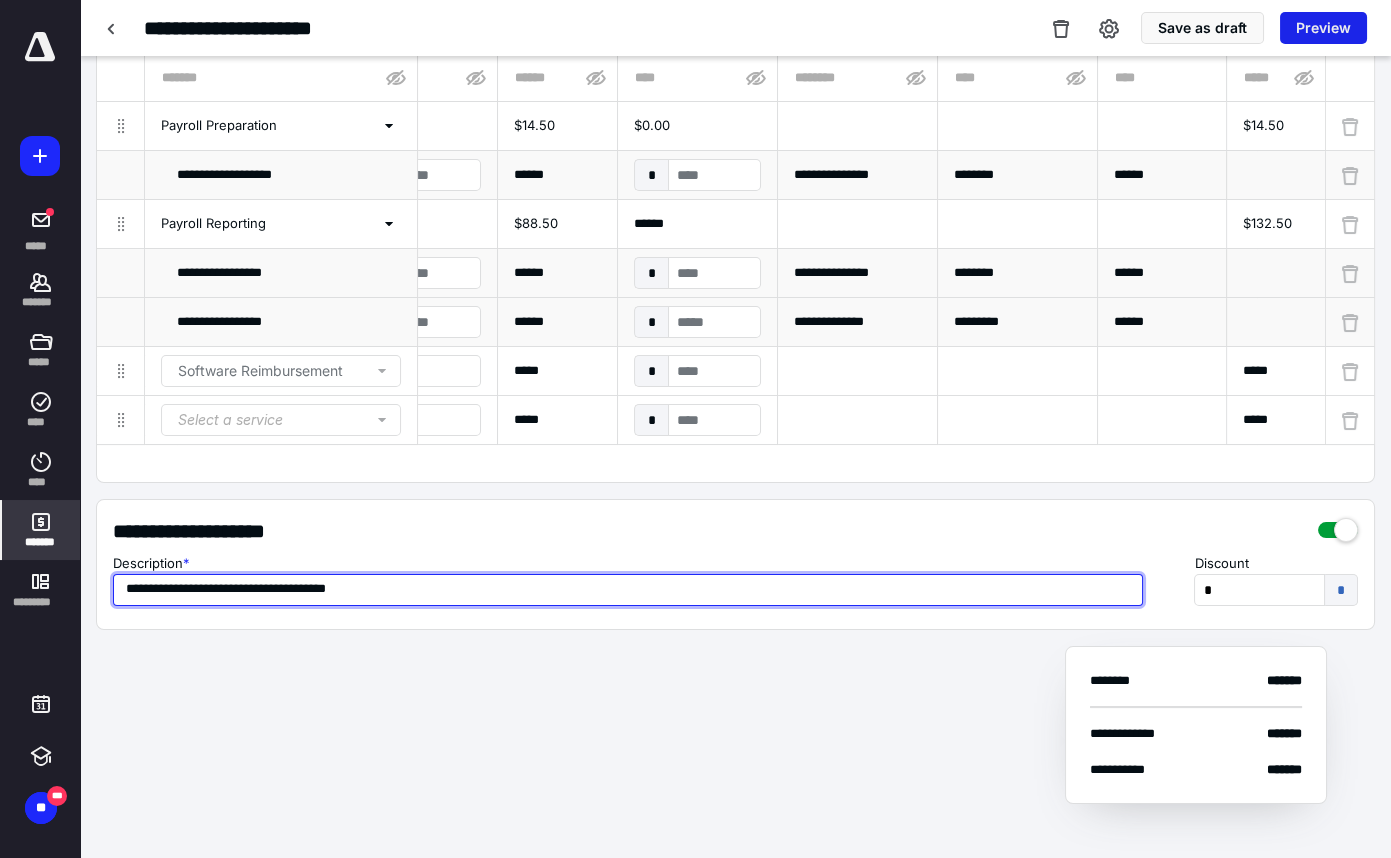 type on "**********" 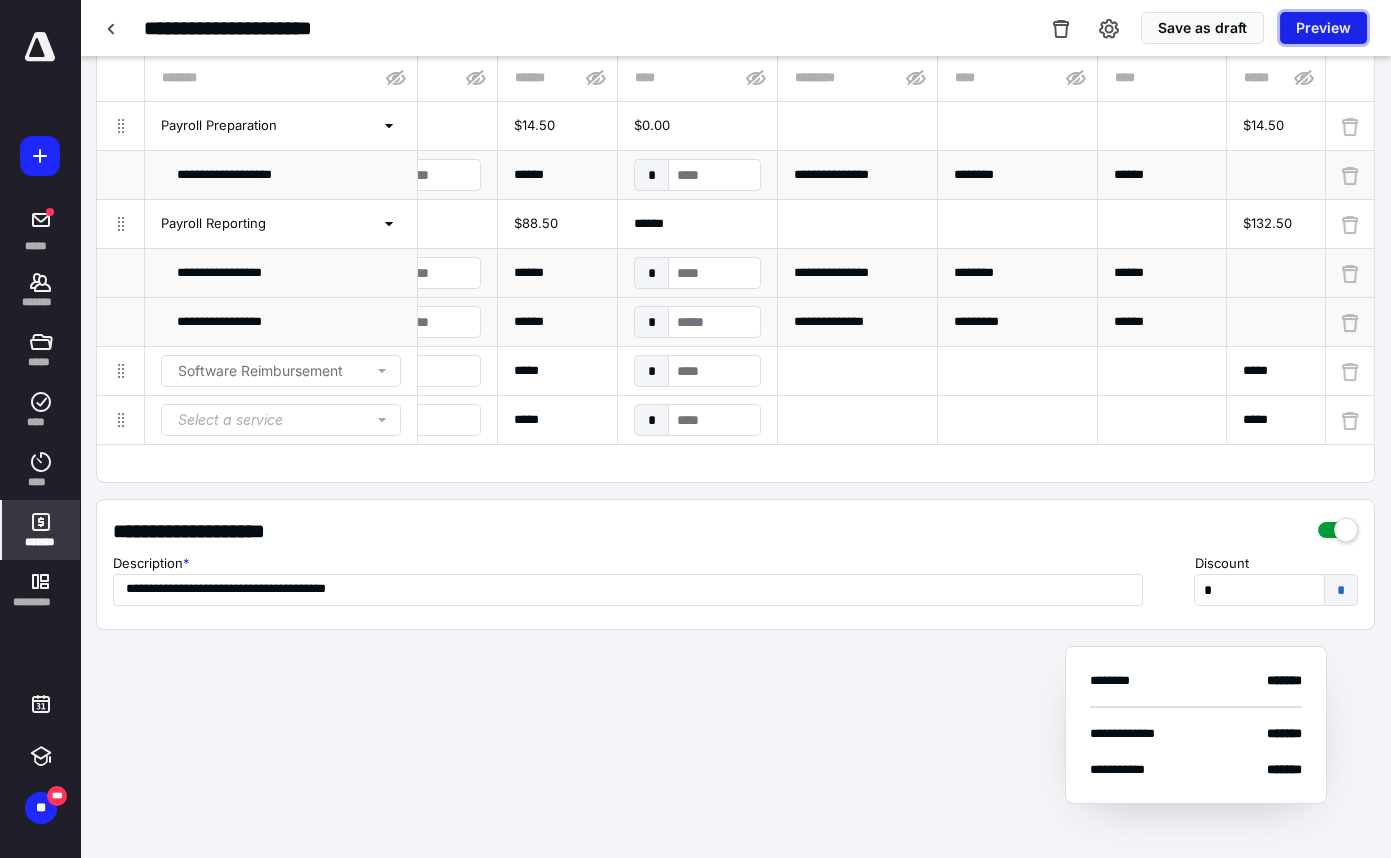 click on "Preview" at bounding box center [1323, 28] 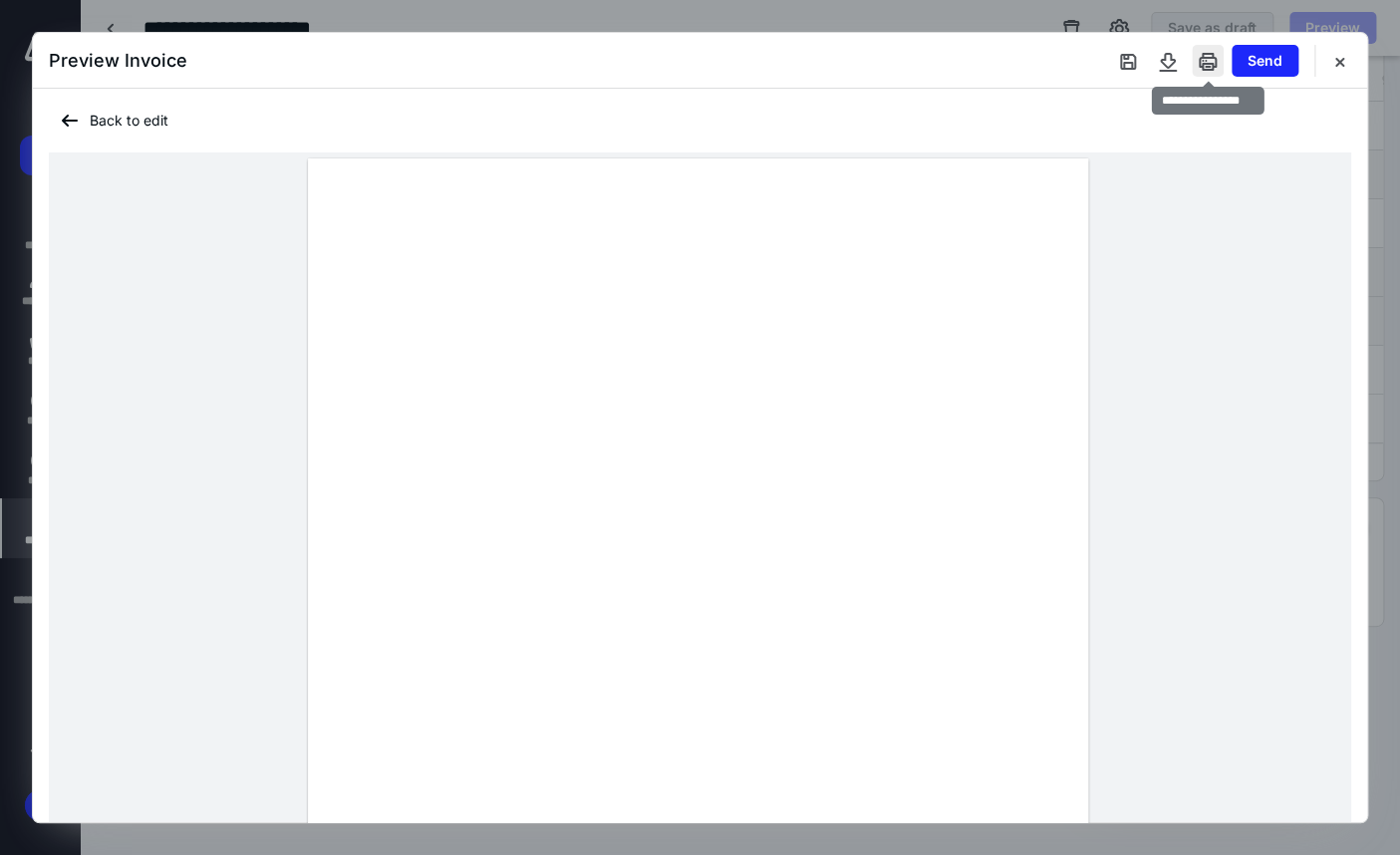 click at bounding box center (1208, 61) 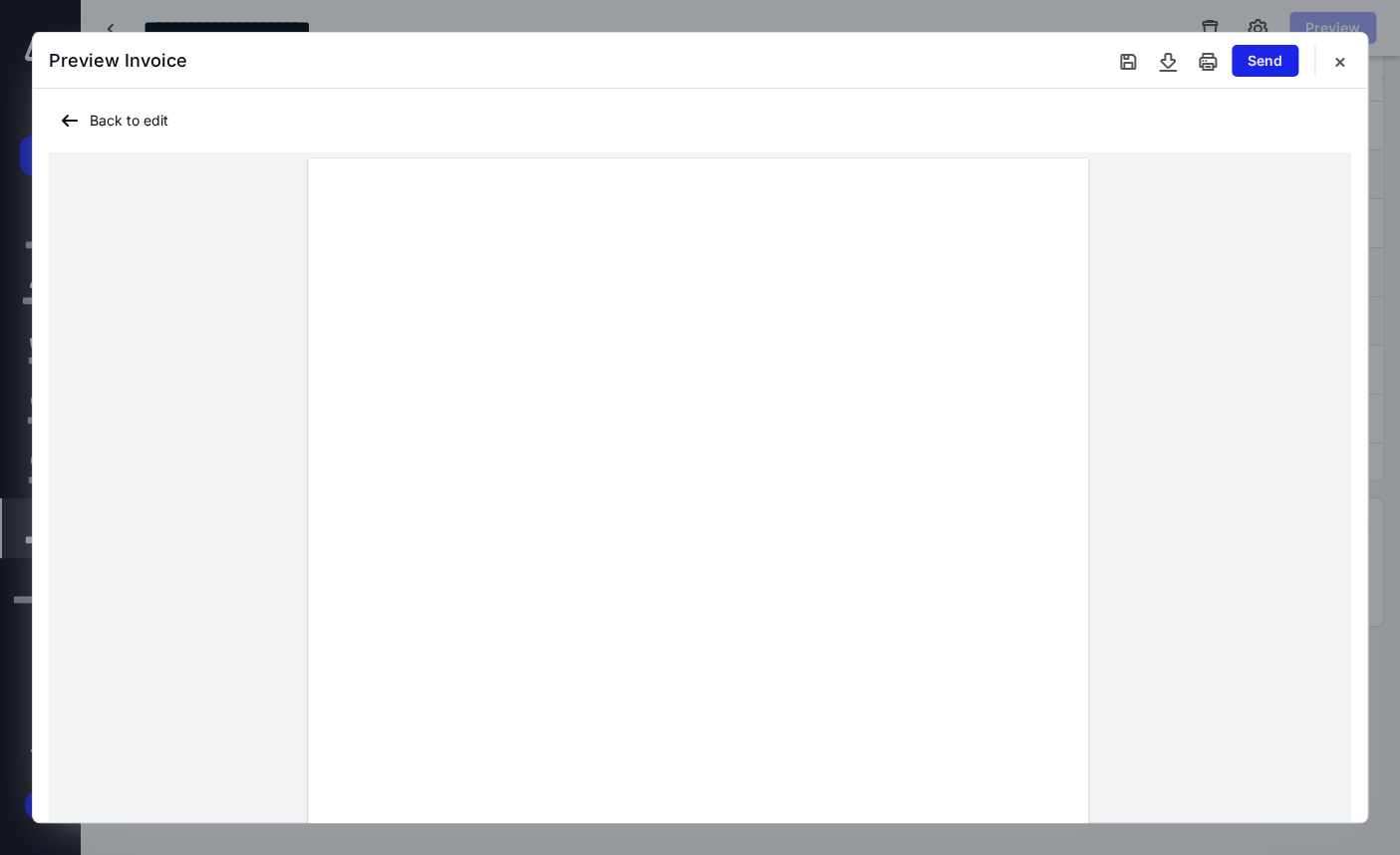 click on "Send" at bounding box center (1264, 61) 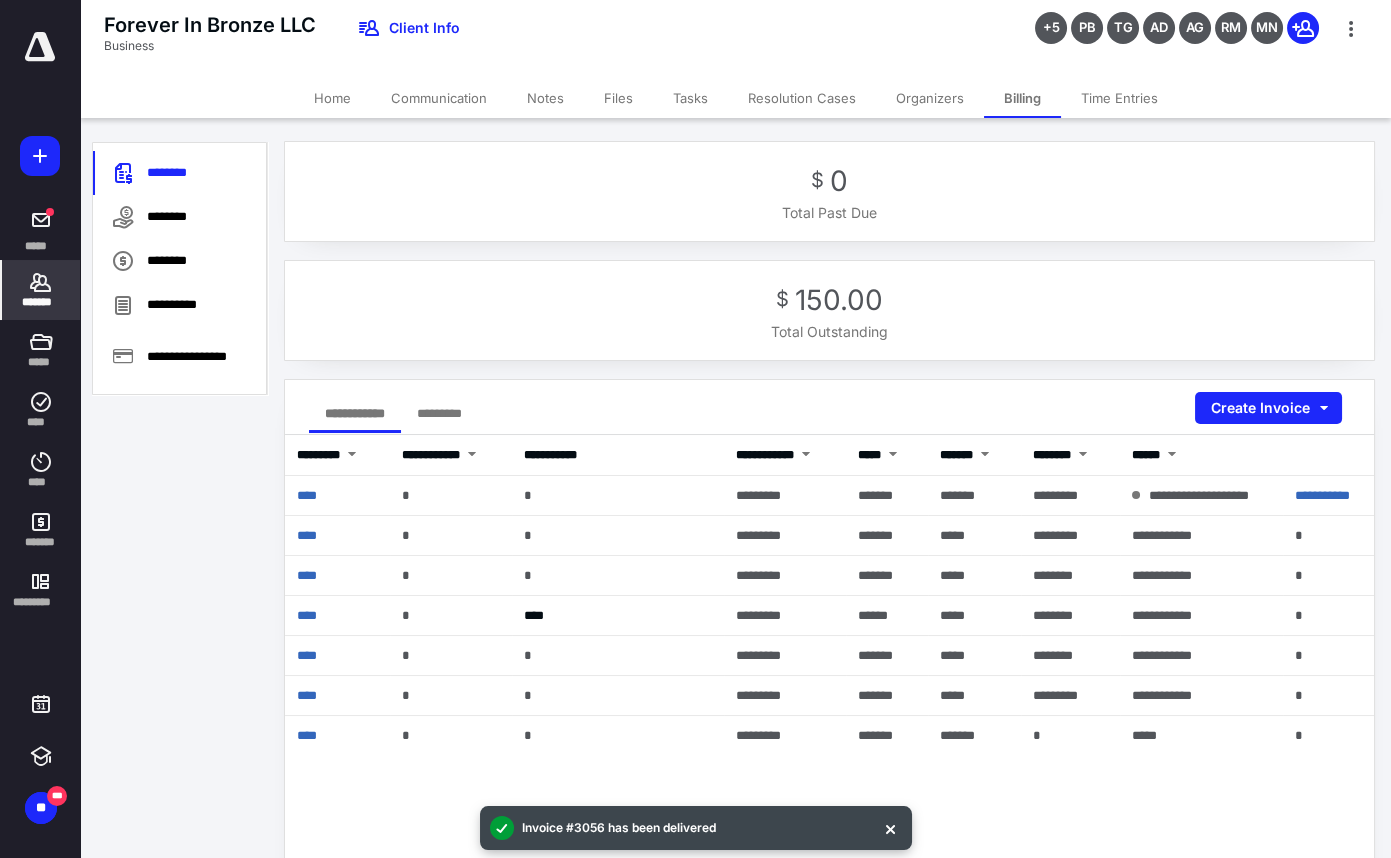 scroll, scrollTop: 0, scrollLeft: 0, axis: both 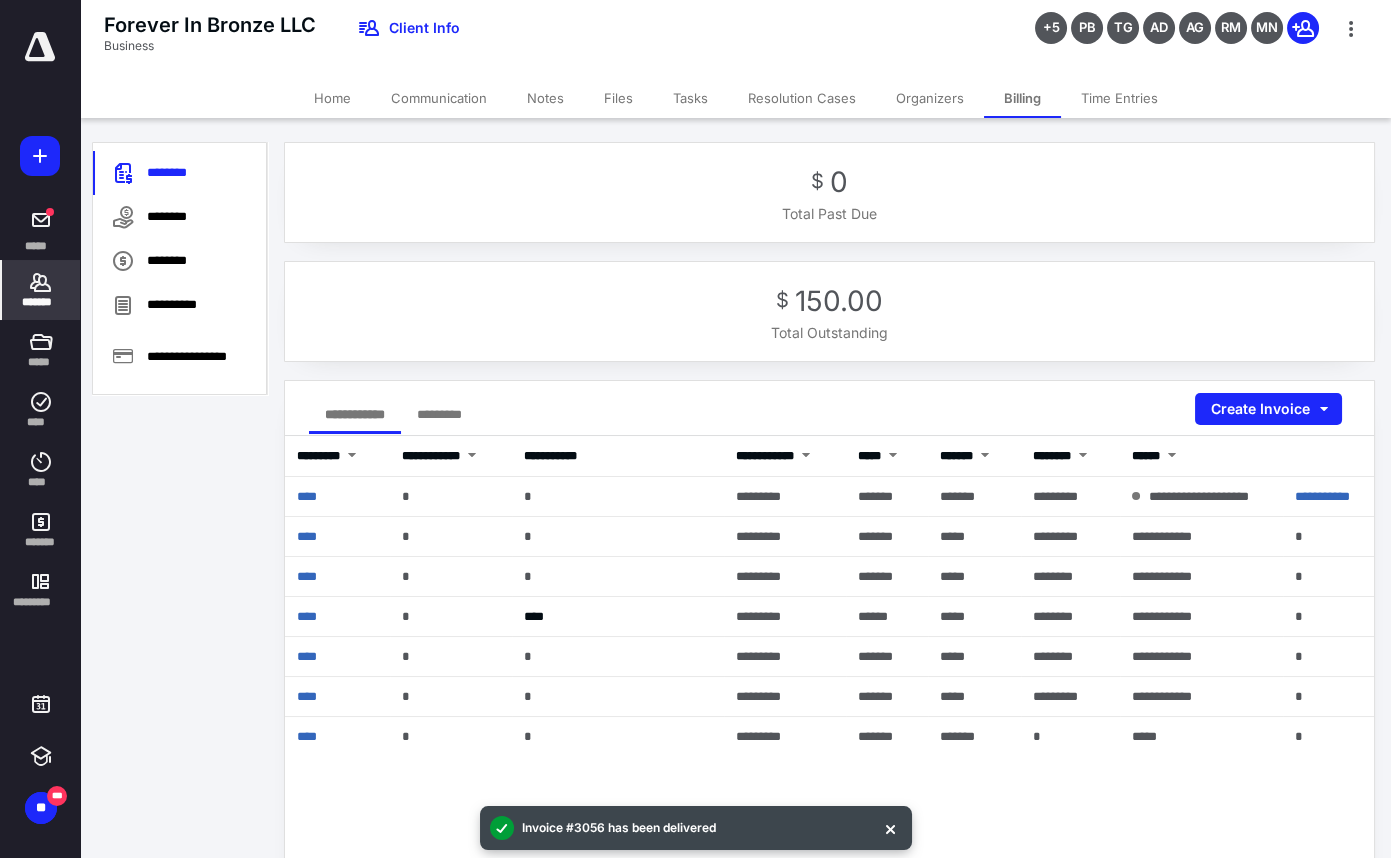 click on "Files" at bounding box center [618, 98] 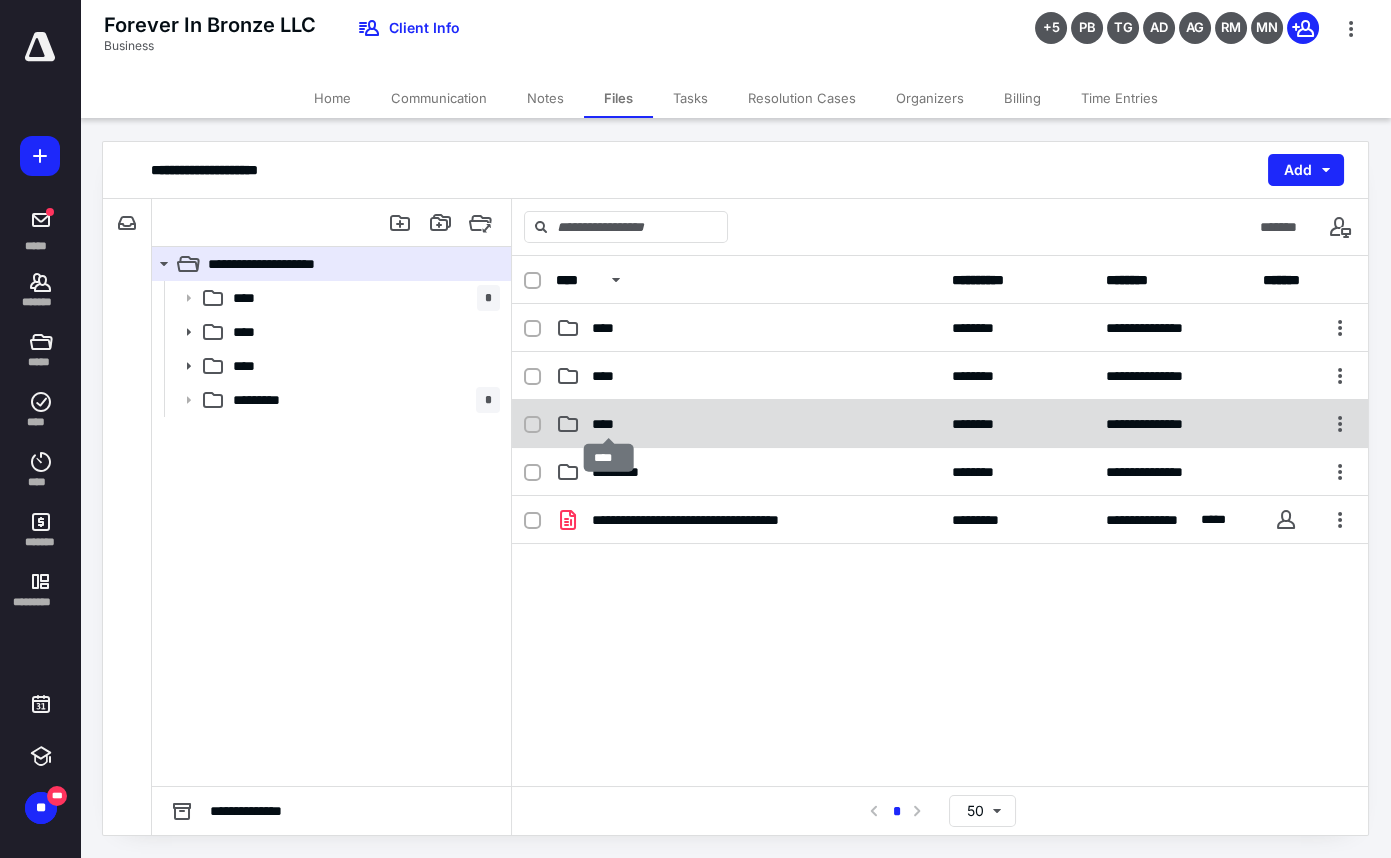 click on "****" at bounding box center [609, 424] 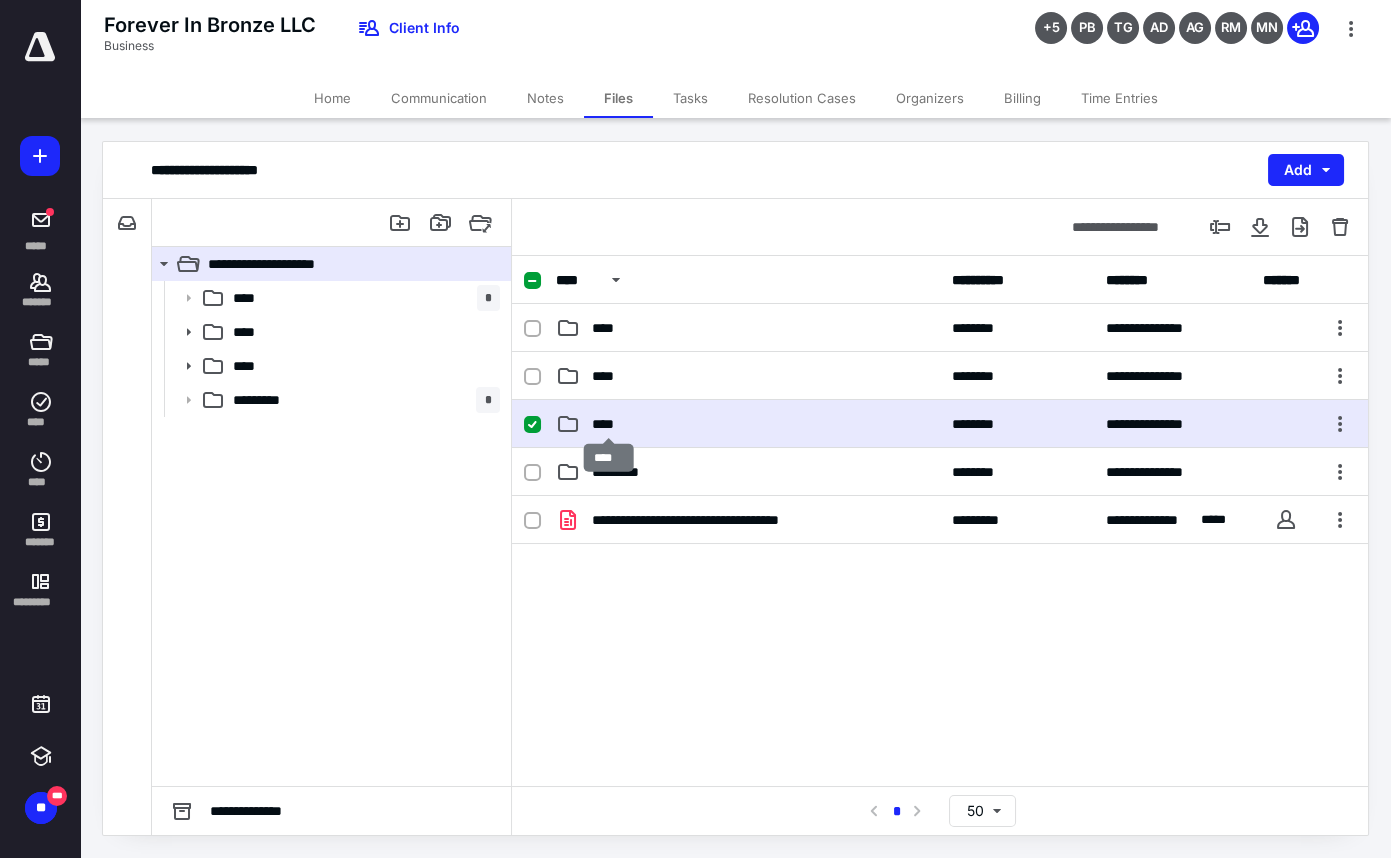 click on "****" at bounding box center (609, 424) 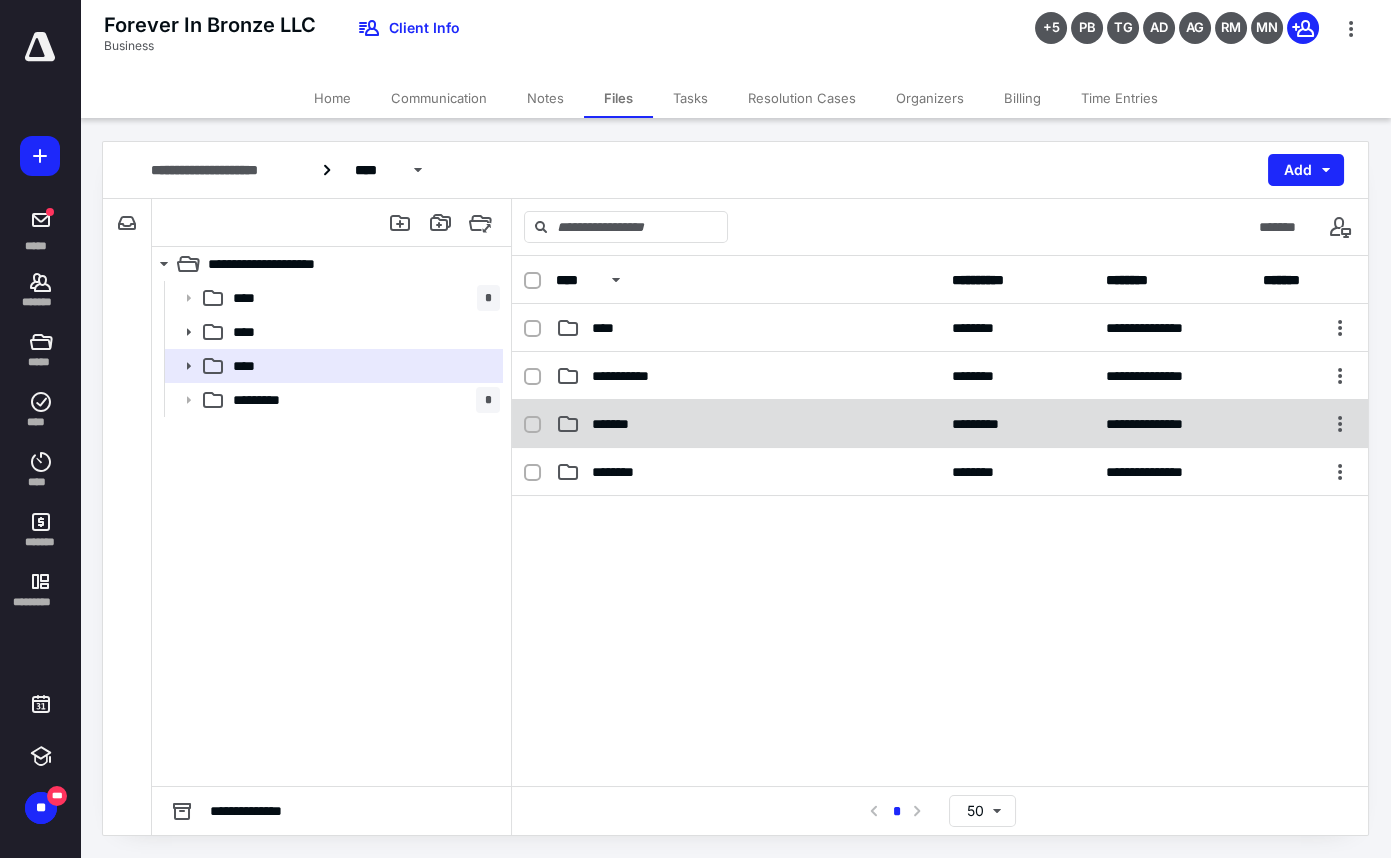 click on "*******" at bounding box center (614, 424) 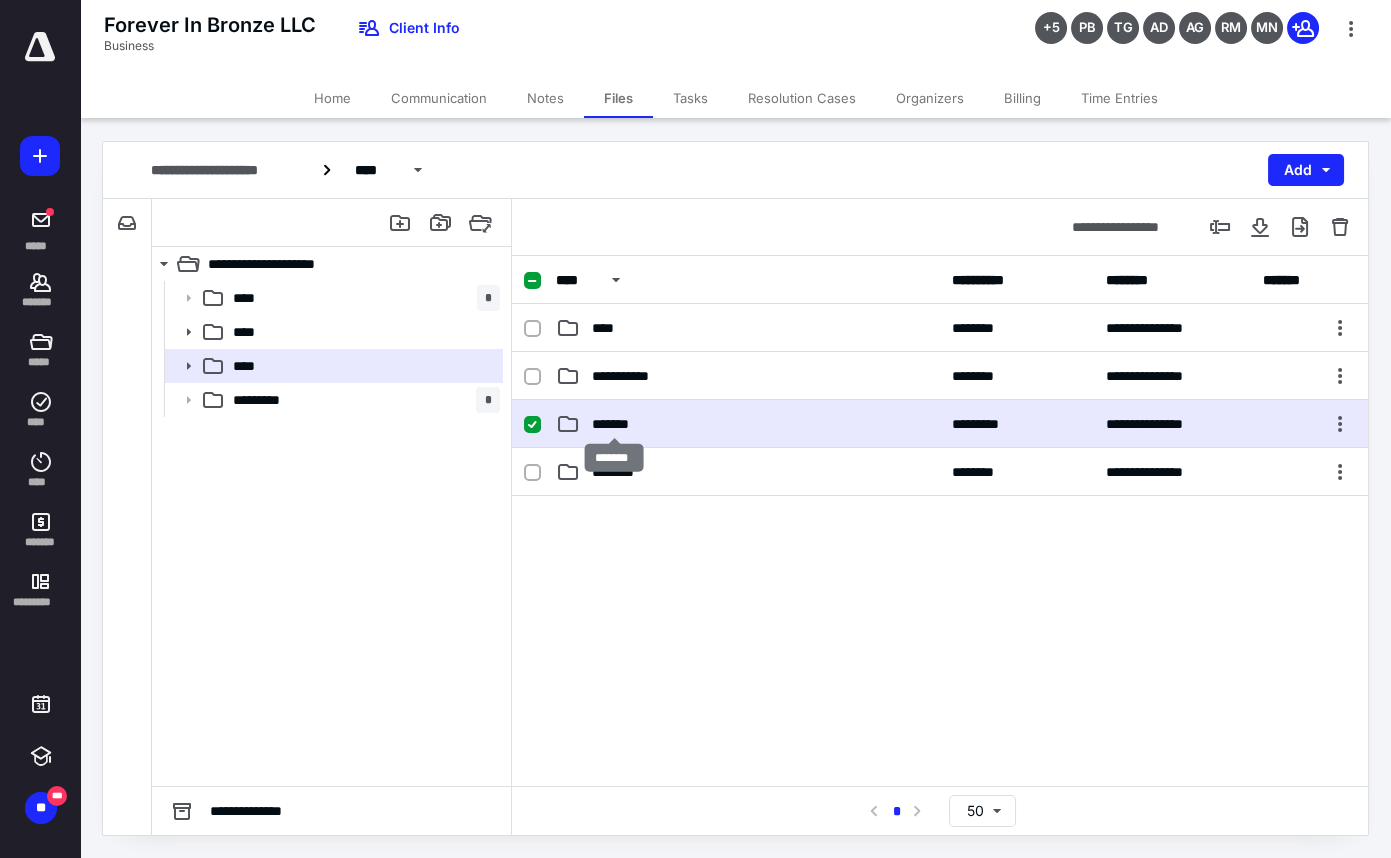 drag, startPoint x: 602, startPoint y: 420, endPoint x: 821, endPoint y: 481, distance: 227.33676 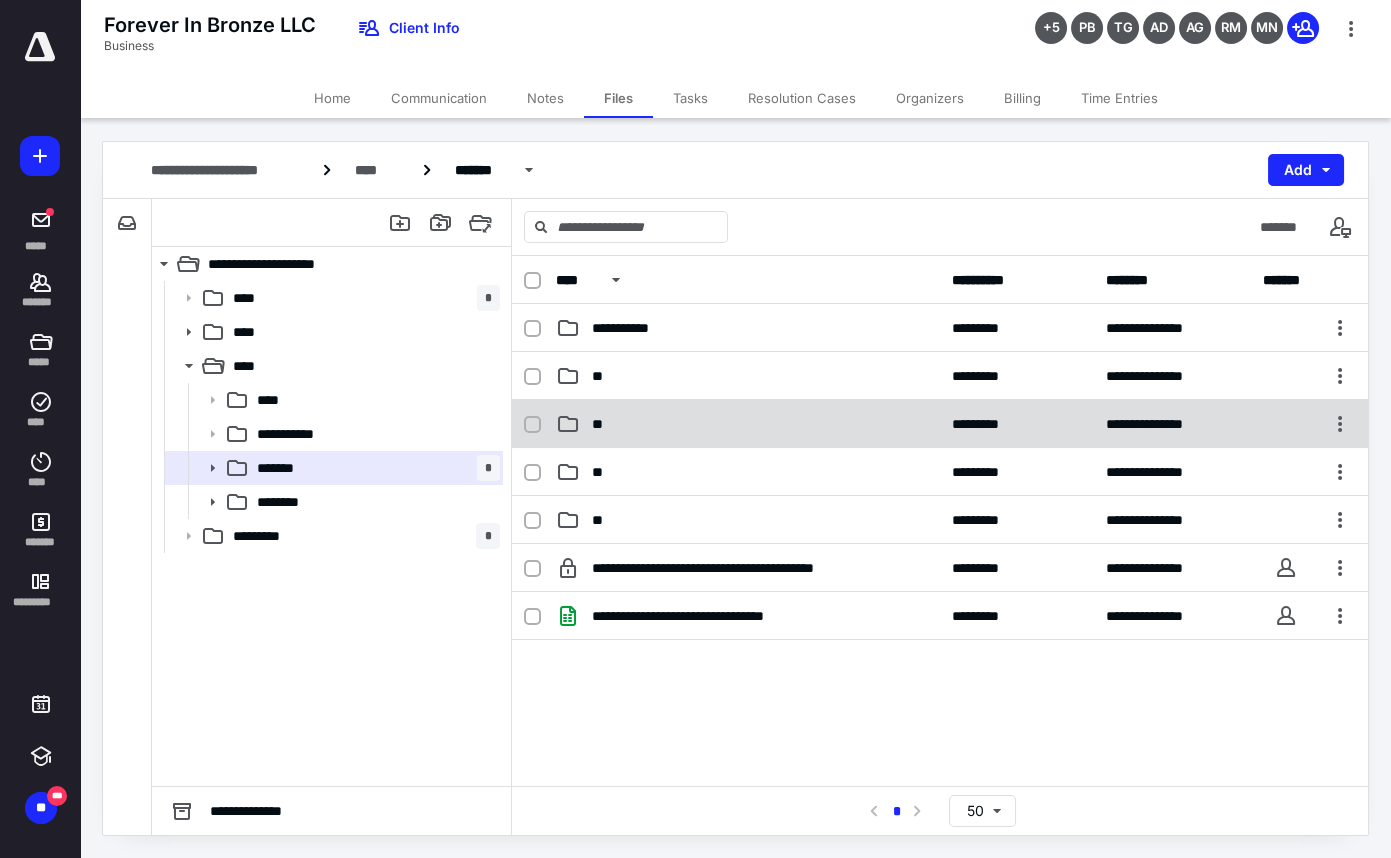 click on "**" at bounding box center (748, 424) 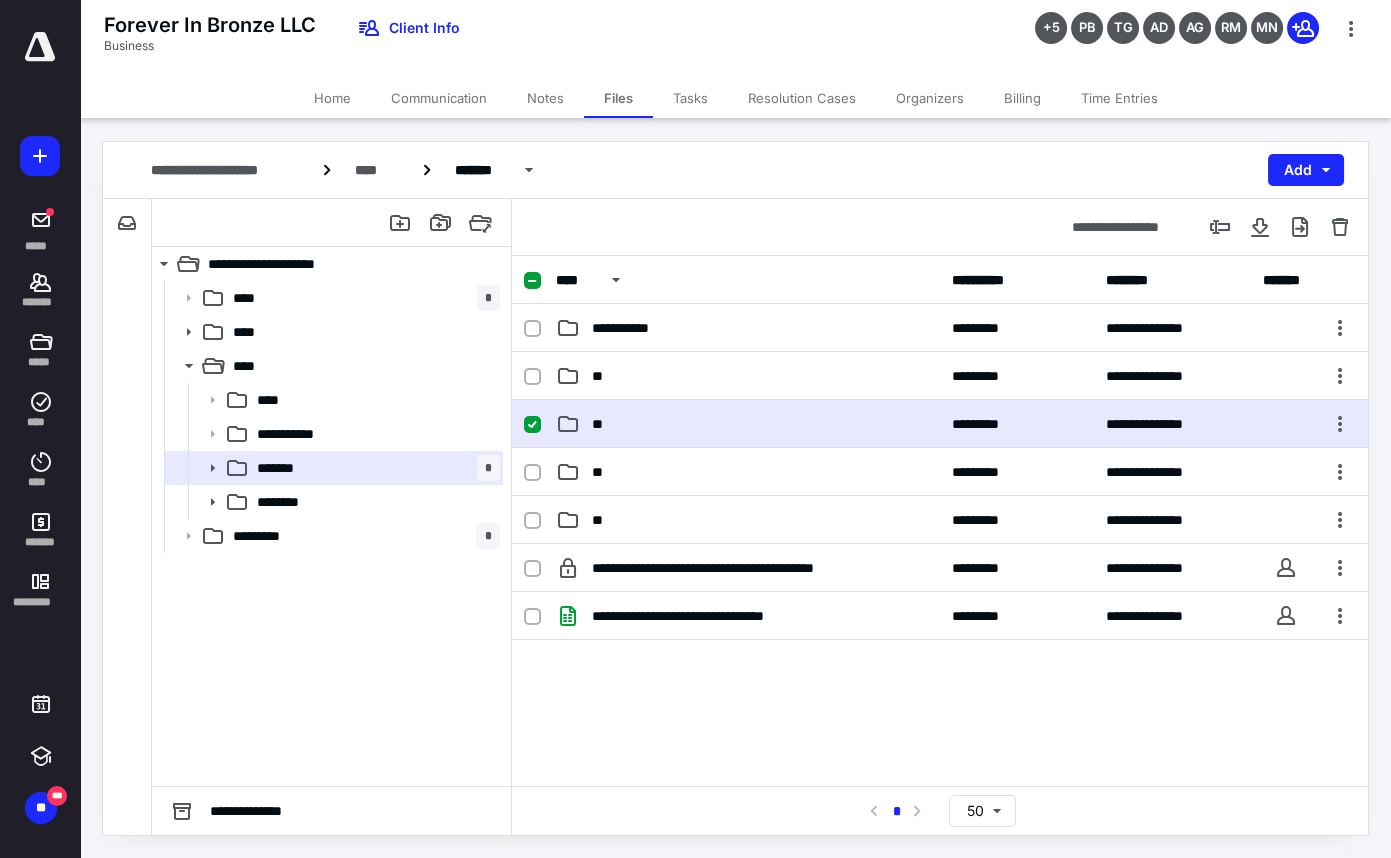 click on "**" at bounding box center [748, 424] 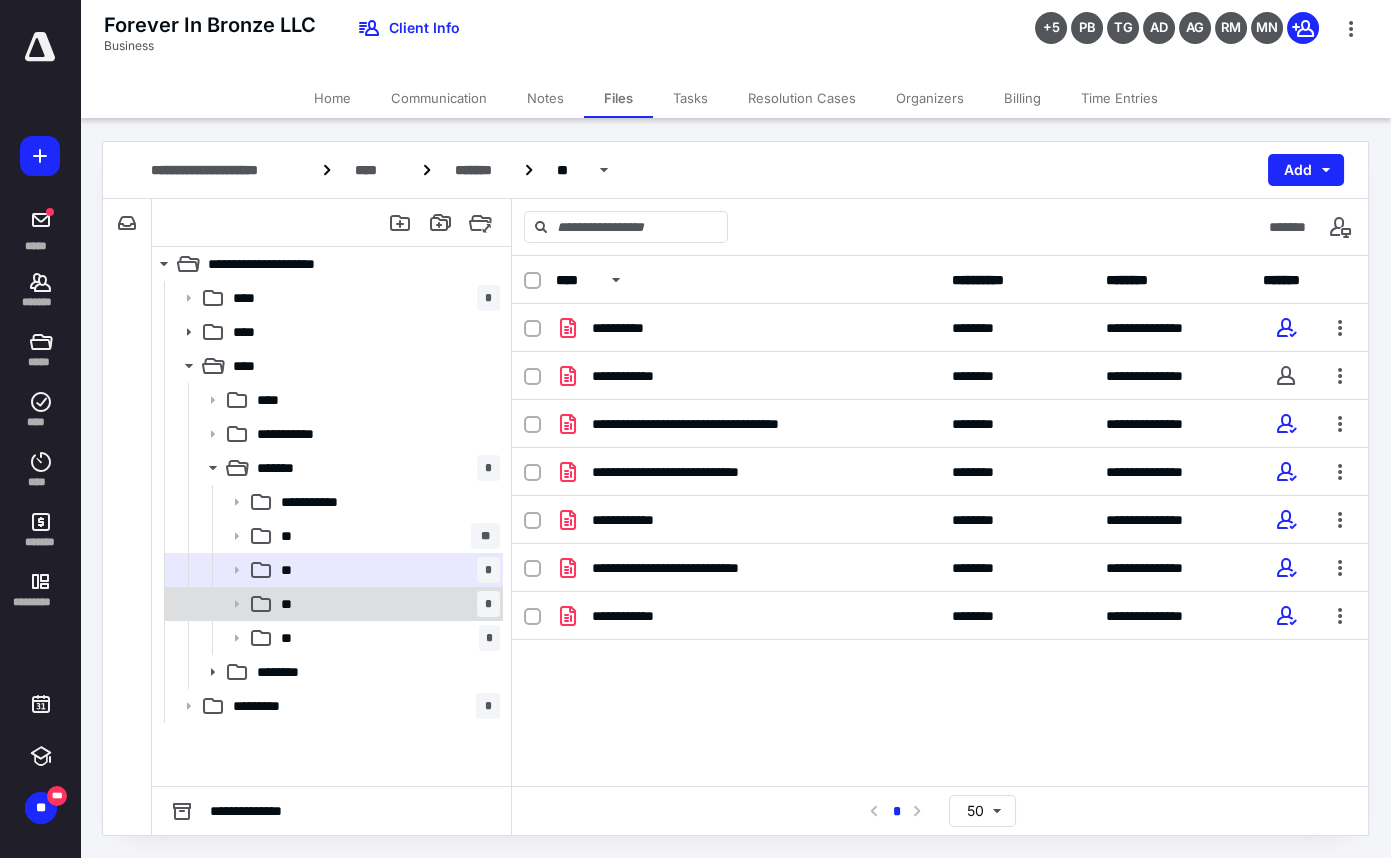 click on "** *" at bounding box center (386, 604) 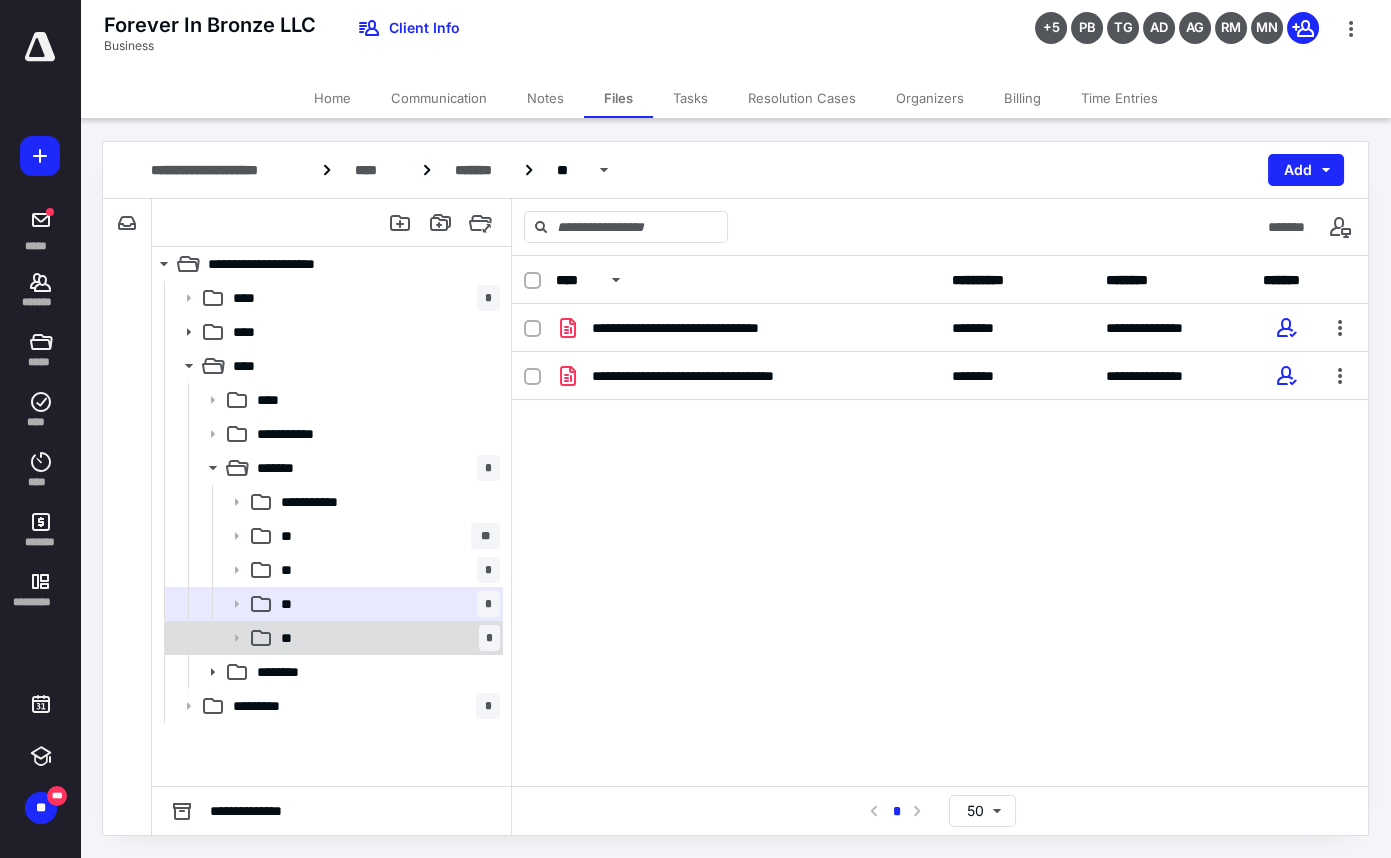 click on "** *" at bounding box center (386, 638) 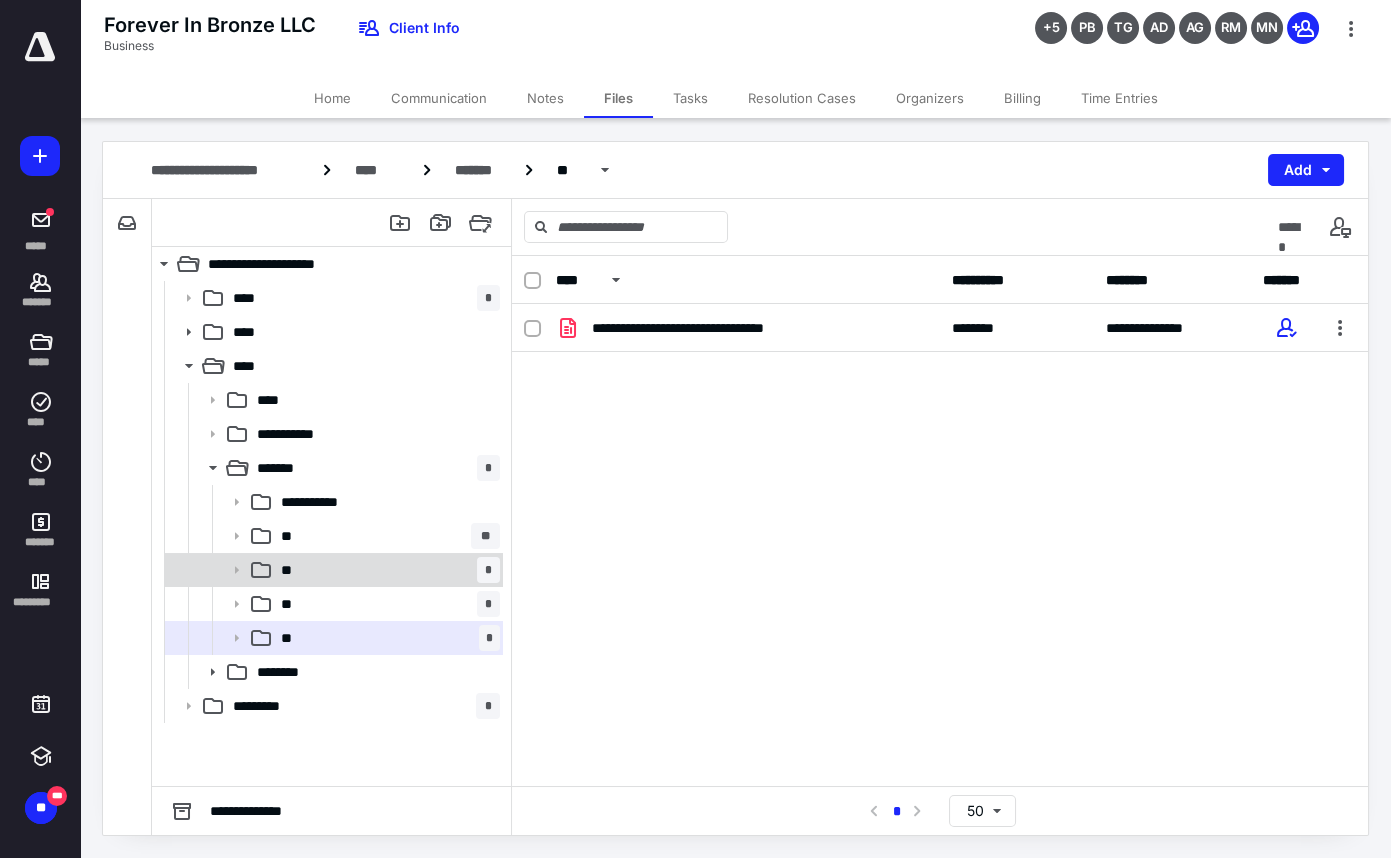 click on "** *" at bounding box center (386, 570) 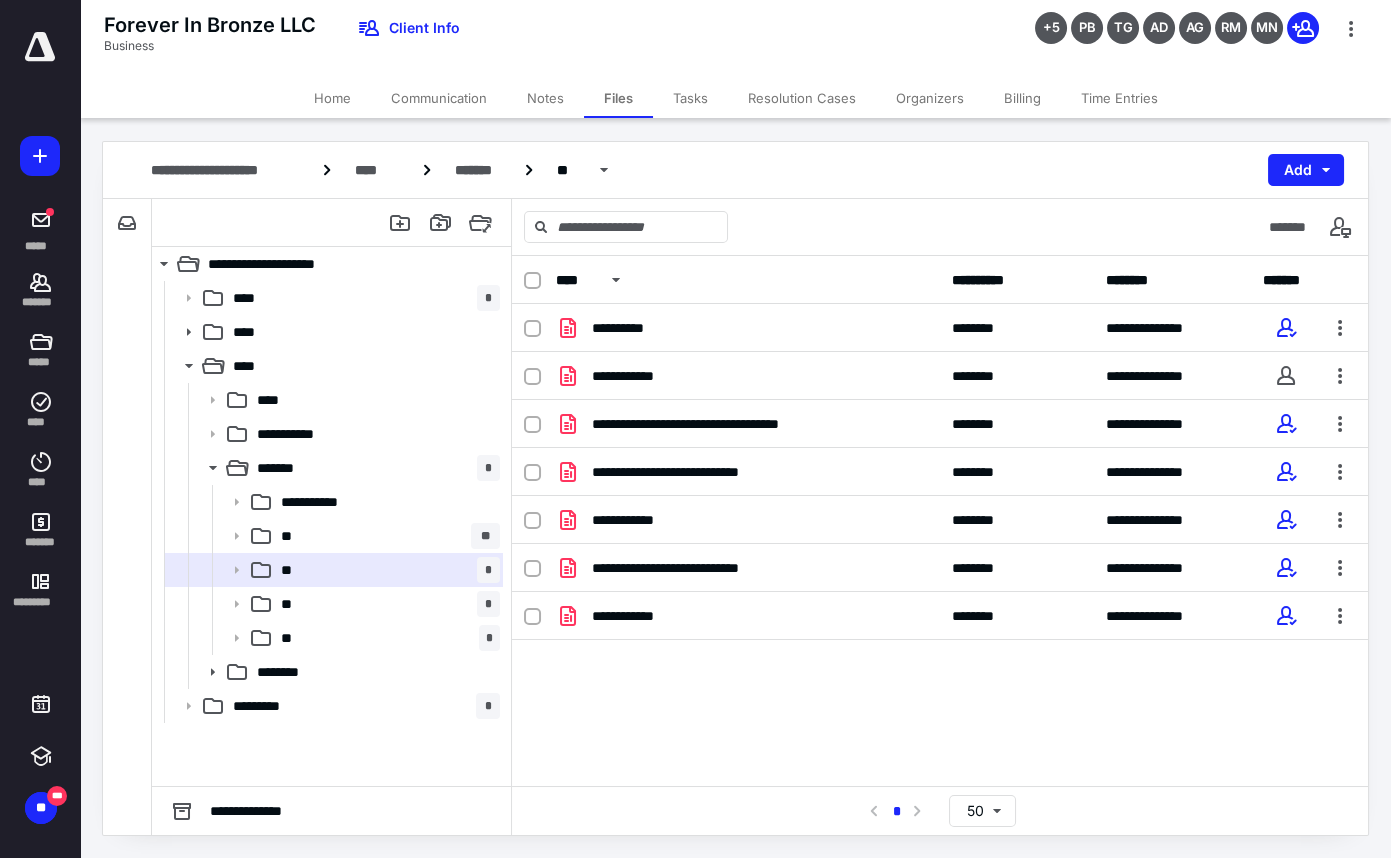 click on "*******" at bounding box center (940, 227) 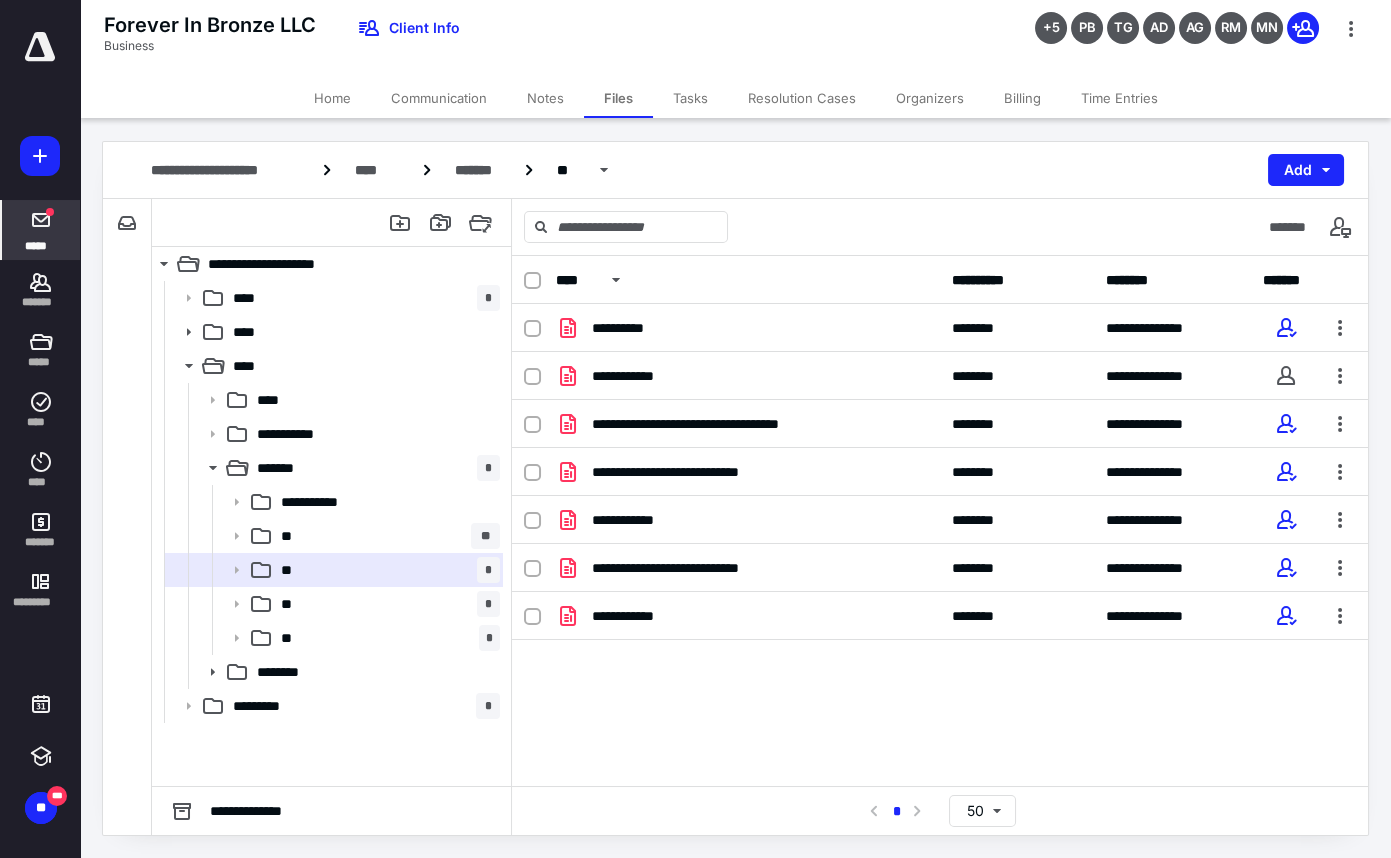 click 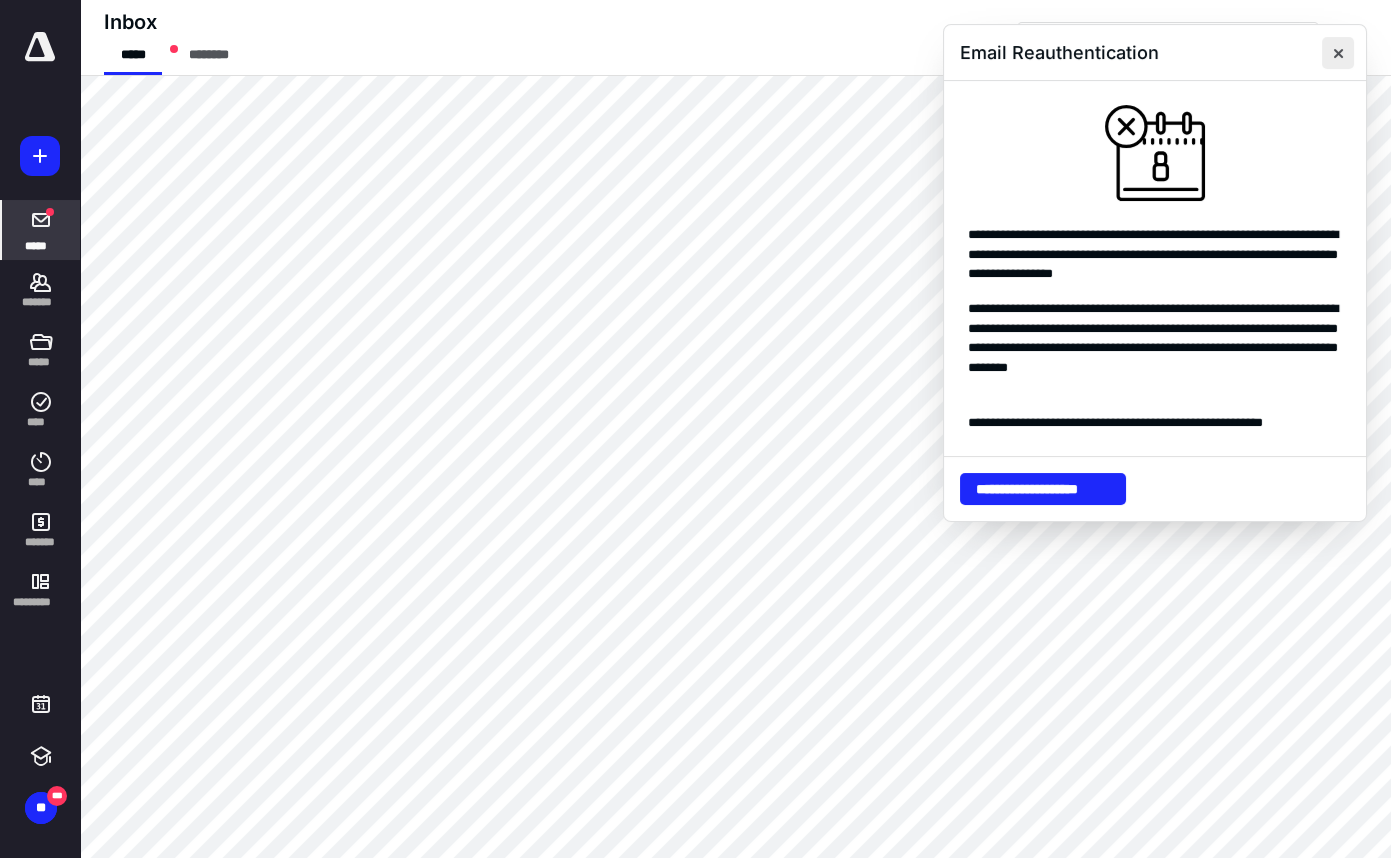 click at bounding box center [1338, 53] 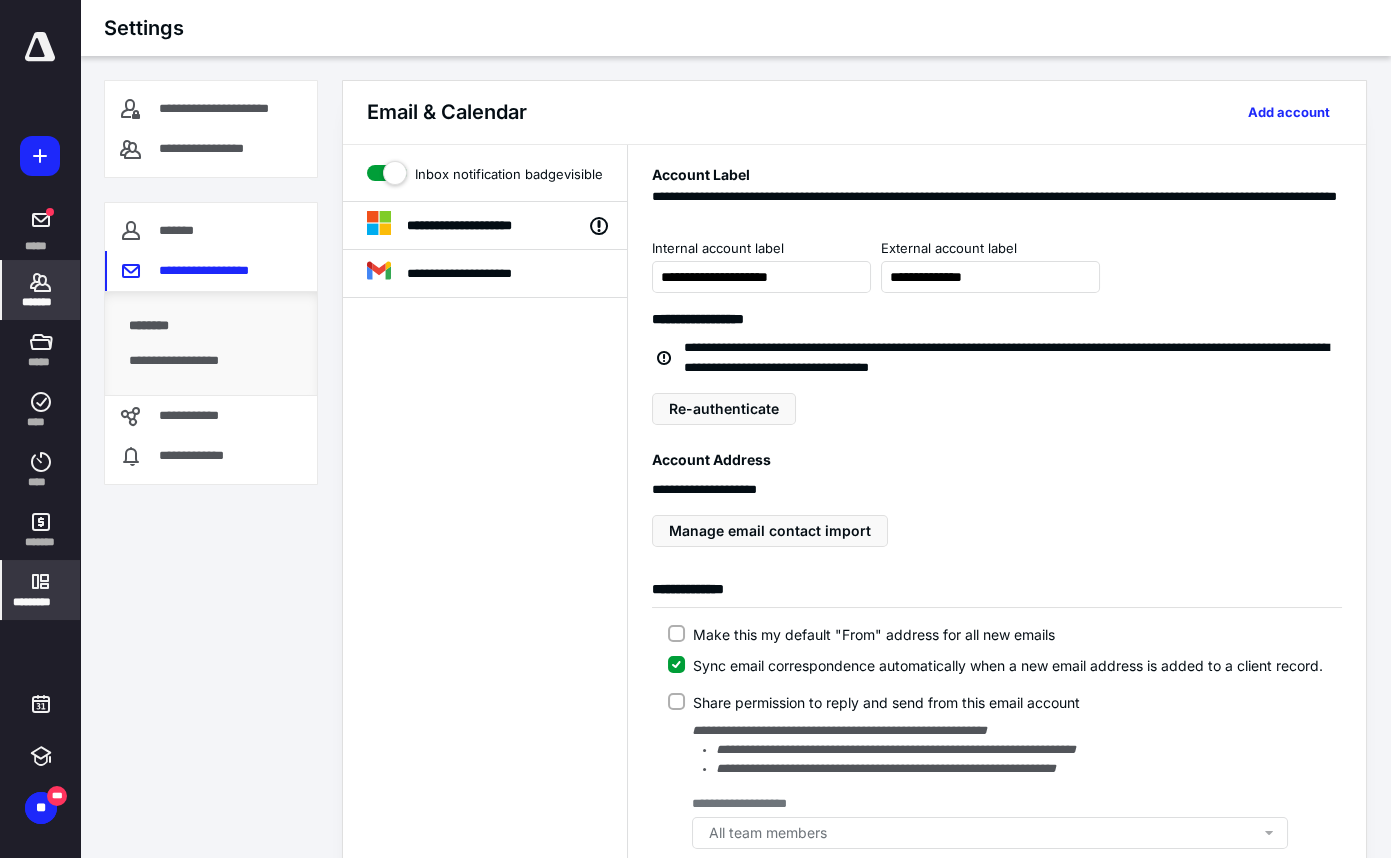 click on "*******" at bounding box center [41, 290] 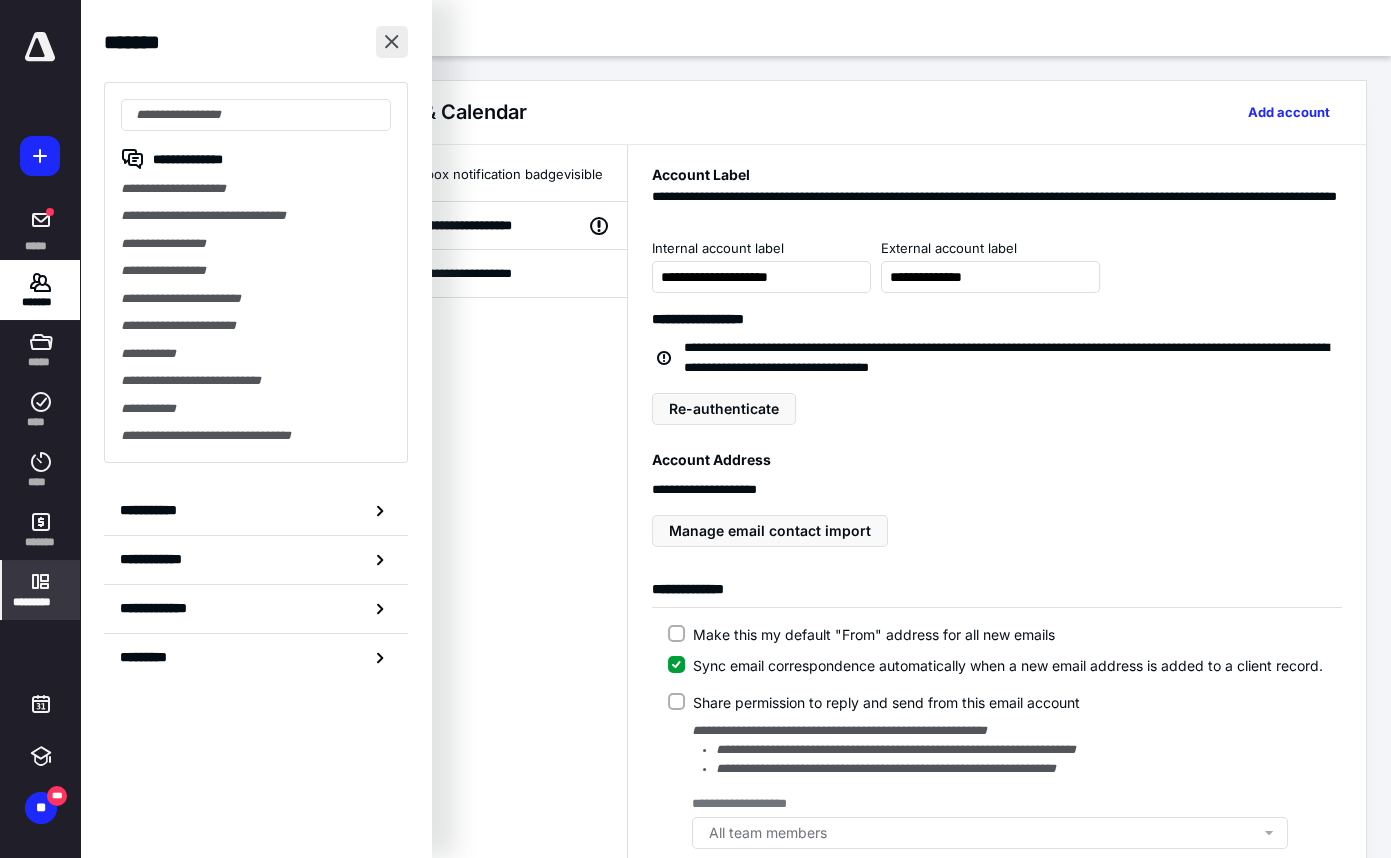 click at bounding box center (392, 42) 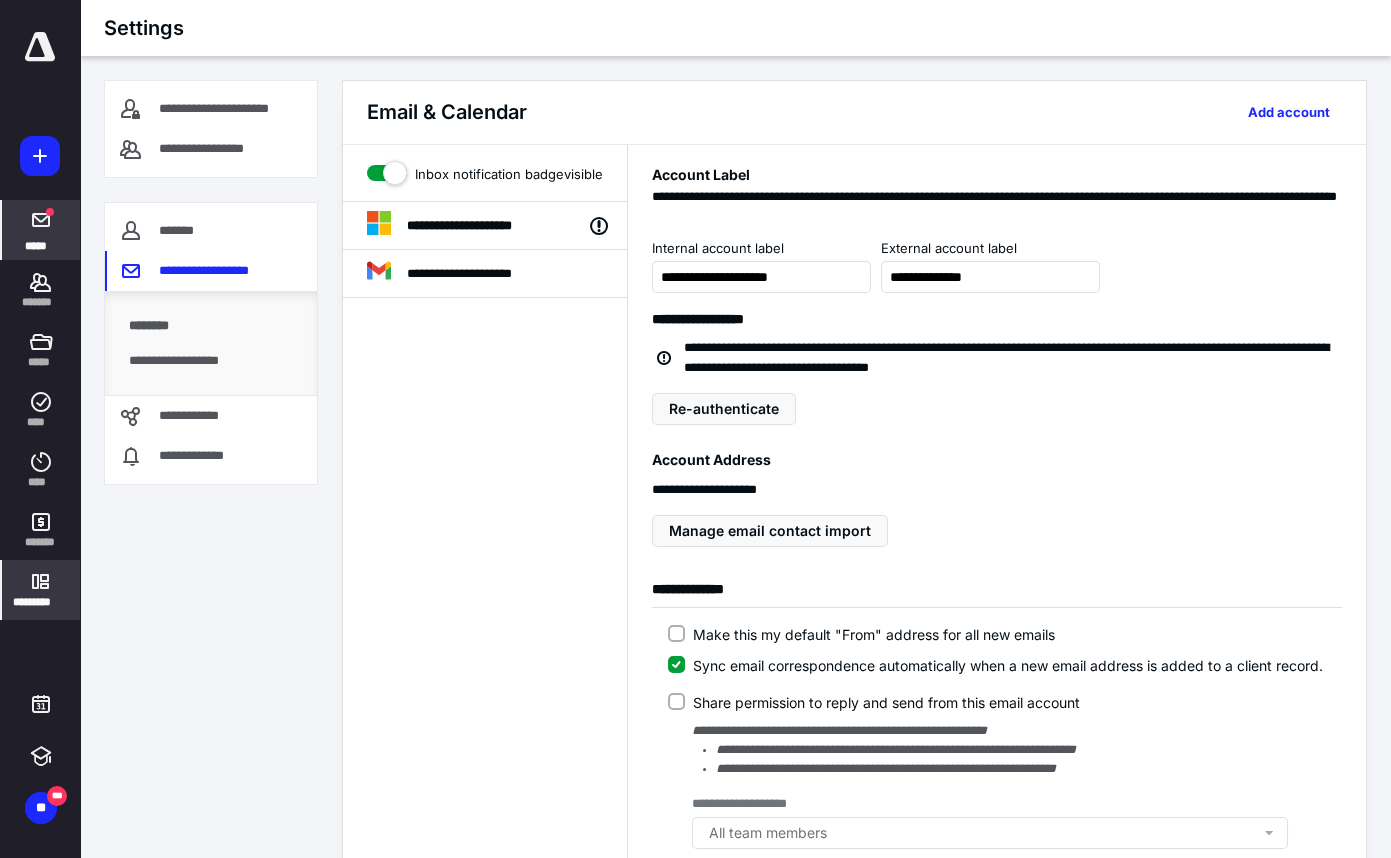 click 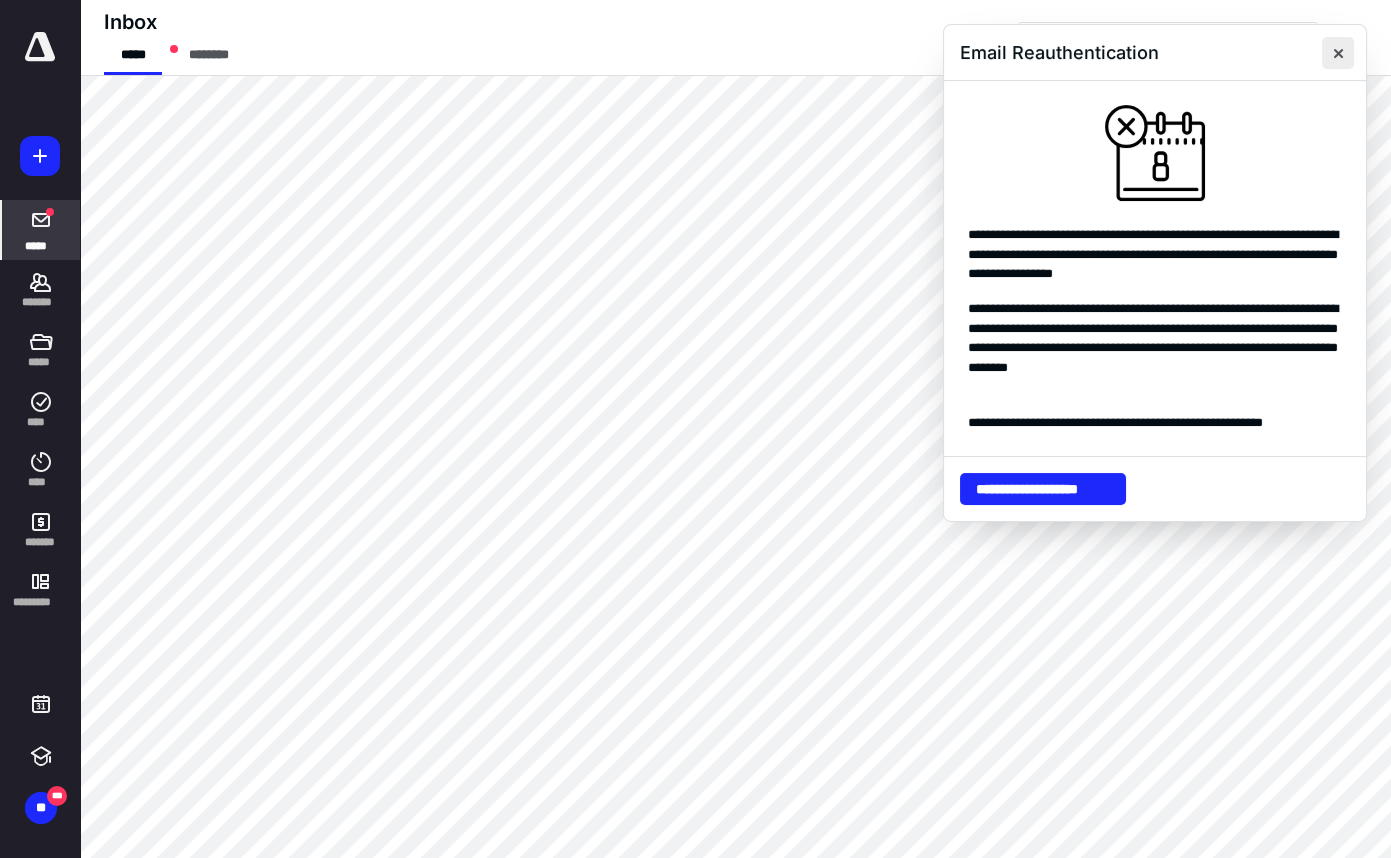 click at bounding box center [1338, 53] 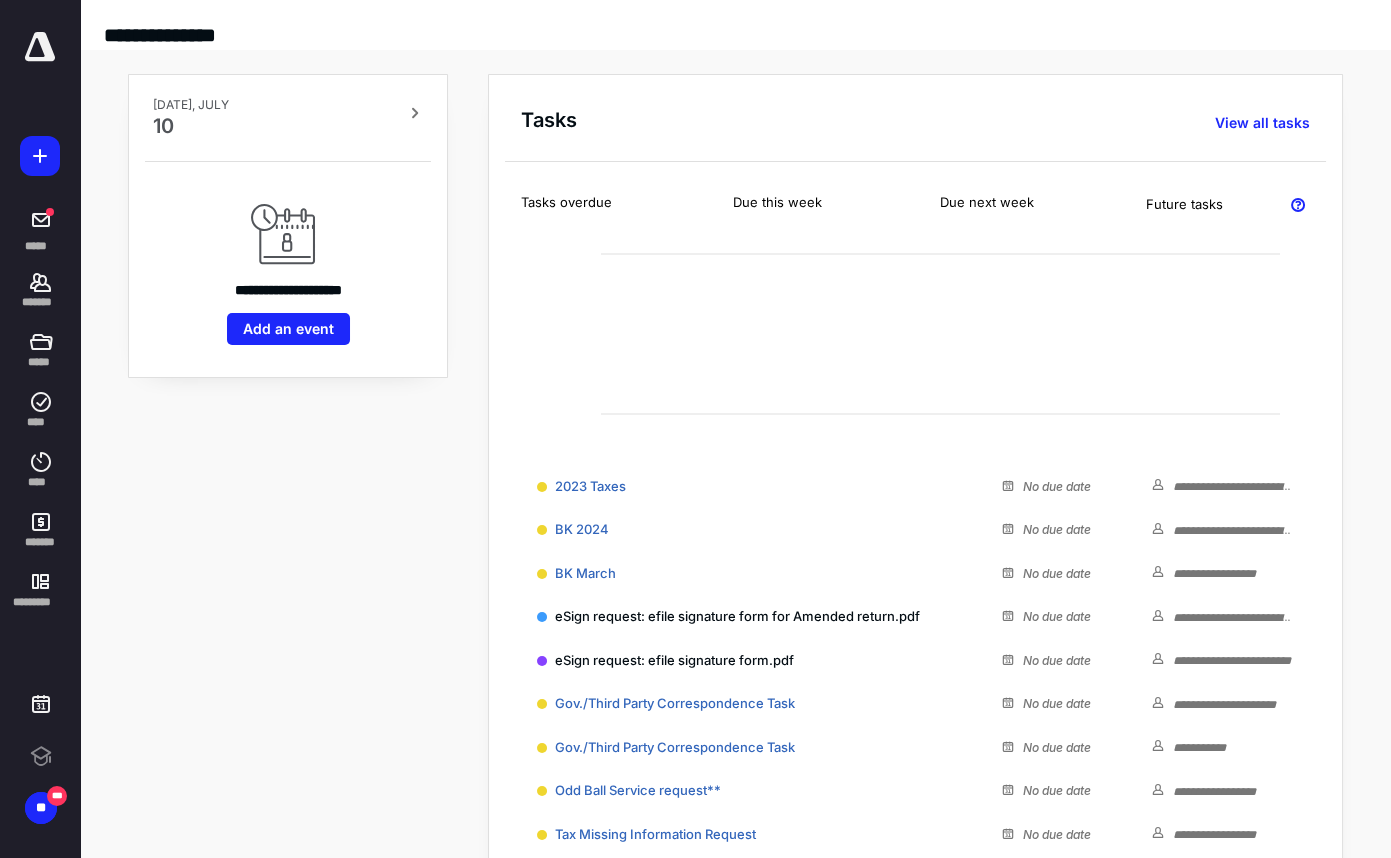 scroll, scrollTop: 0, scrollLeft: 0, axis: both 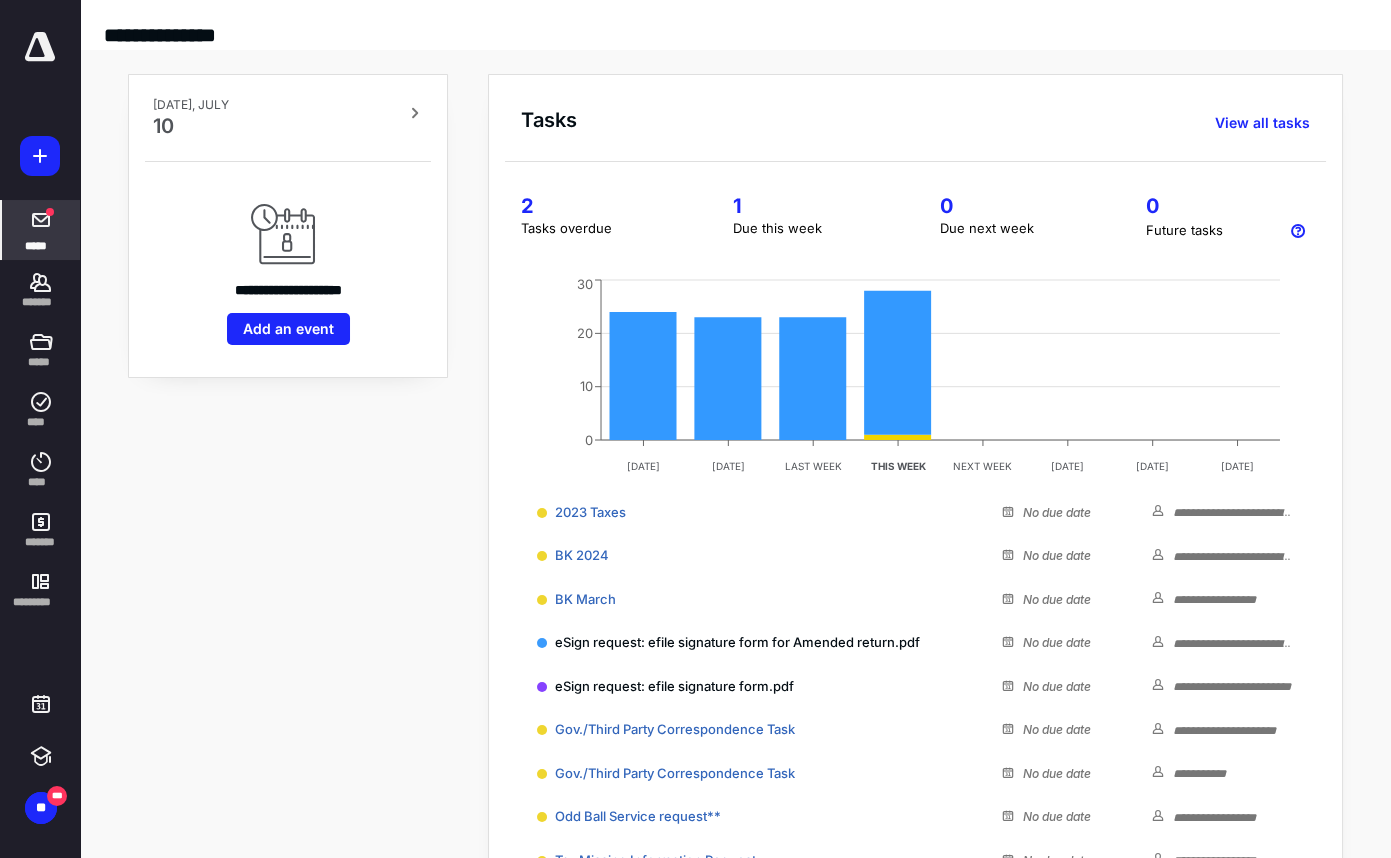 click on "*****" at bounding box center [41, 230] 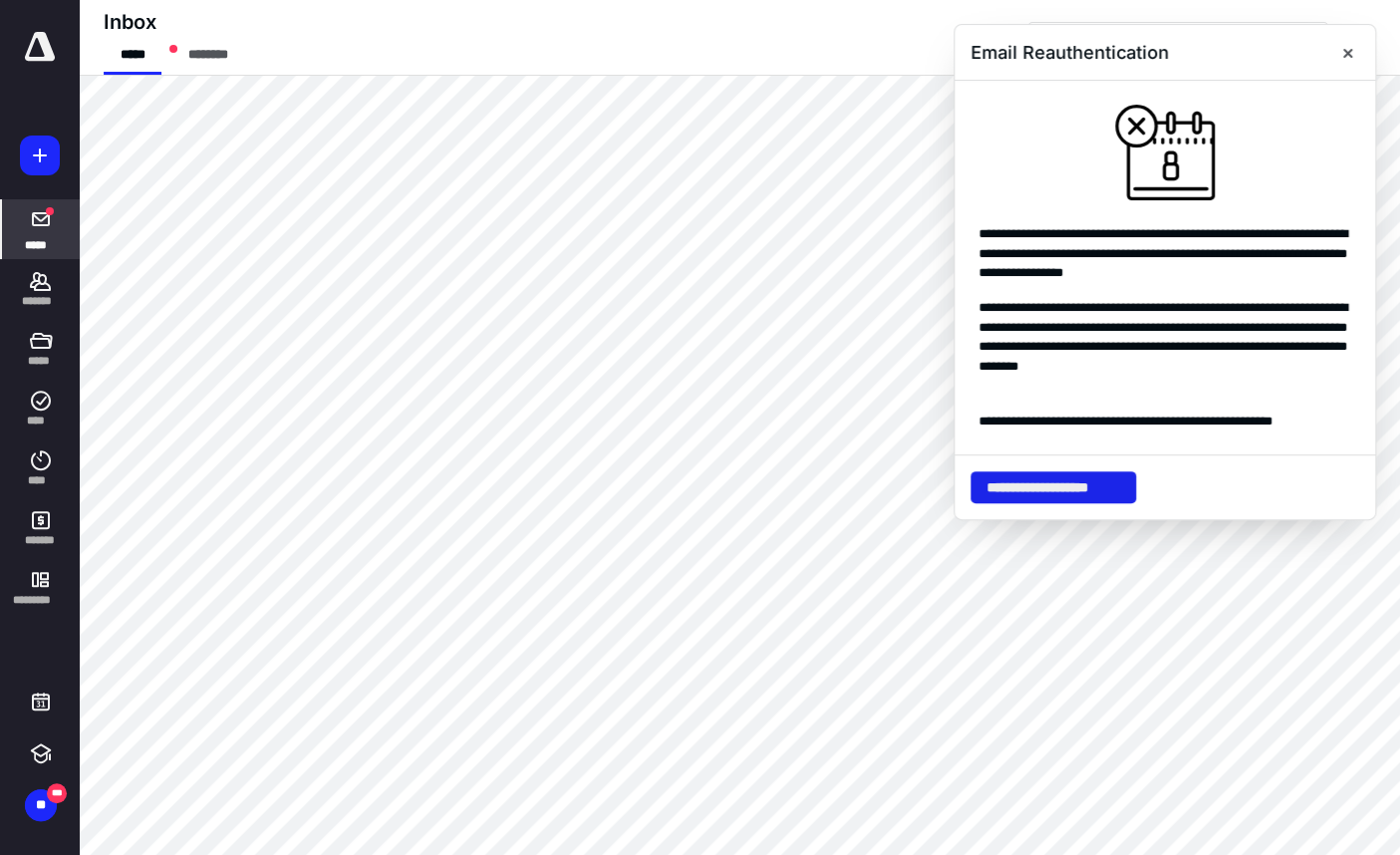 click on "**********" at bounding box center [1053, 487] 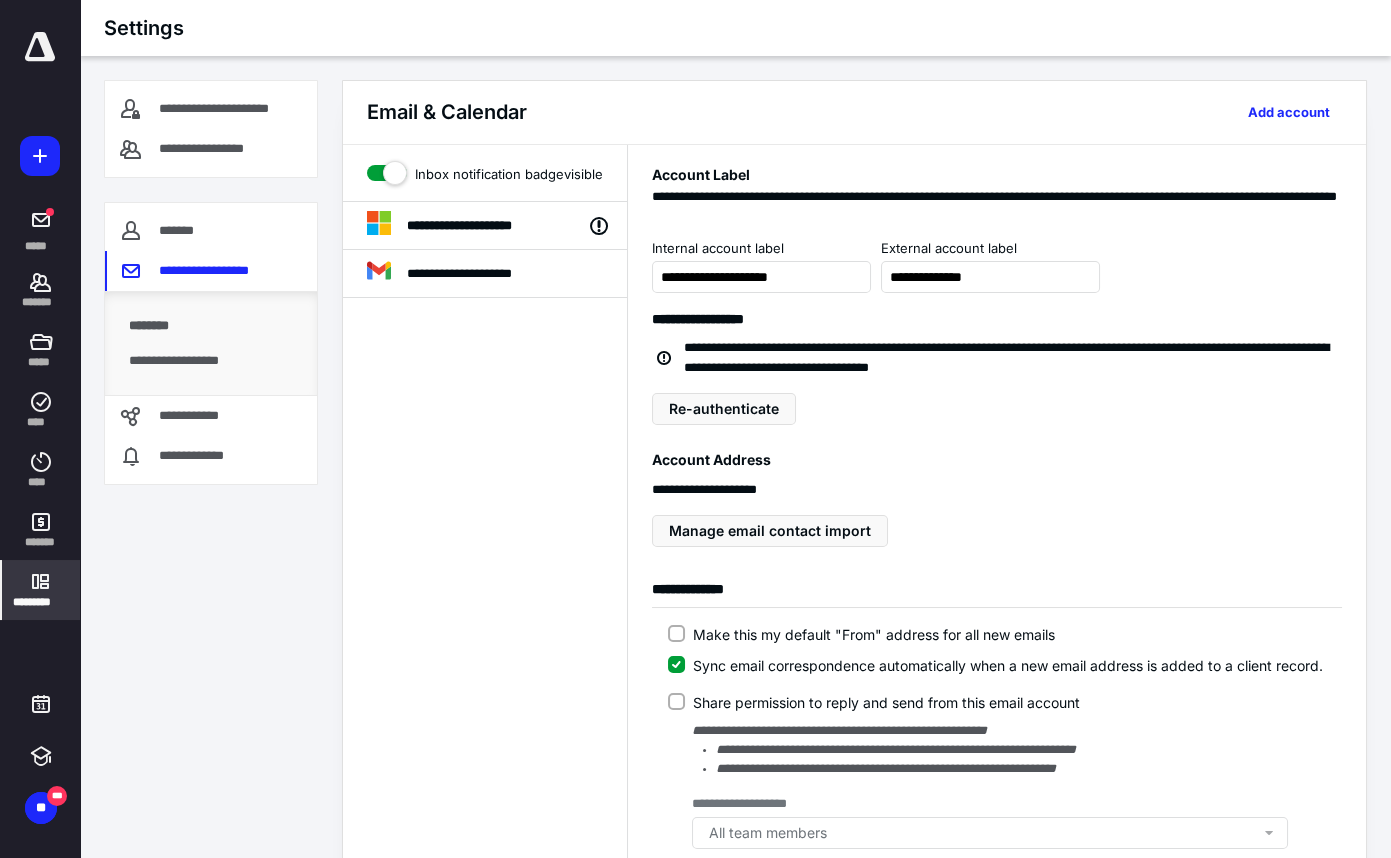 scroll, scrollTop: 0, scrollLeft: 0, axis: both 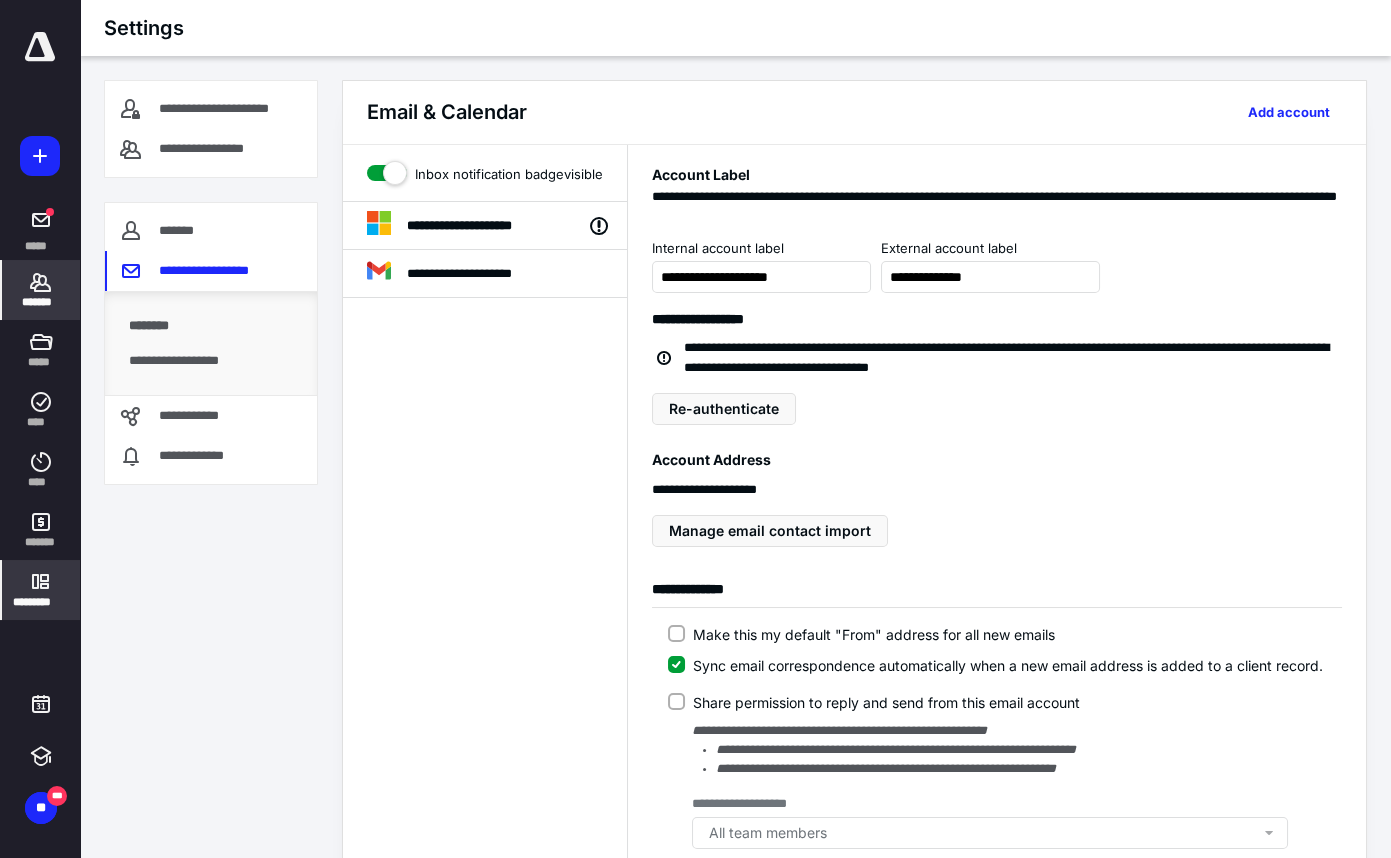 click on "*******" at bounding box center (41, 302) 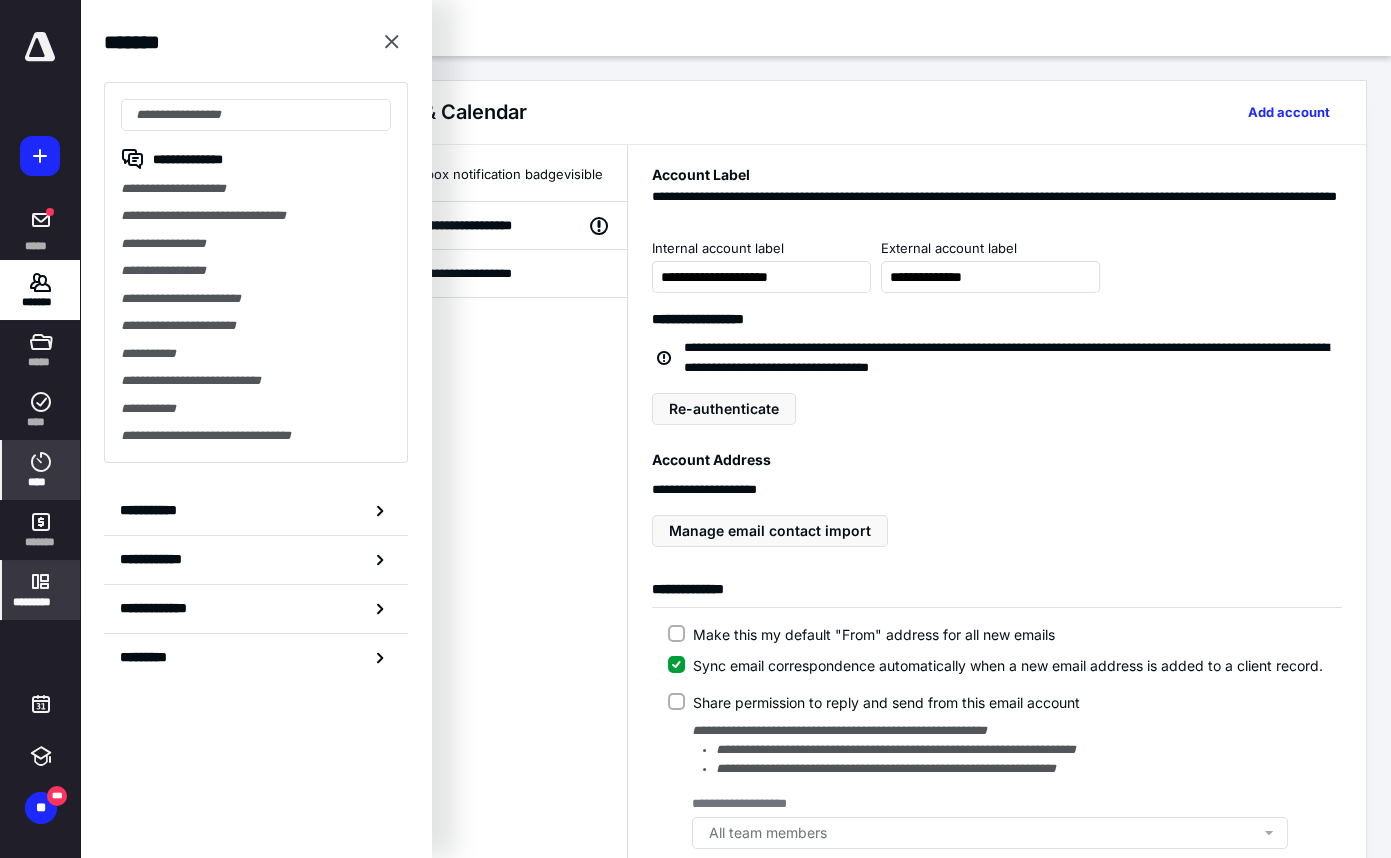 click on "****" at bounding box center [41, 482] 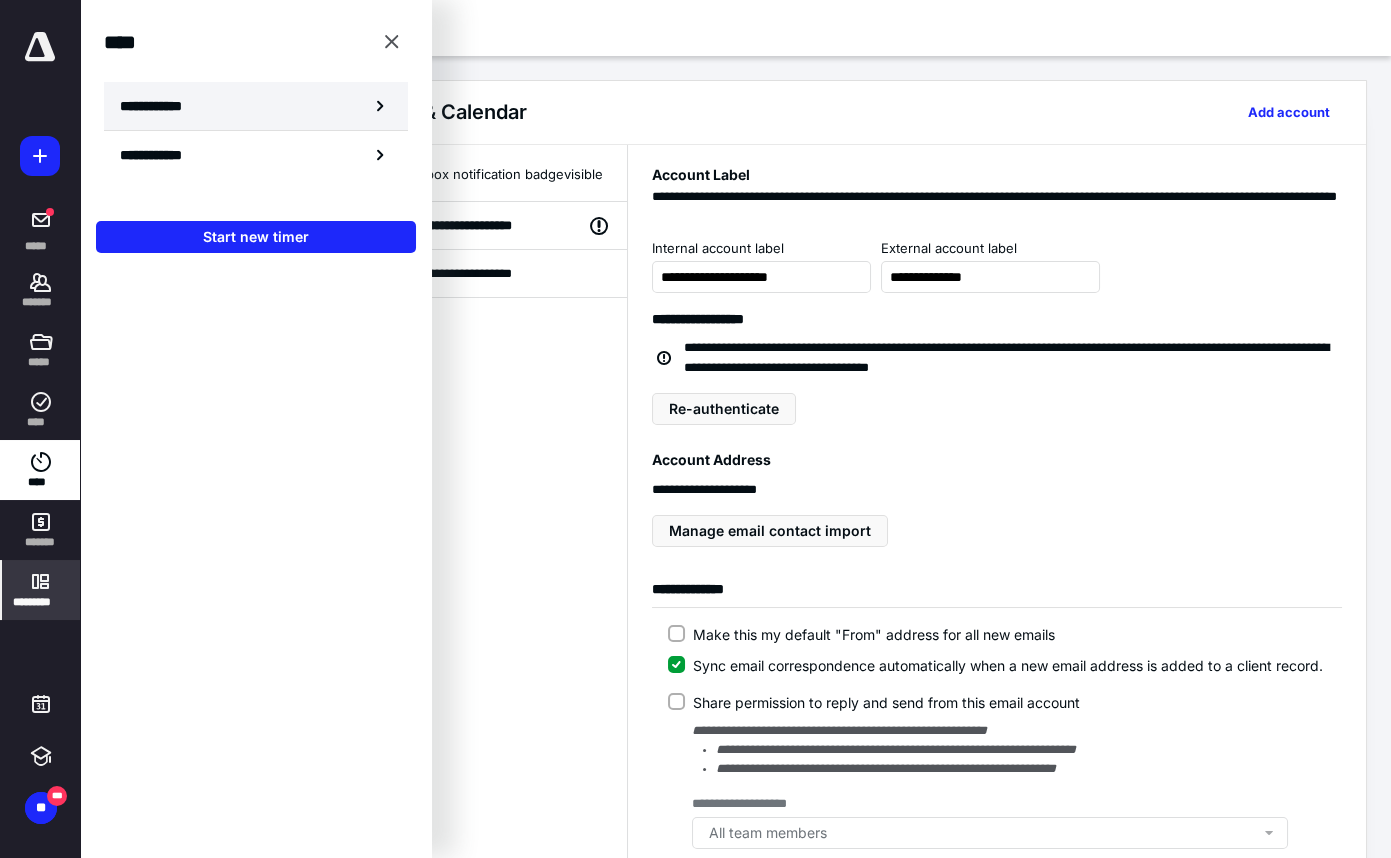 click on "**********" at bounding box center [162, 106] 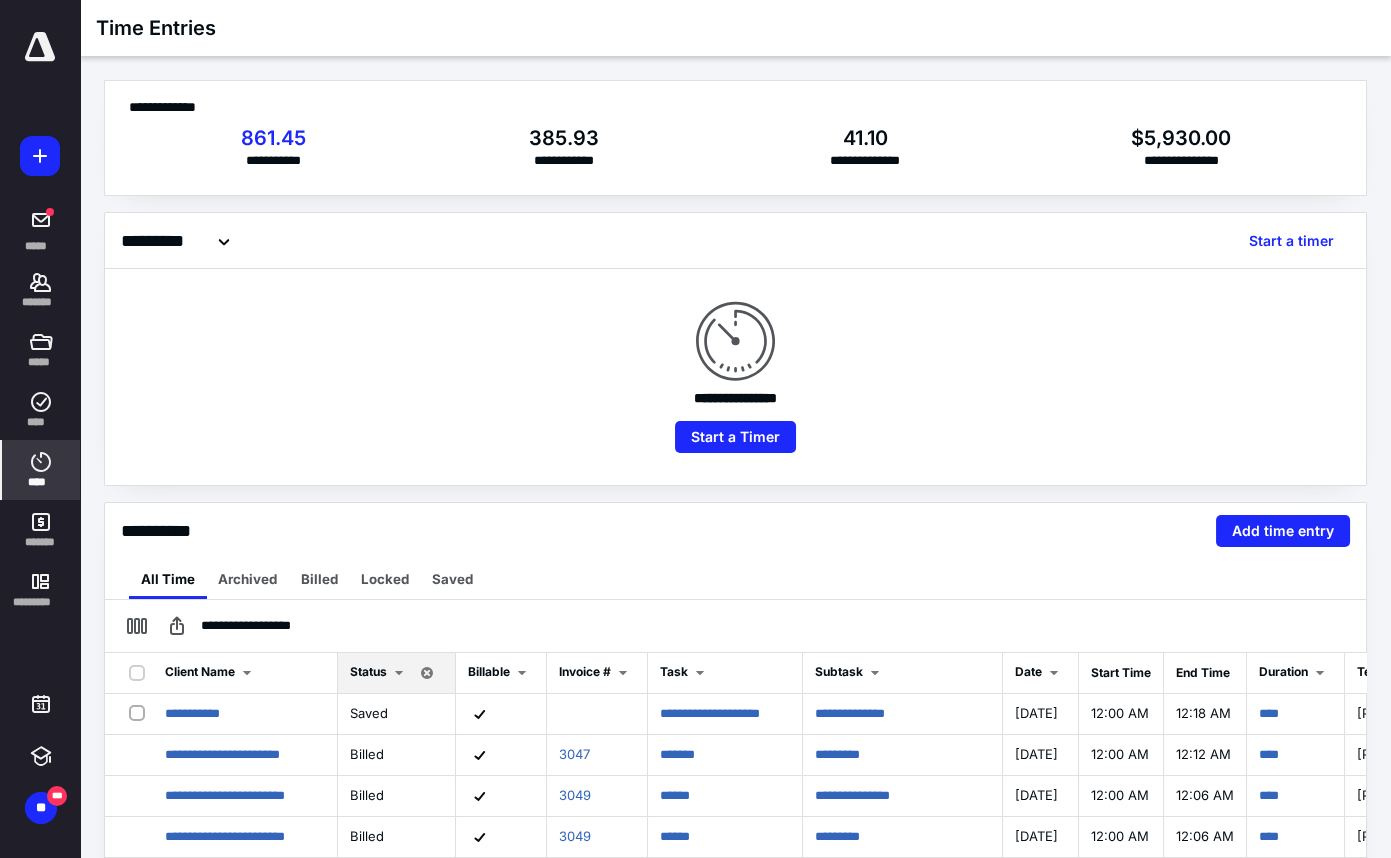 scroll, scrollTop: 272, scrollLeft: 0, axis: vertical 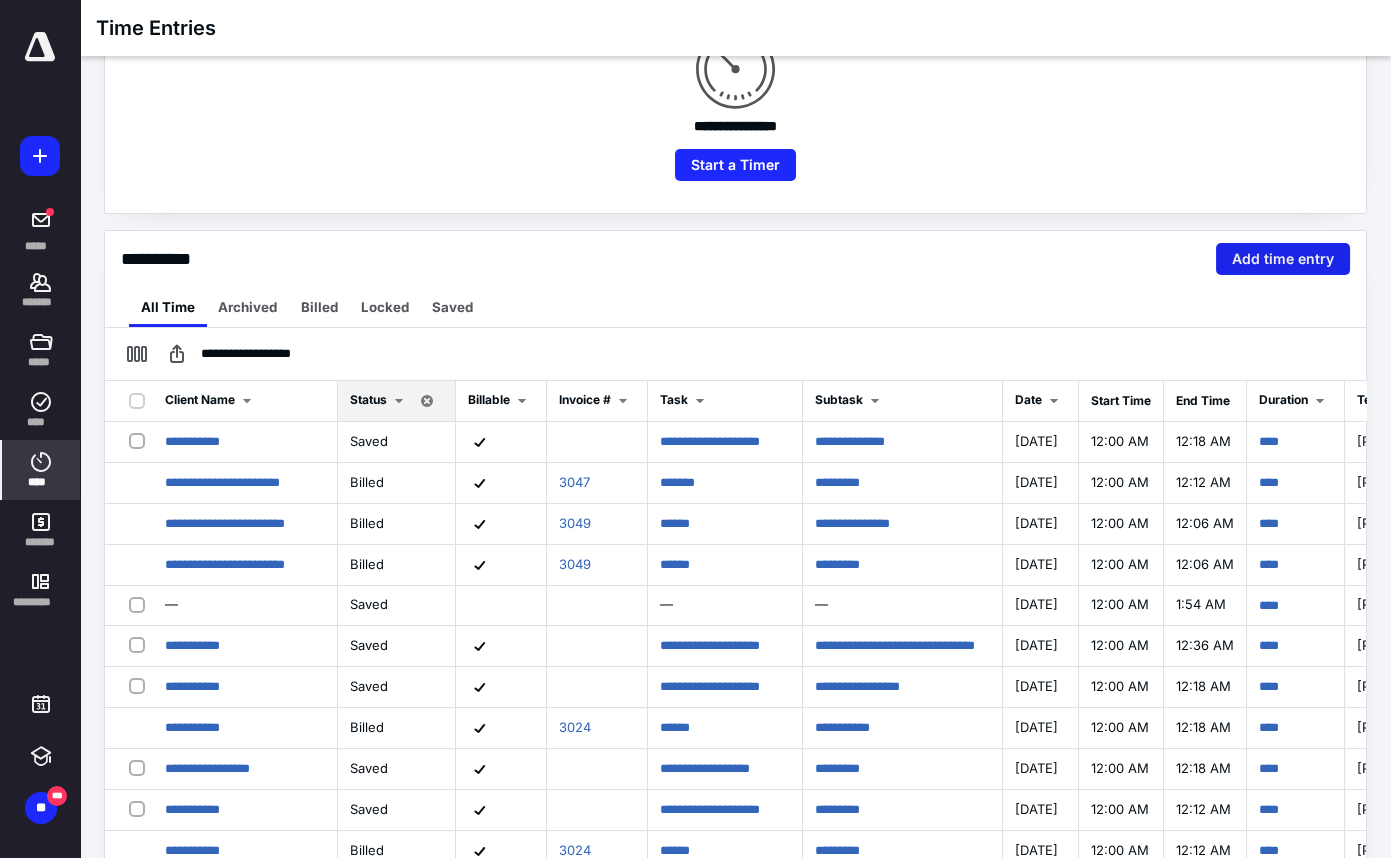 click on "Add time entry" at bounding box center [1283, 259] 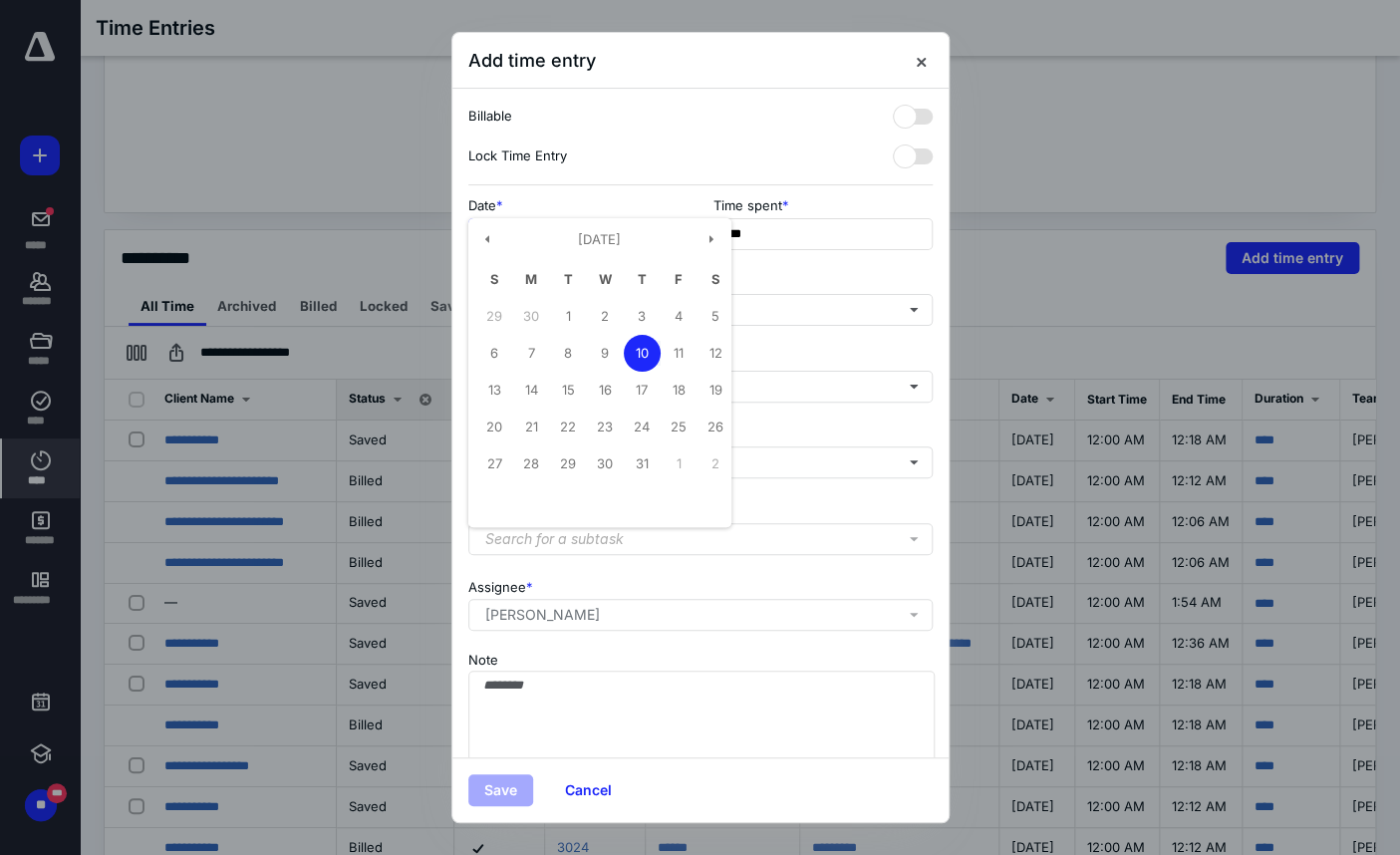 click on "**********" at bounding box center (578, 234) 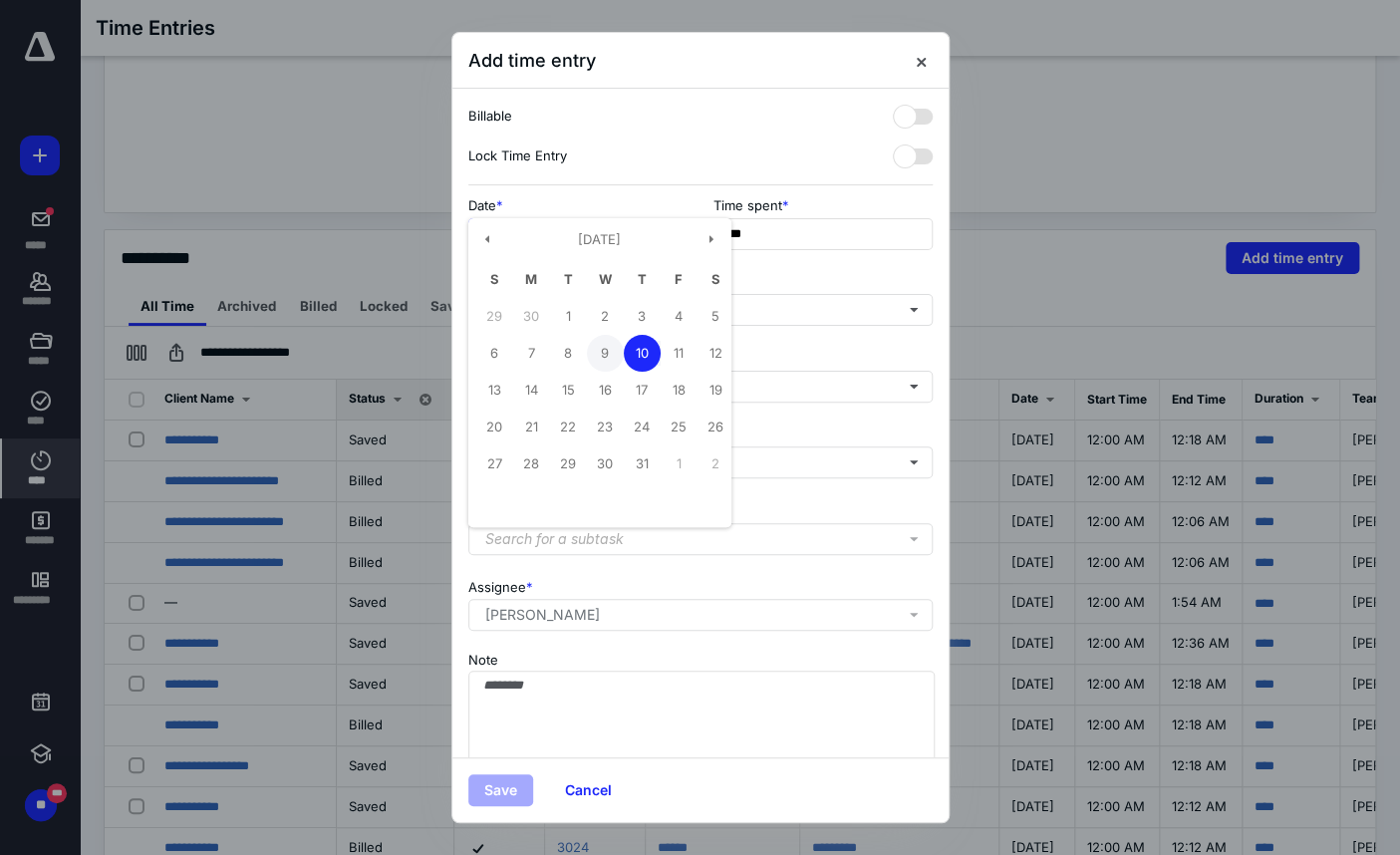 click on "9" at bounding box center [605, 353] 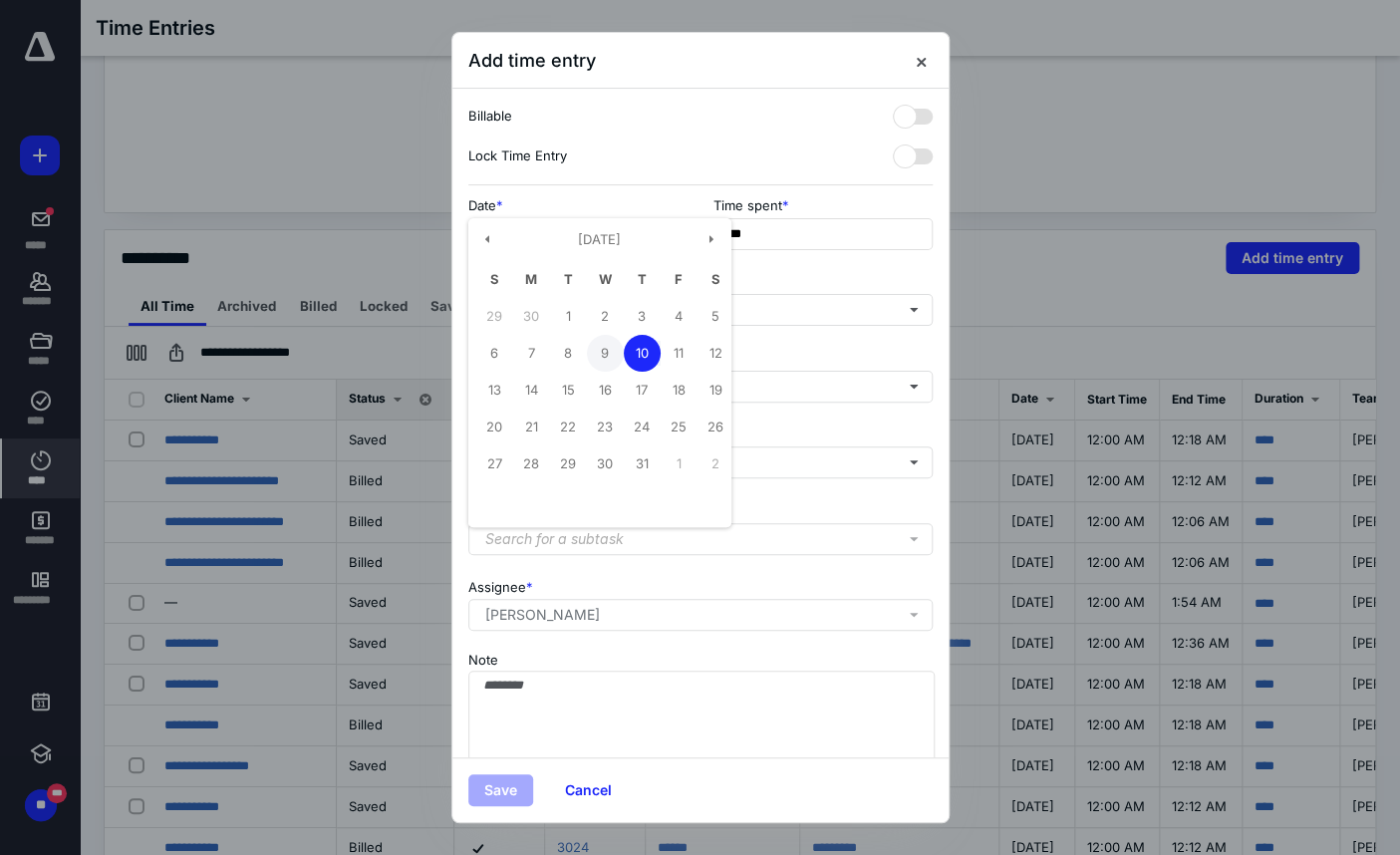 type on "**********" 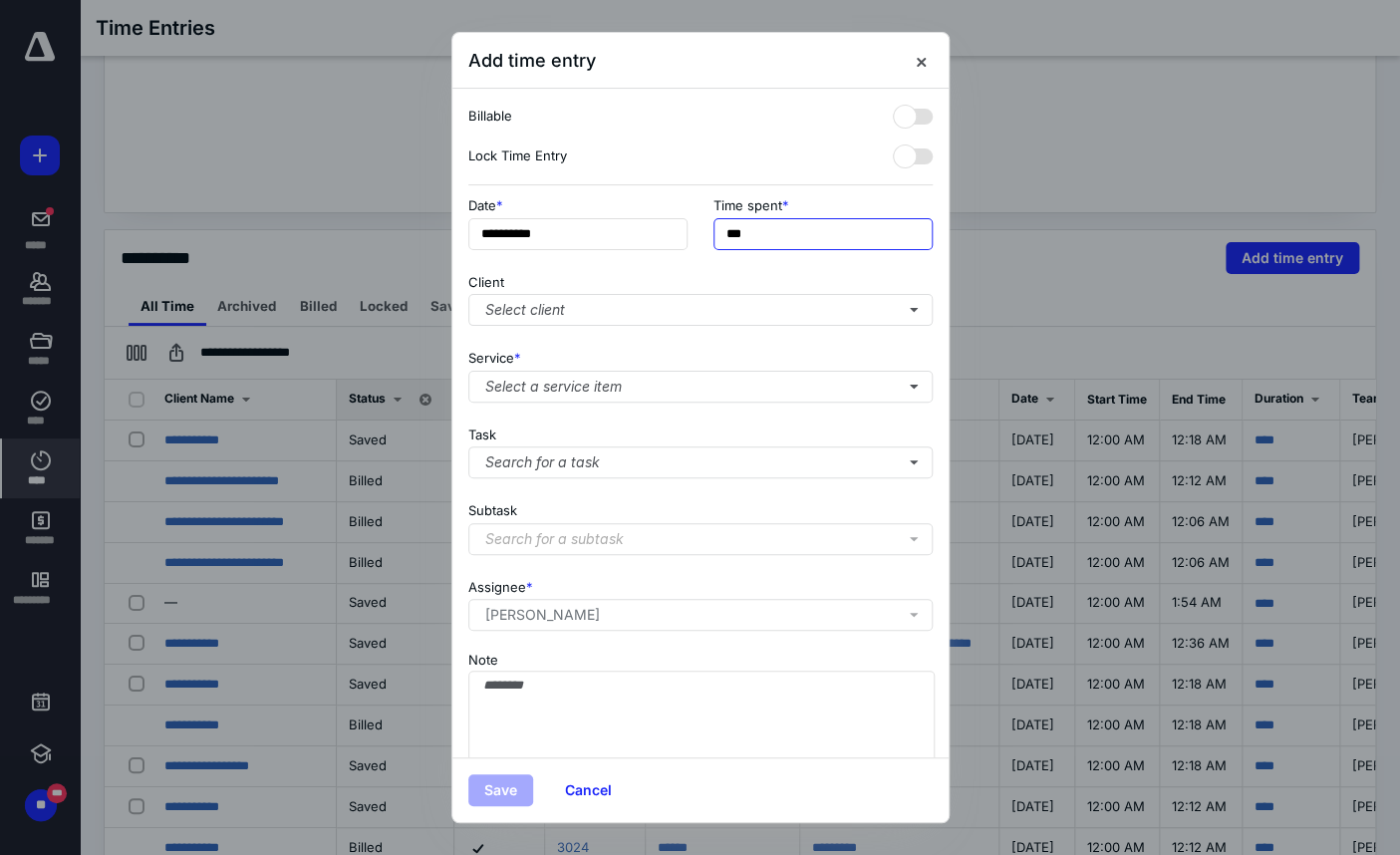 drag, startPoint x: 763, startPoint y: 234, endPoint x: 700, endPoint y: 230, distance: 63.126856 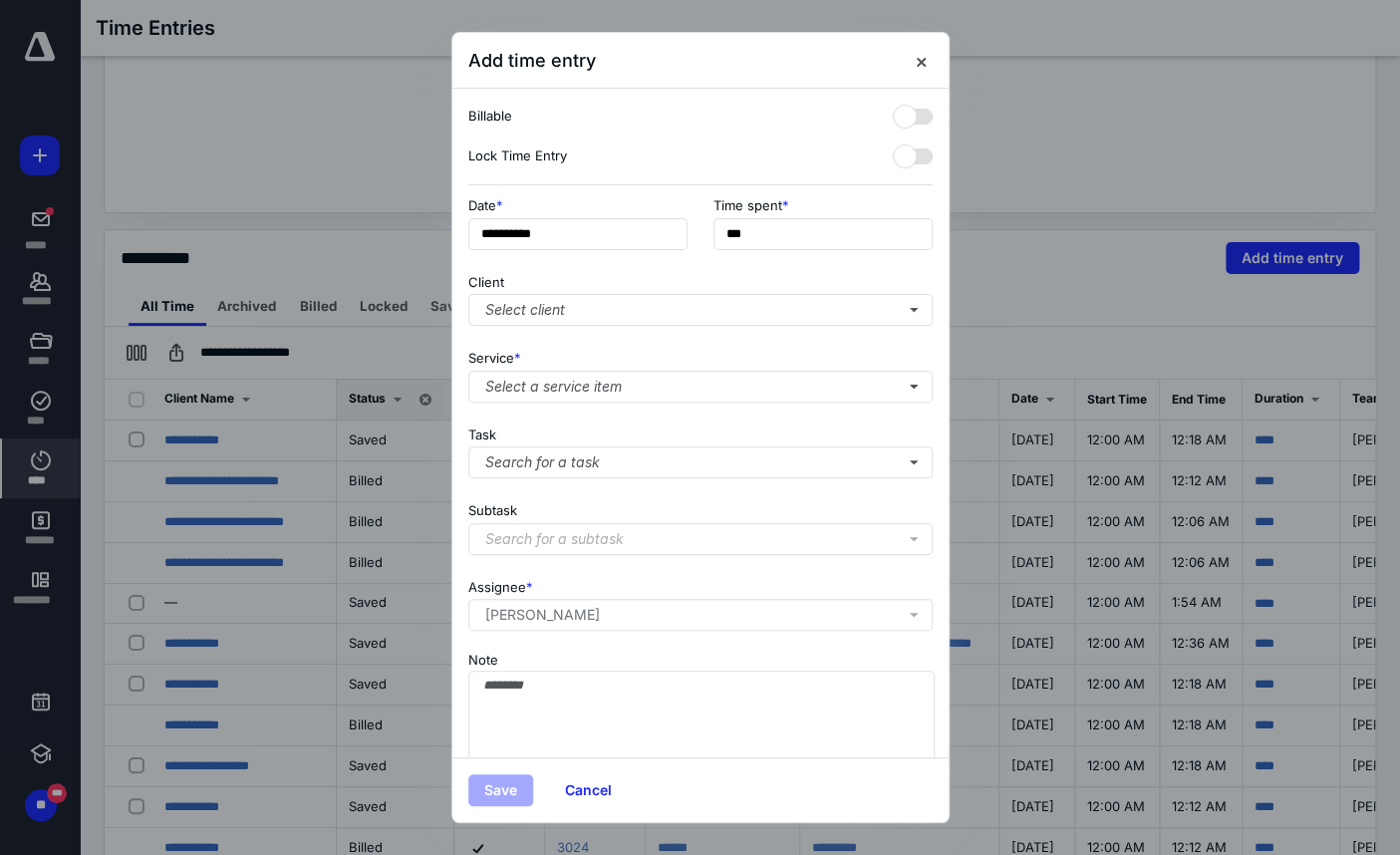 type on "******" 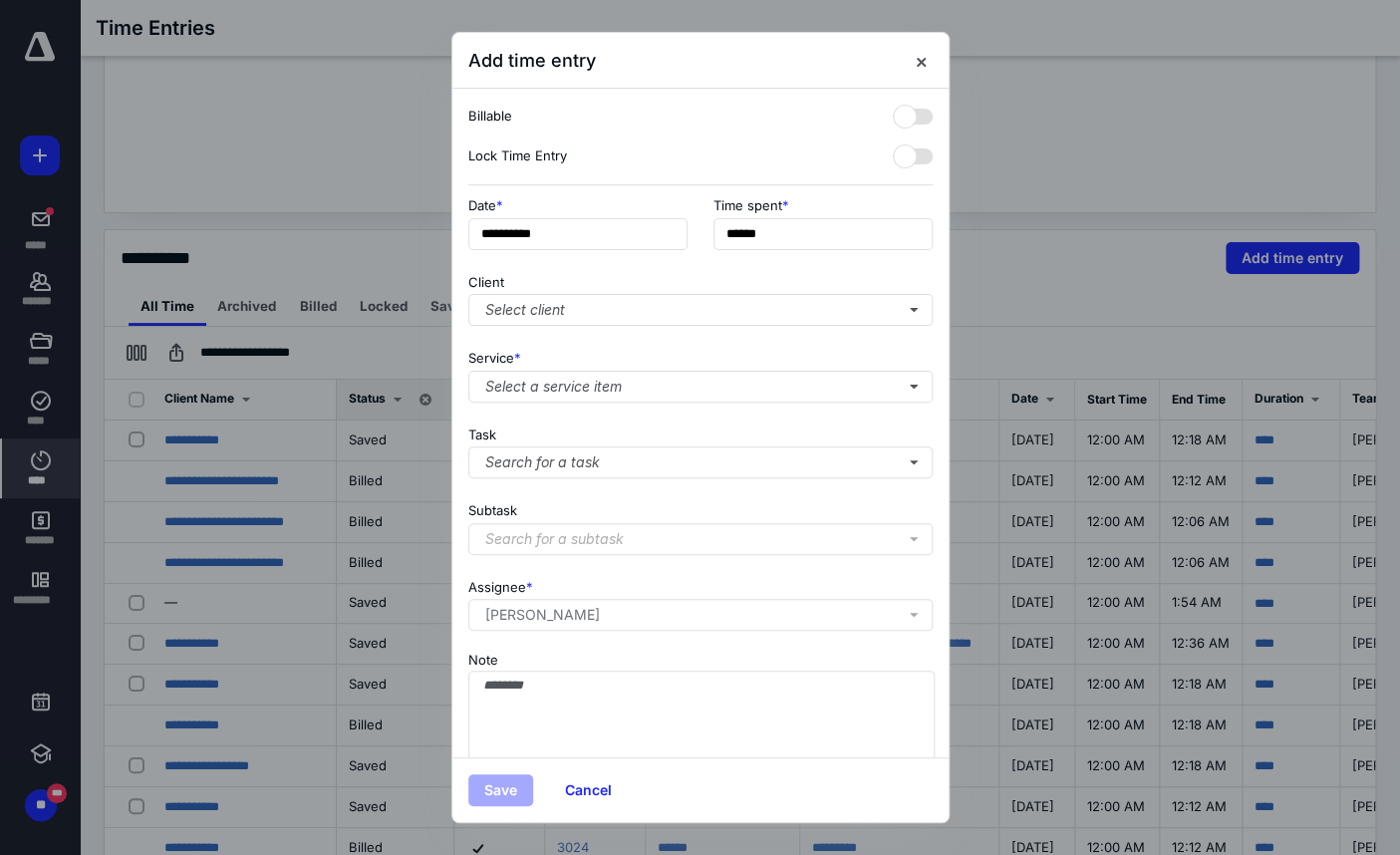 click on "Client Select client" at bounding box center [700, 296] 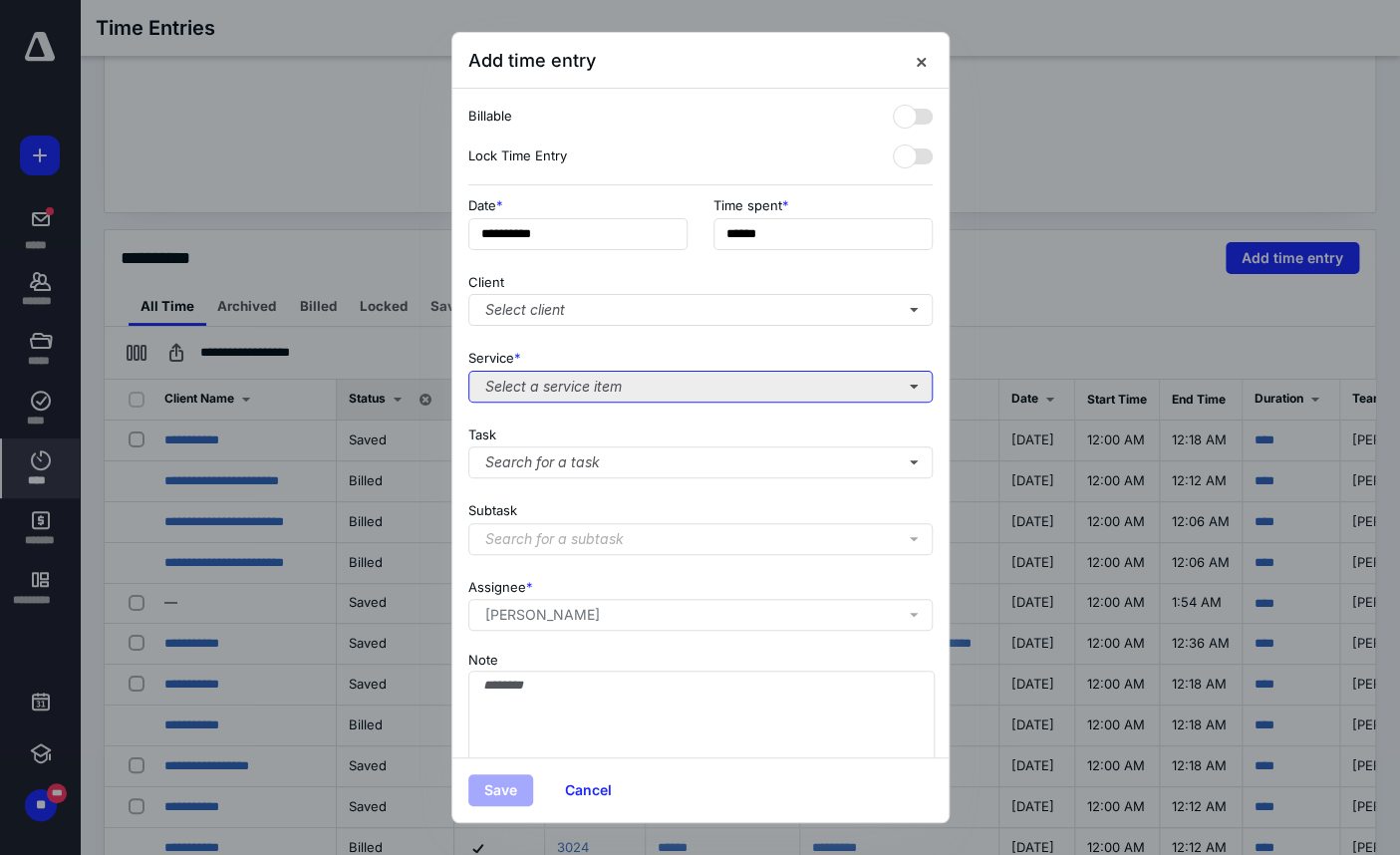 click on "Select a service item" at bounding box center [700, 387] 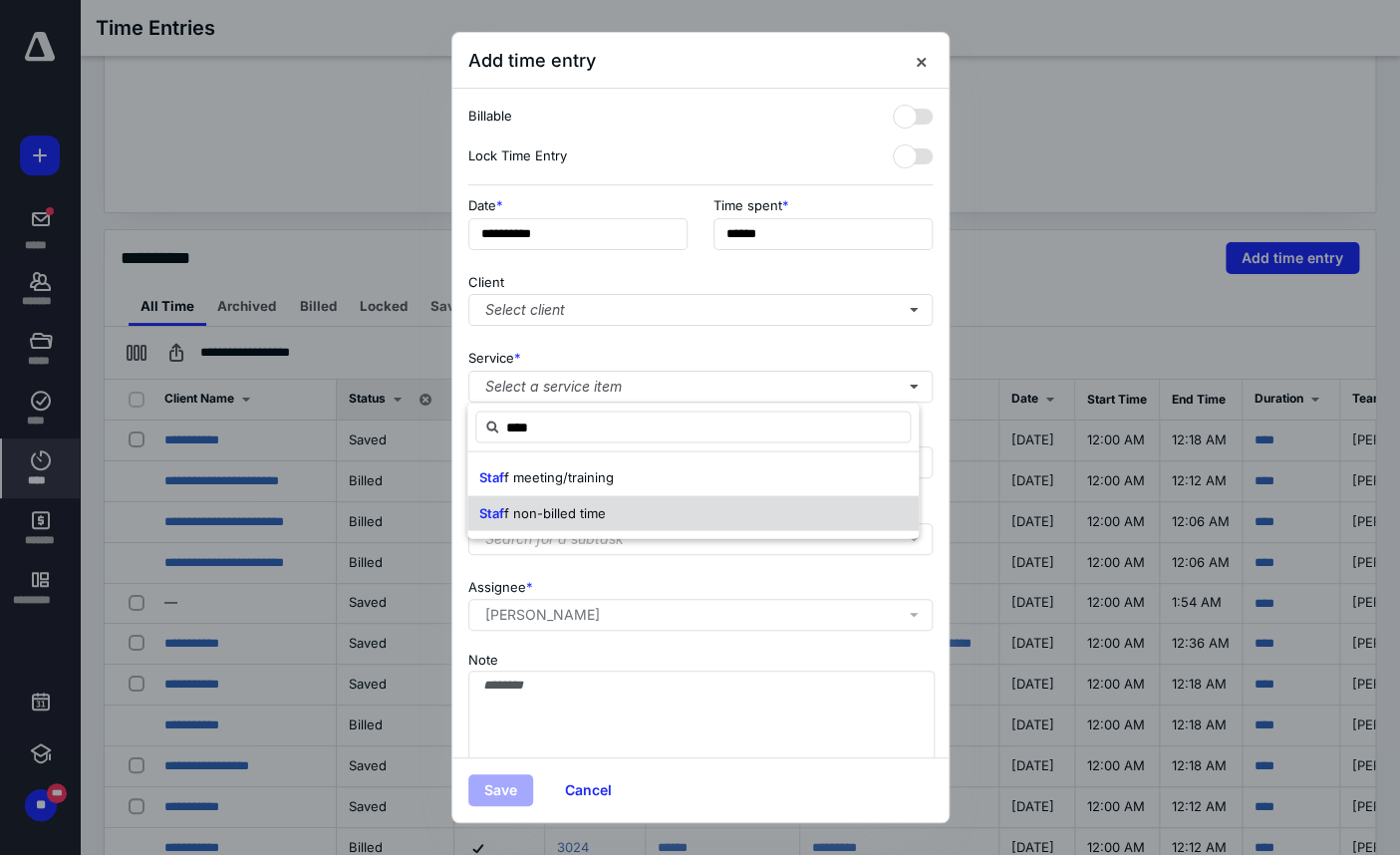 click on "f non-billed time" at bounding box center [555, 512] 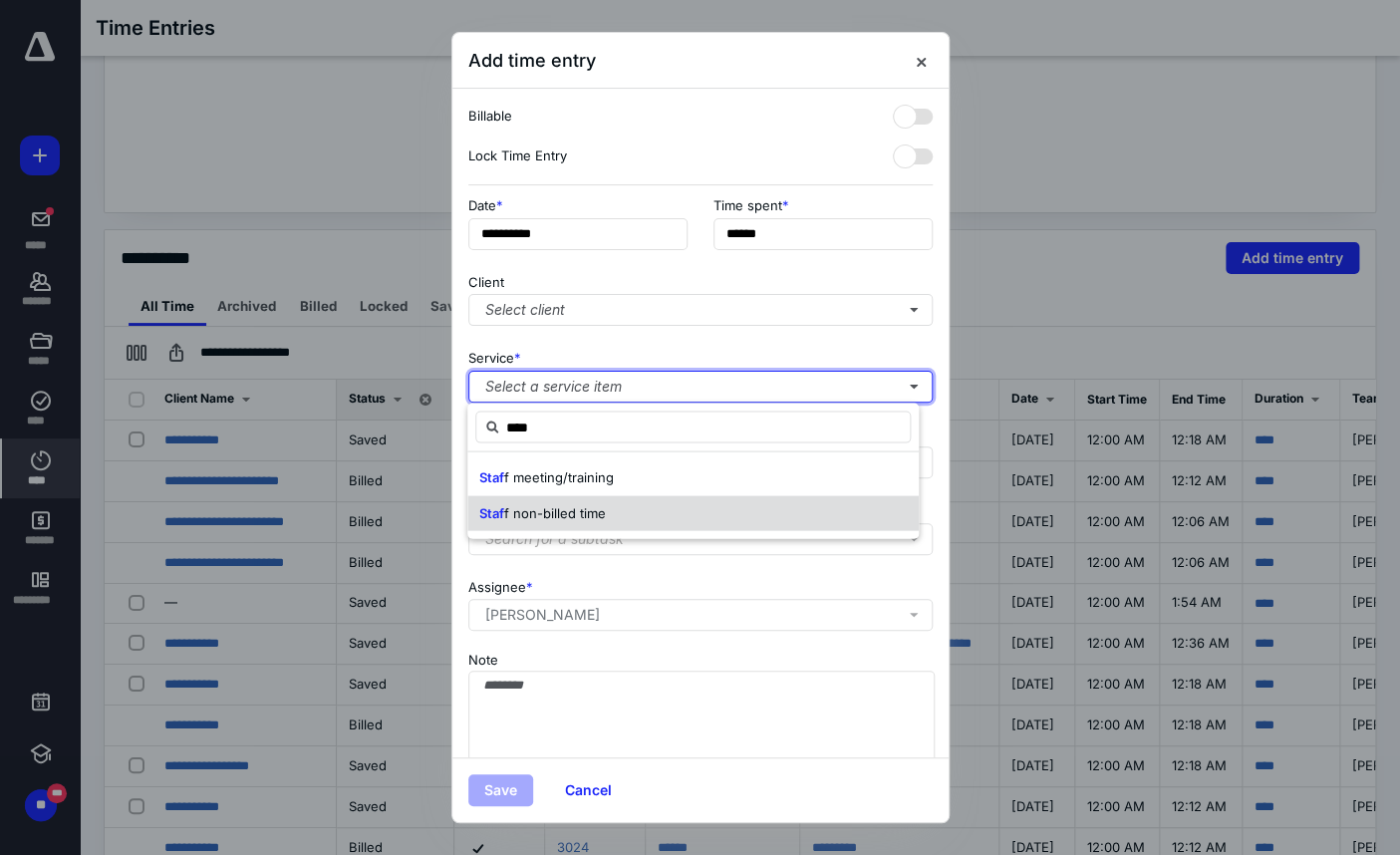 type 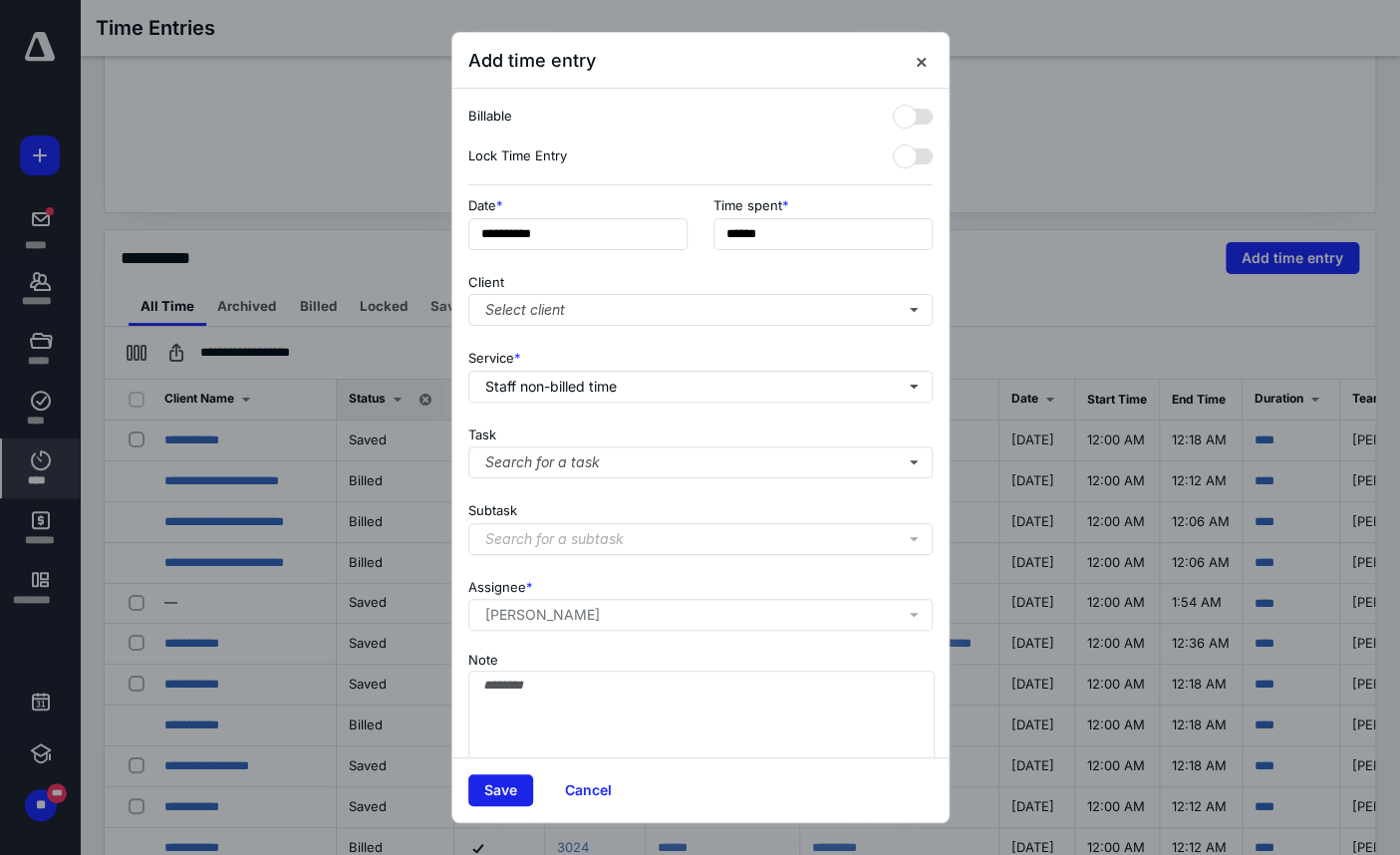 click on "Save" at bounding box center [500, 790] 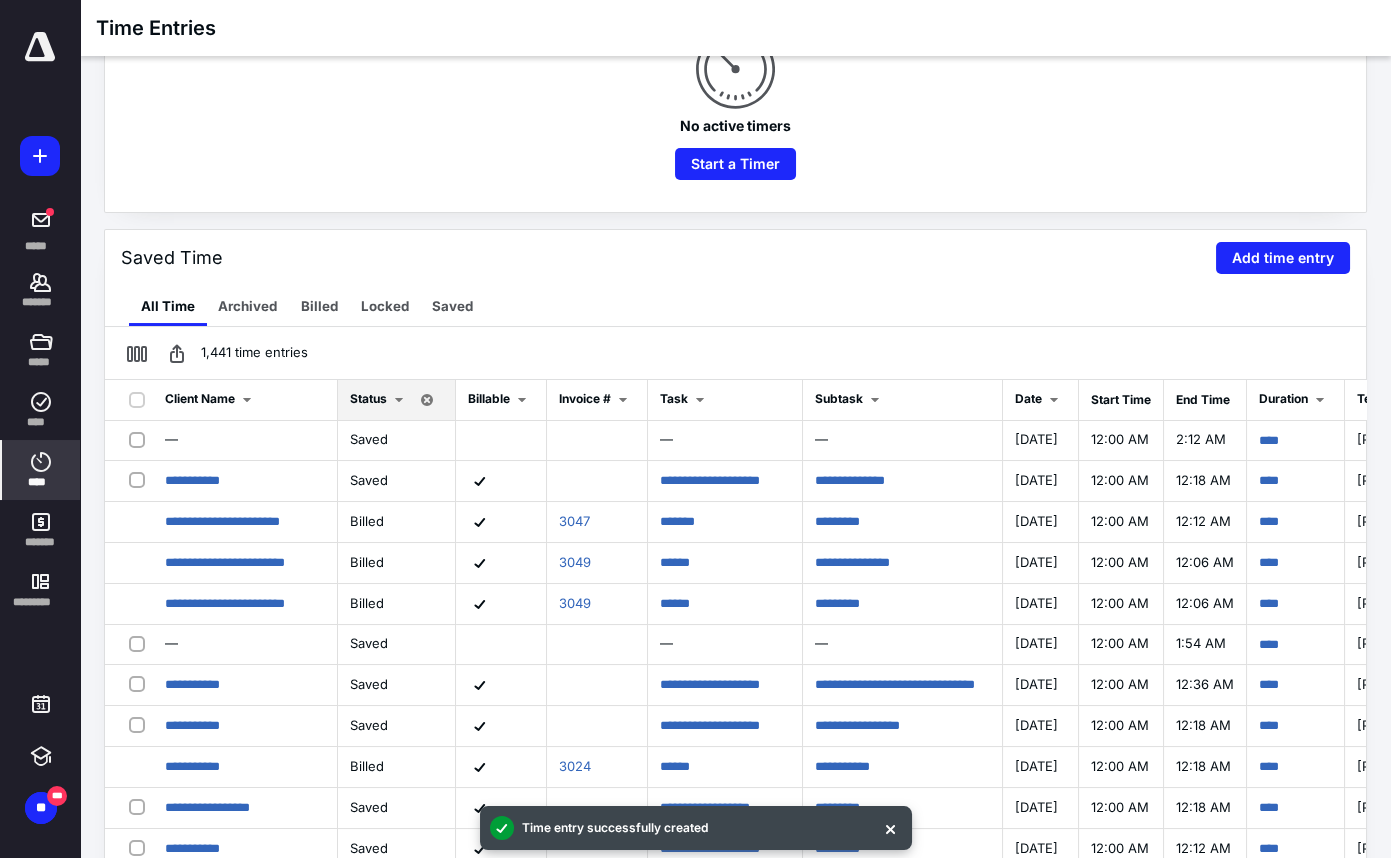 scroll, scrollTop: 0, scrollLeft: 0, axis: both 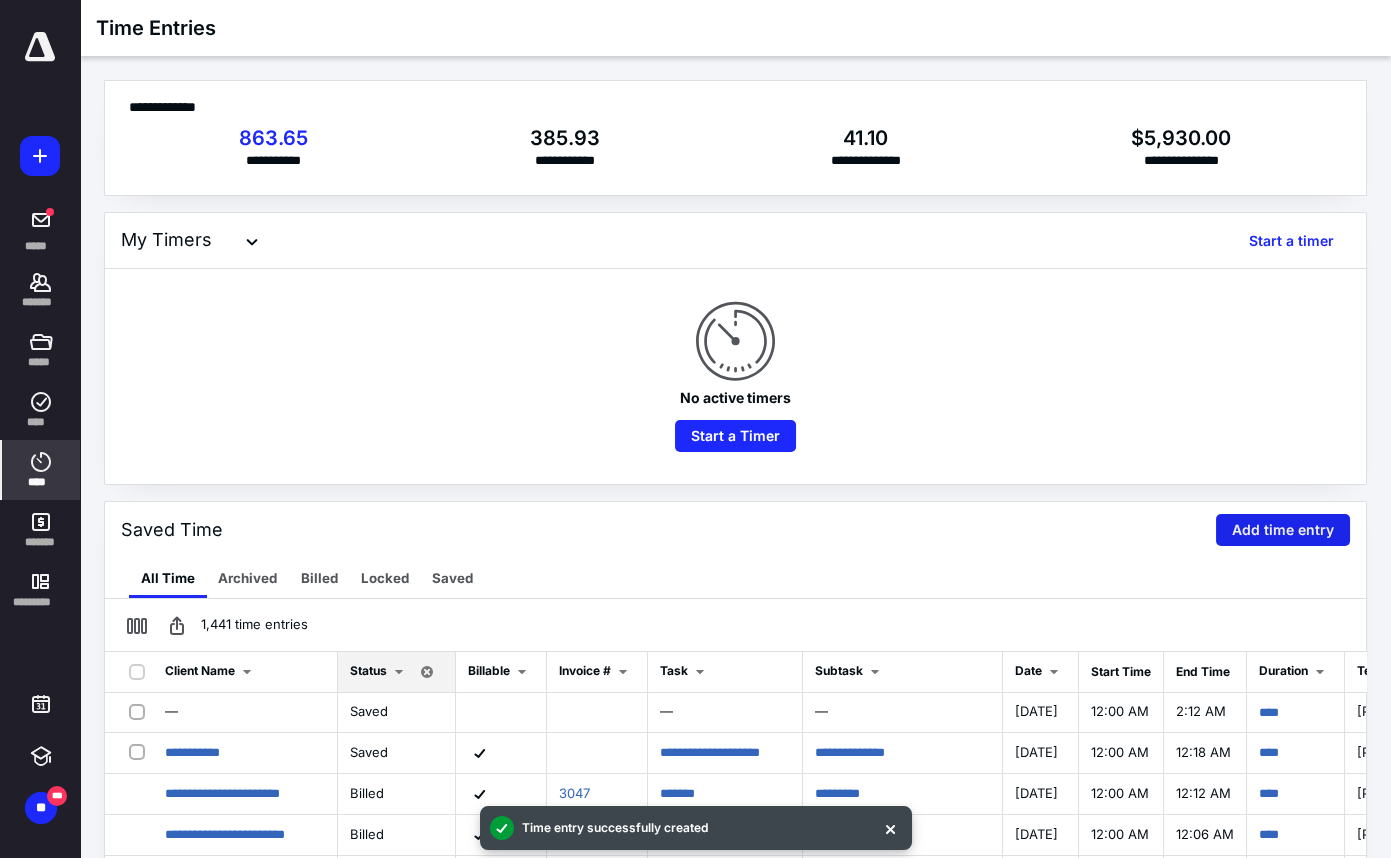 click on "Add time entry" at bounding box center [1283, 530] 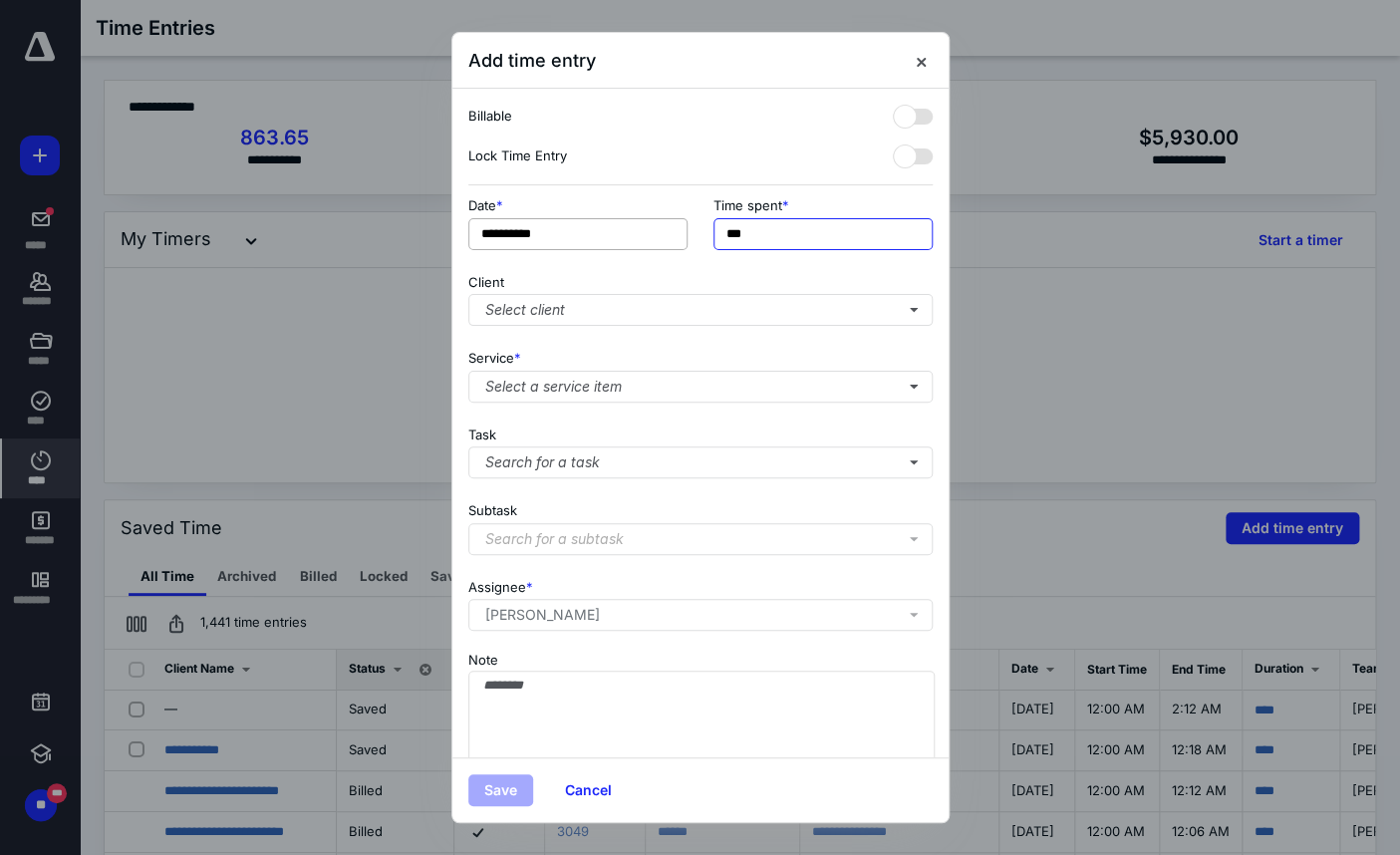 drag, startPoint x: 777, startPoint y: 225, endPoint x: 683, endPoint y: 218, distance: 94.260278 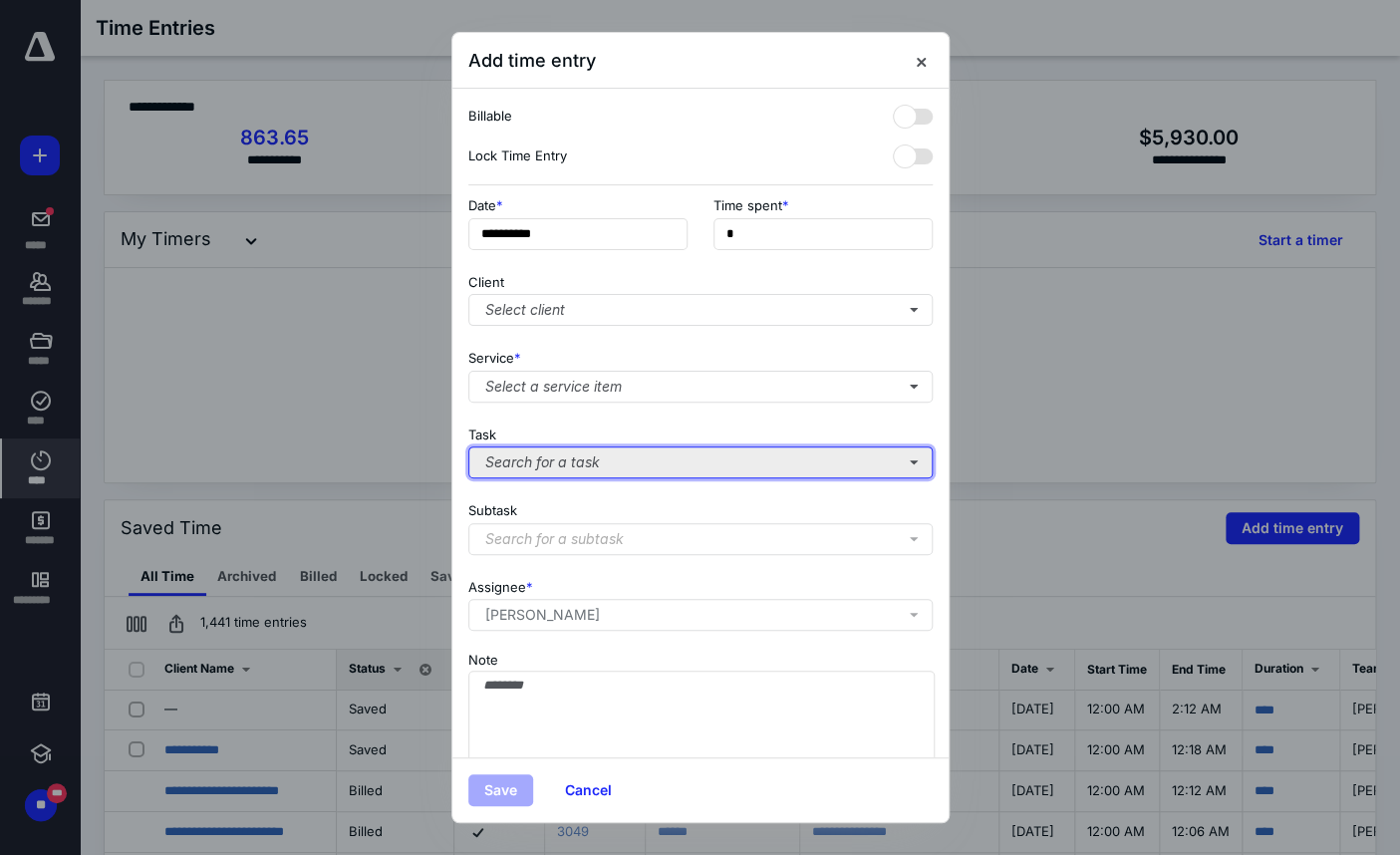 type on "**" 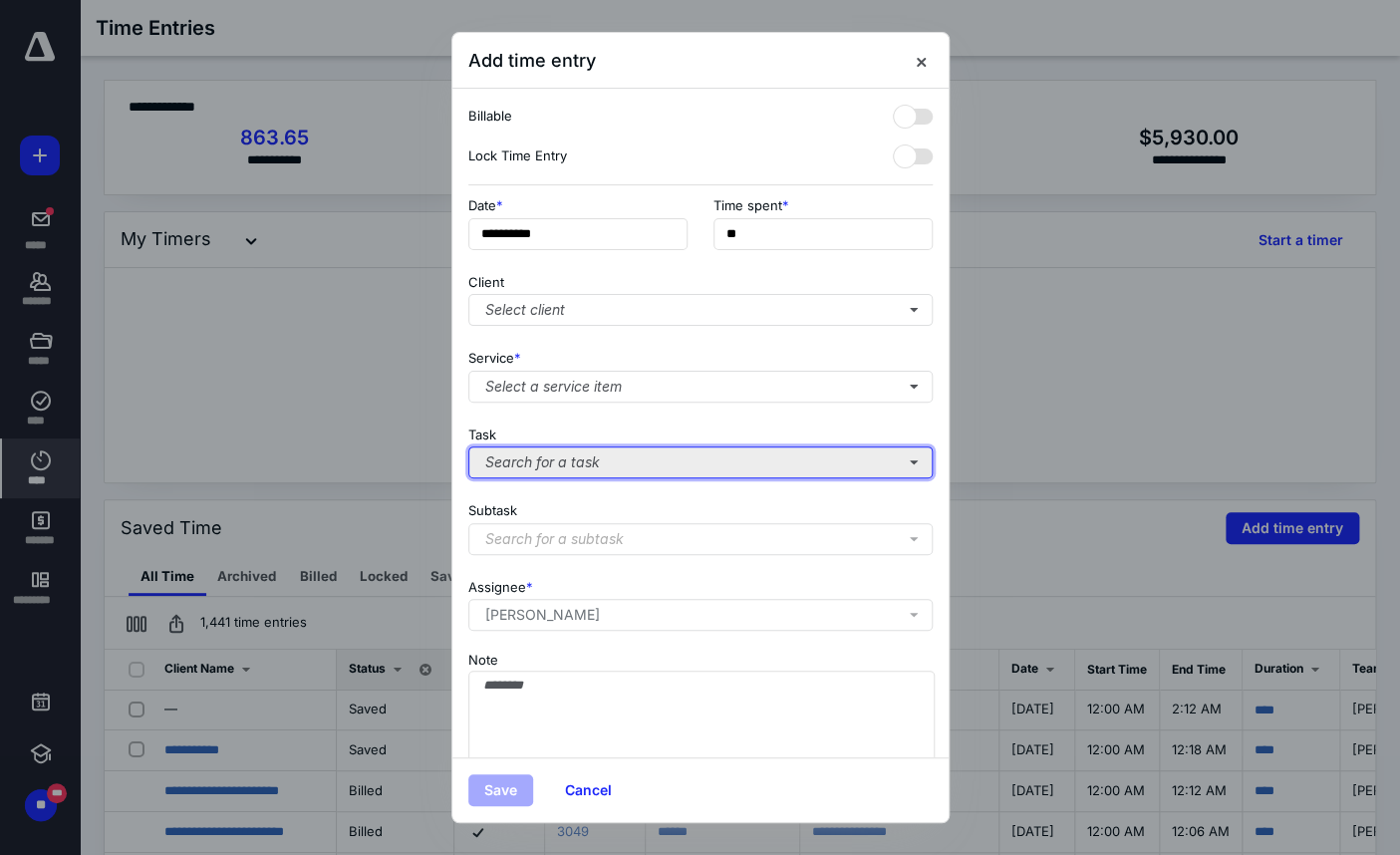 click on "Search for a task" at bounding box center [700, 462] 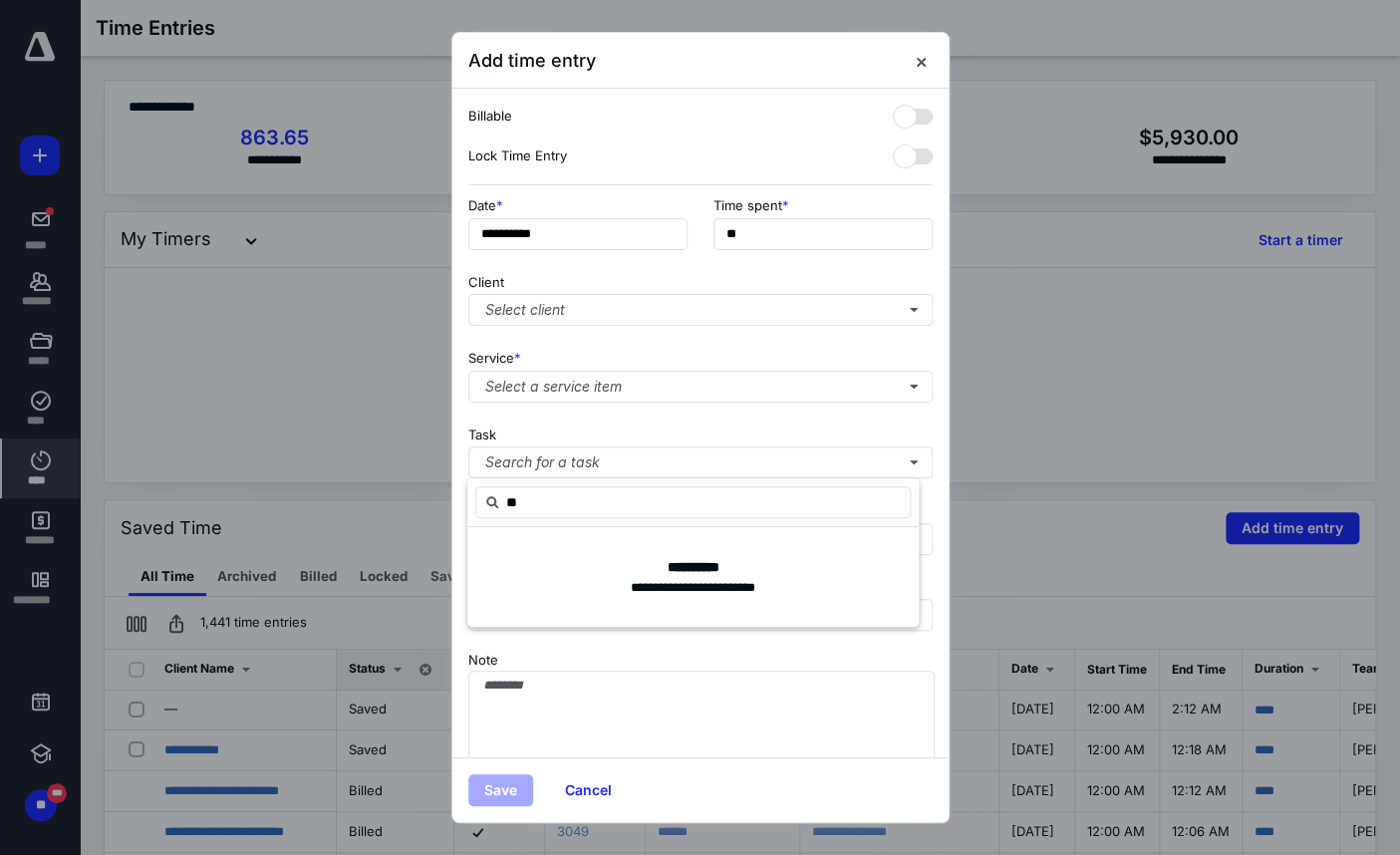 type on "*" 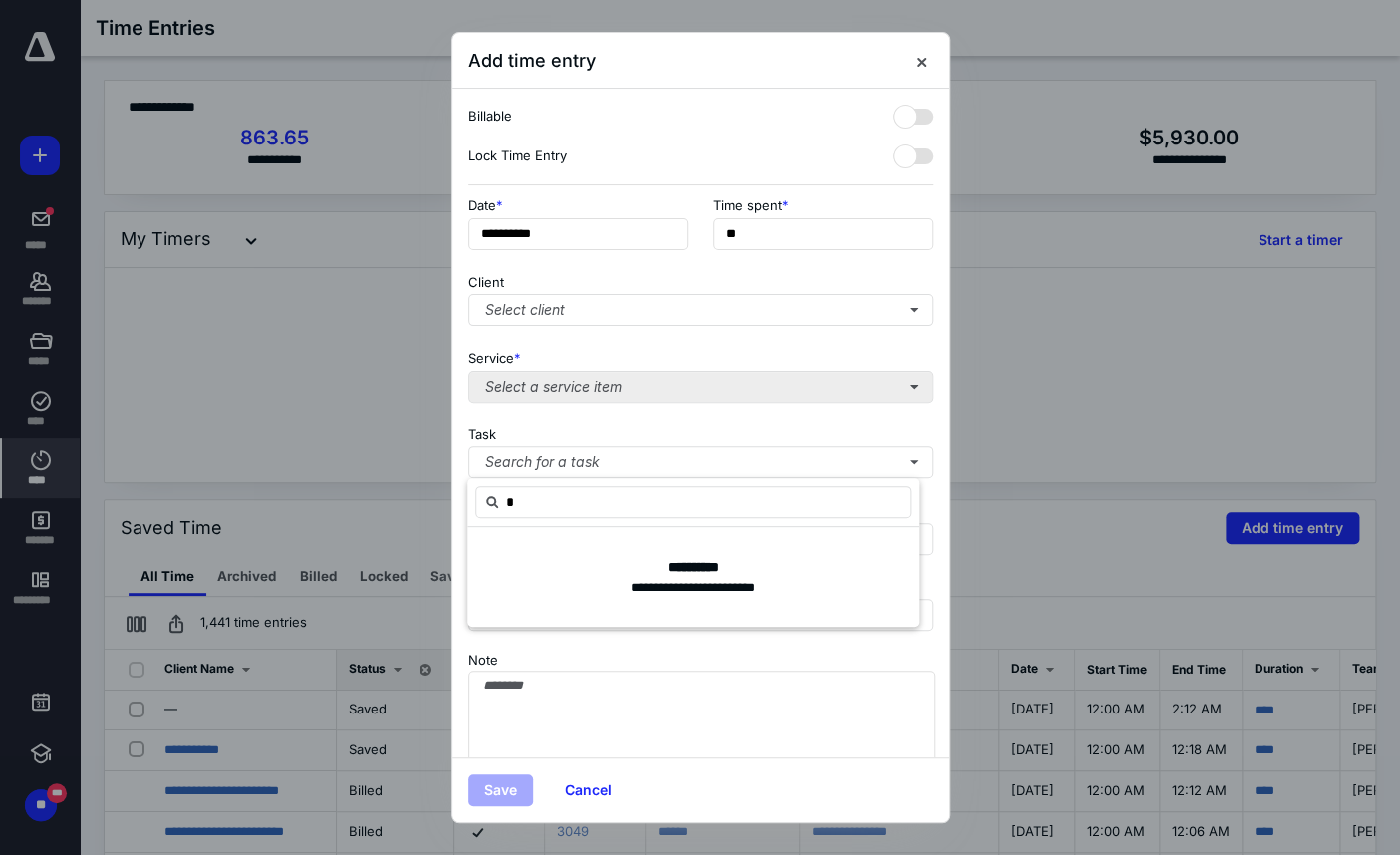 type 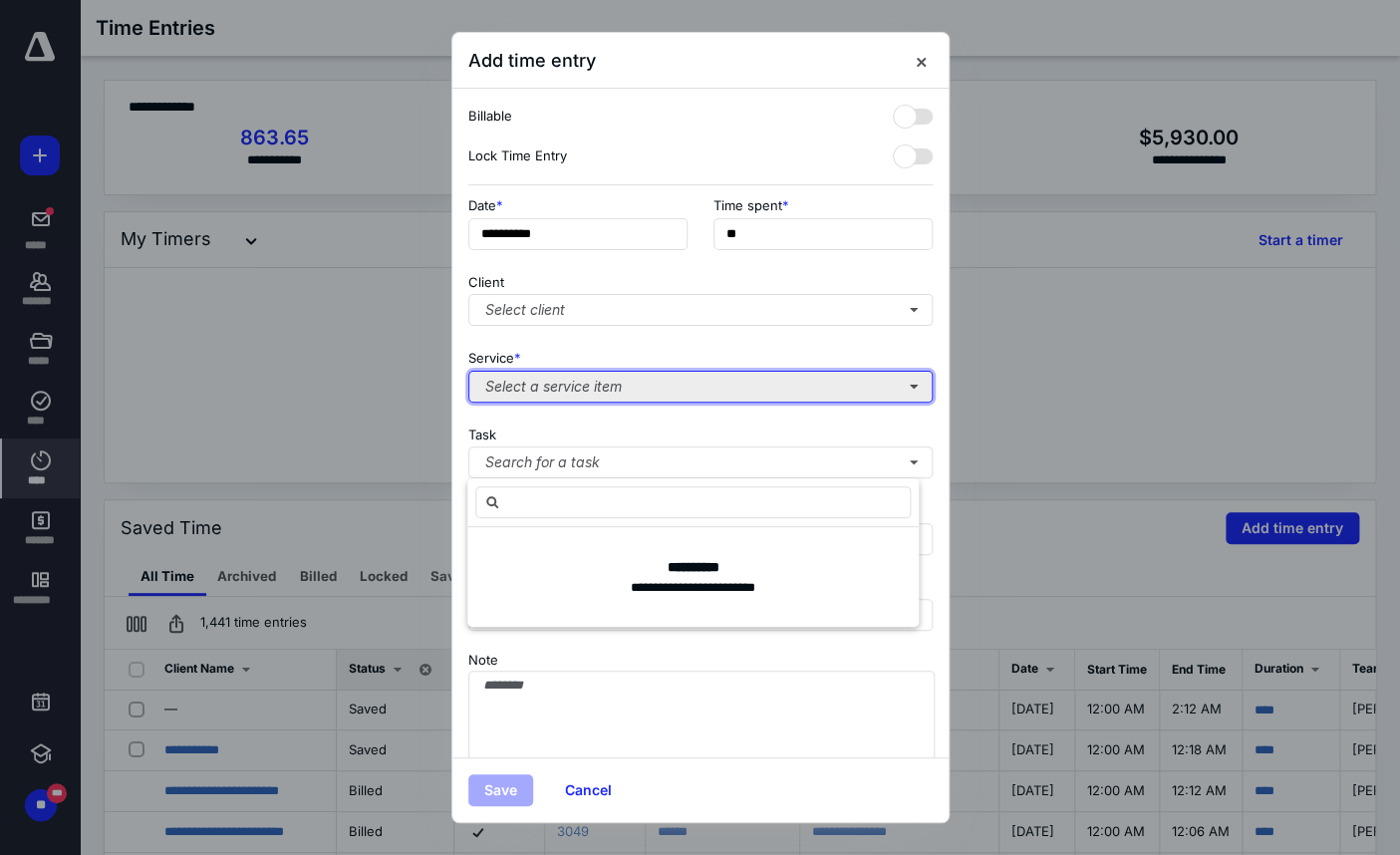 click on "Select a service item" at bounding box center [700, 387] 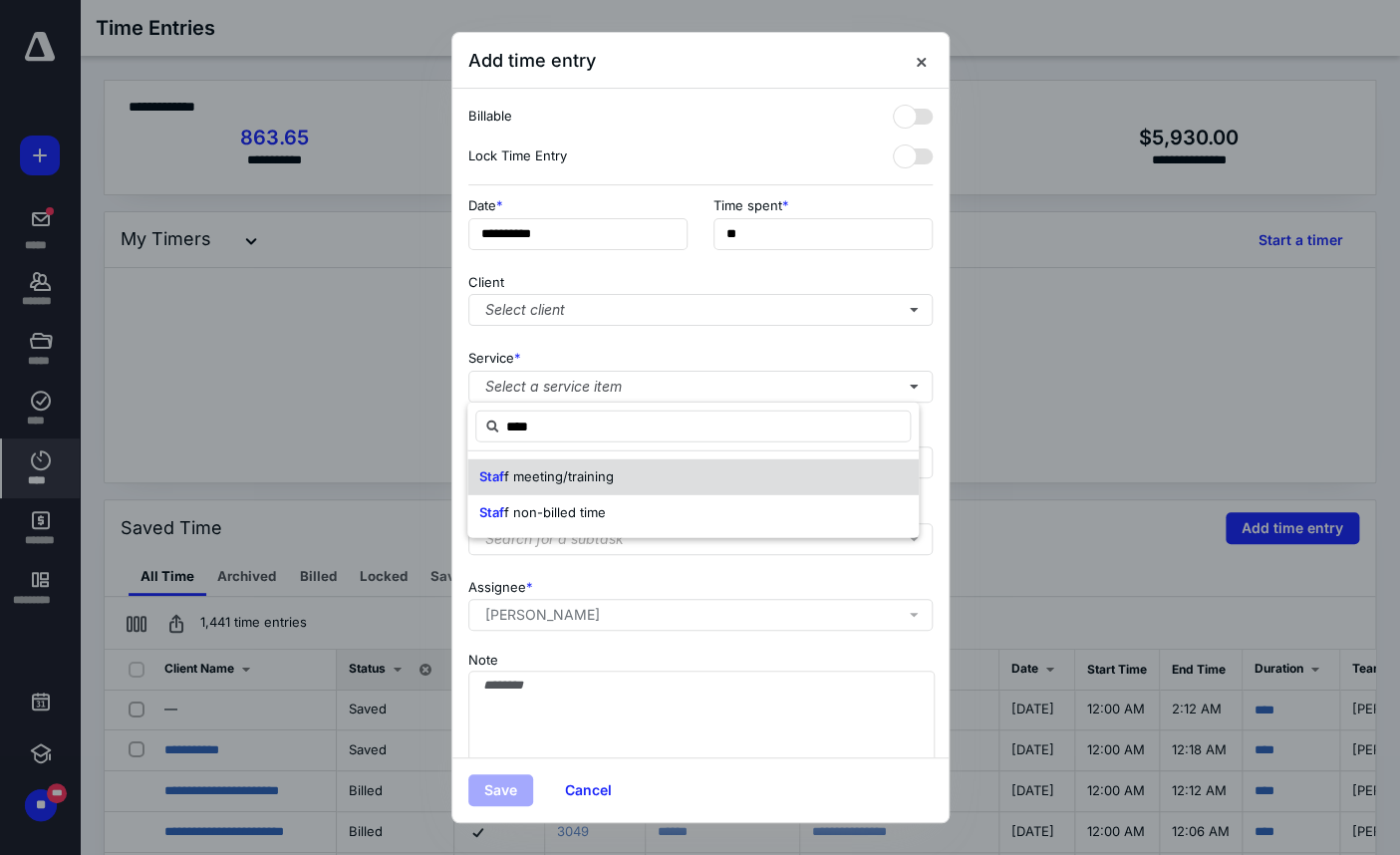 click on "Staf f meeting/training" at bounding box center (693, 477) 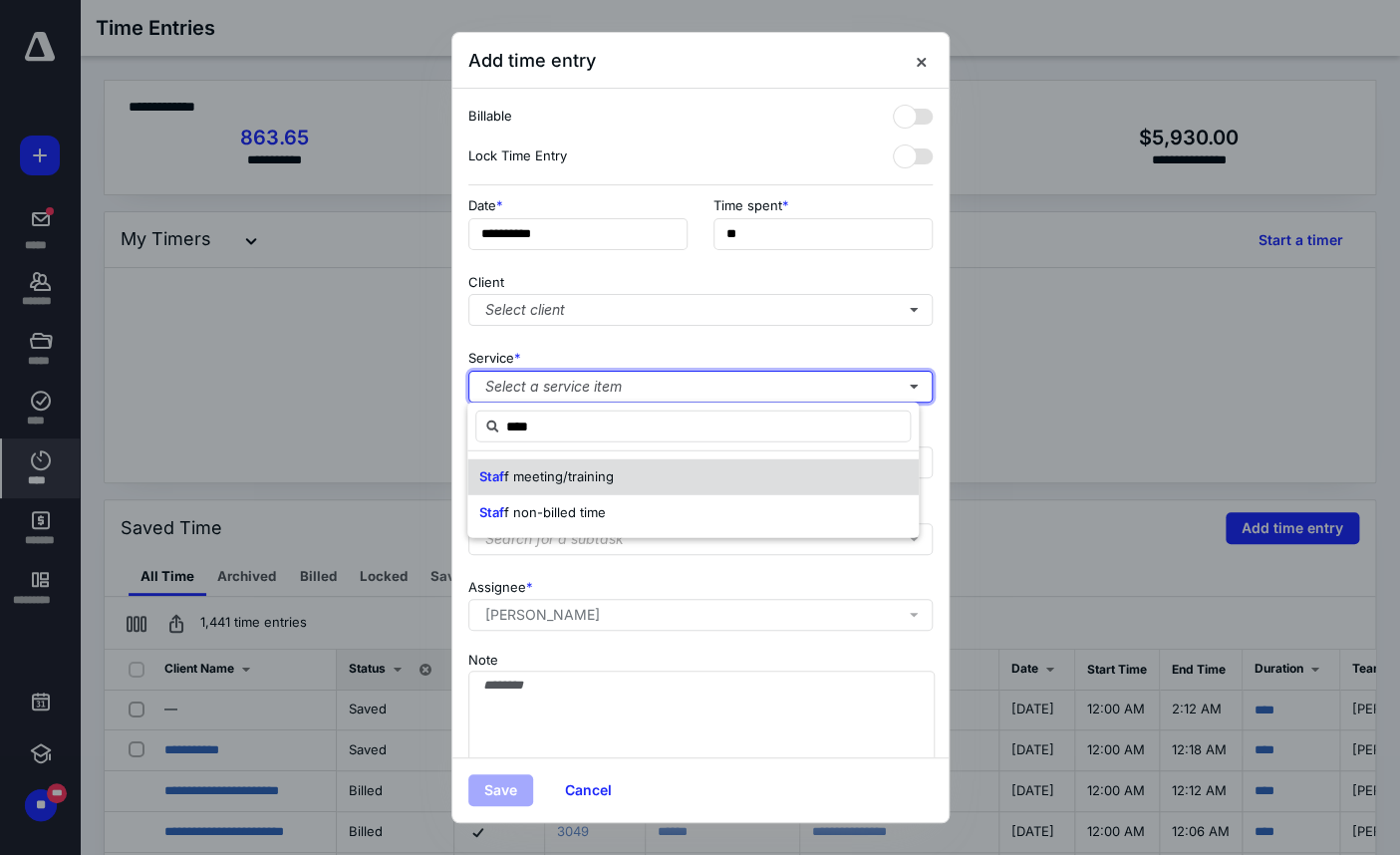 type 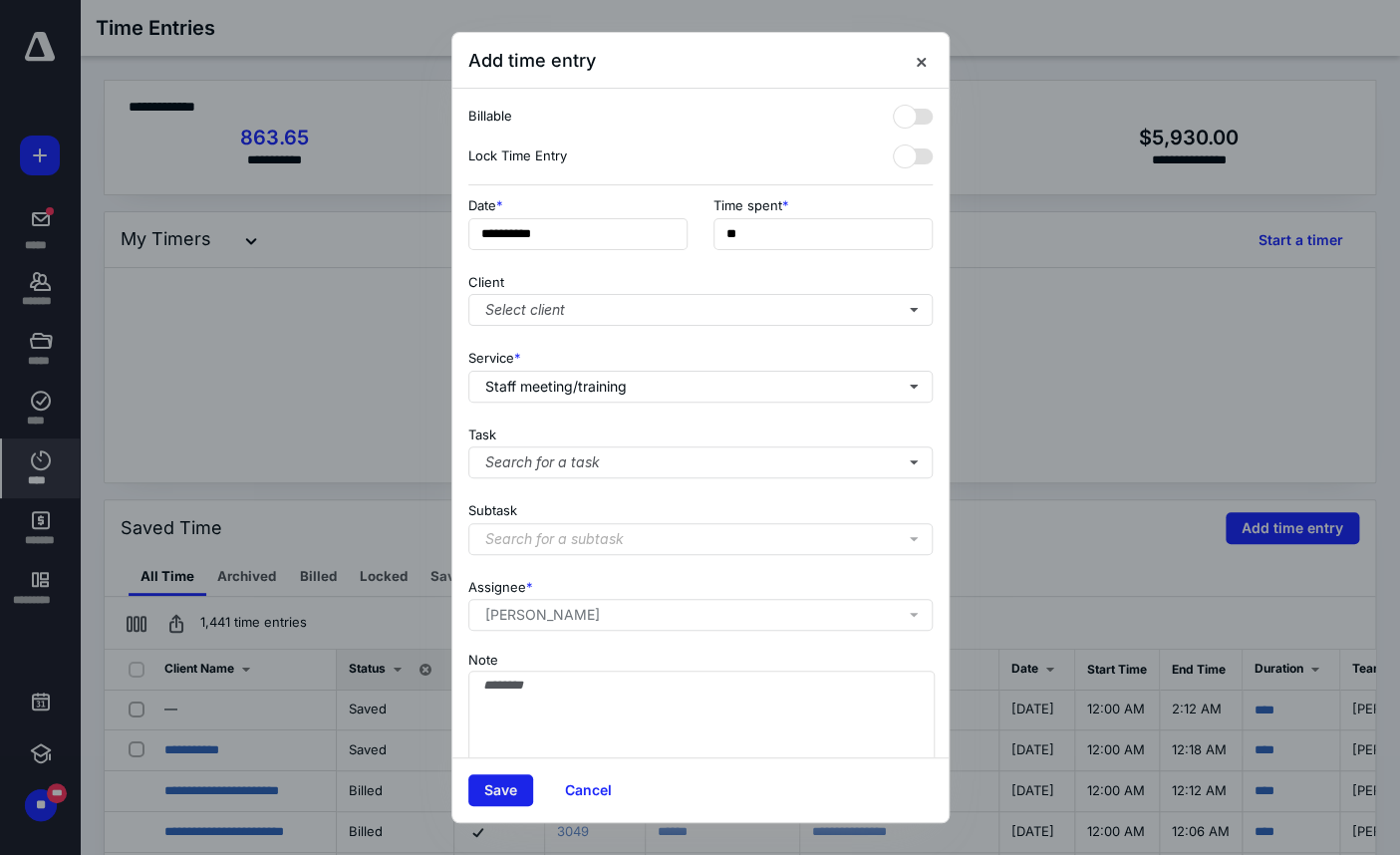 click on "Save" at bounding box center (500, 790) 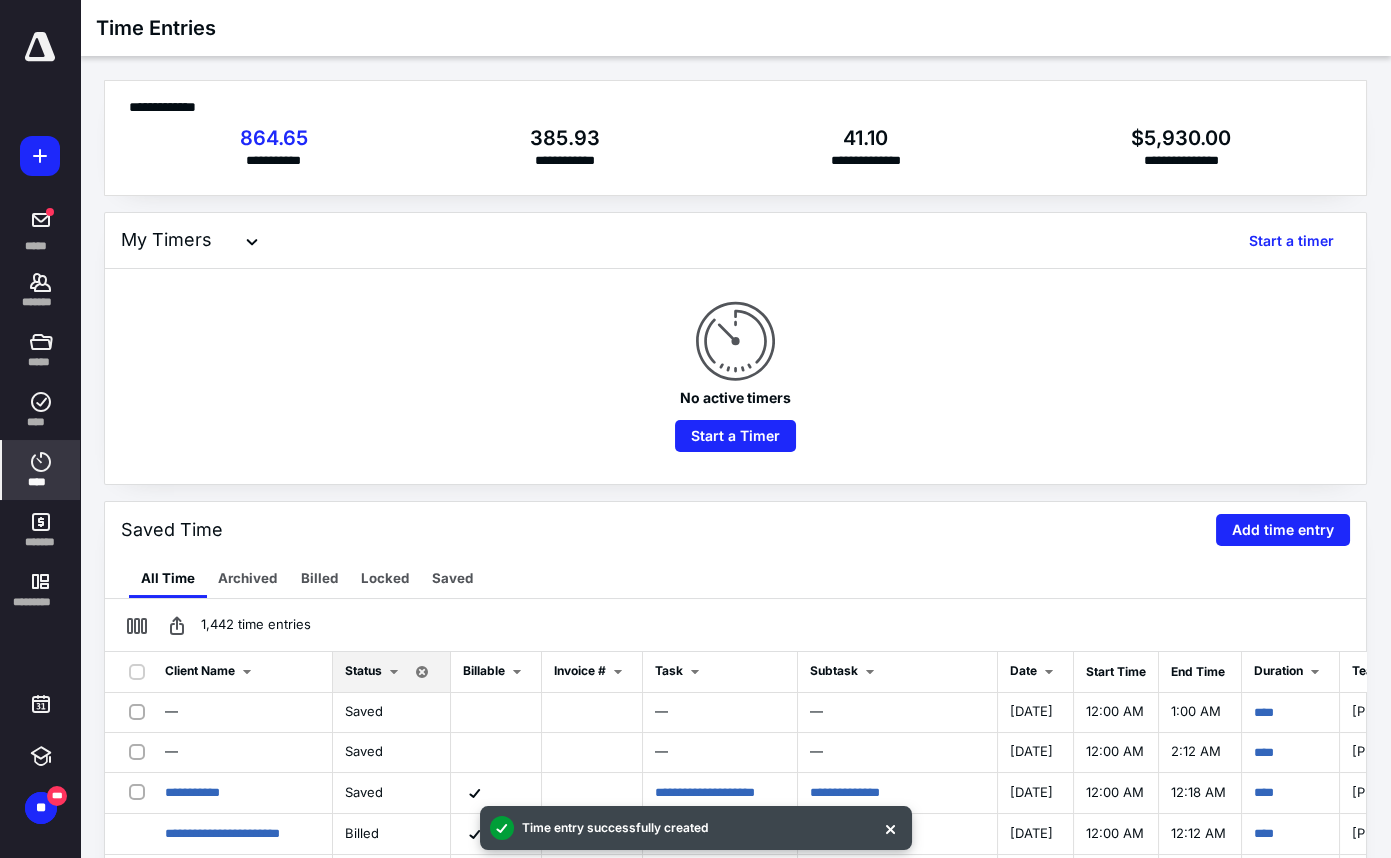 click on "No active timers Start a Timer" at bounding box center (735, 376) 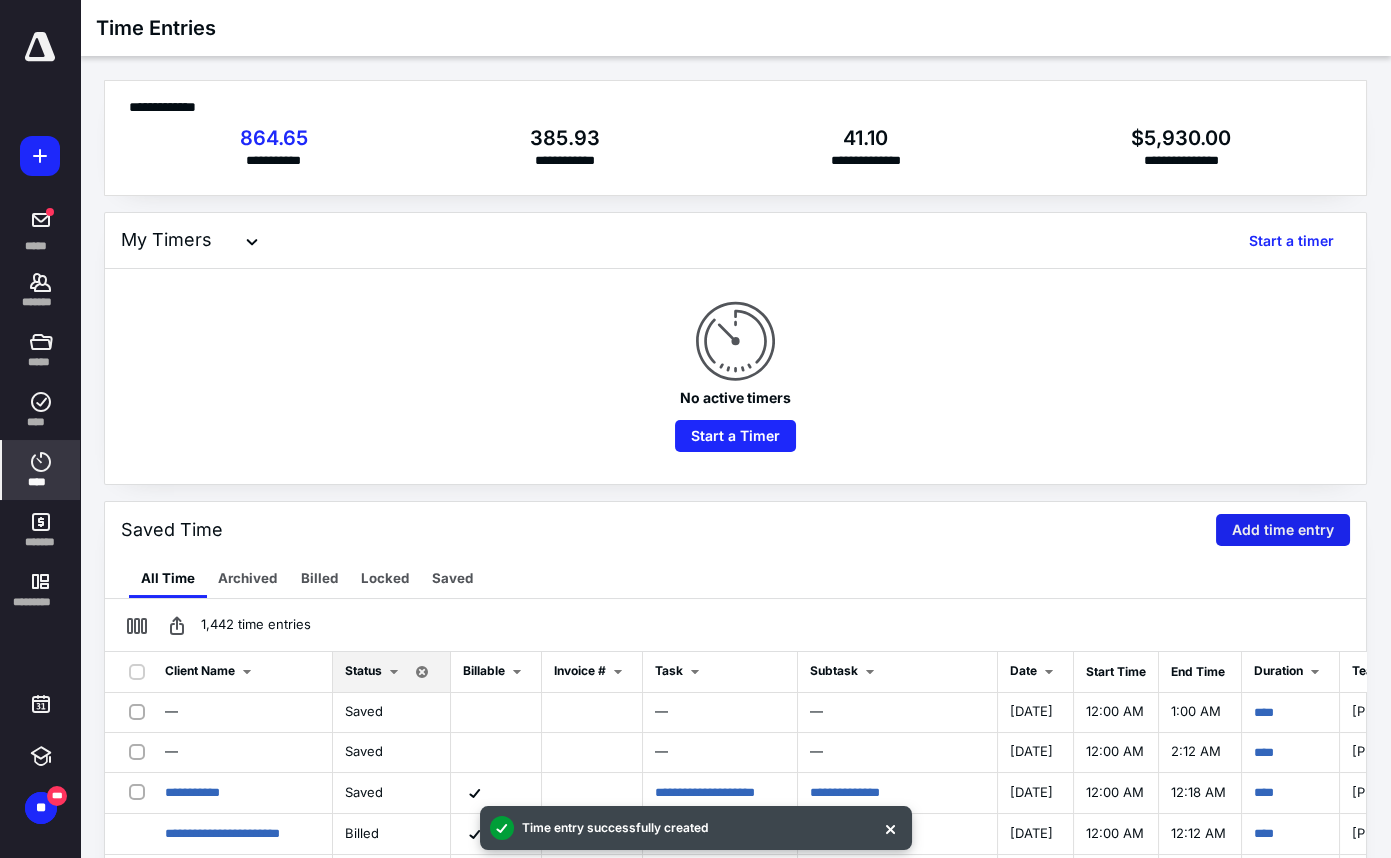 click on "Add time entry" at bounding box center (1283, 530) 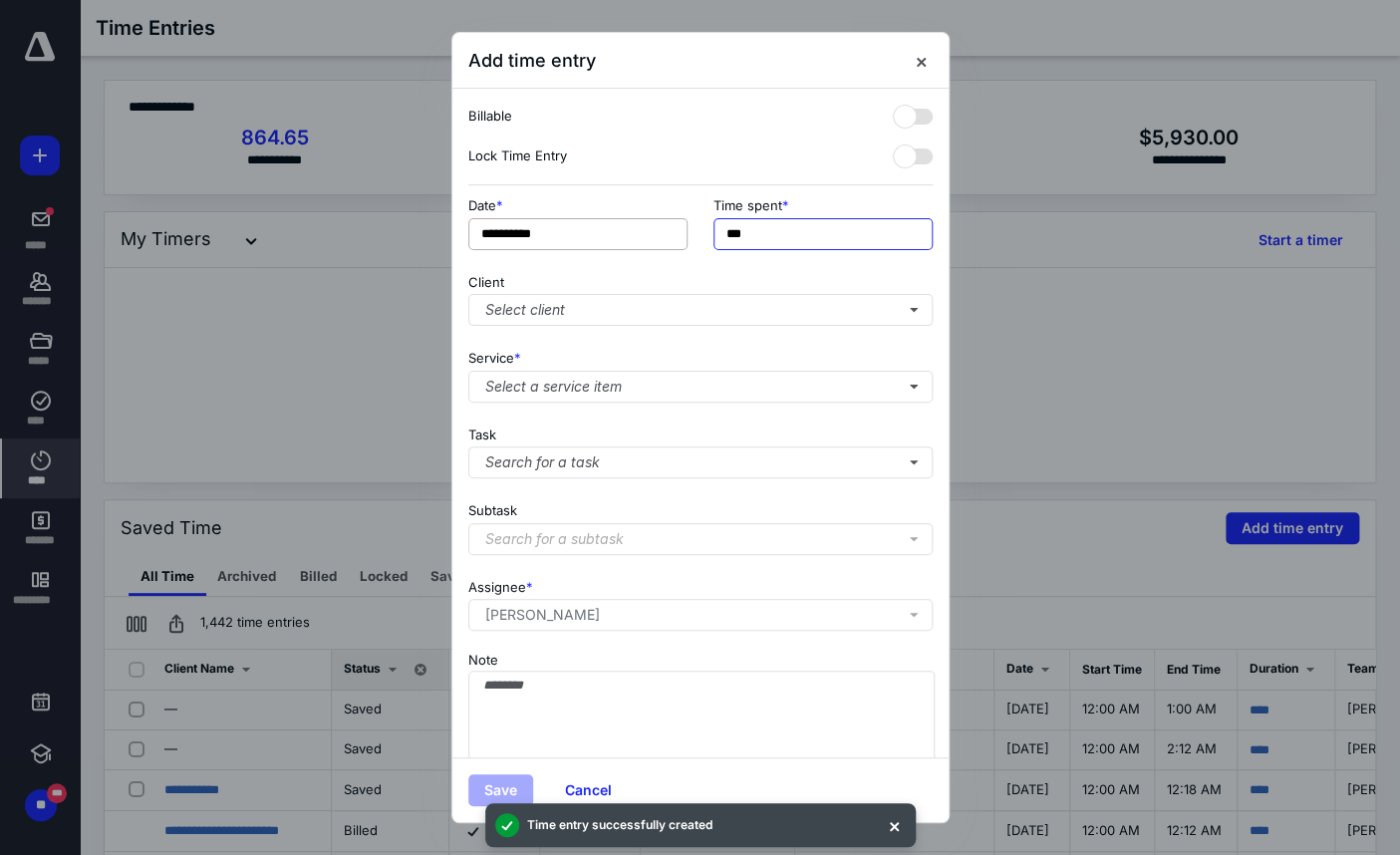 drag, startPoint x: 771, startPoint y: 236, endPoint x: 651, endPoint y: 238, distance: 120.016666 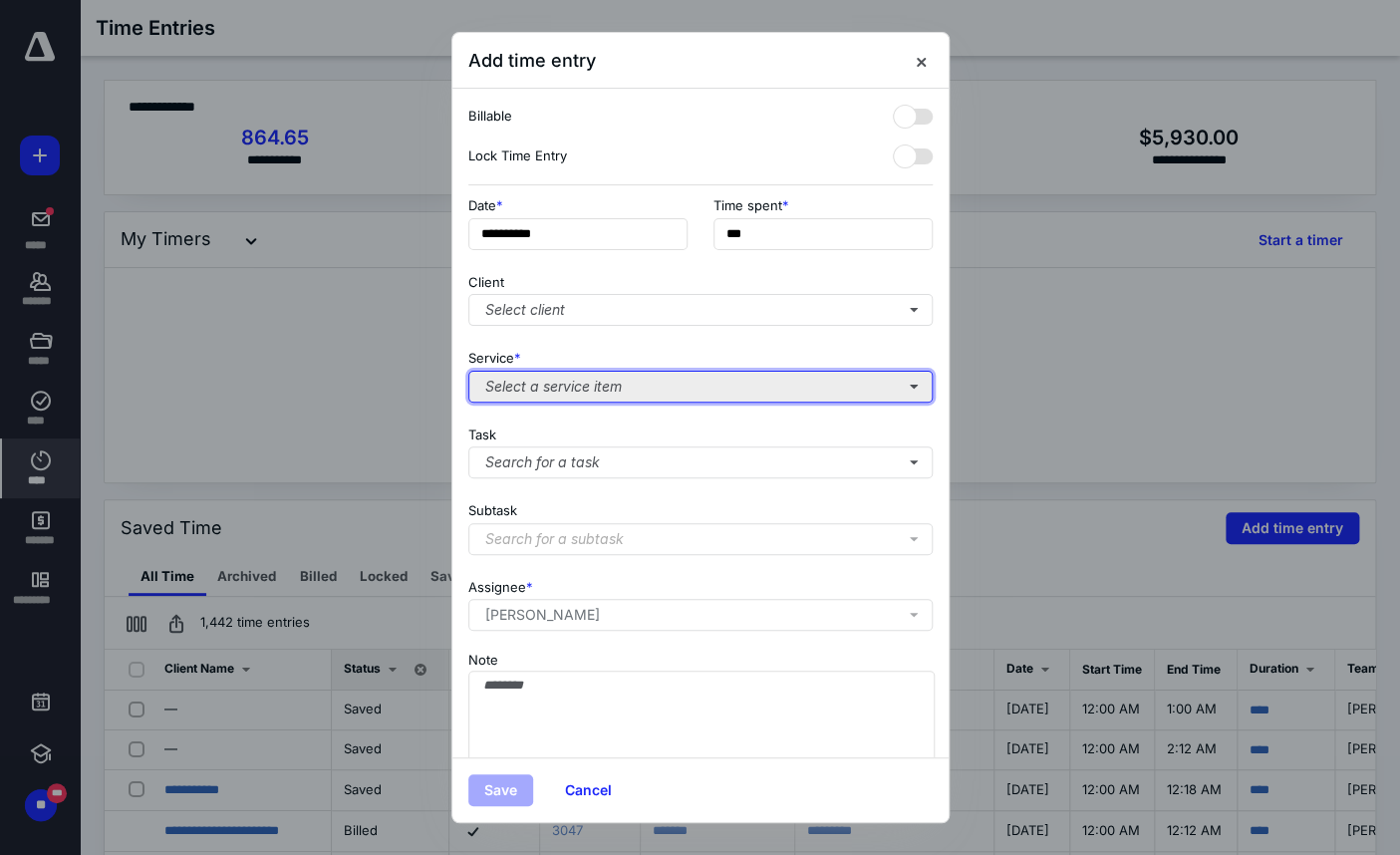 type on "******" 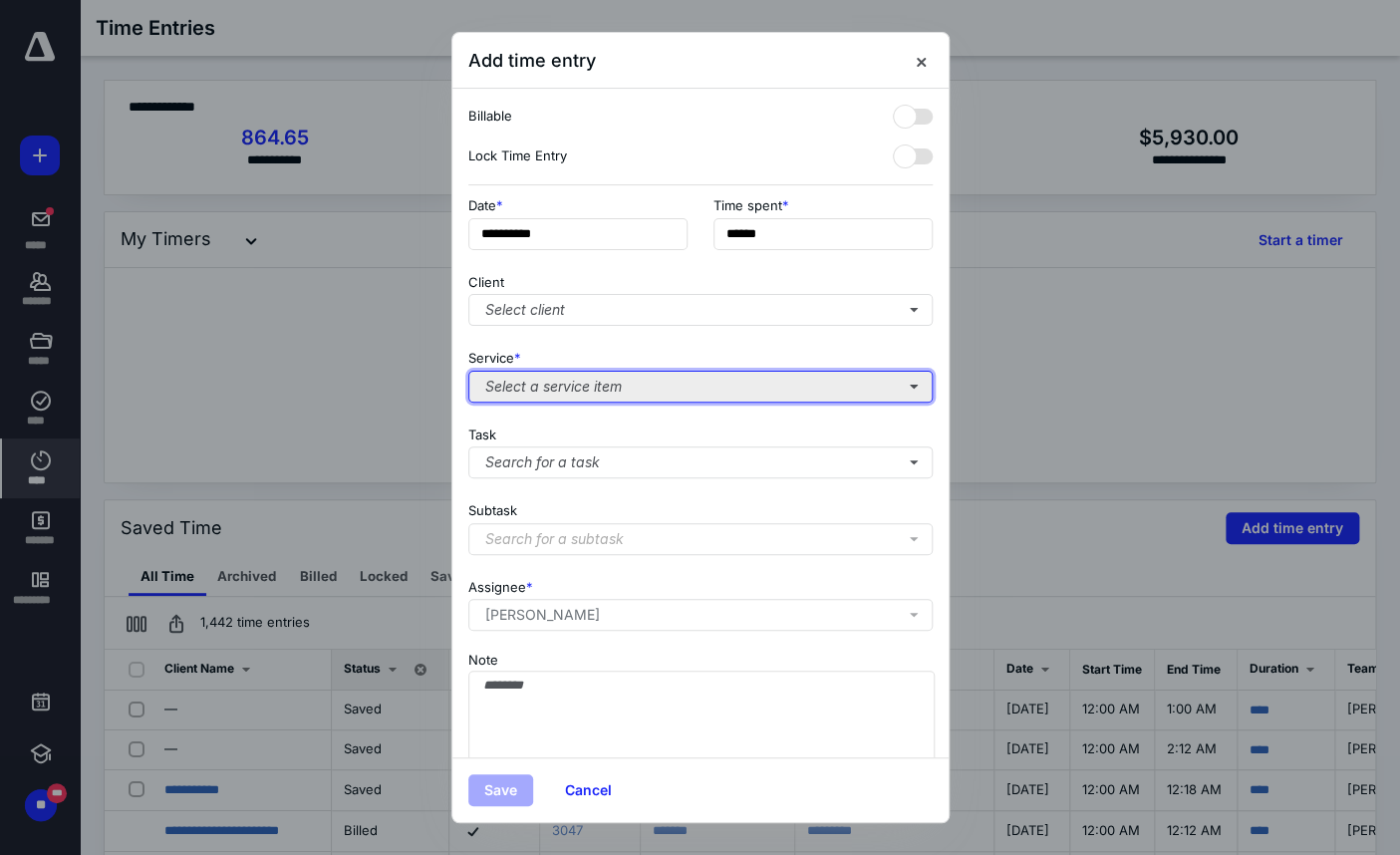 click on "Select a service item" at bounding box center [700, 387] 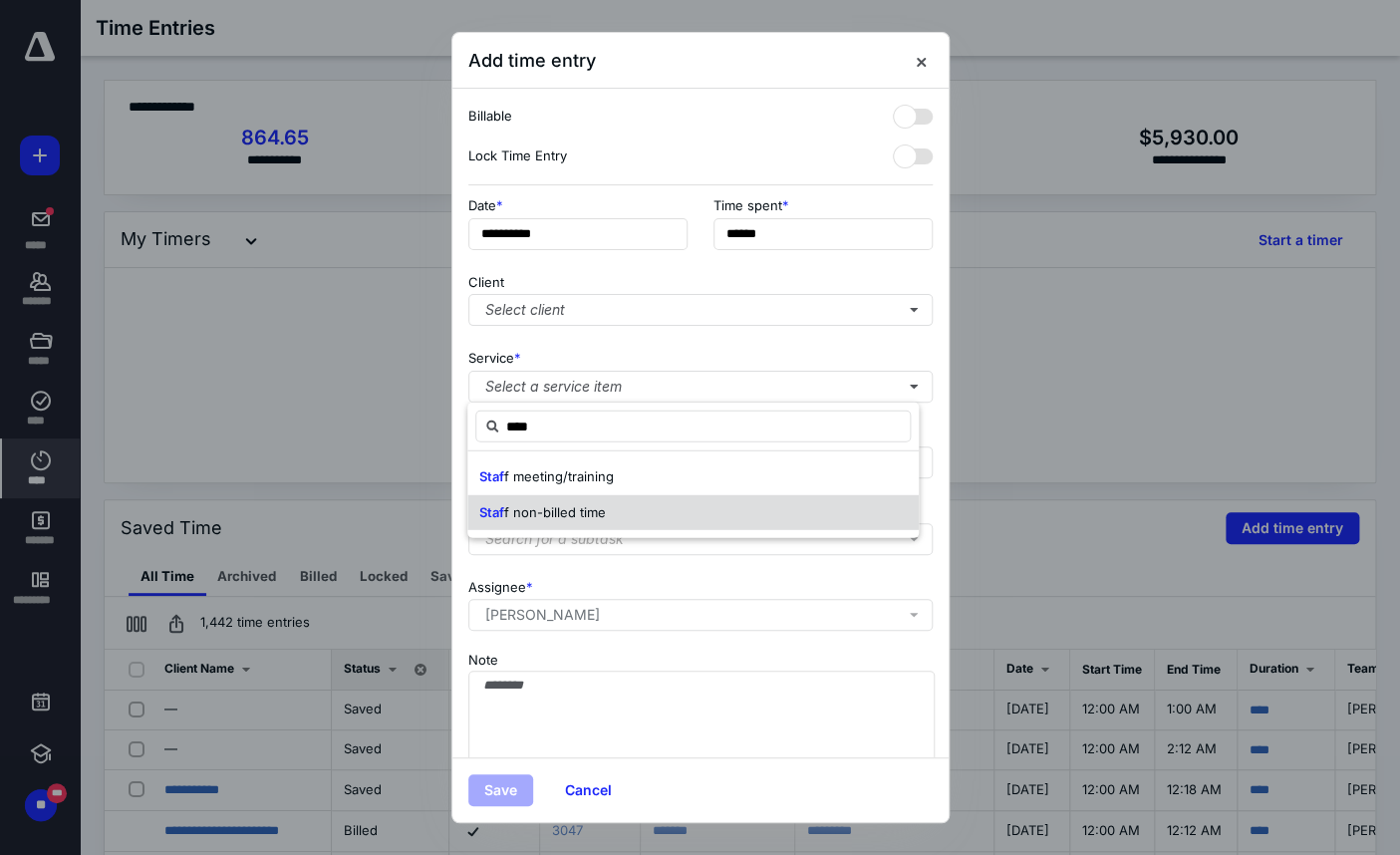 click on "Staf f non-billed time" at bounding box center (693, 512) 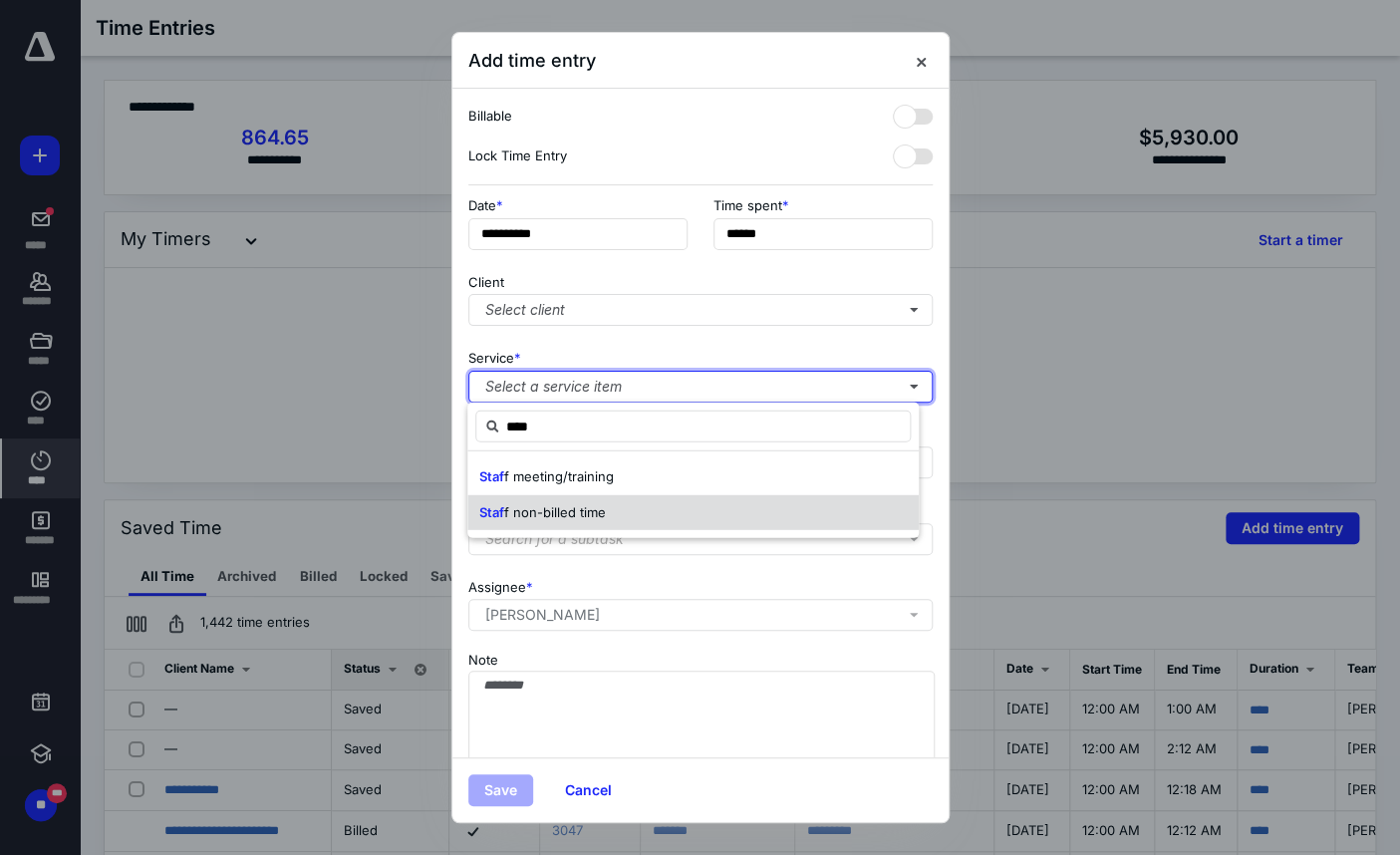 type 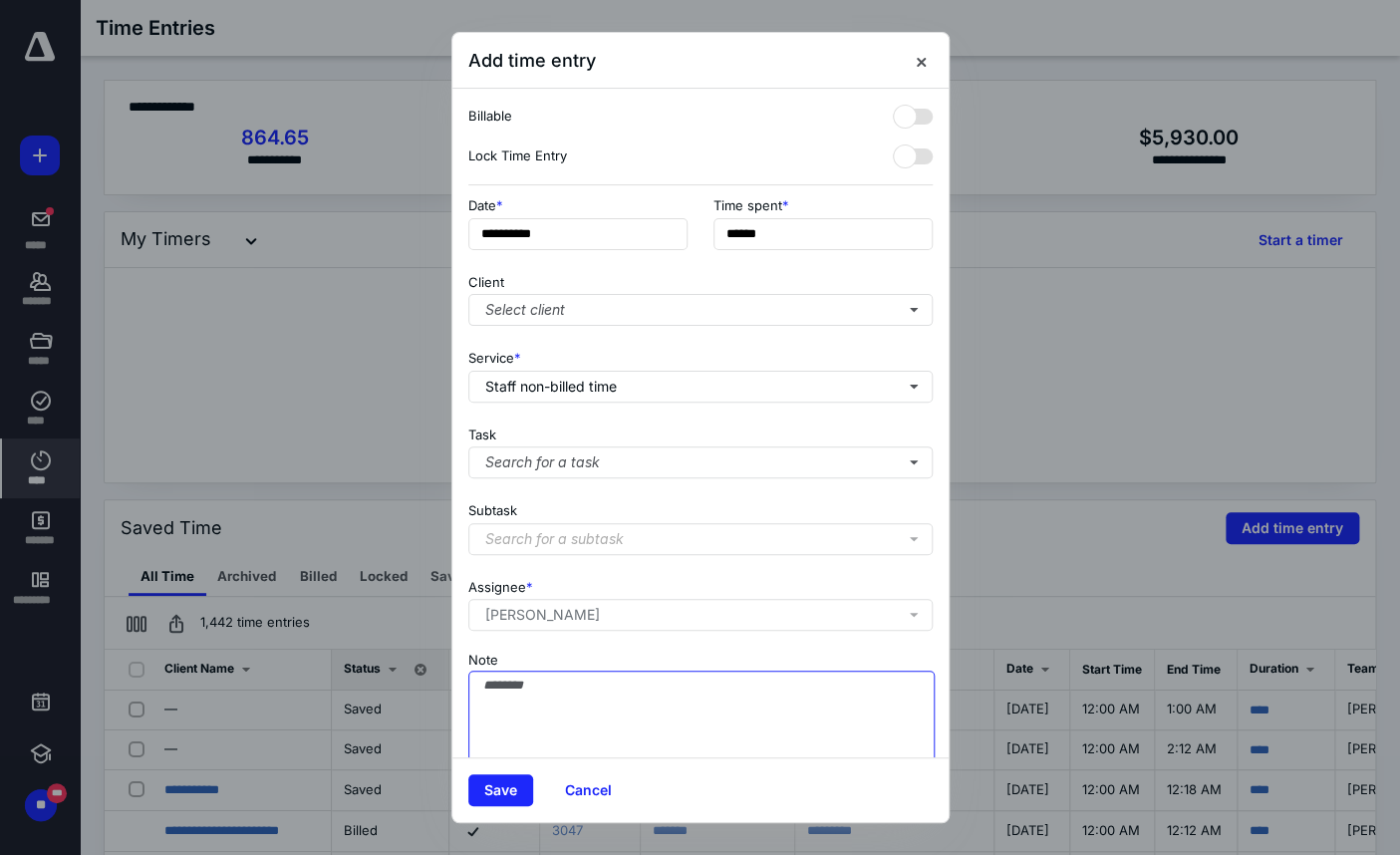 click on "Note" at bounding box center [701, 720] 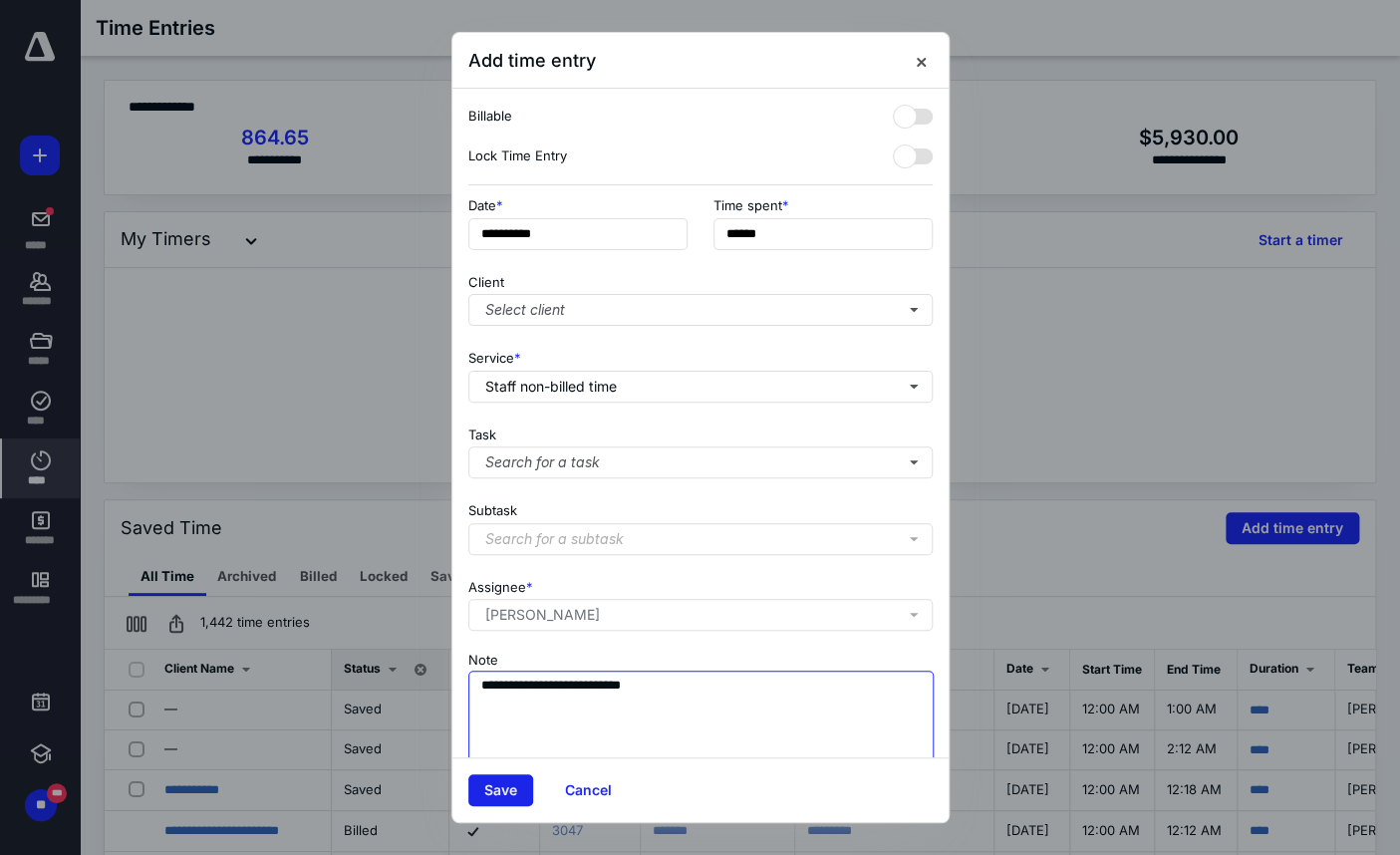 type on "**********" 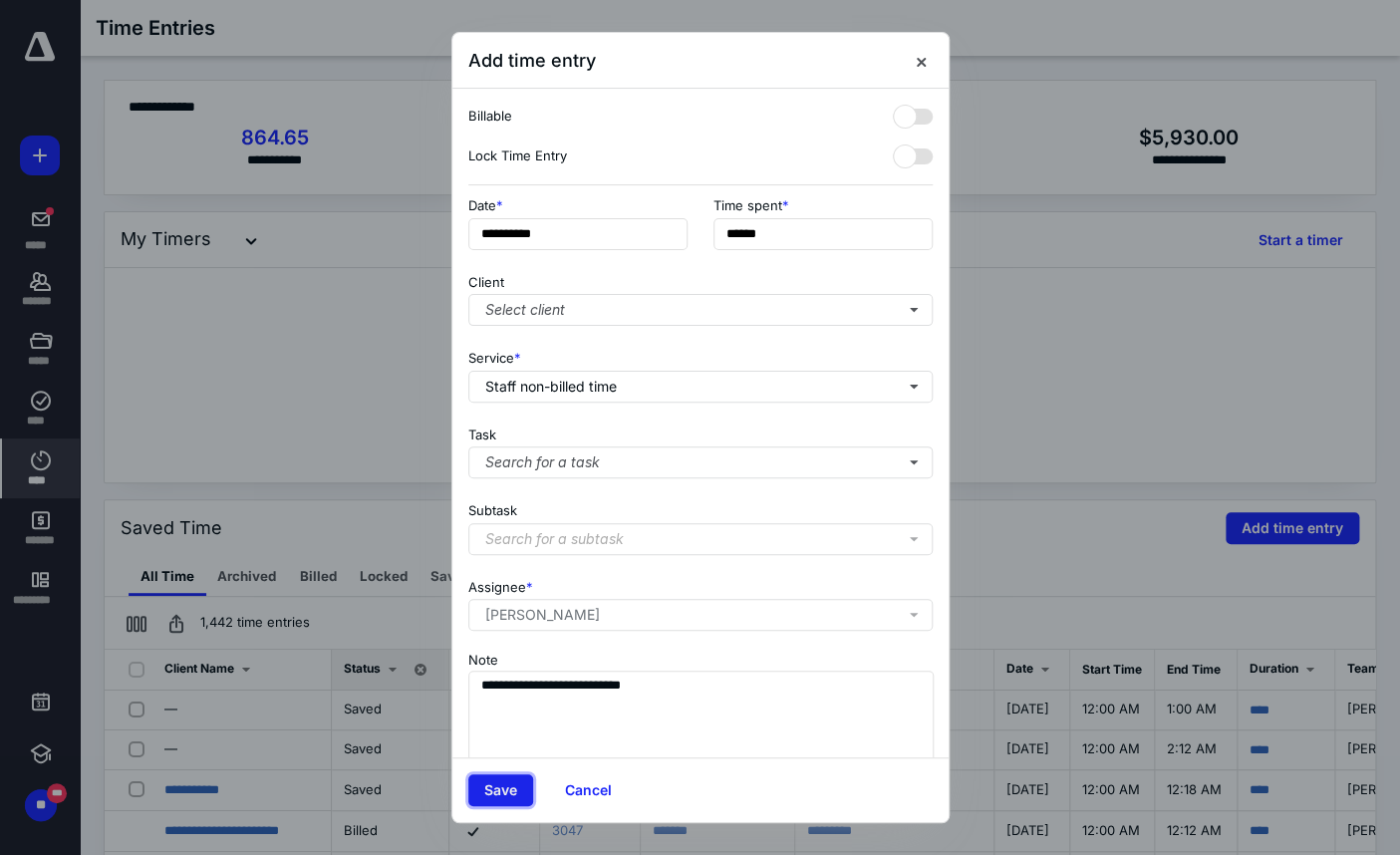 click on "Save" at bounding box center (500, 790) 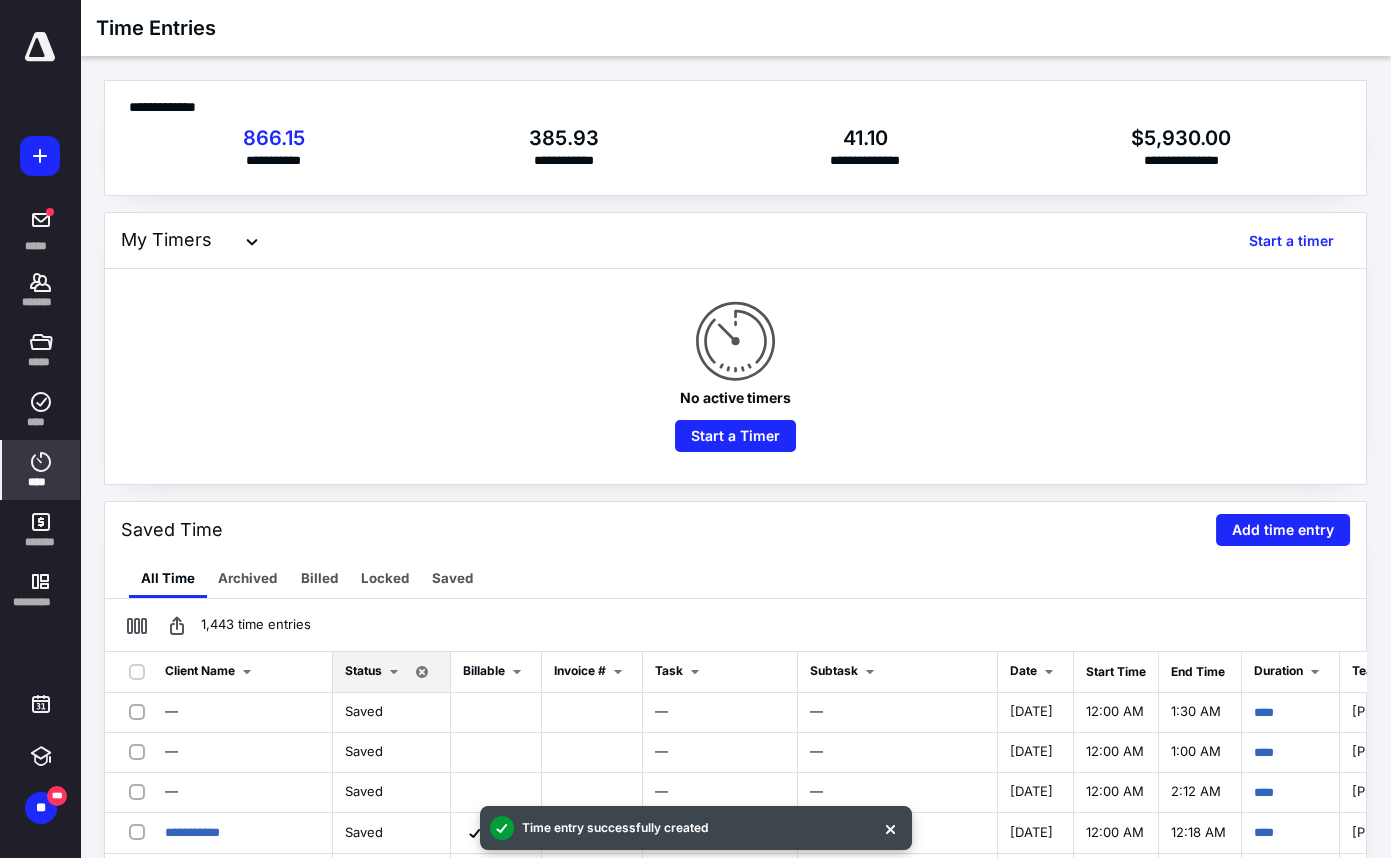 click on "No active timers Start a Timer" at bounding box center [735, 376] 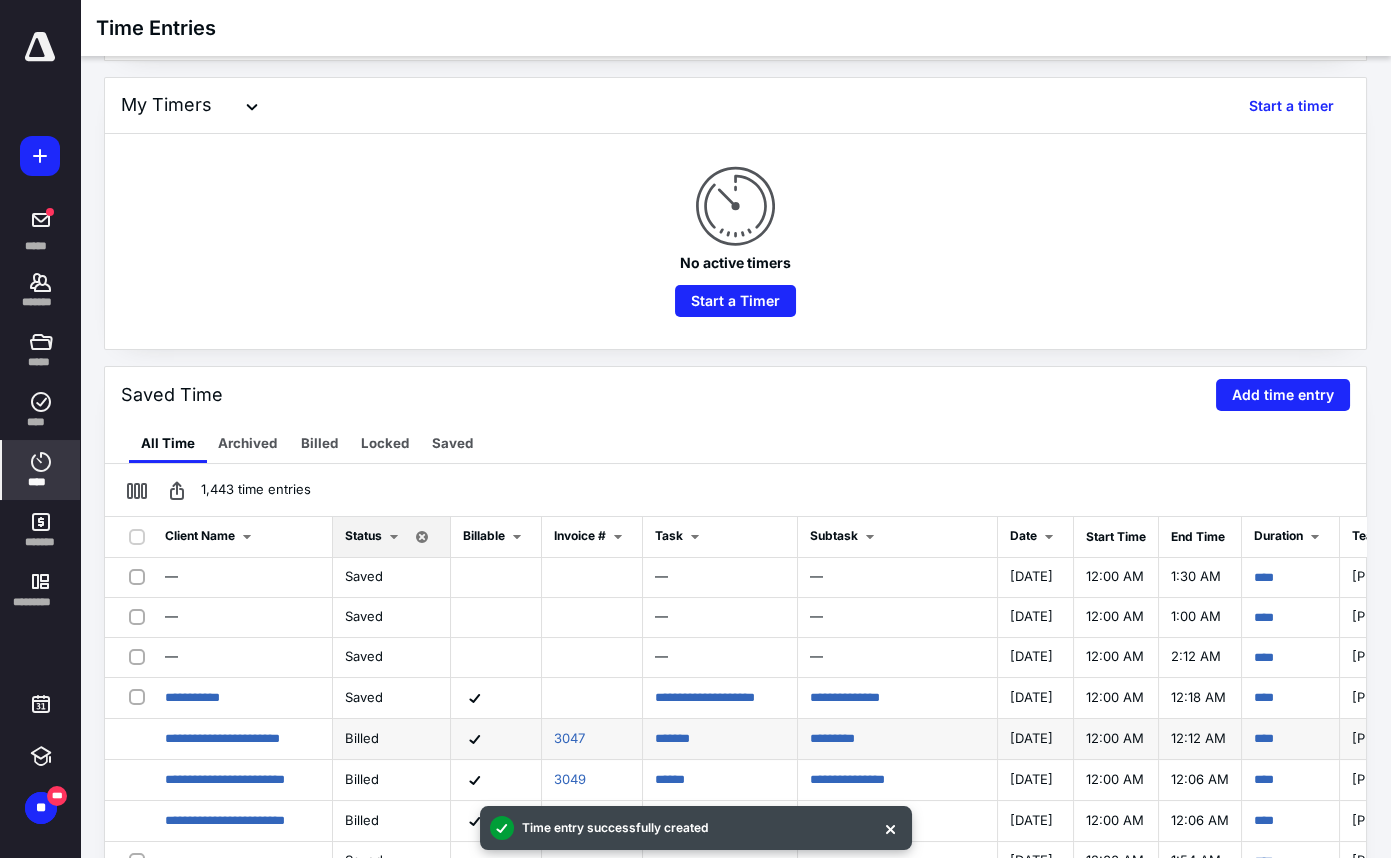 scroll, scrollTop: 0, scrollLeft: 0, axis: both 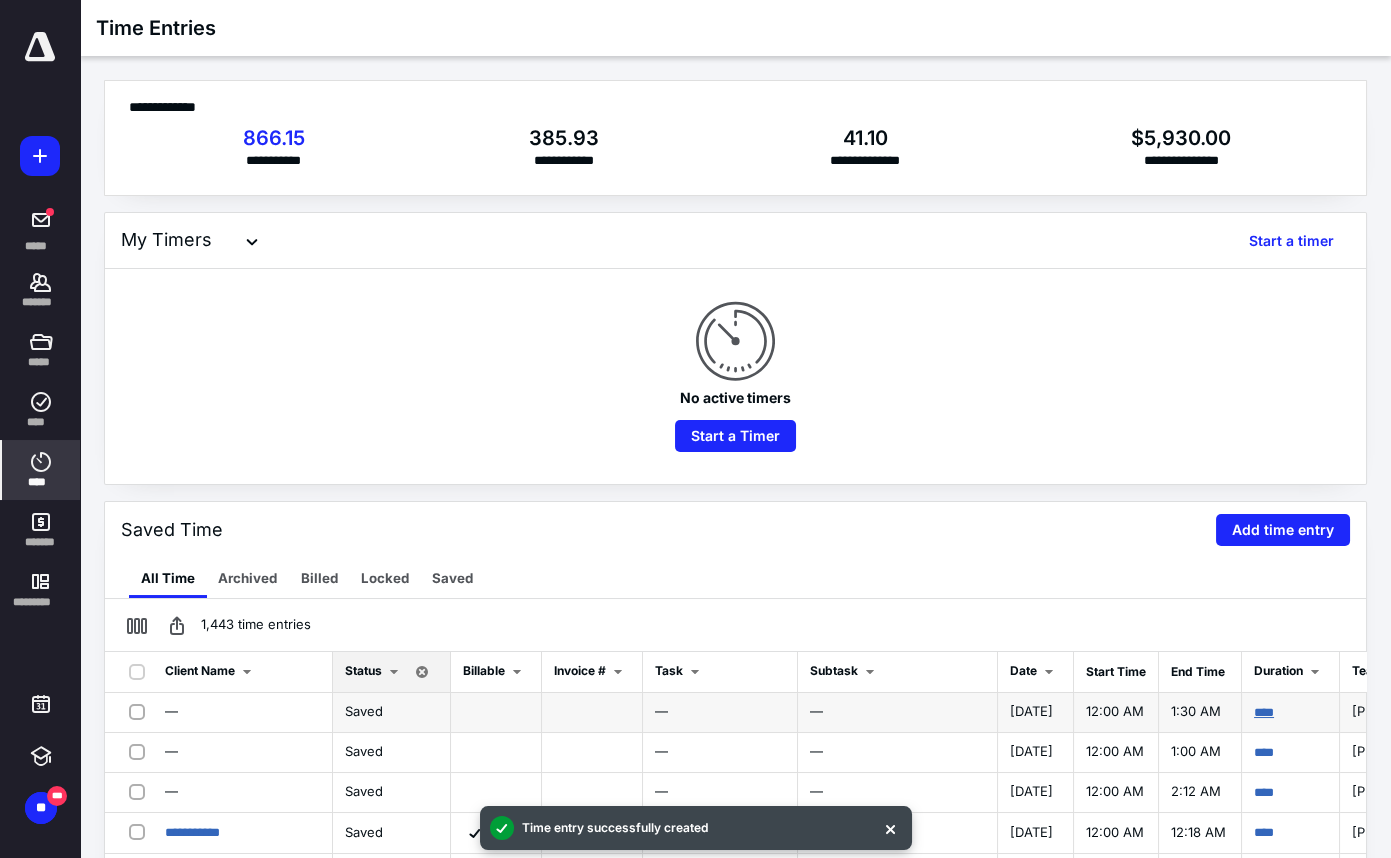 click on "****" at bounding box center (1264, 712) 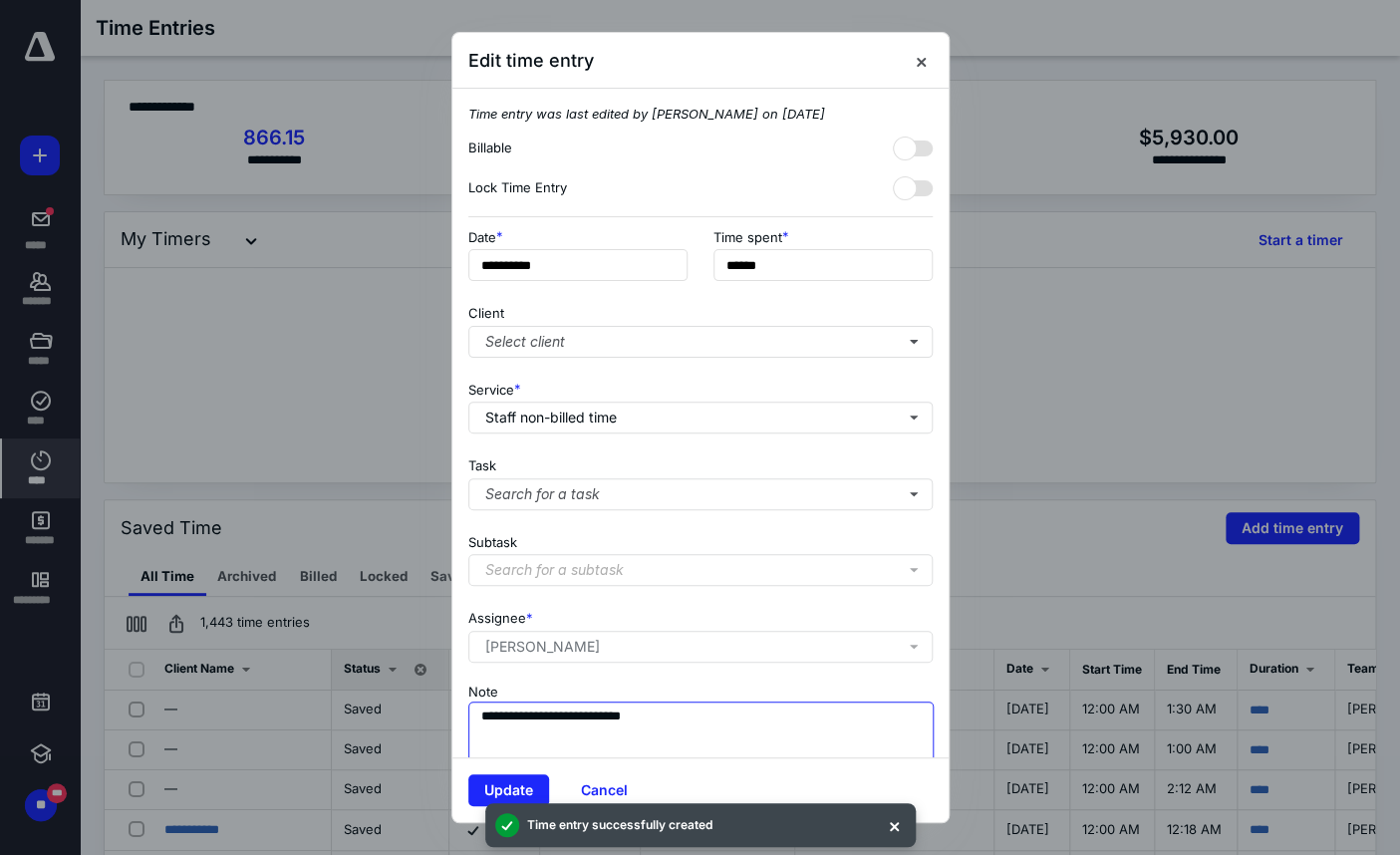 drag, startPoint x: 663, startPoint y: 725, endPoint x: 729, endPoint y: 698, distance: 71.309186 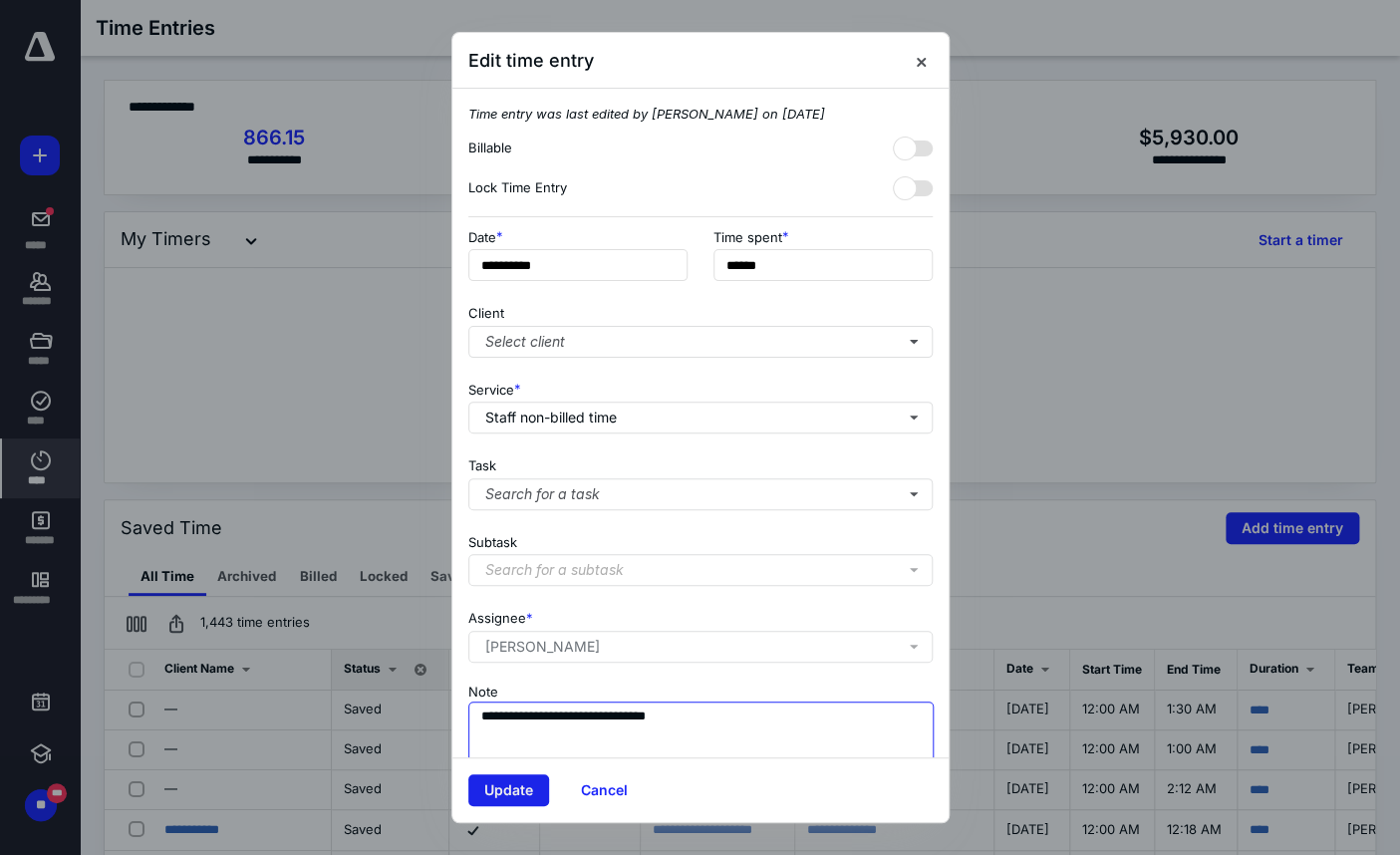 type on "**********" 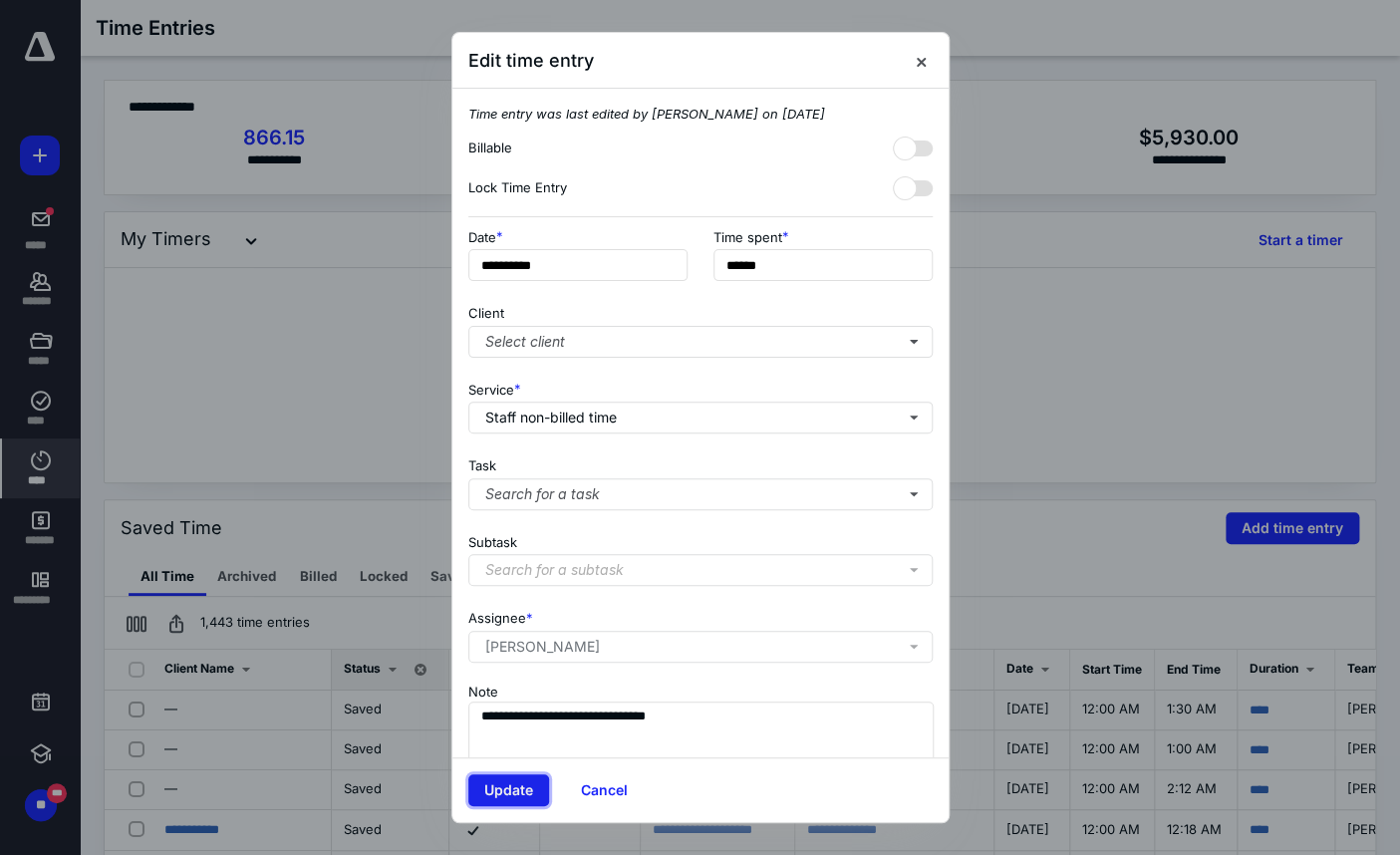 click on "Update" at bounding box center (508, 790) 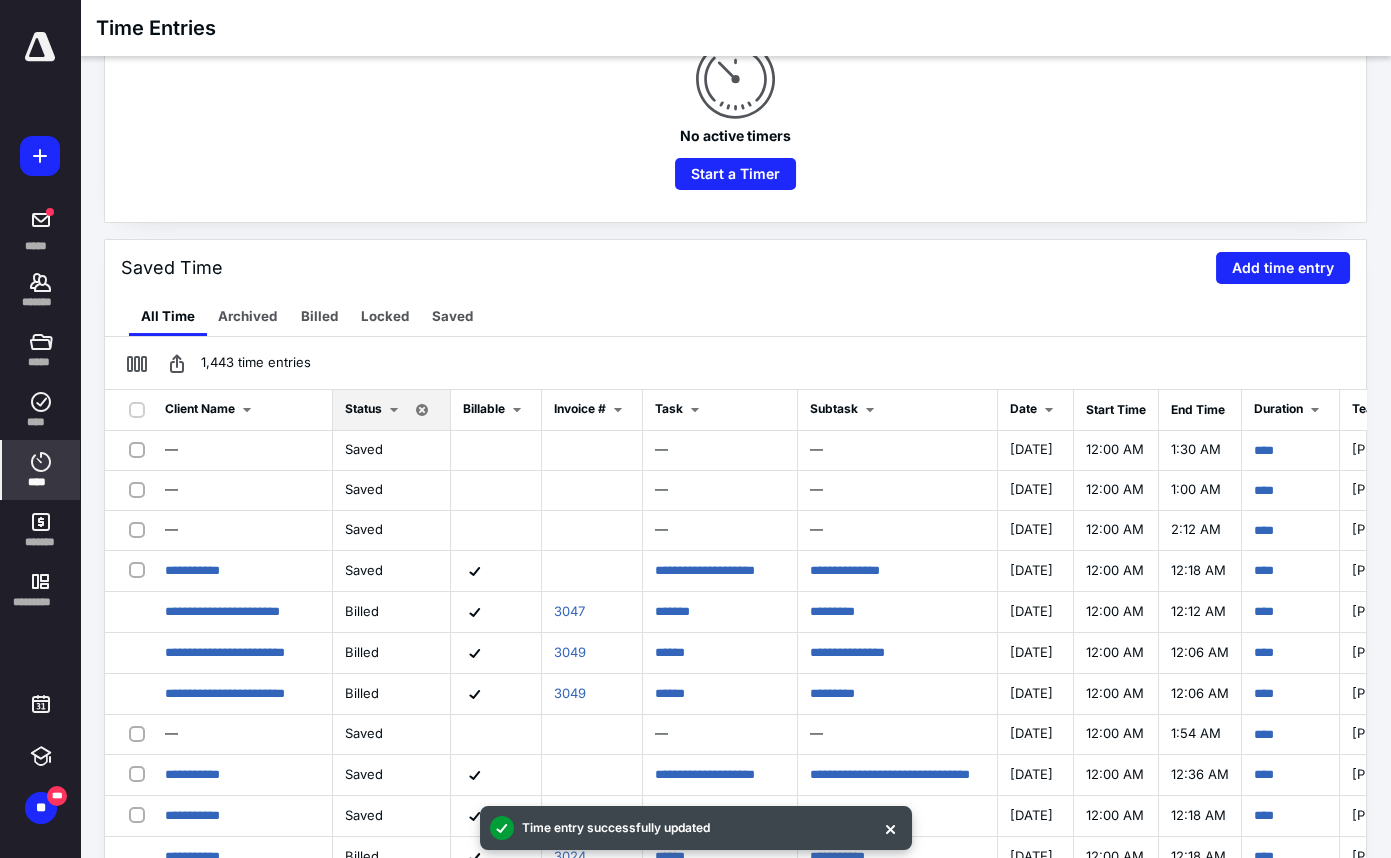 scroll, scrollTop: 363, scrollLeft: 0, axis: vertical 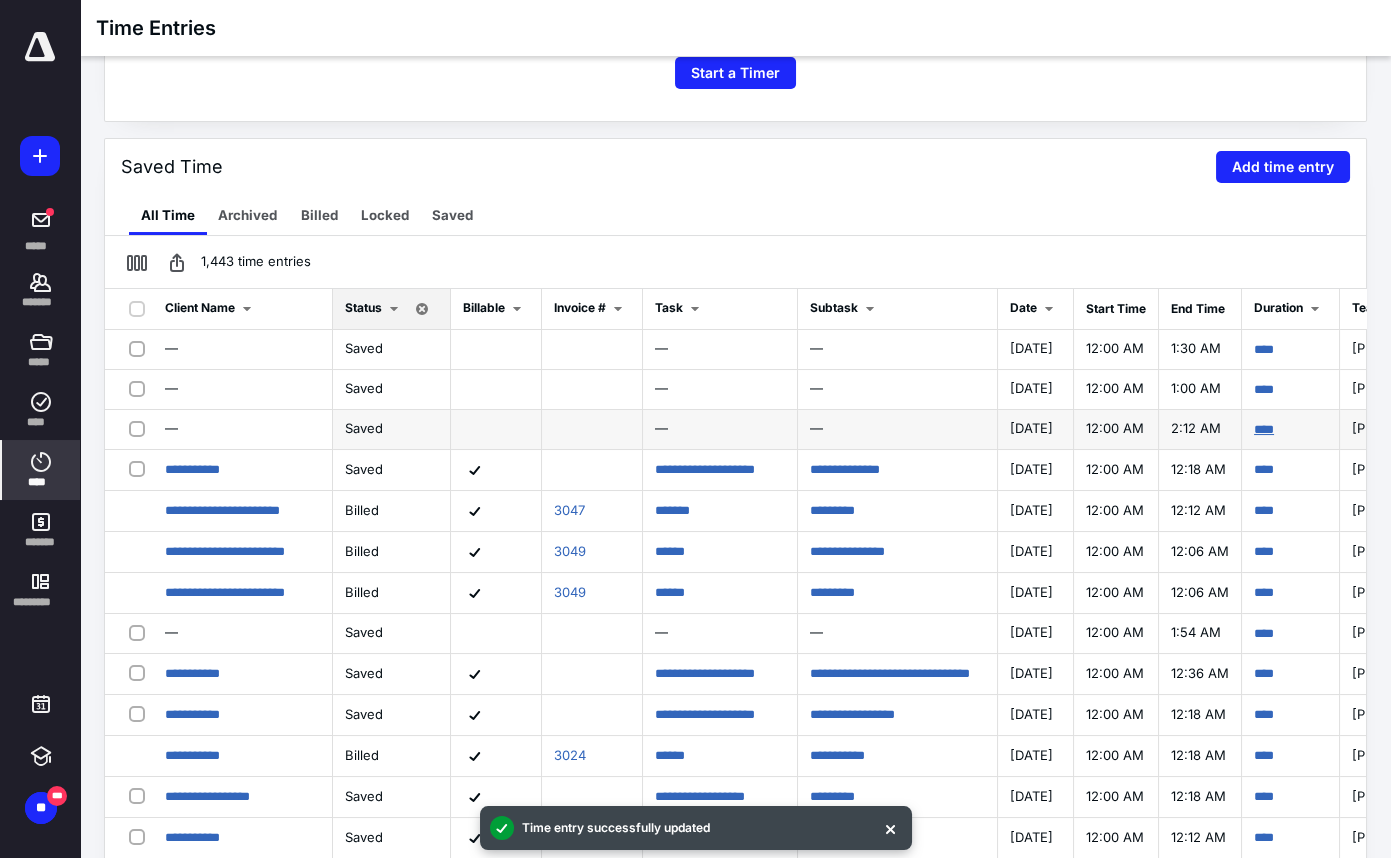 click on "****" at bounding box center (1264, 429) 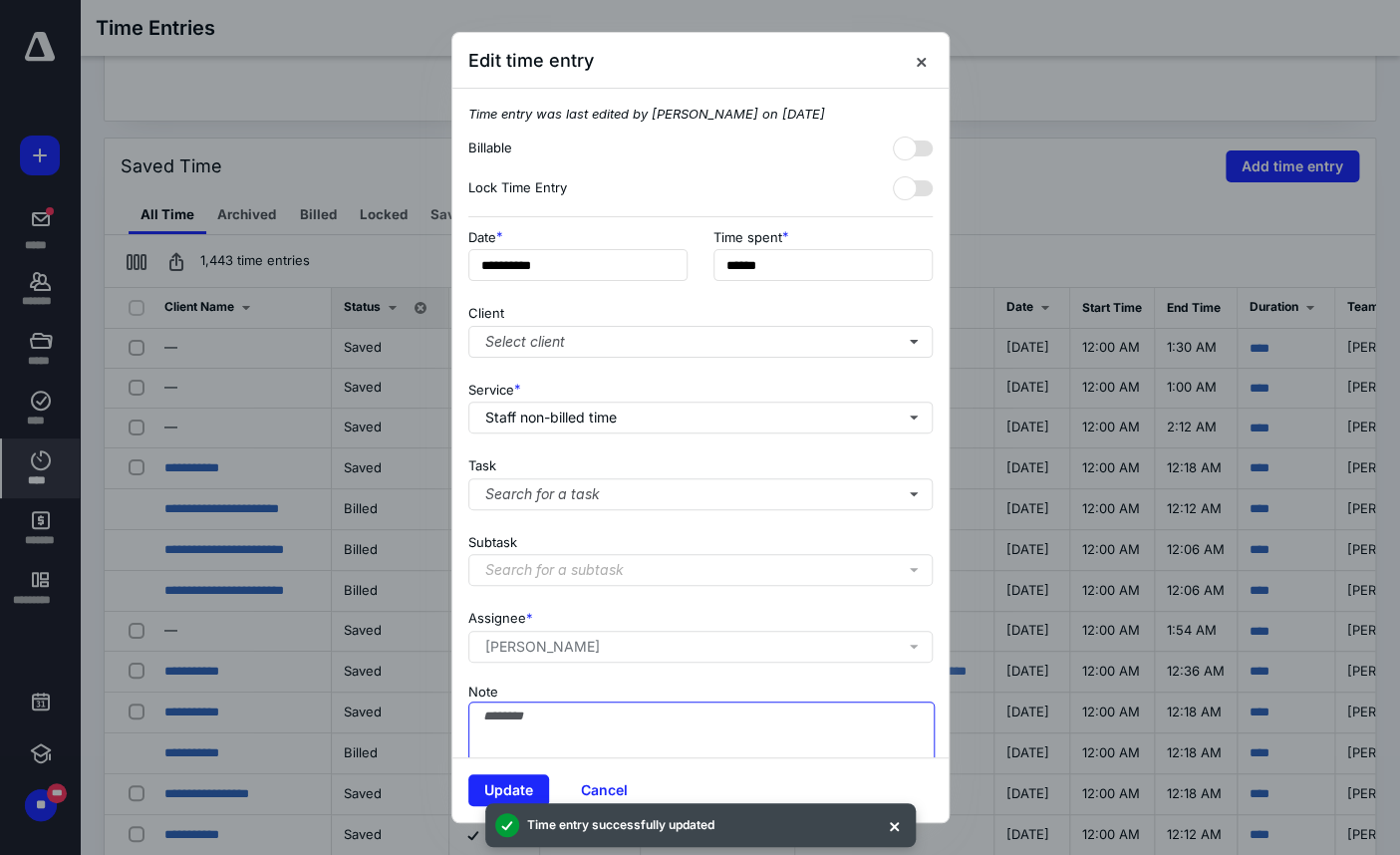 drag, startPoint x: 487, startPoint y: 729, endPoint x: 552, endPoint y: 552, distance: 188.5577 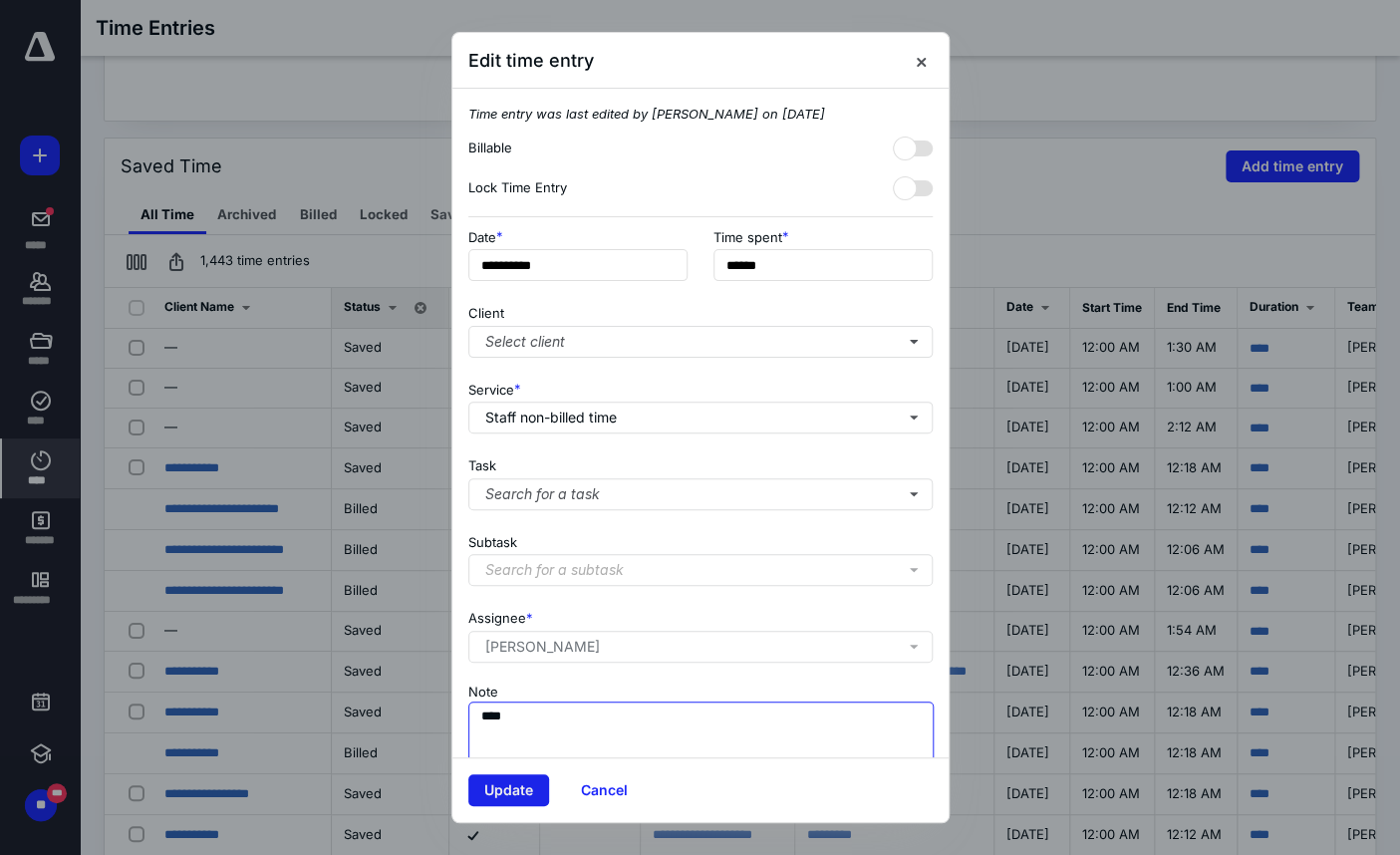 type on "****" 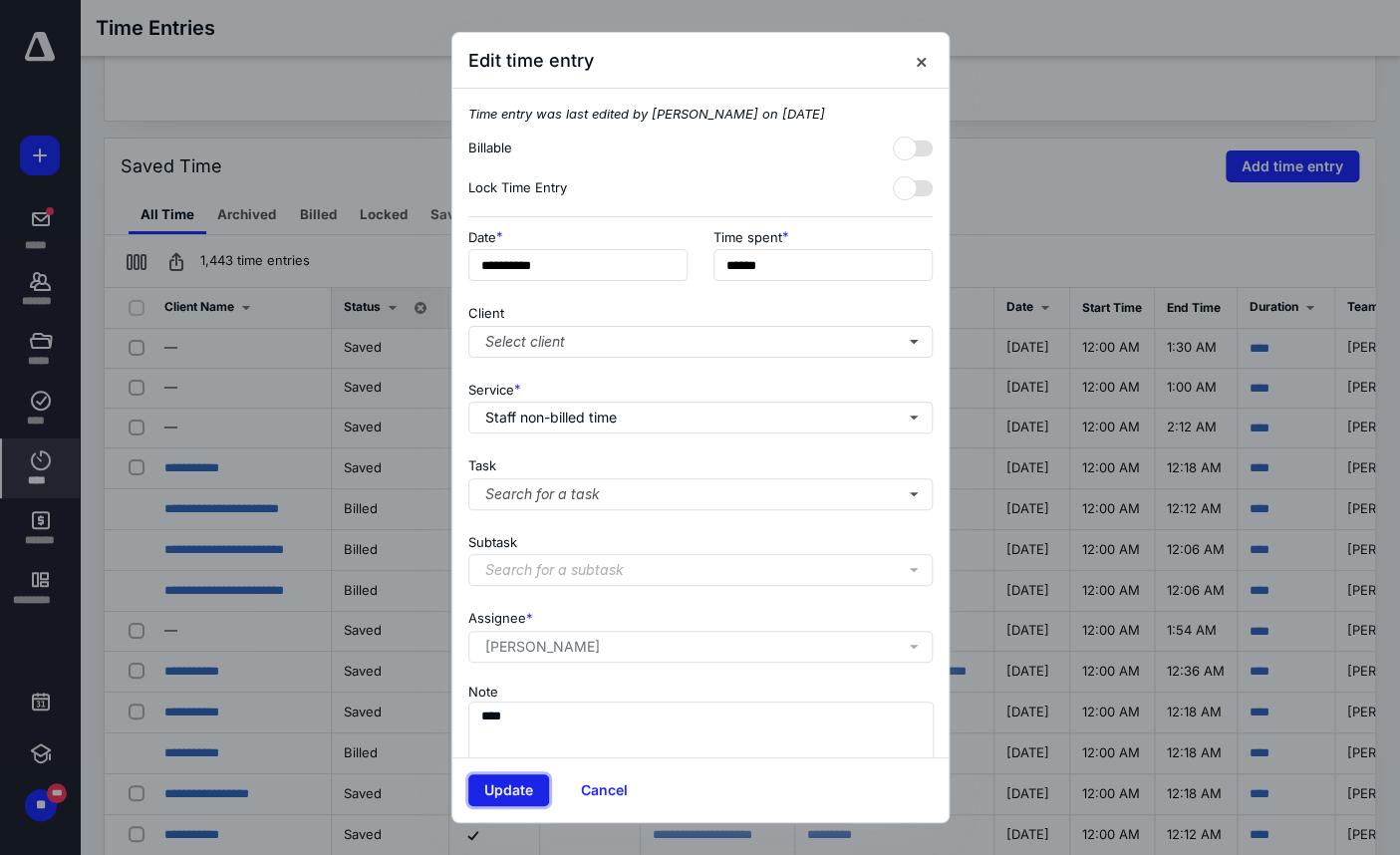 click on "Update" at bounding box center (508, 790) 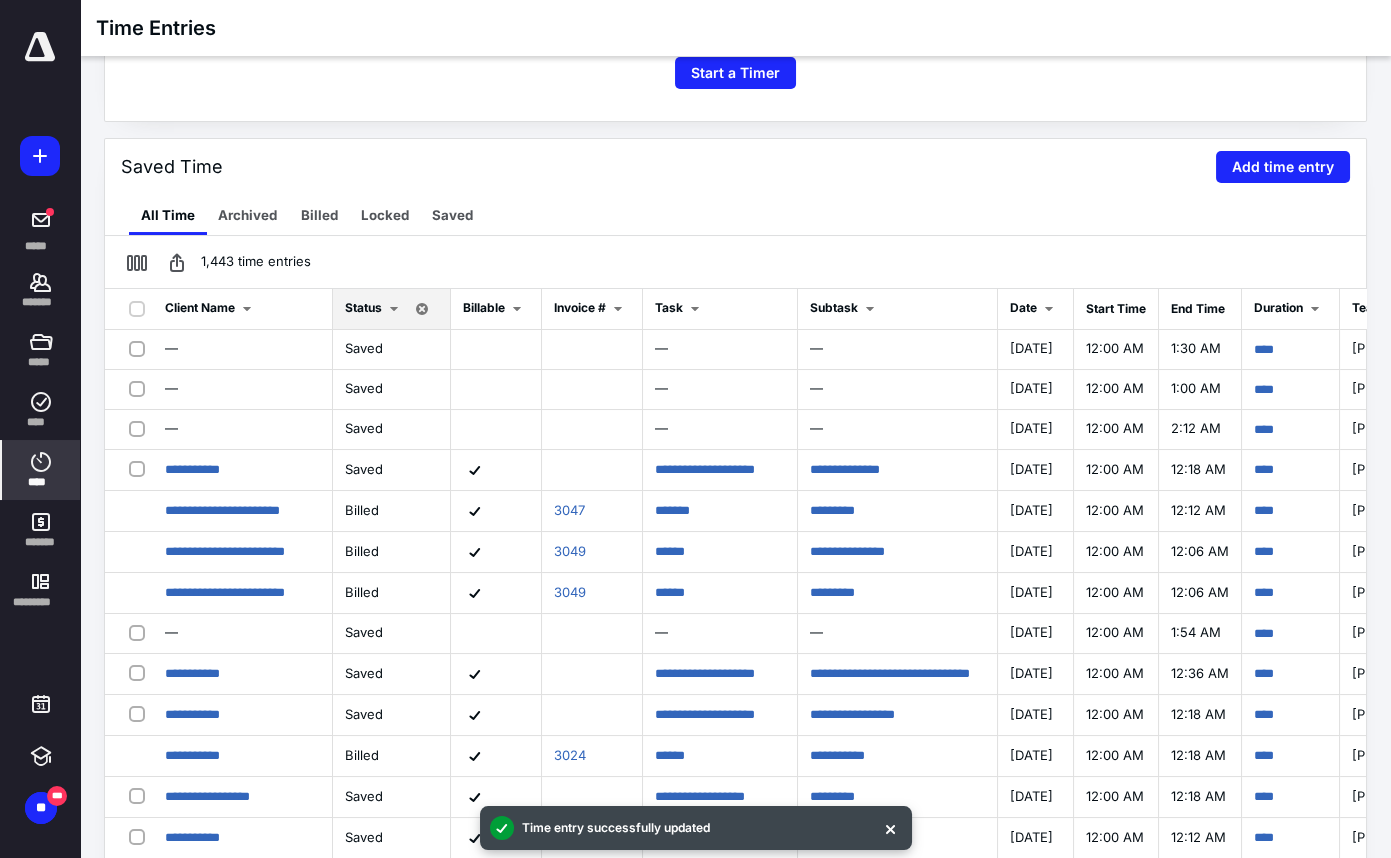 click on "All Time Archived Billed Locked Saved" at bounding box center [735, 215] 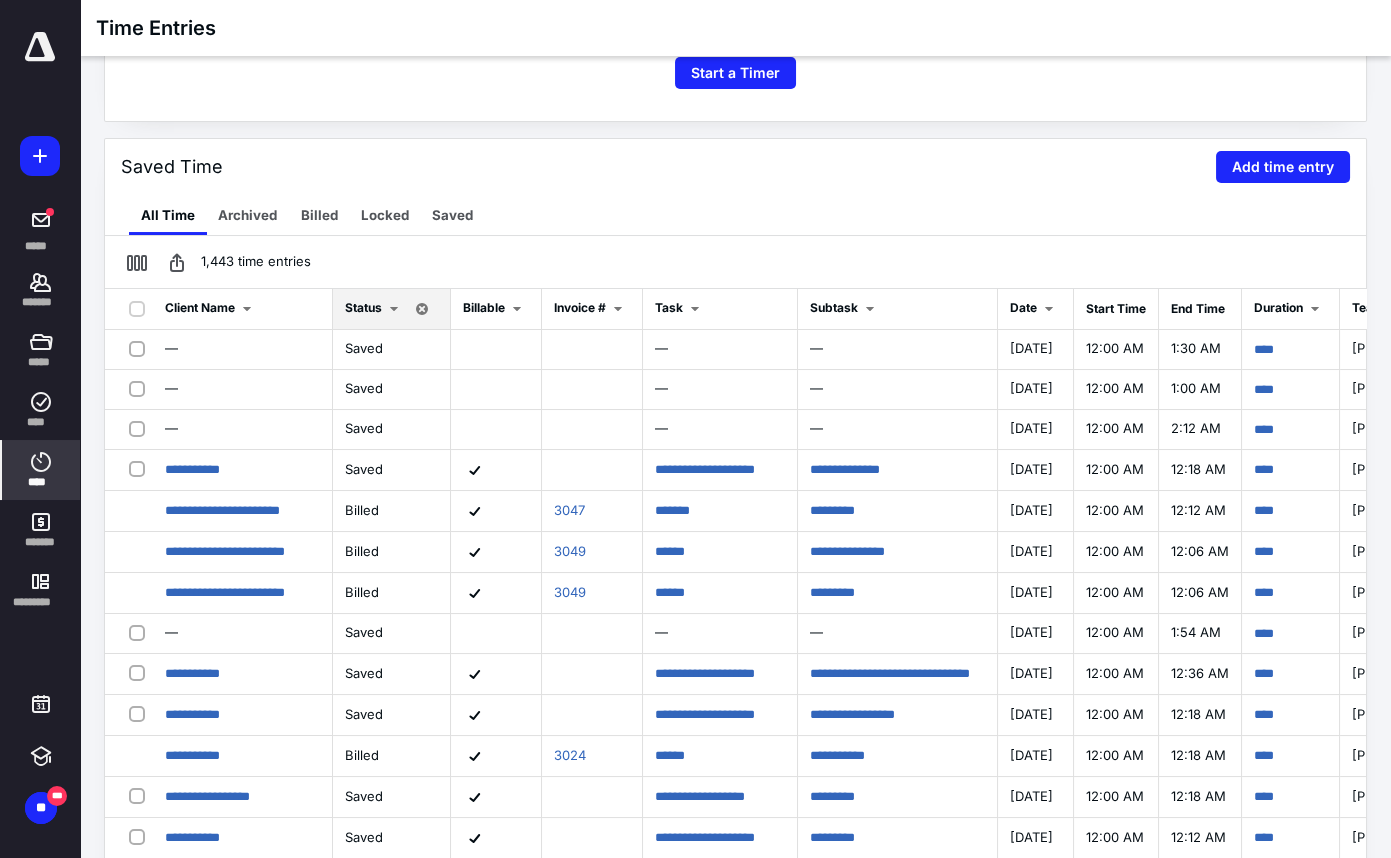 click on "Saved Time Add time entry" at bounding box center [735, 167] 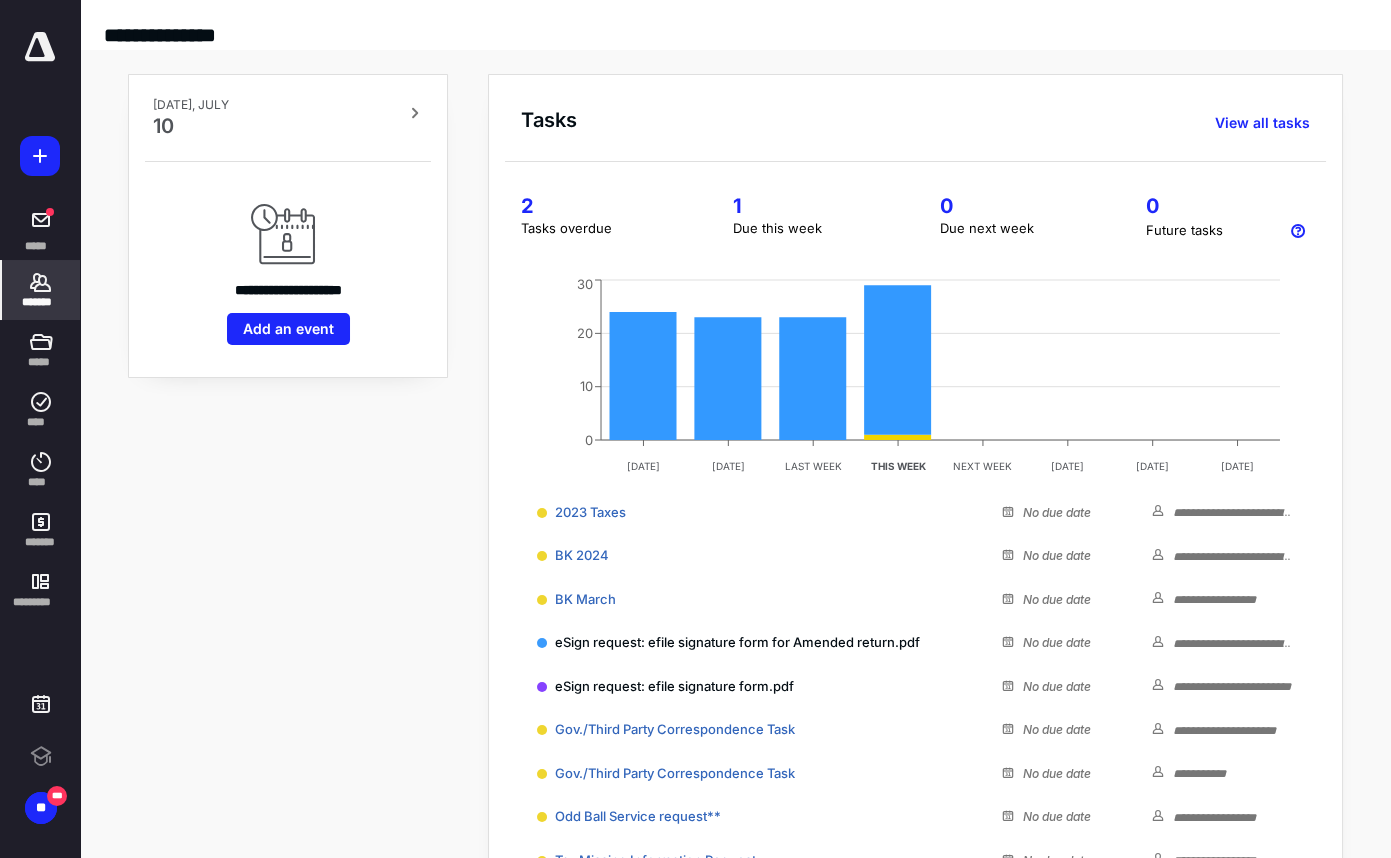 scroll, scrollTop: 0, scrollLeft: 0, axis: both 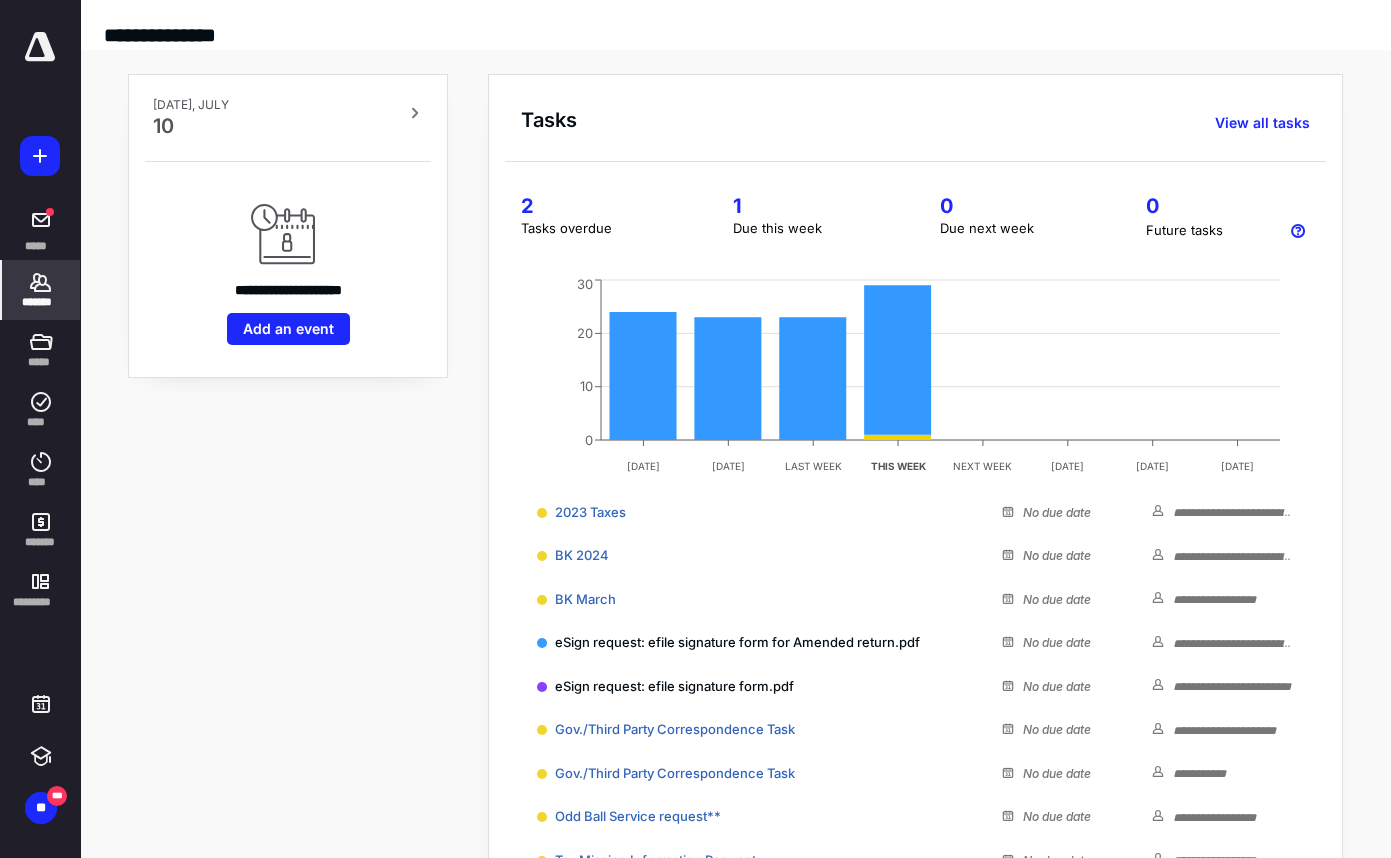 click 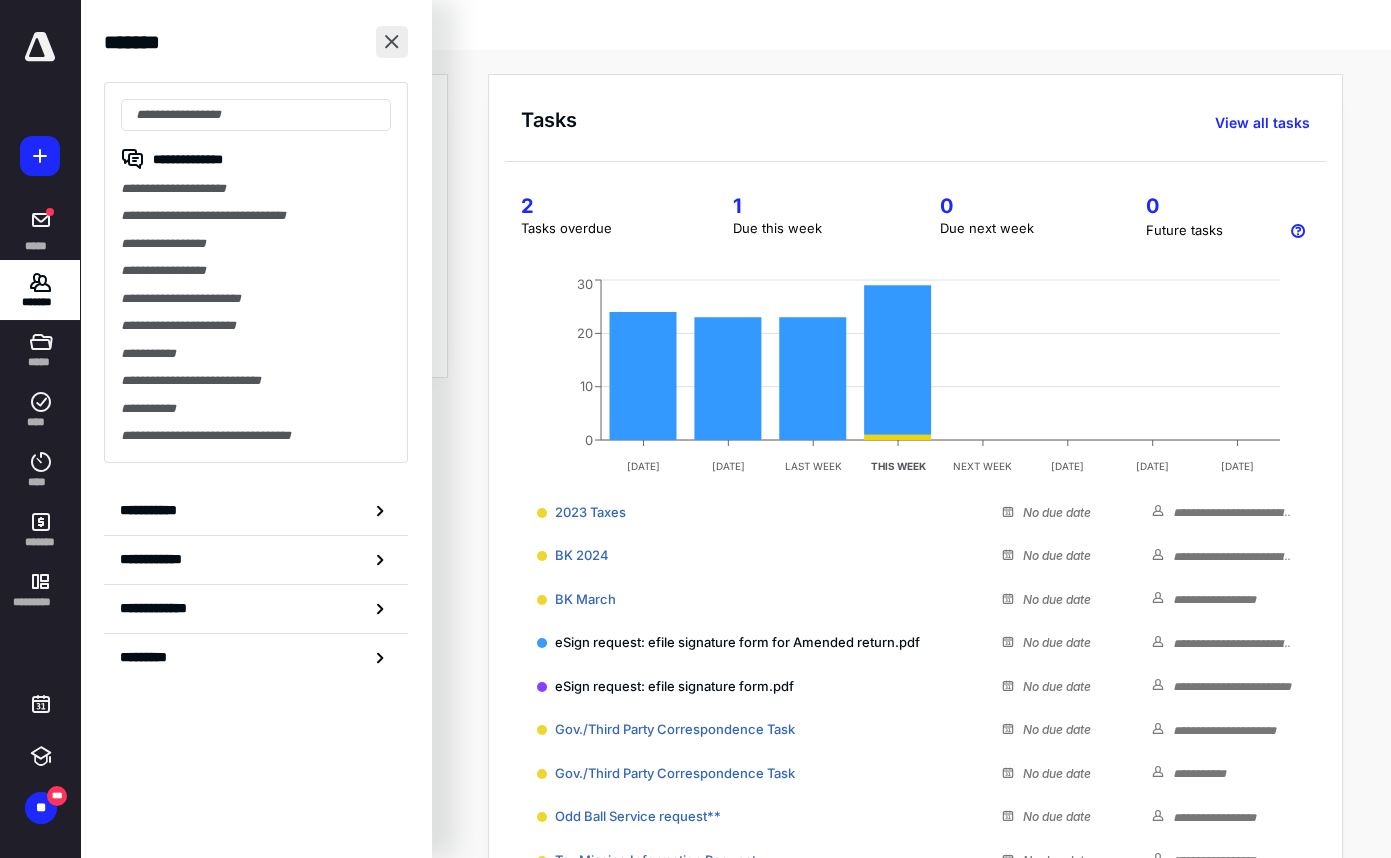 click at bounding box center (392, 42) 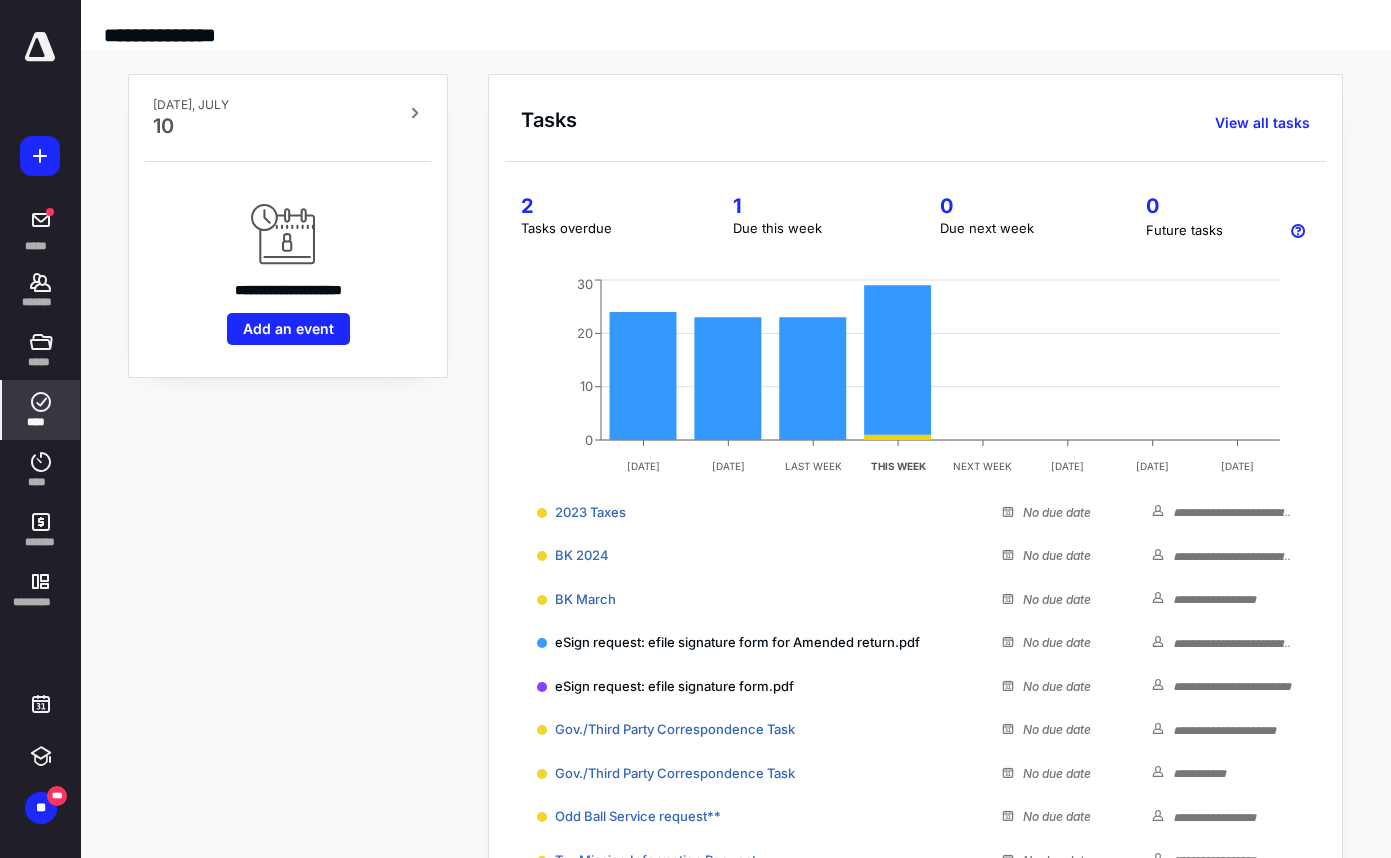click 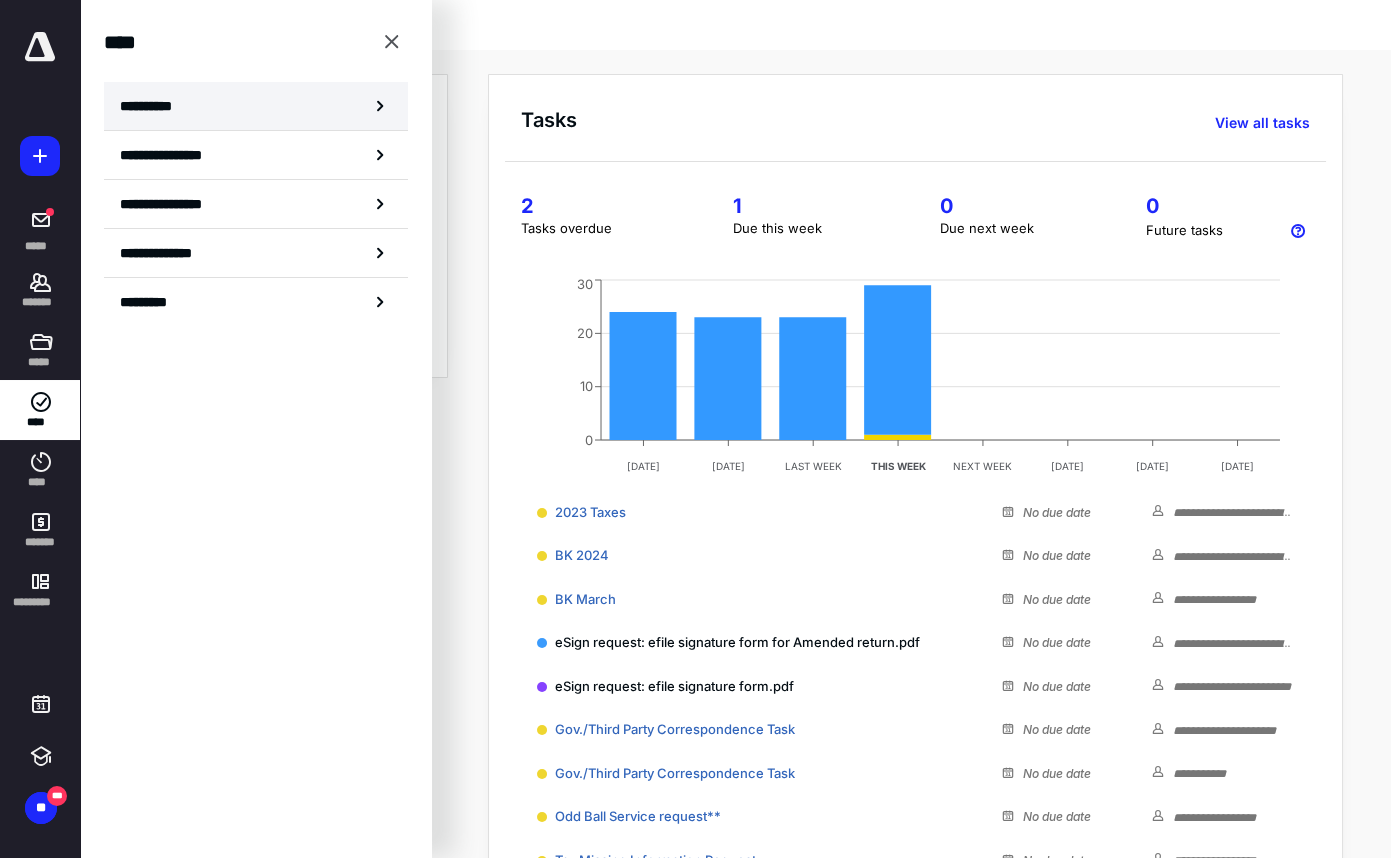 click on "**********" at bounding box center [153, 106] 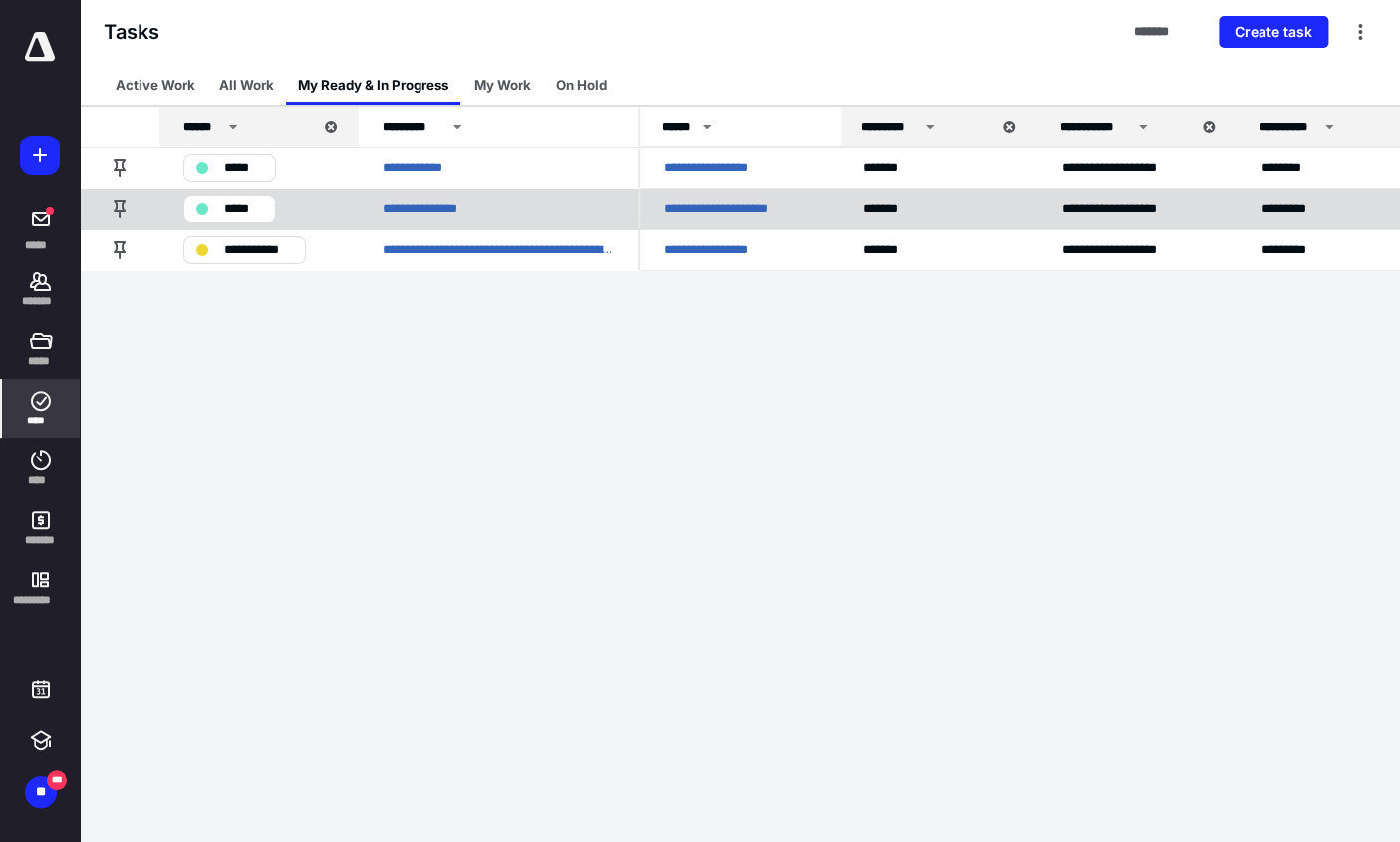 click on "**********" at bounding box center (731, 208) 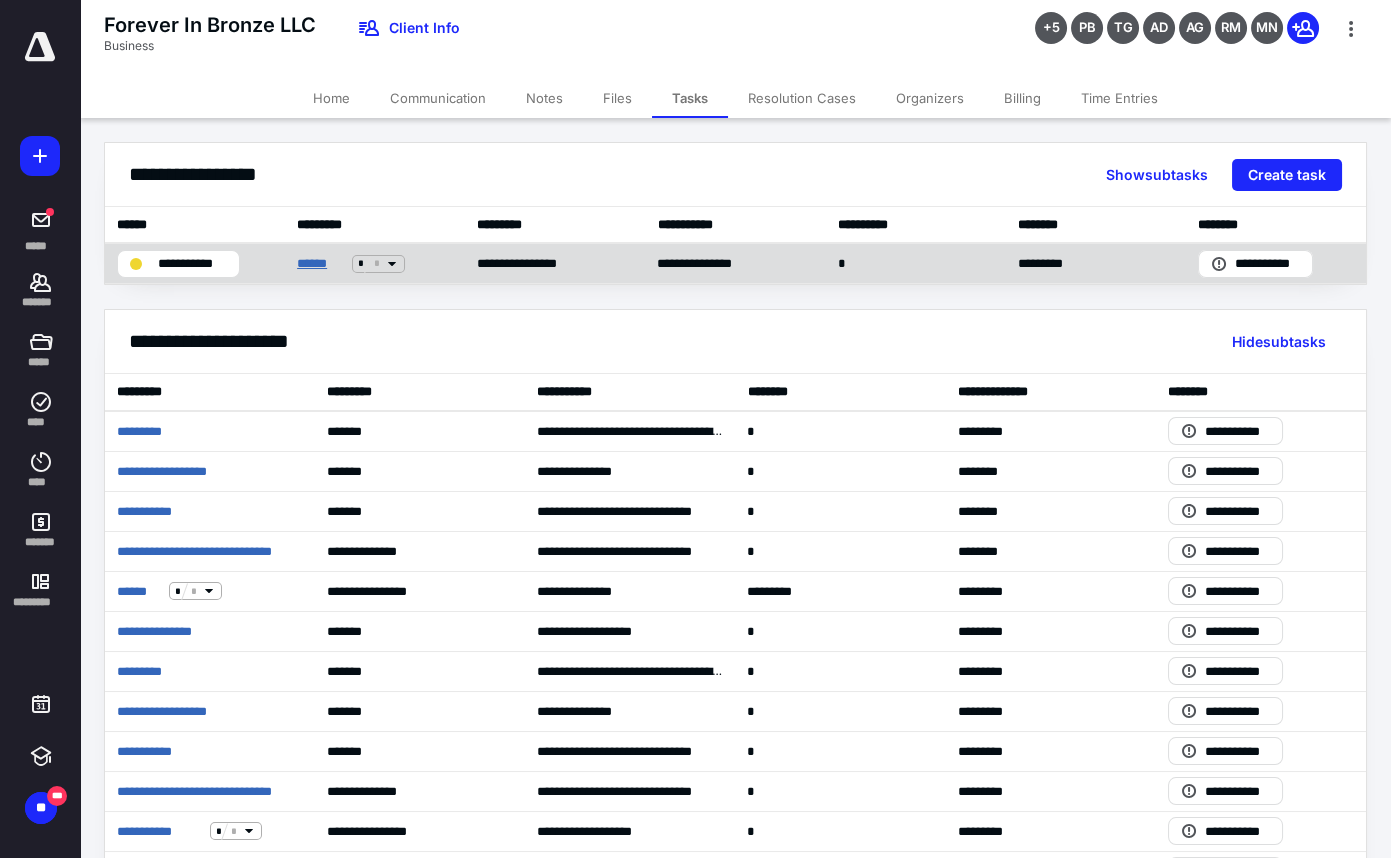 click on "******" at bounding box center [320, 263] 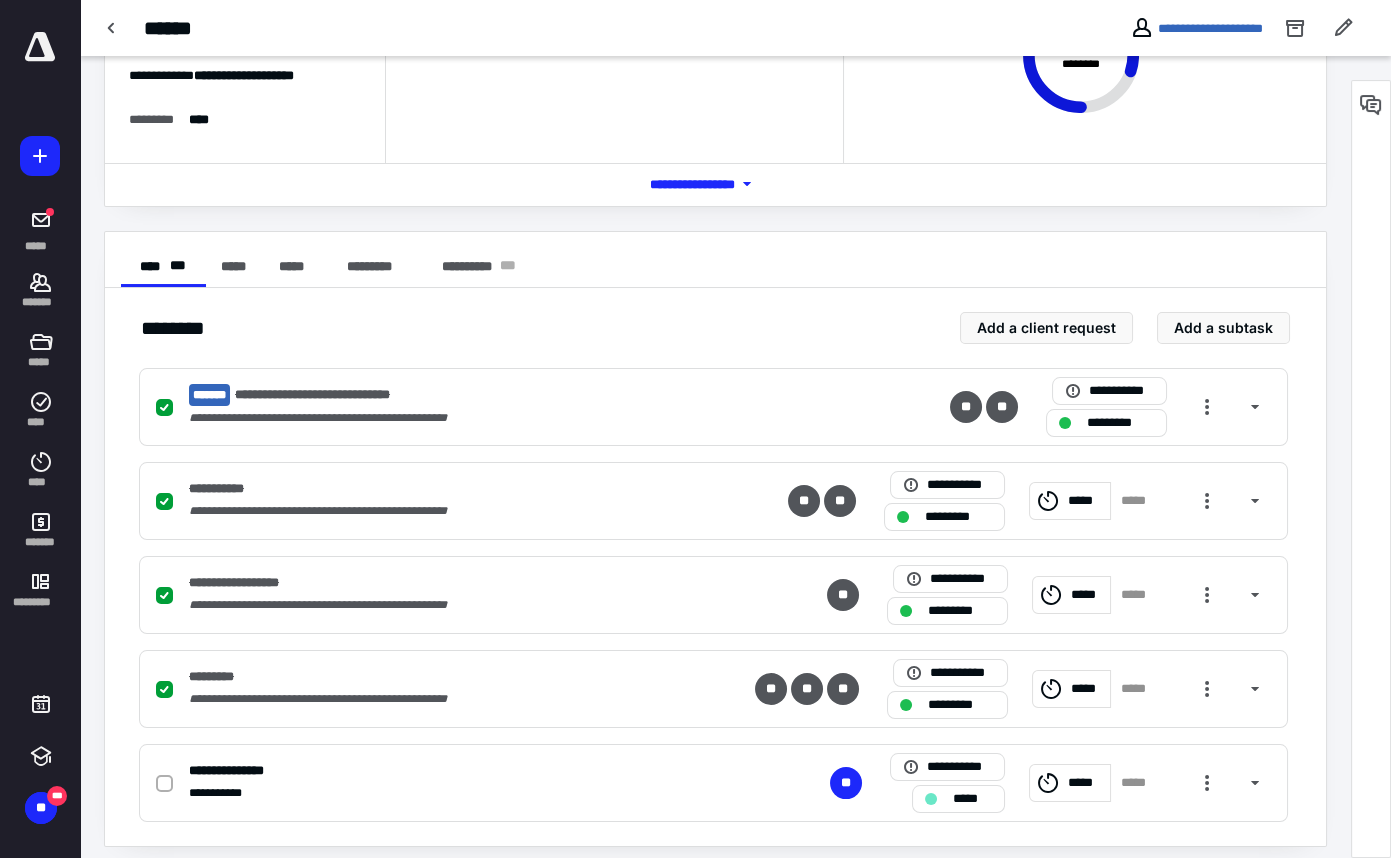 scroll, scrollTop: 222, scrollLeft: 0, axis: vertical 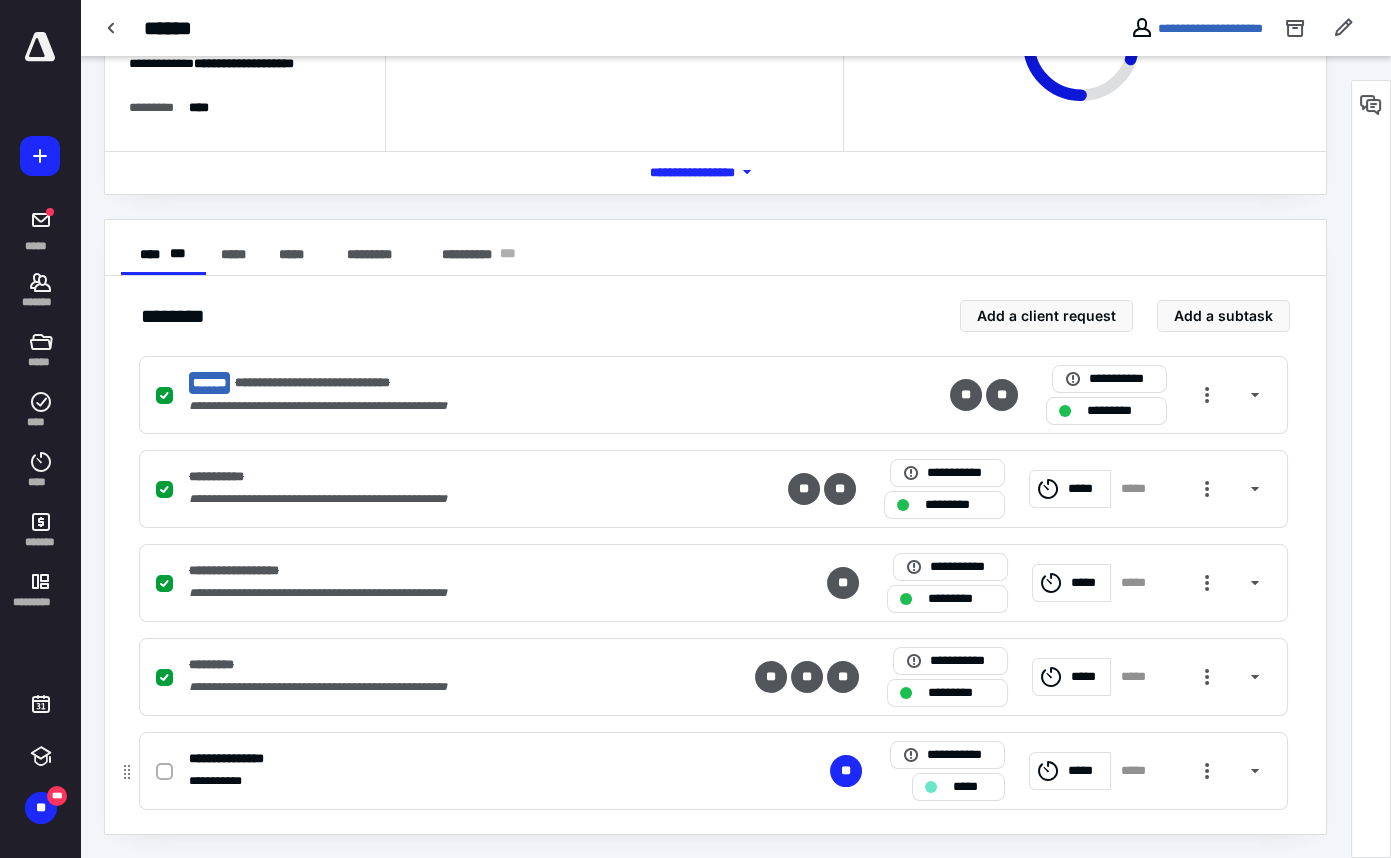 click at bounding box center (164, 772) 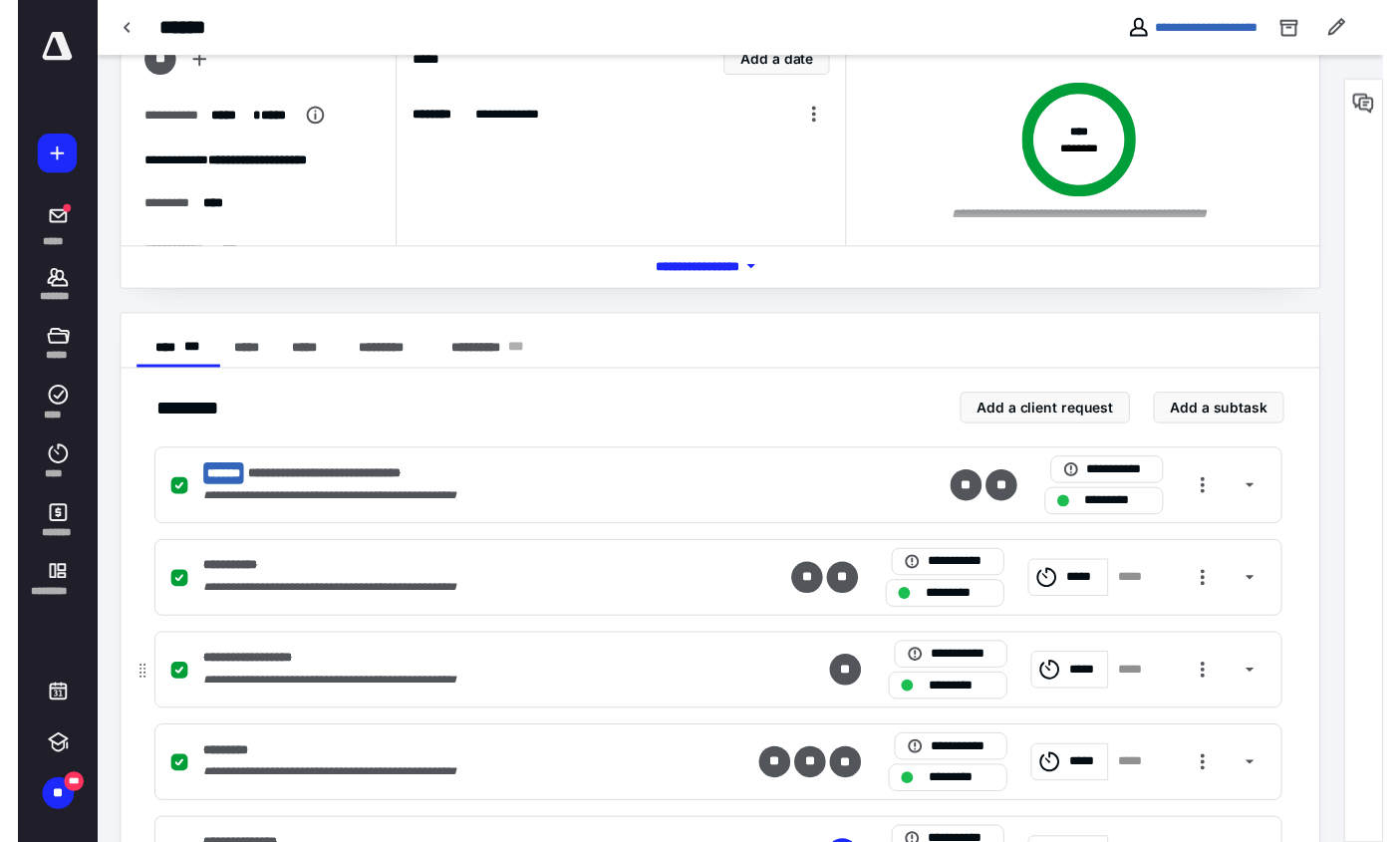 scroll, scrollTop: 0, scrollLeft: 0, axis: both 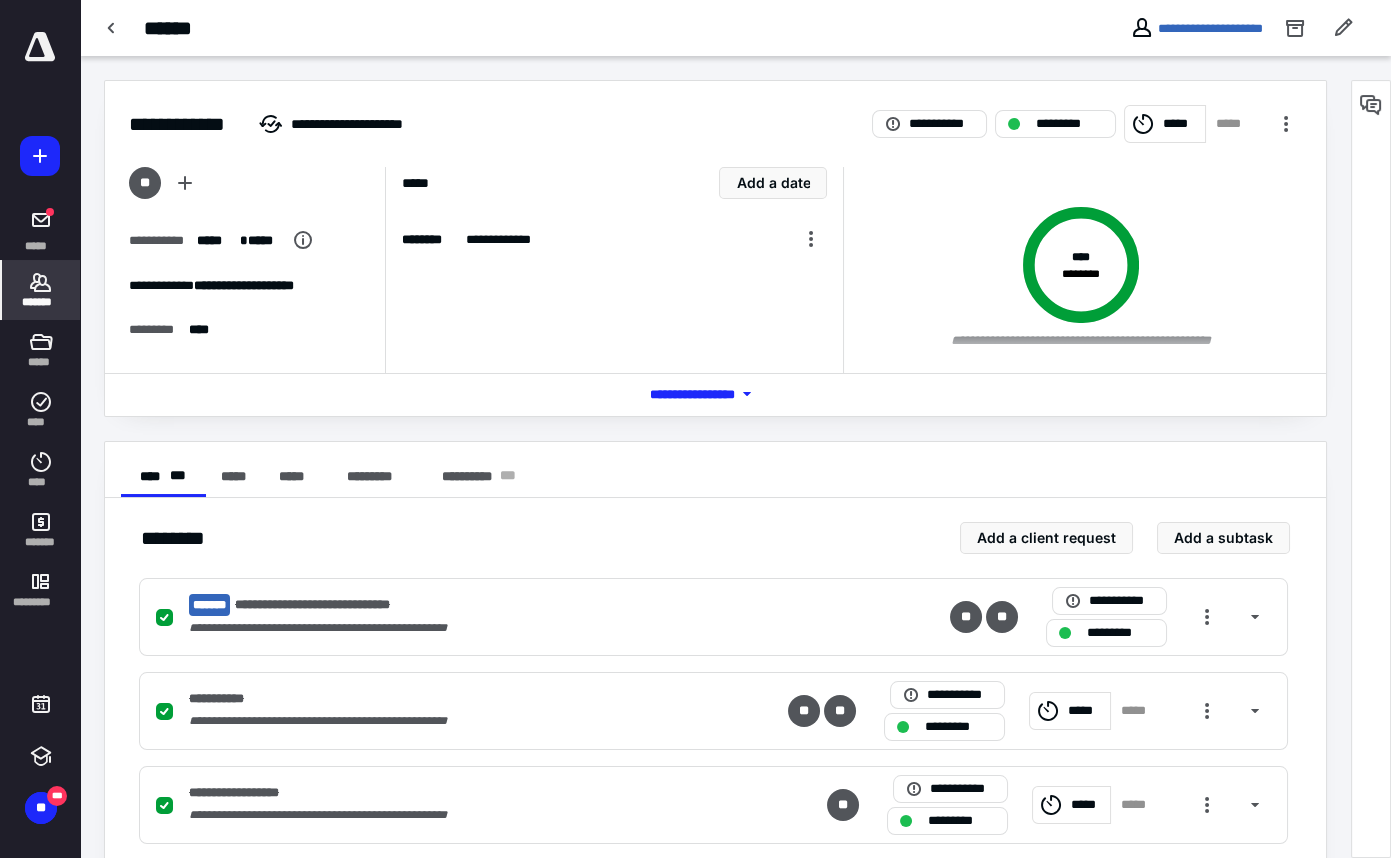 click 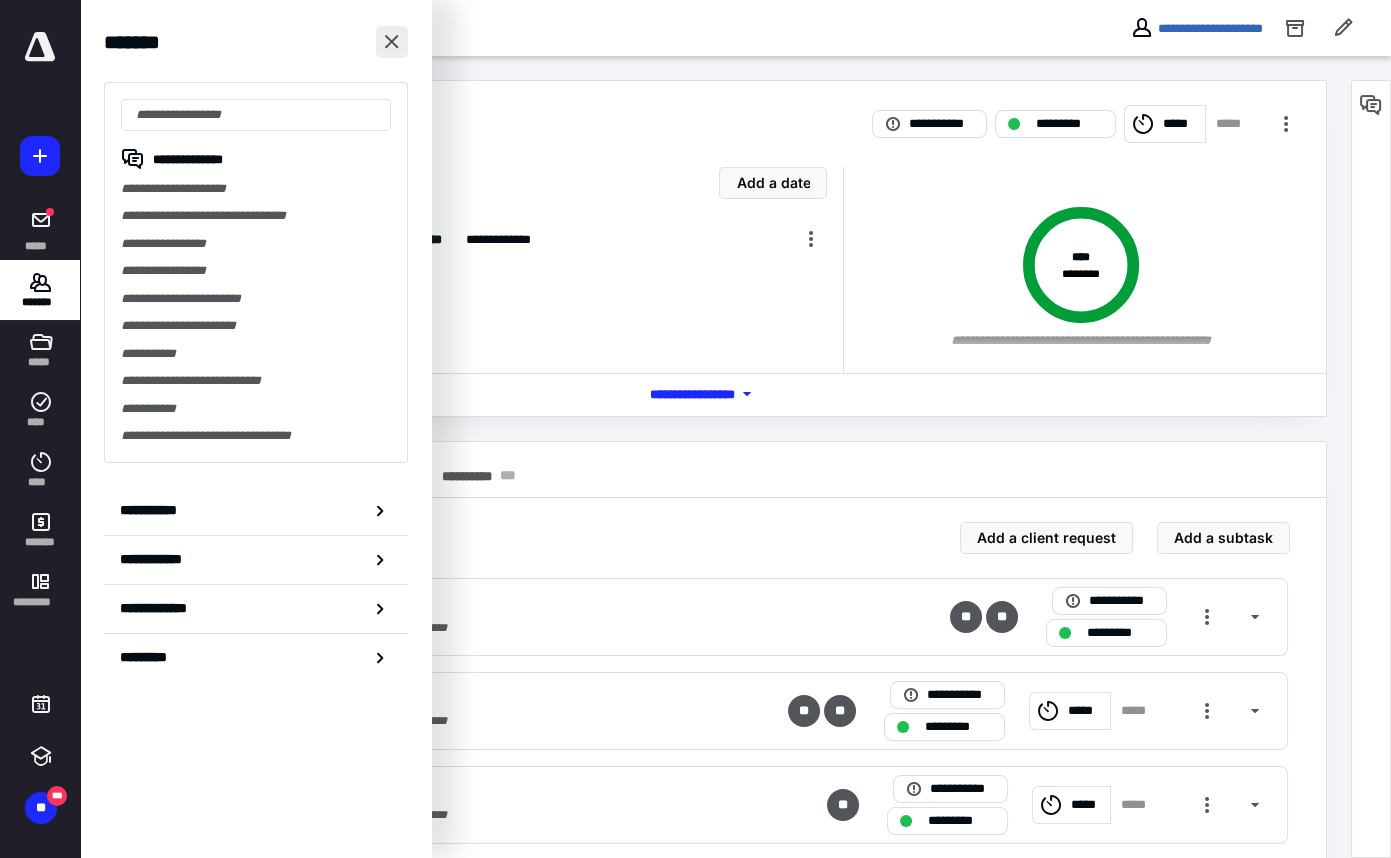 click at bounding box center (392, 42) 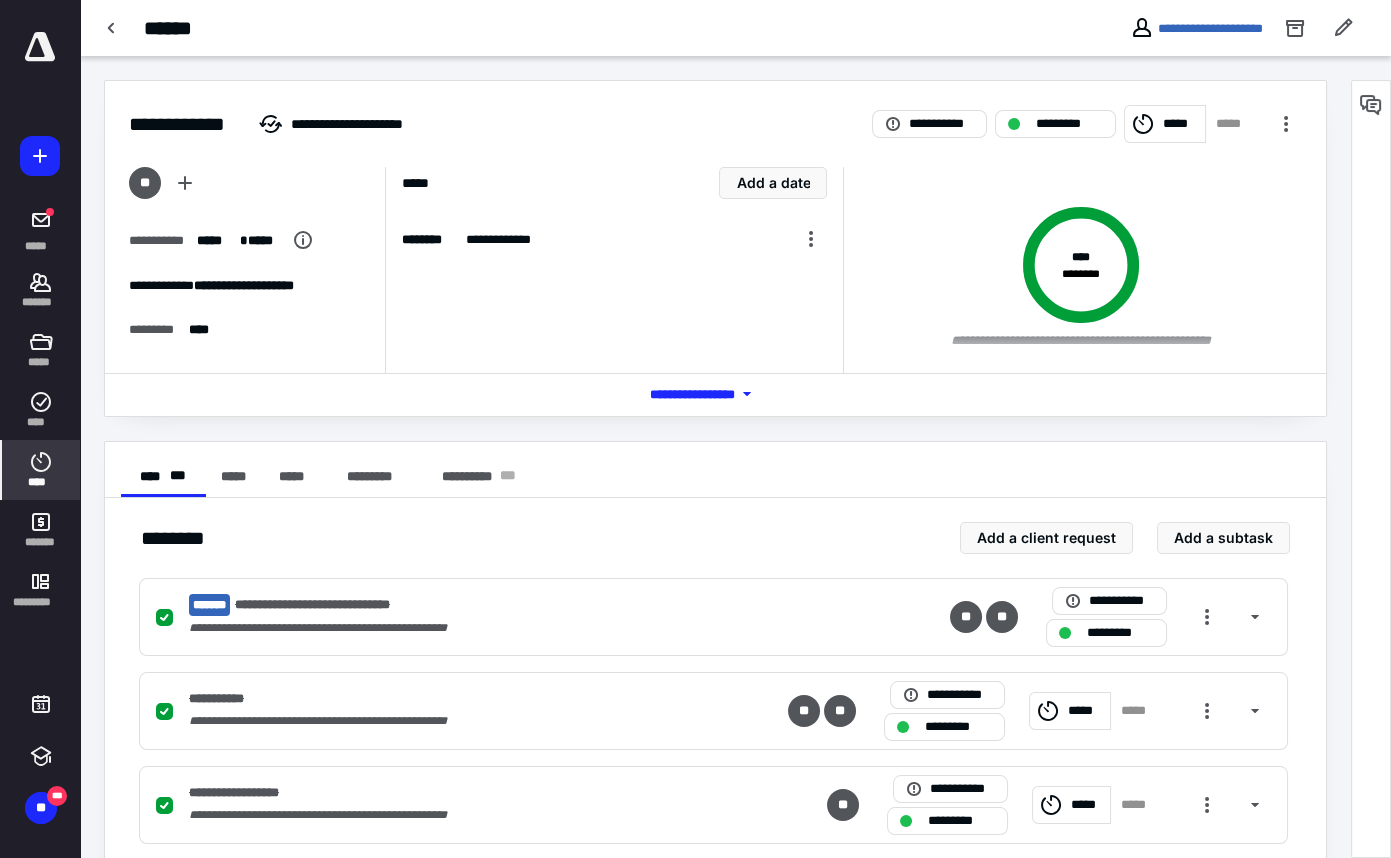 click on "****" at bounding box center (41, 470) 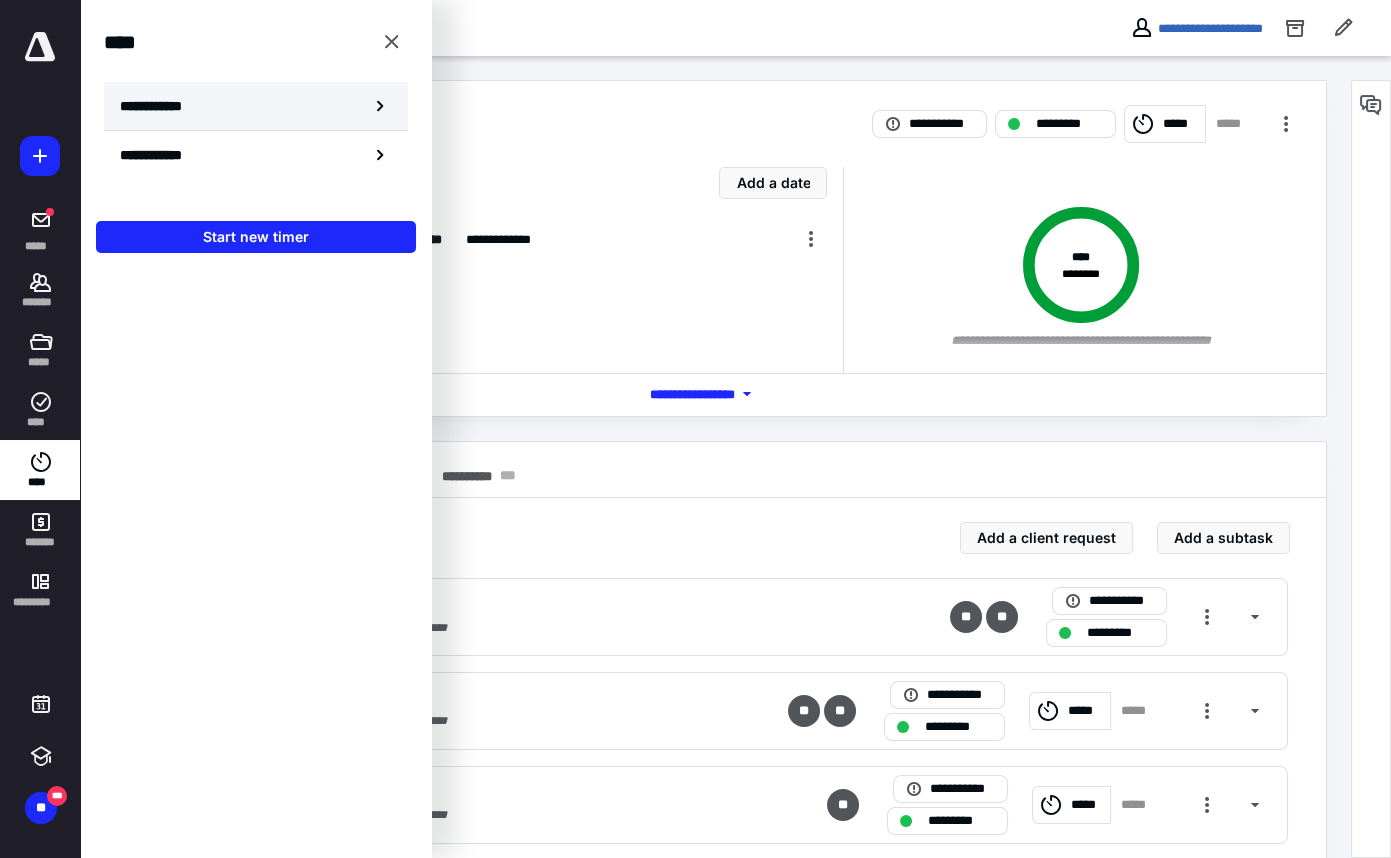 click on "**********" at bounding box center (256, 106) 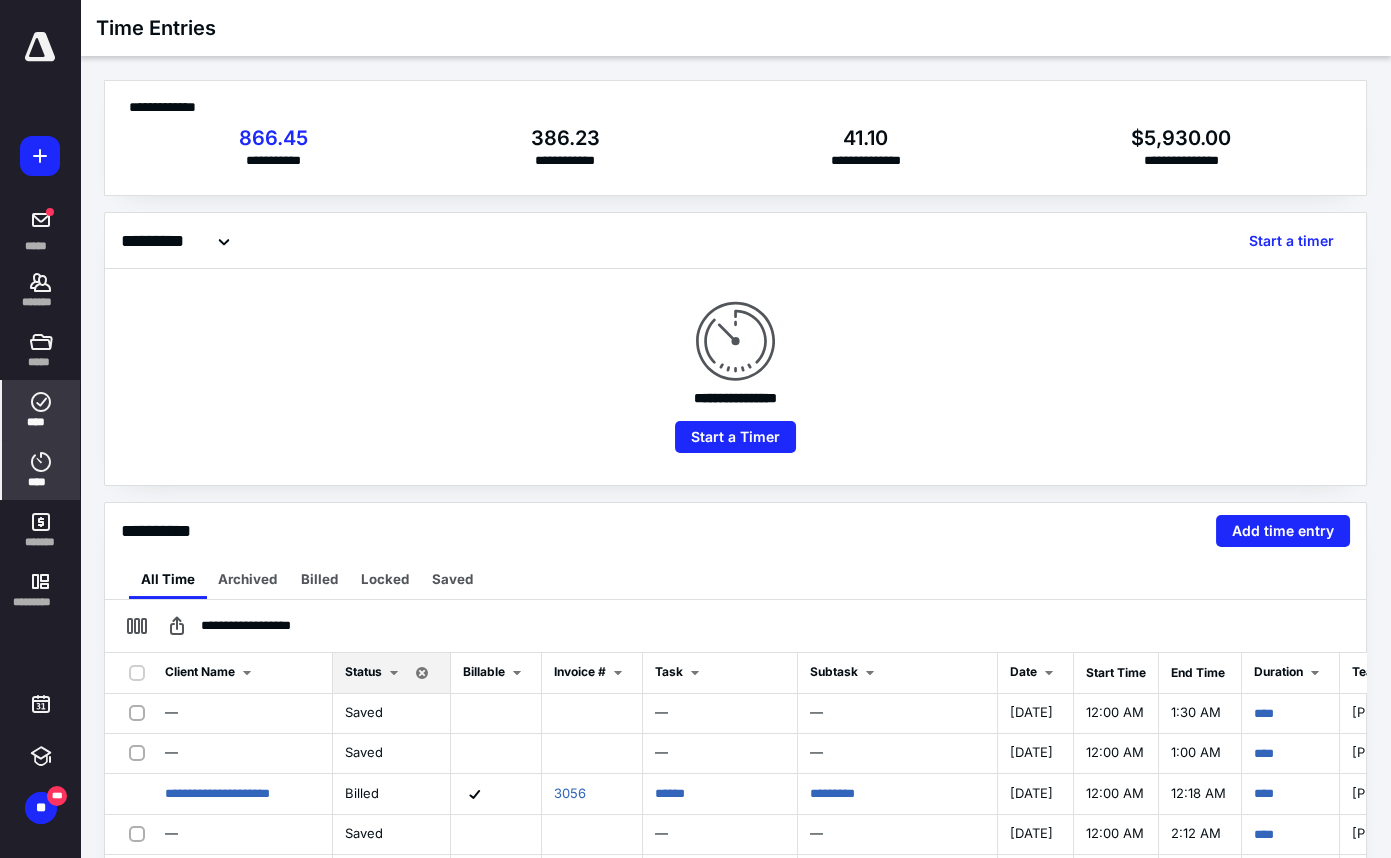 click 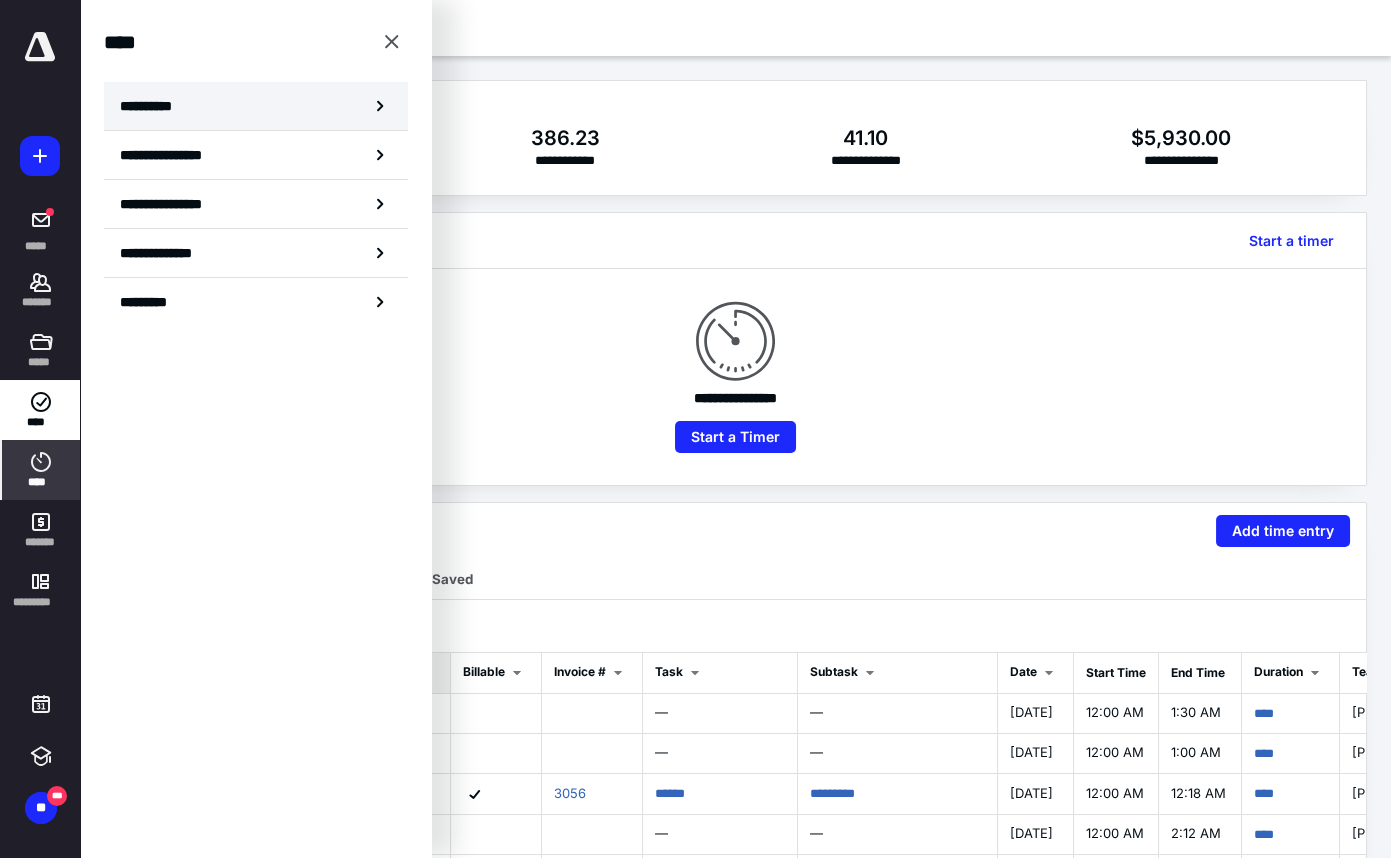 click on "**********" at bounding box center [256, 106] 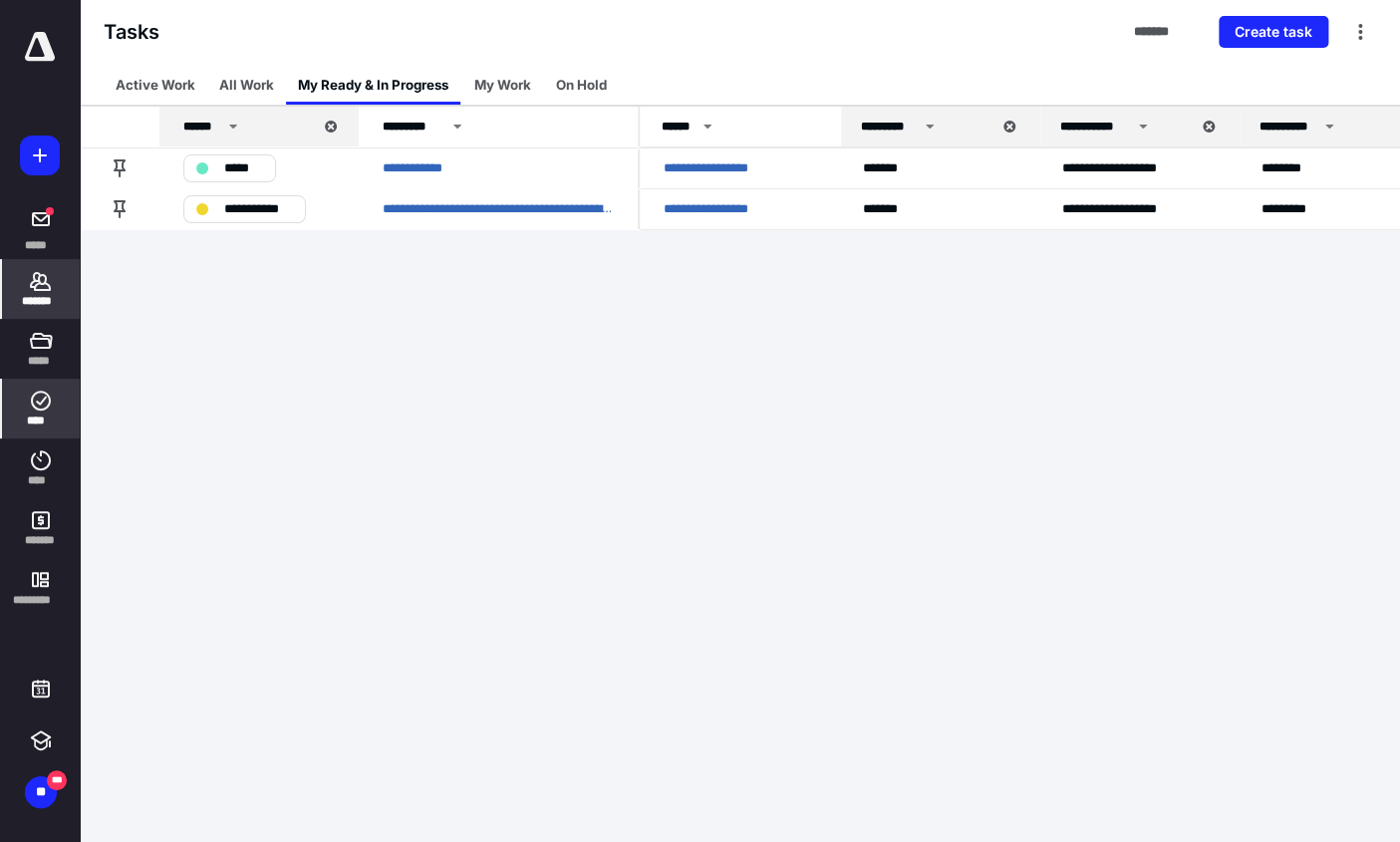 click 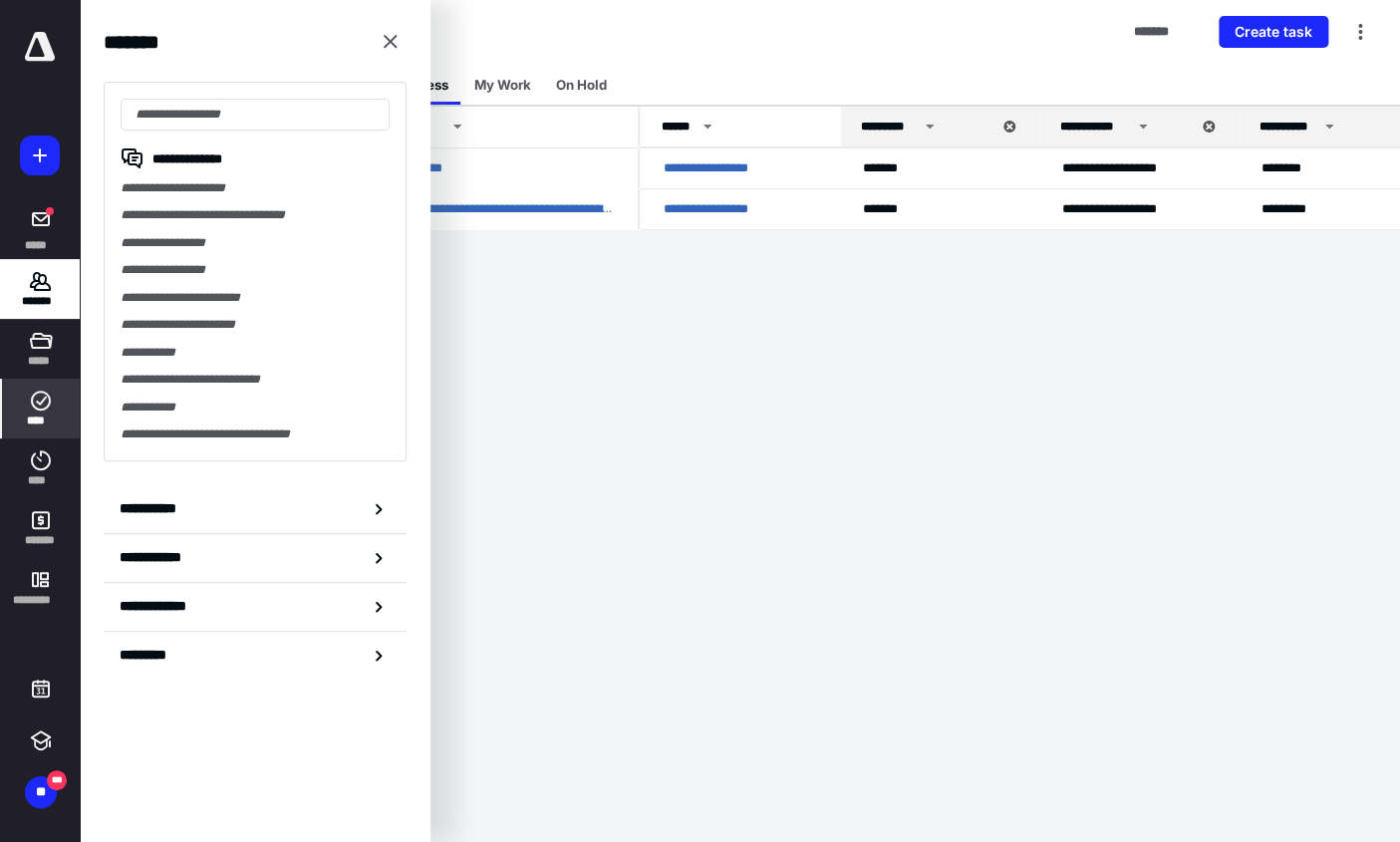 click on "**********" at bounding box center (700, 421) 